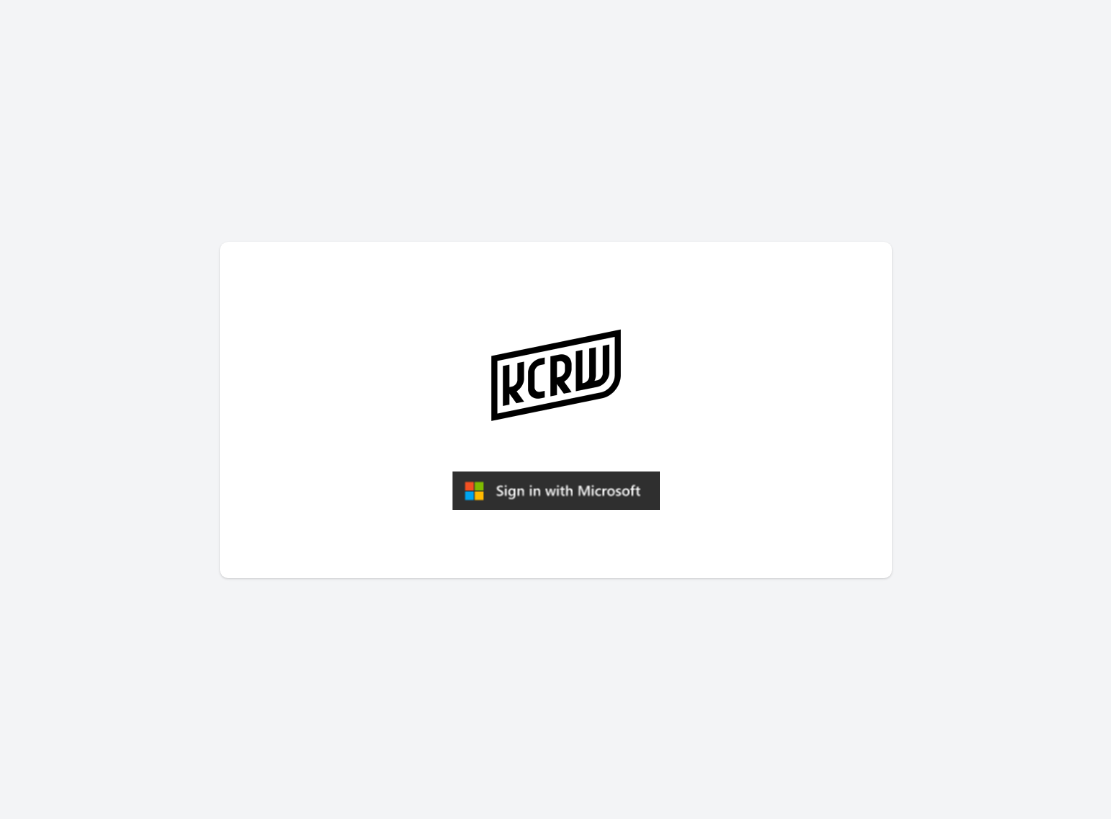 scroll, scrollTop: 0, scrollLeft: 0, axis: both 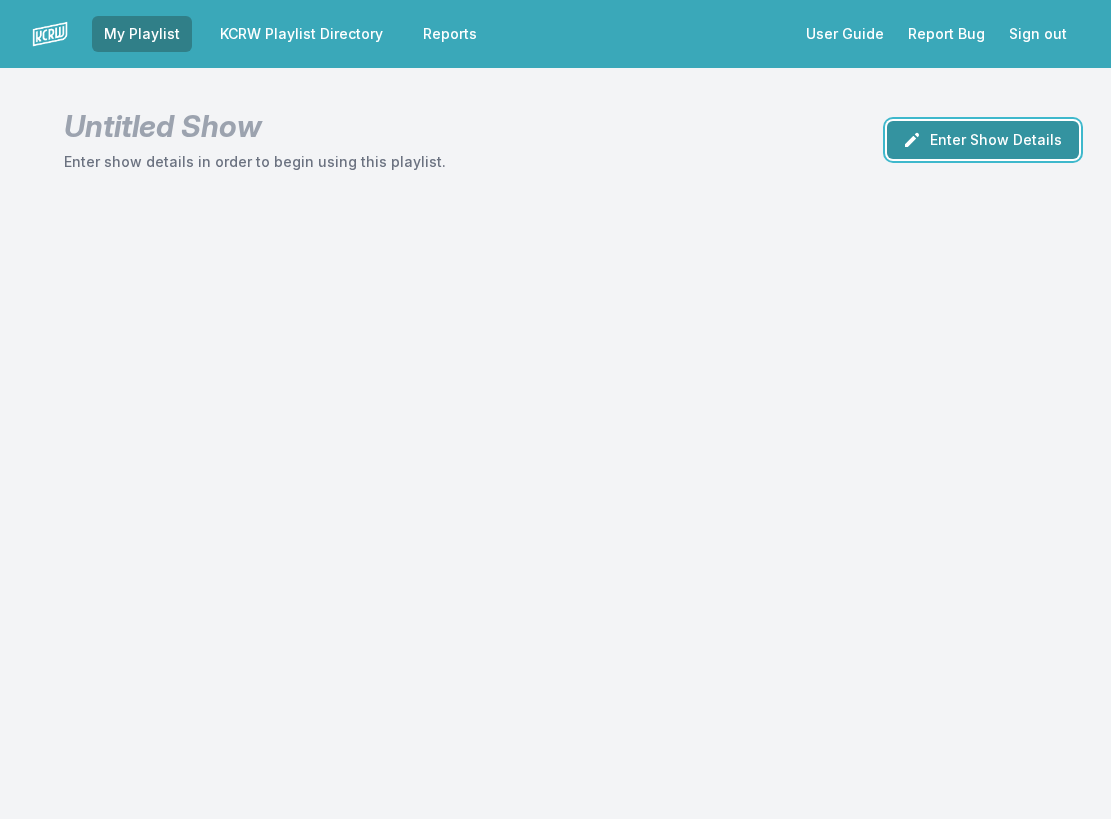 click on "Enter Show Details" at bounding box center [983, 140] 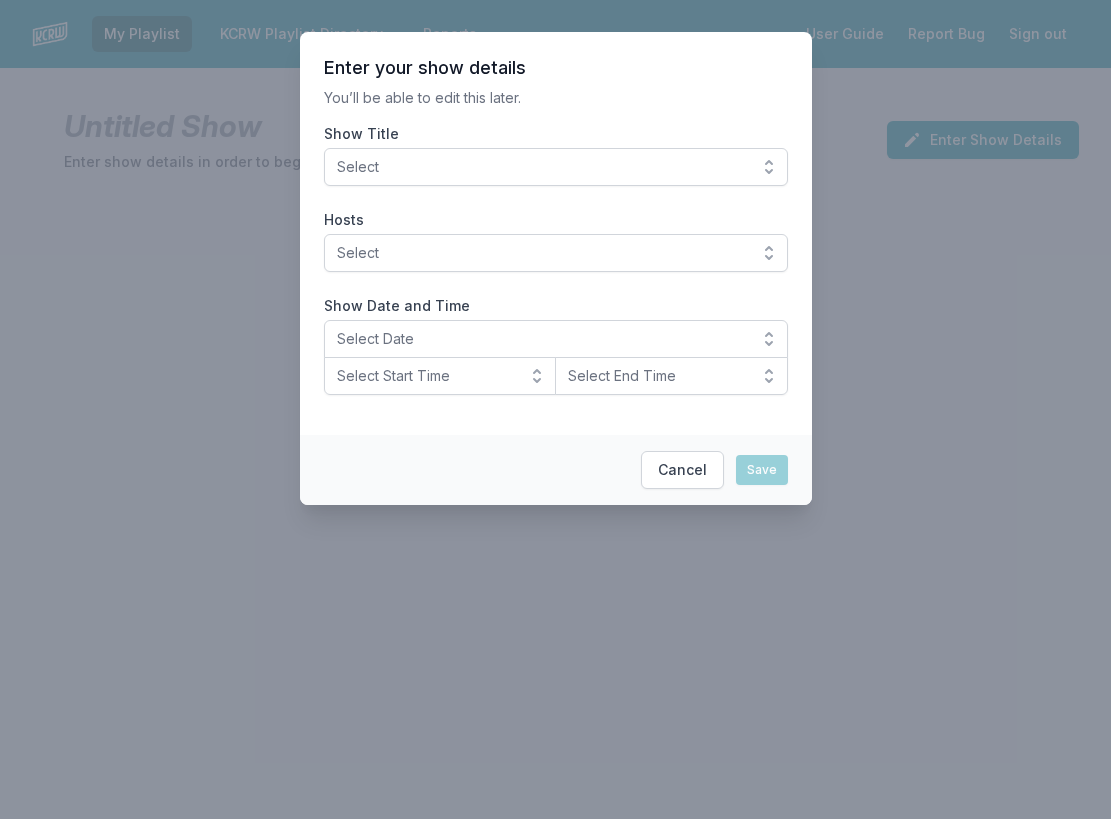 click on "Select" at bounding box center [542, 167] 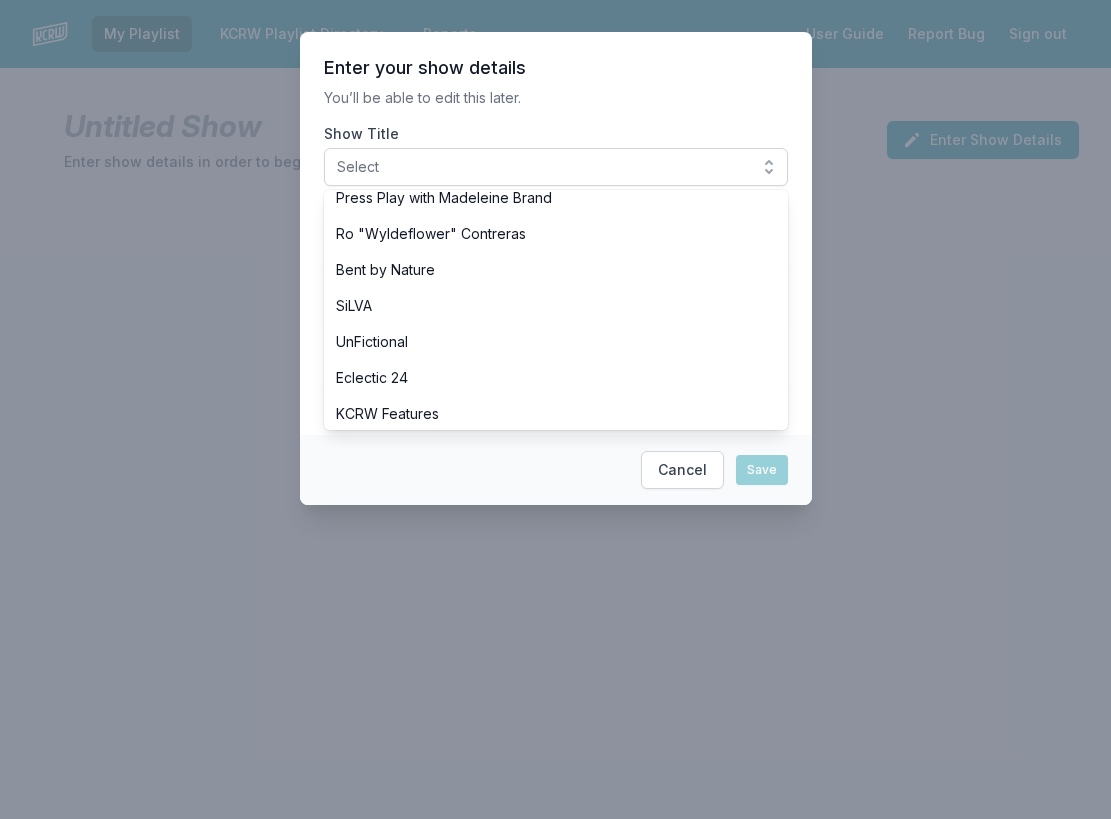 scroll, scrollTop: 793, scrollLeft: 0, axis: vertical 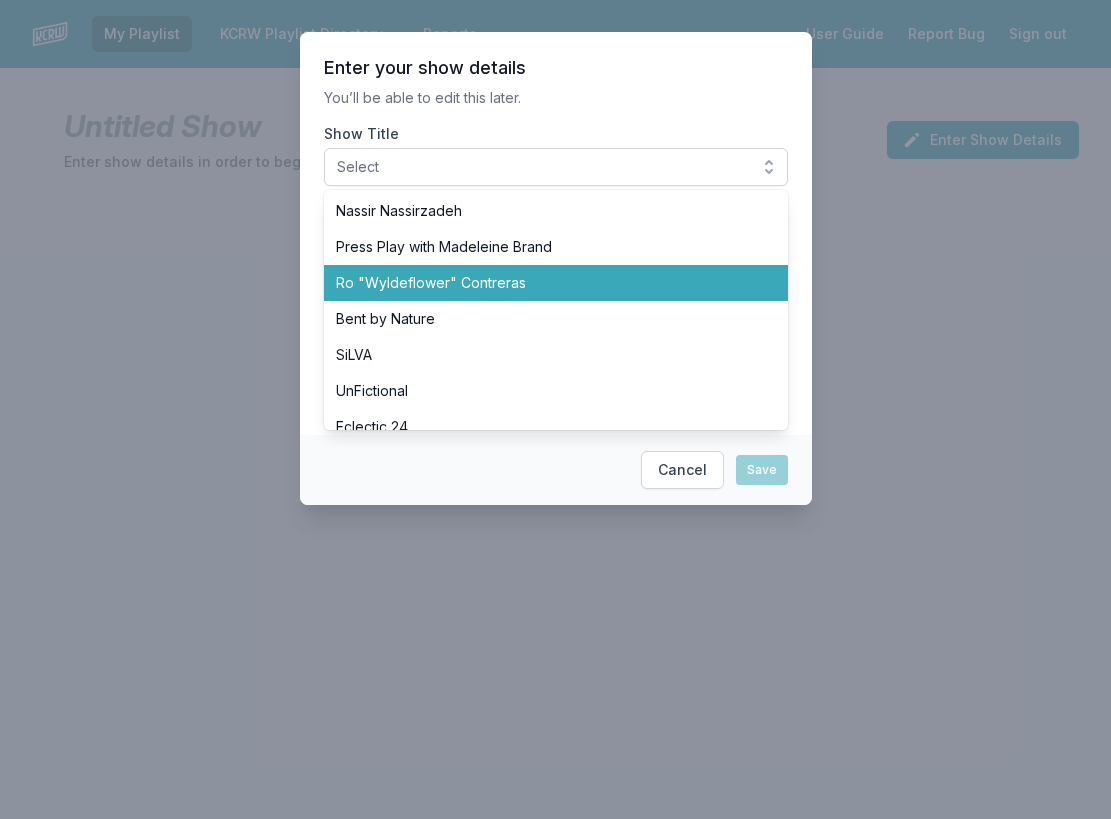 click on "Ro "Wyldeflower" Contreras" at bounding box center (556, 283) 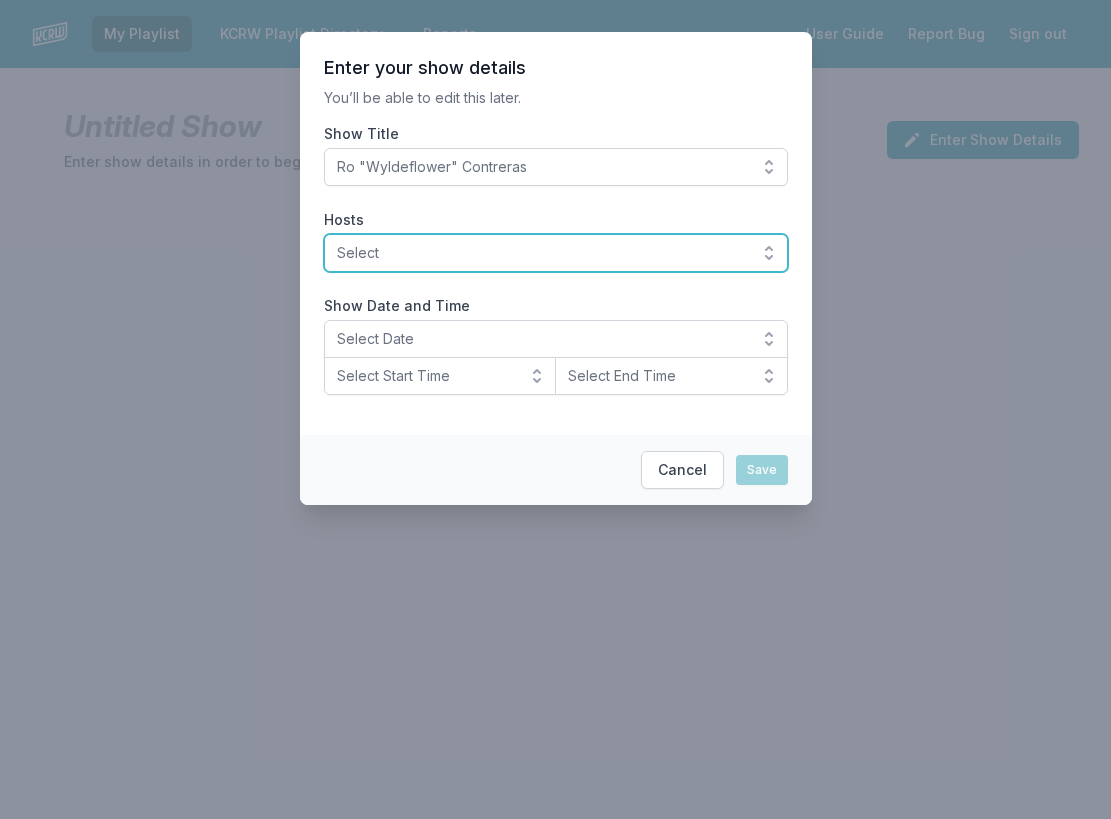 click on "Select" at bounding box center (556, 253) 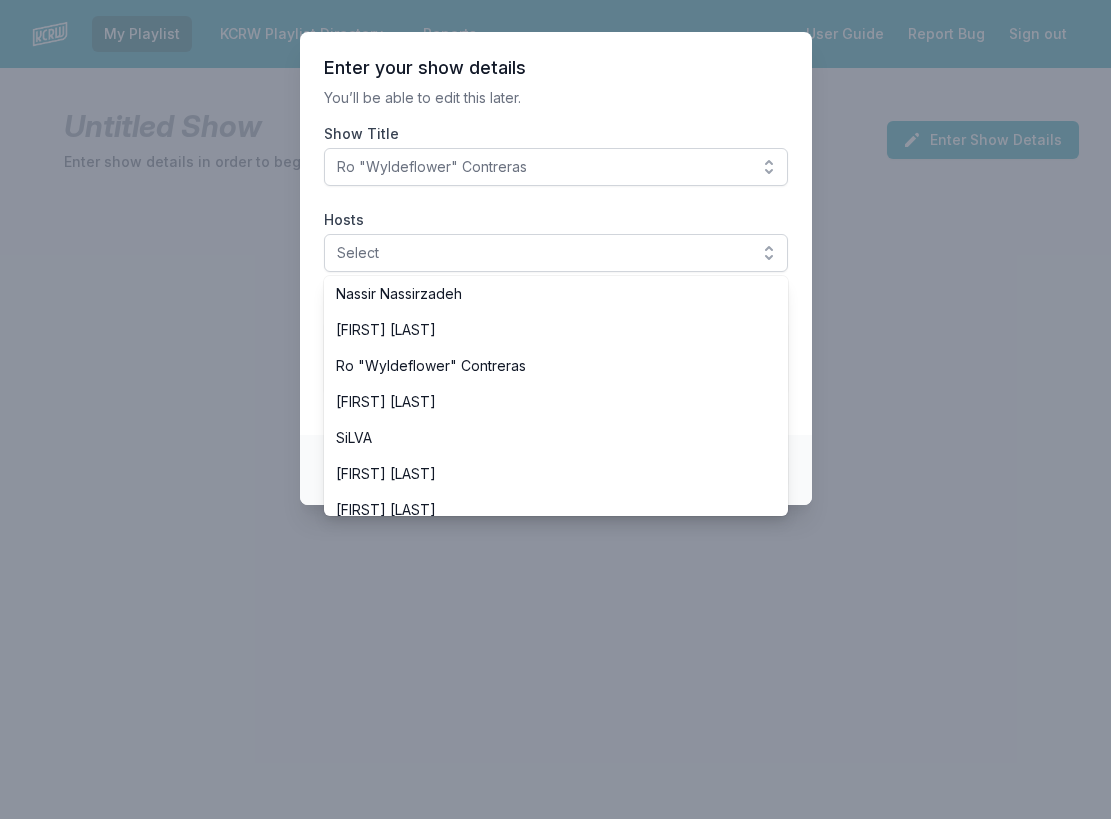 scroll, scrollTop: 780, scrollLeft: 0, axis: vertical 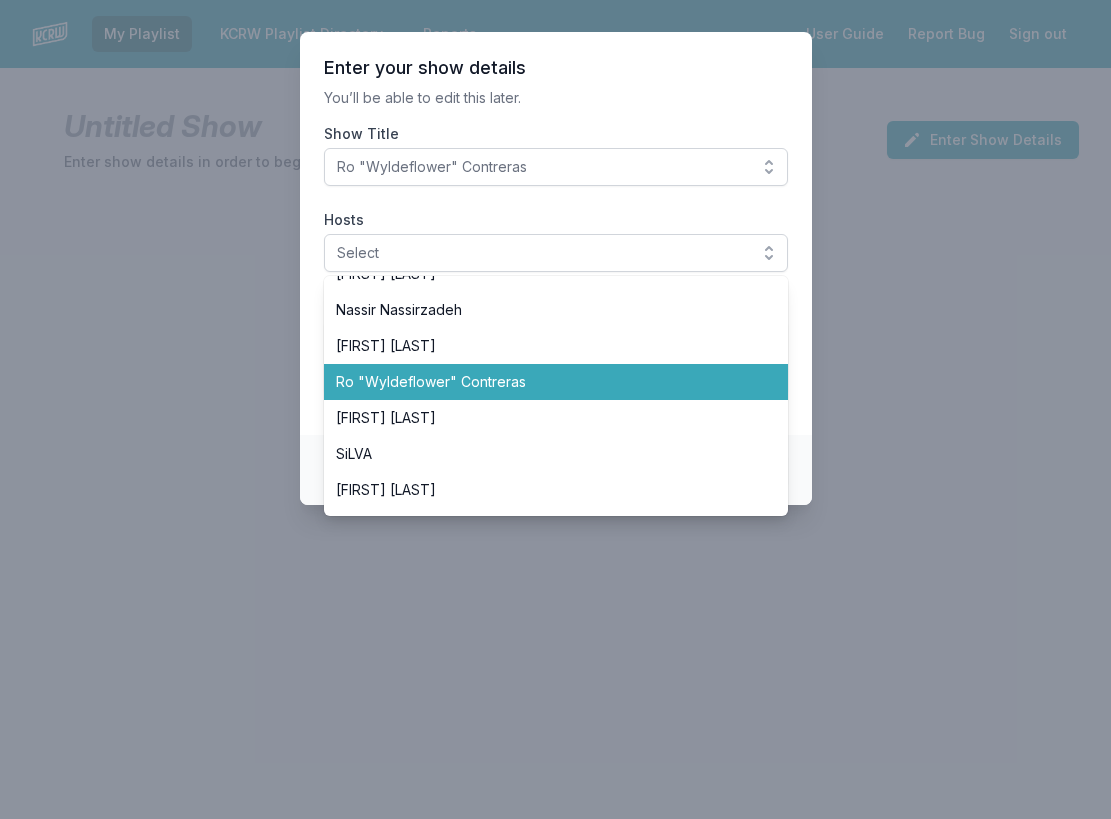 click on "Ro "Wyldeflower" Contreras" at bounding box center [556, 382] 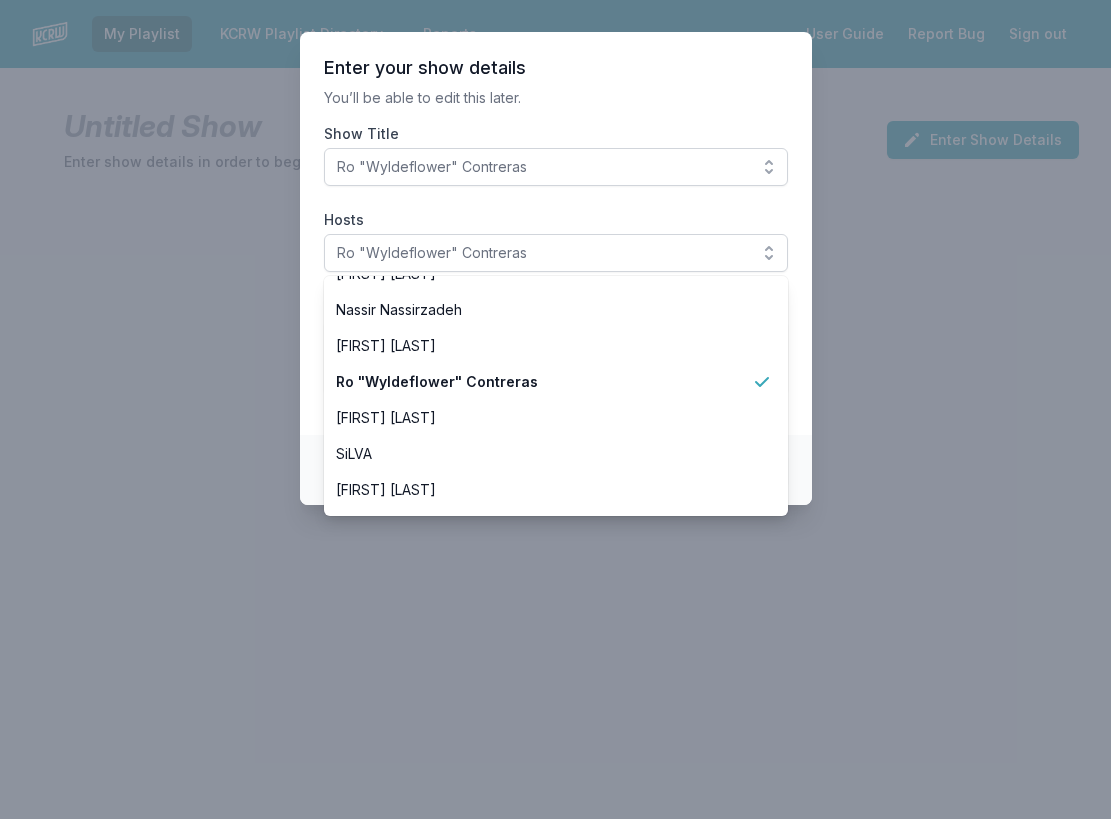 click on "Enter your show details You’ll be able to edit this later. Show Title Ro "Wyldeflower" Contreras Hosts Ro "Wyldeflower" Contreras Aaron Byrd Andrew Khedoori Anne Litt Anthony Valadez Chris Douridas Dan Wilcox Deirdre O’Donoghue Henry Rollins Jason Bentley Jason Kramer Jeremy Sole John Moses José Galván LeRoy Downs Novena Carmel Raul Campos Scott Dallavo Travis Holcombe Valida Tyler Boudreaux Francesca Harding Candace Silva Nassir Nassirzadeh Madeleine Brand Ro "Wyldeflower" Contreras Tricia Halloran SiLVA Bob Carlson Pee-wee Herman Matt Guilhem Betto Arcos Junf Moni Saldaña Michael Wilkes Jessica Hopper Solomon Georgio Michael Barnes Evan Kleiman Steve Chiotakis Myke Dodge Weiskopf Alex Cohen Sam Sanders Show Date and Time Select Date Select Start Time Select End Time" at bounding box center [556, 233] 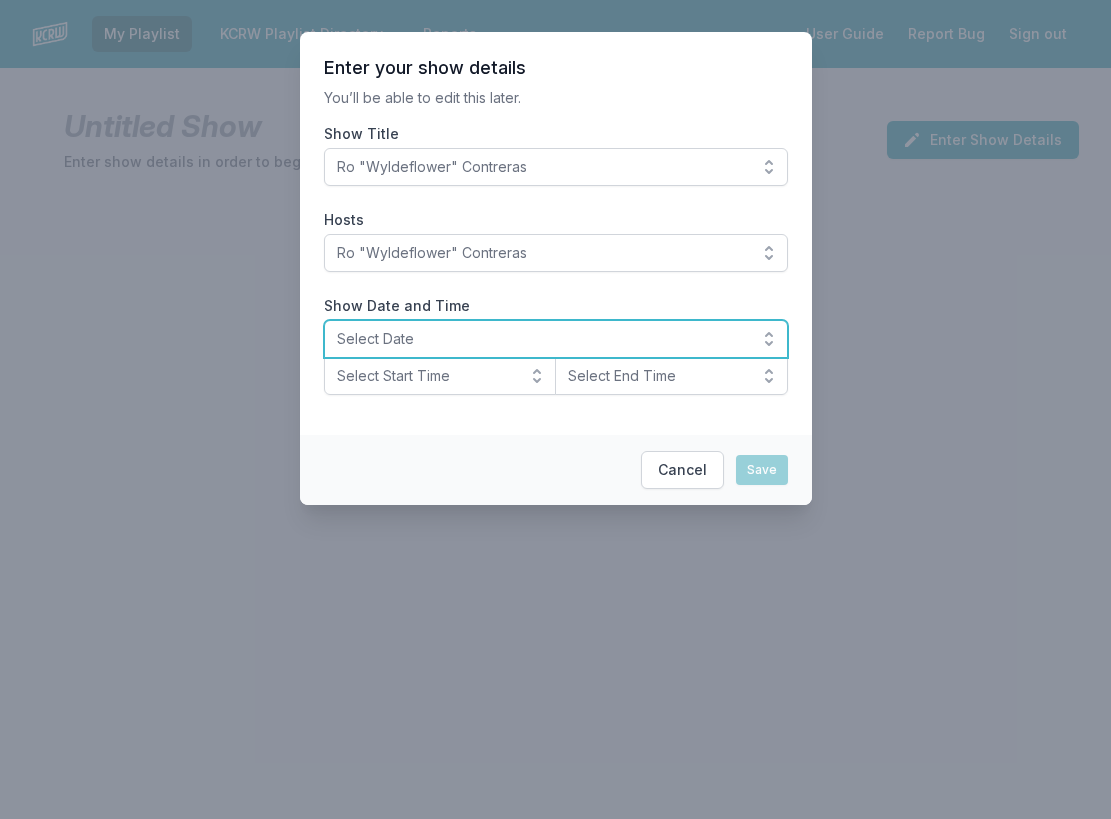 click on "Select Date" at bounding box center (542, 339) 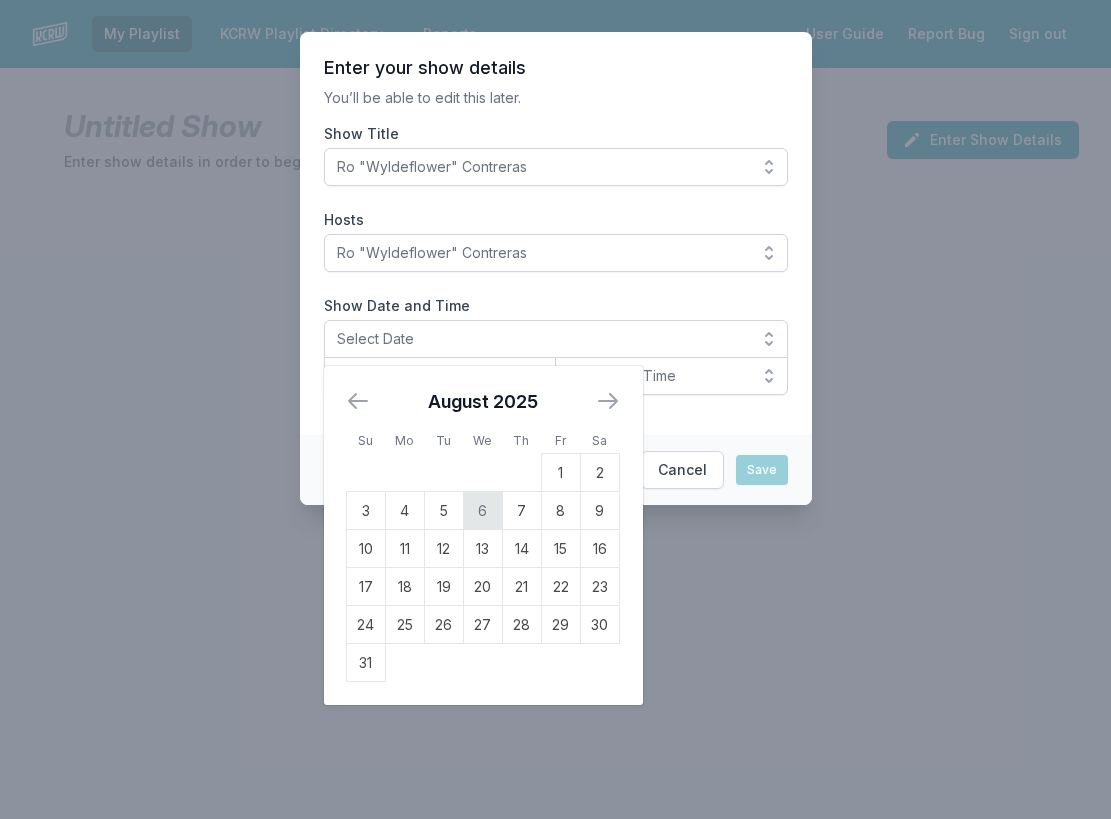 click on "6" at bounding box center [482, 511] 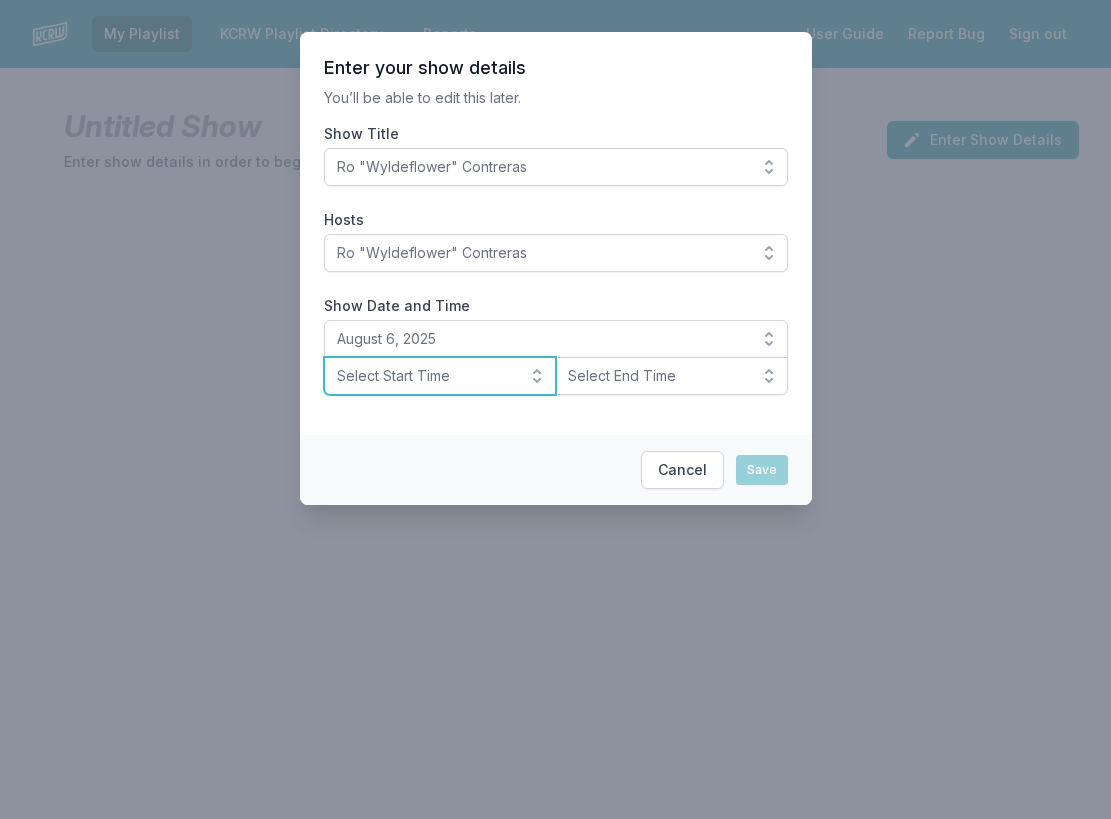 click on "Select Start Time" at bounding box center [426, 376] 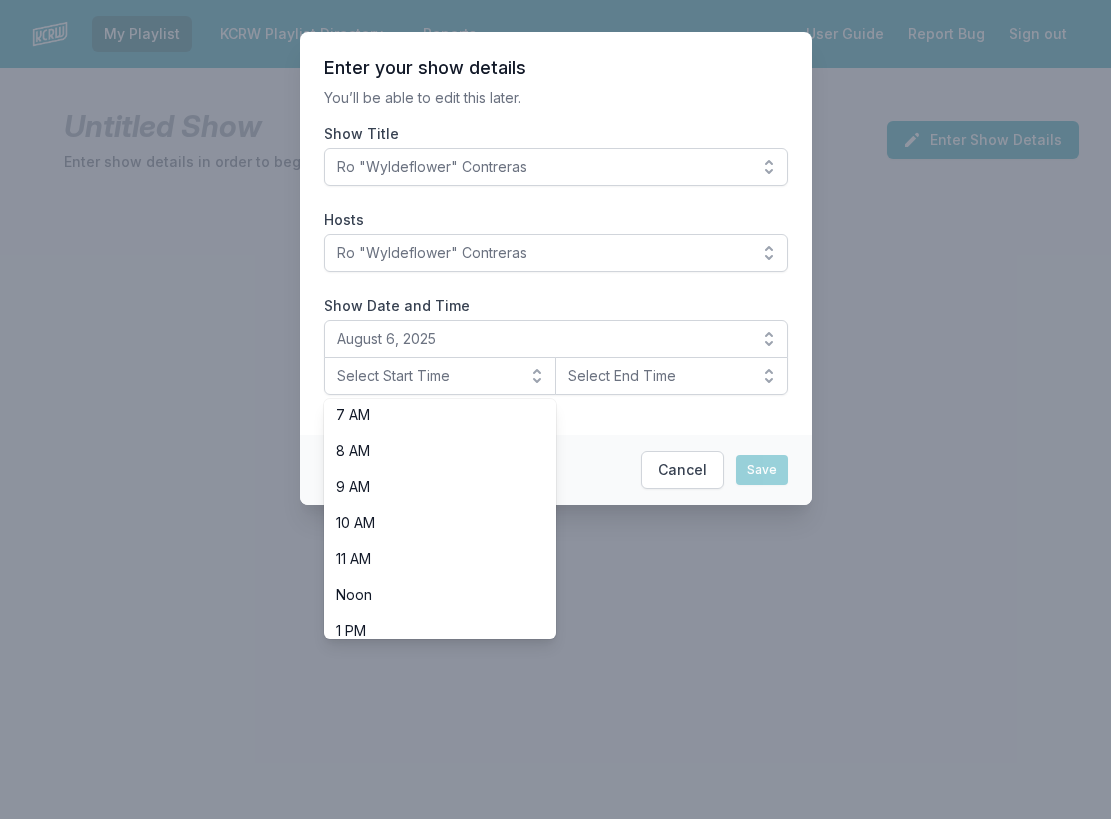 scroll, scrollTop: 632, scrollLeft: 0, axis: vertical 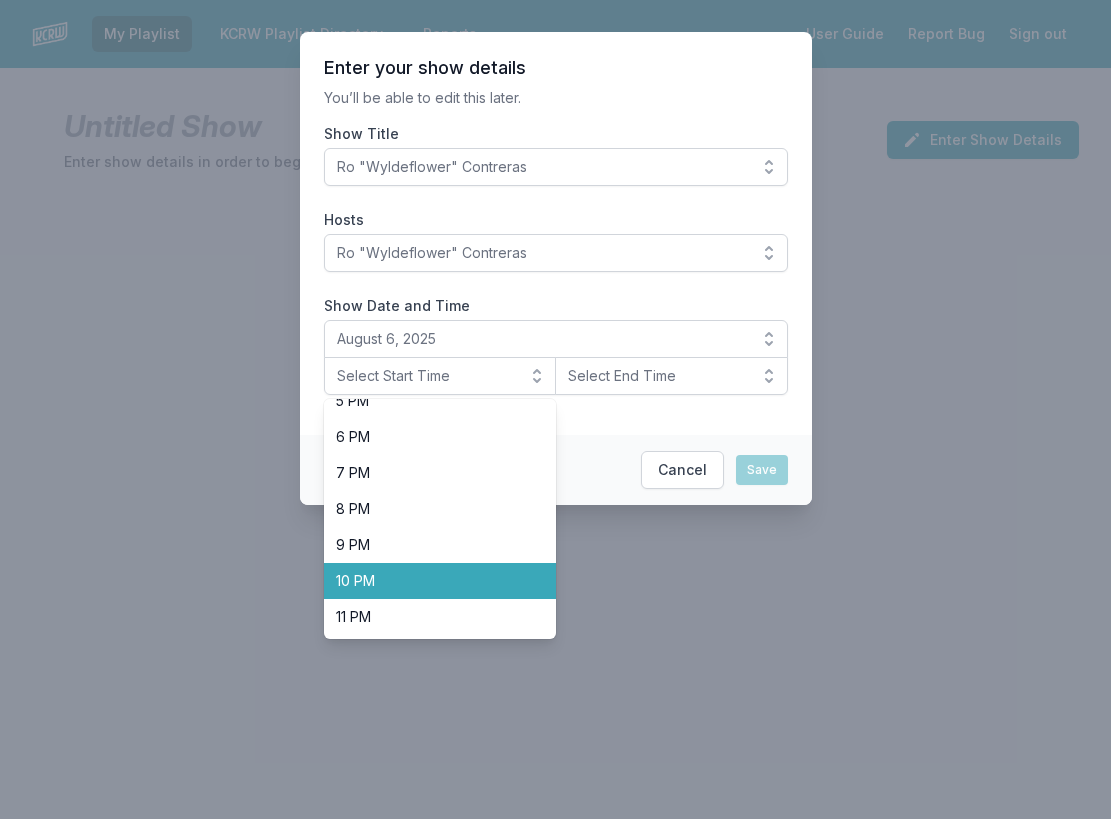 click on "10 PM" at bounding box center (428, 581) 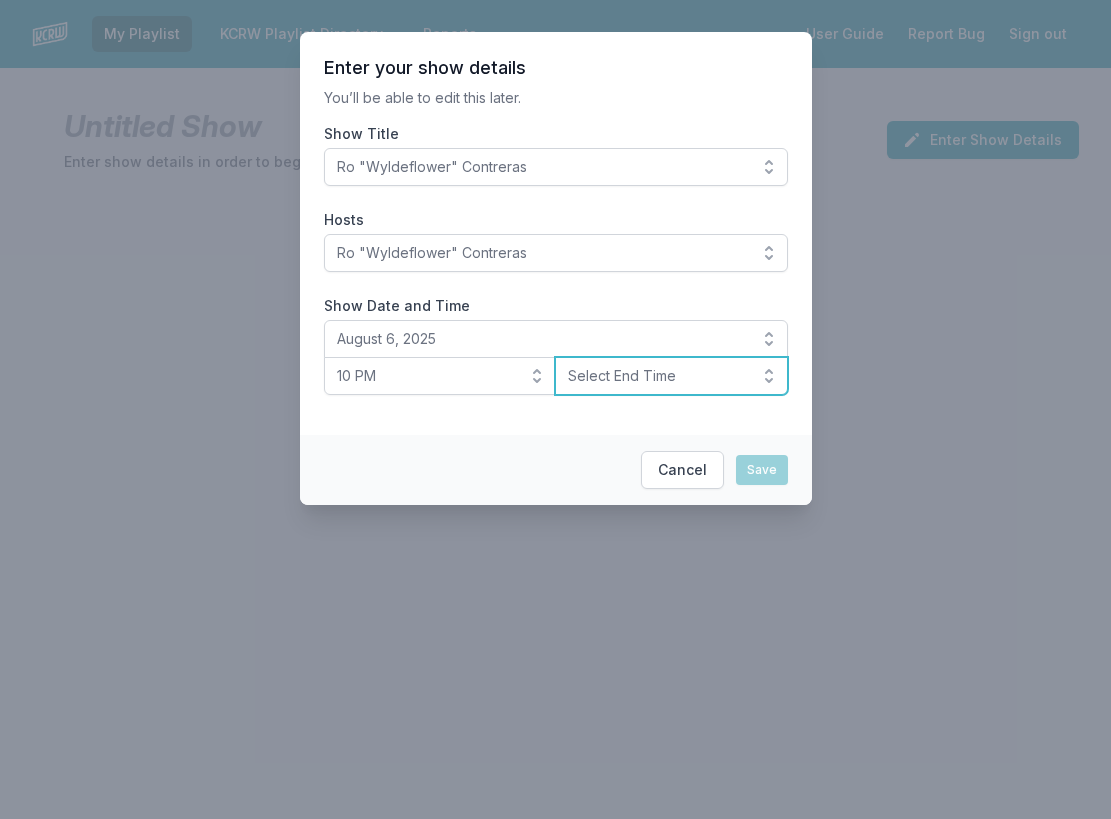 click on "Select End Time" at bounding box center (657, 376) 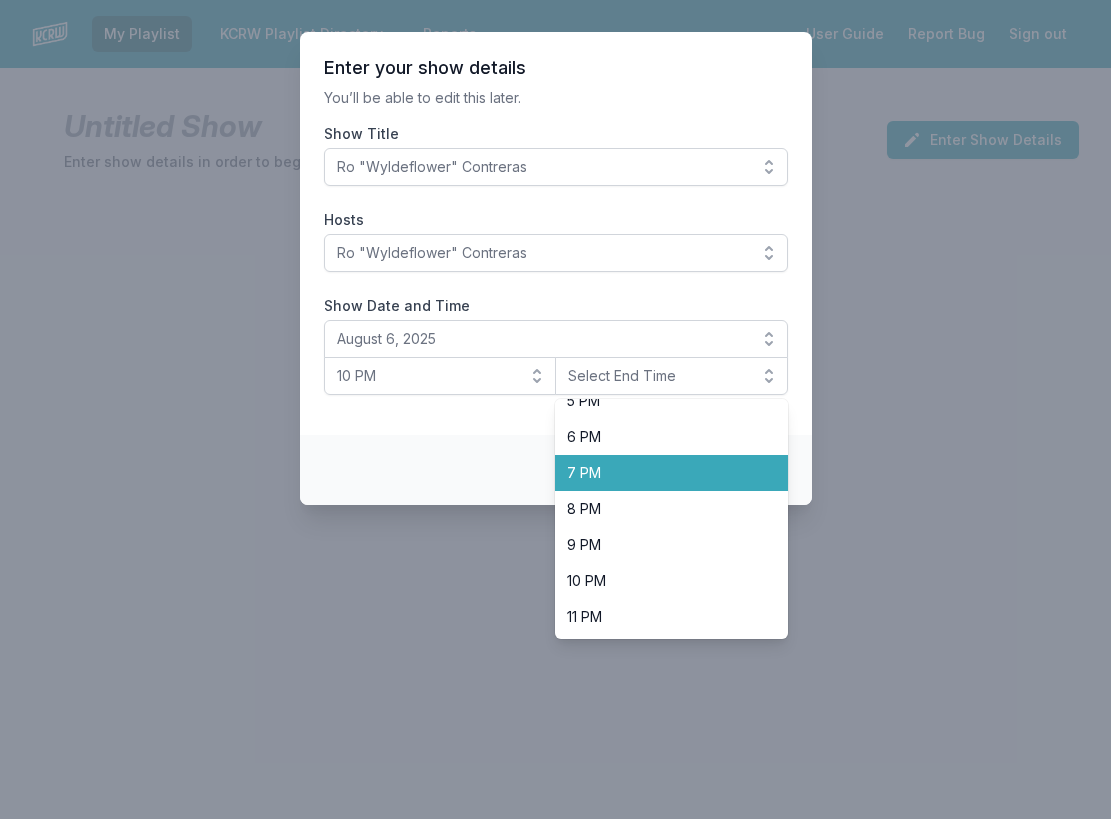 scroll, scrollTop: 0, scrollLeft: 0, axis: both 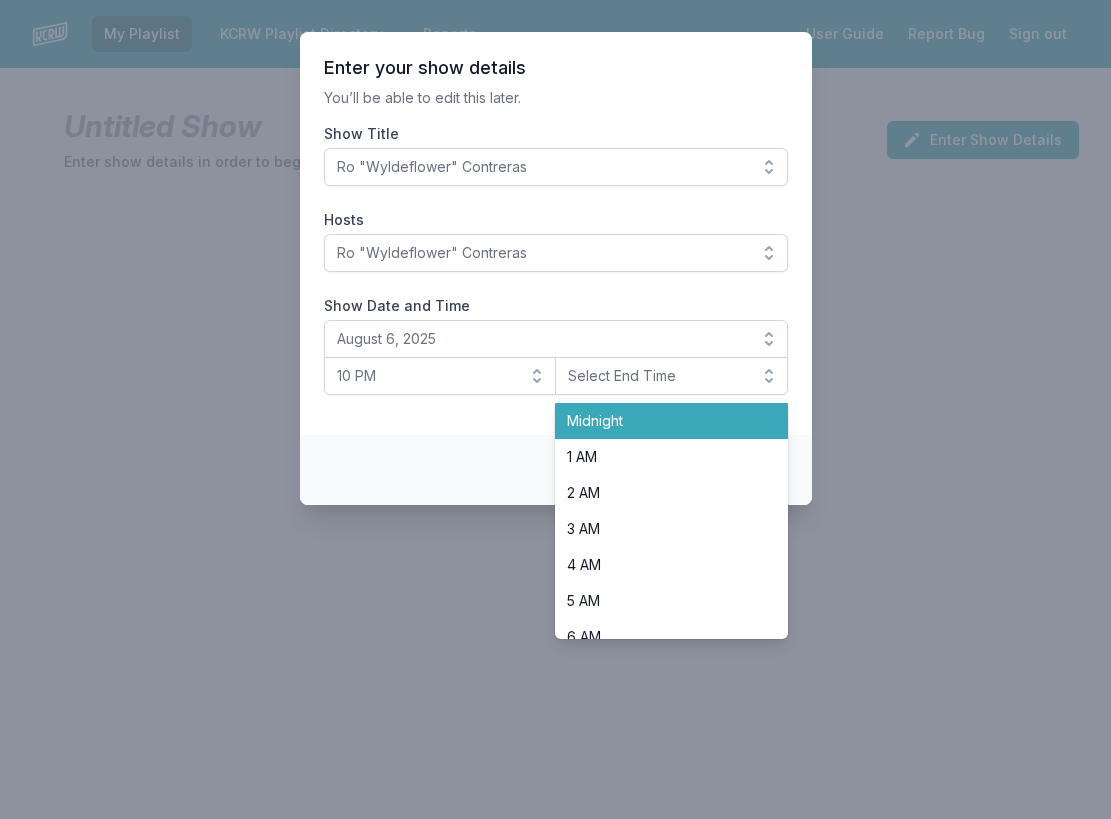 click on "Midnight" at bounding box center (659, 421) 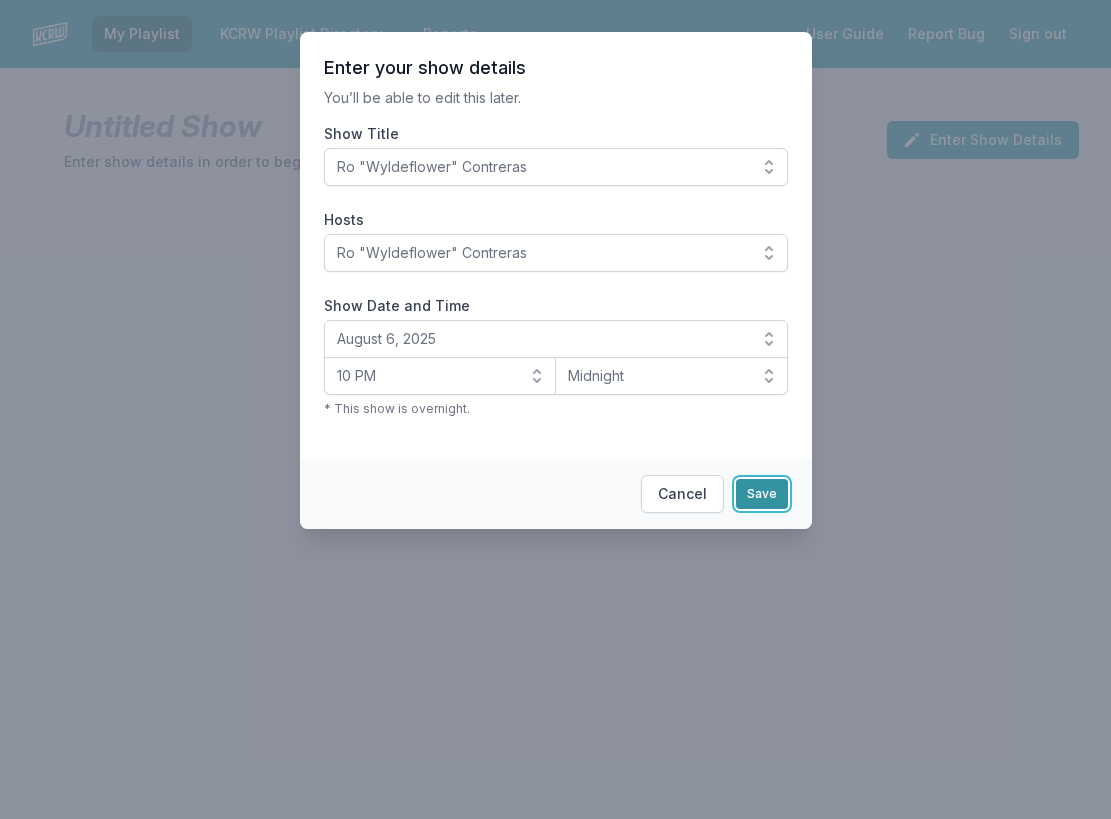 click on "Save" at bounding box center [762, 494] 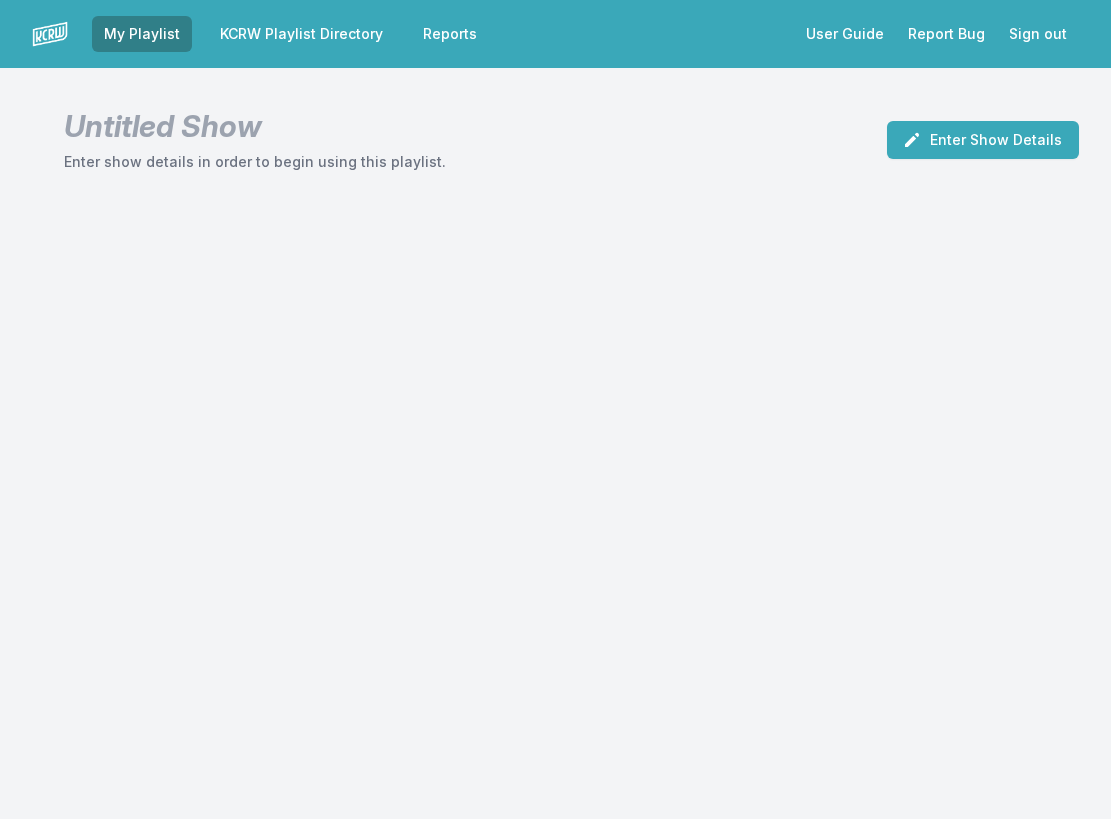 scroll, scrollTop: 0, scrollLeft: 0, axis: both 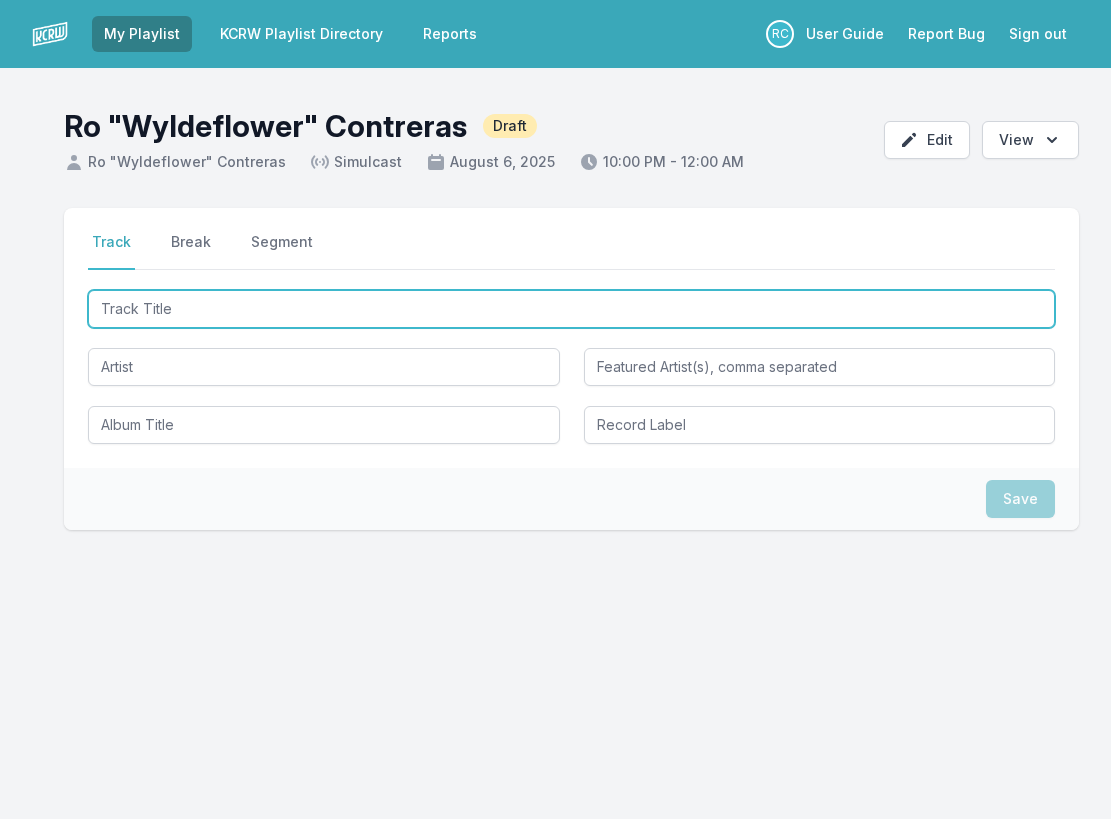 click at bounding box center (571, 309) 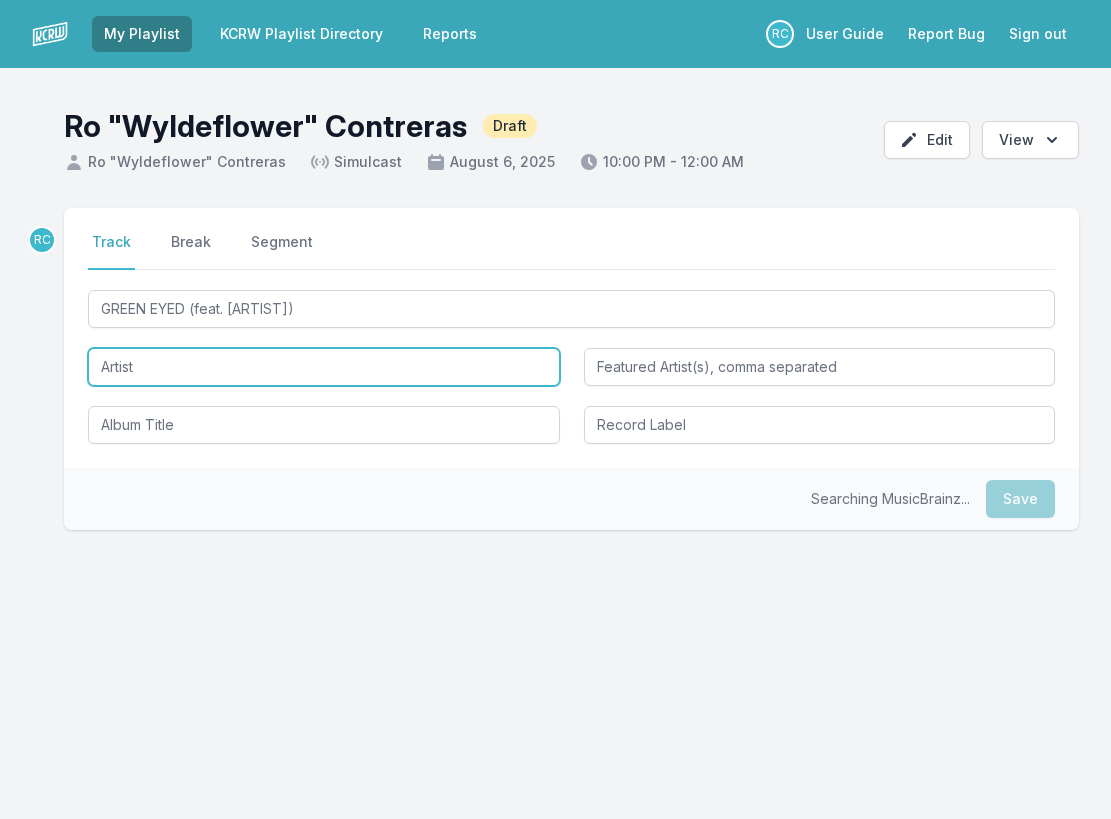 type on "GREEN EYED" 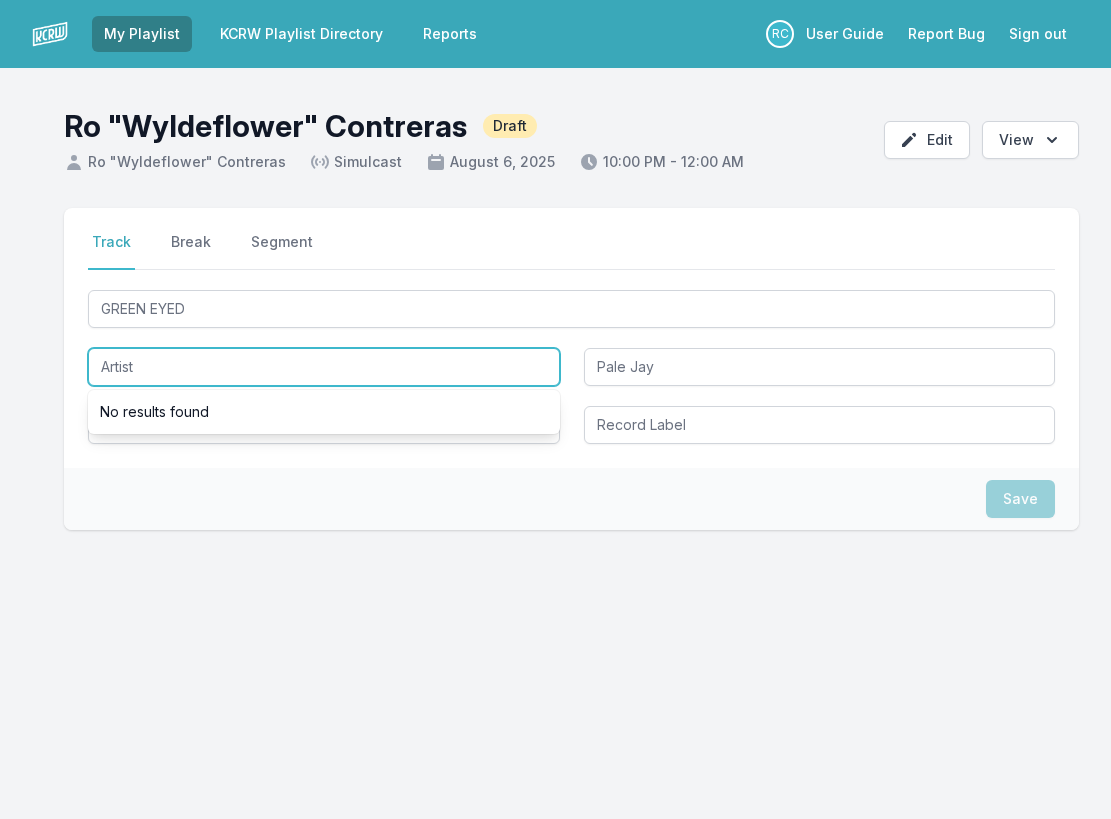 paste on "CARRTOONS" 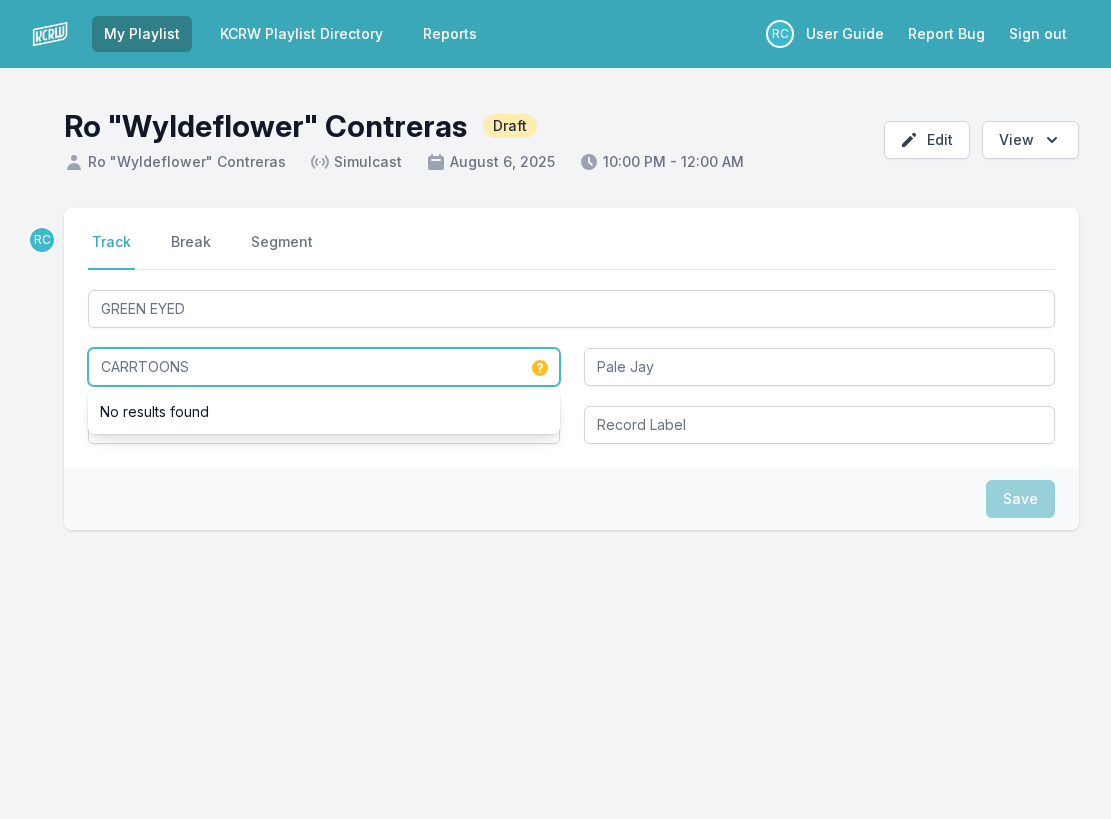 type on "CARRTOONS" 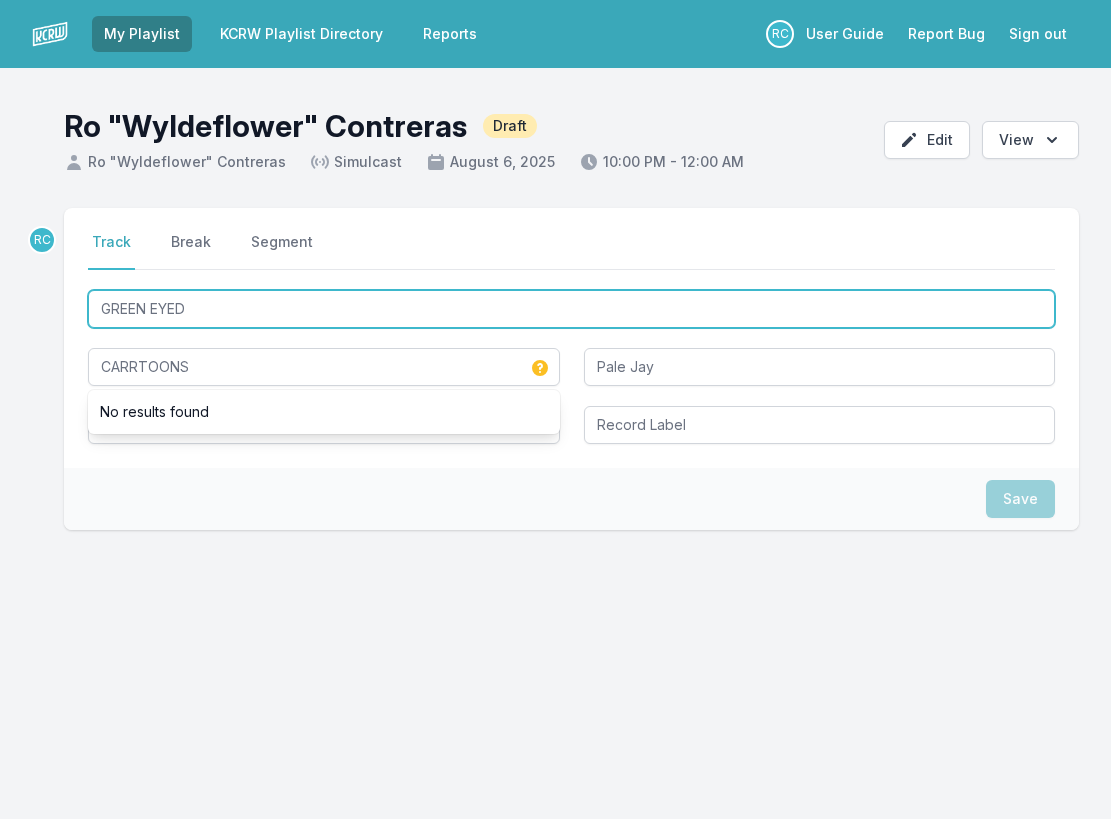 click on "GREEN EYED" at bounding box center [571, 309] 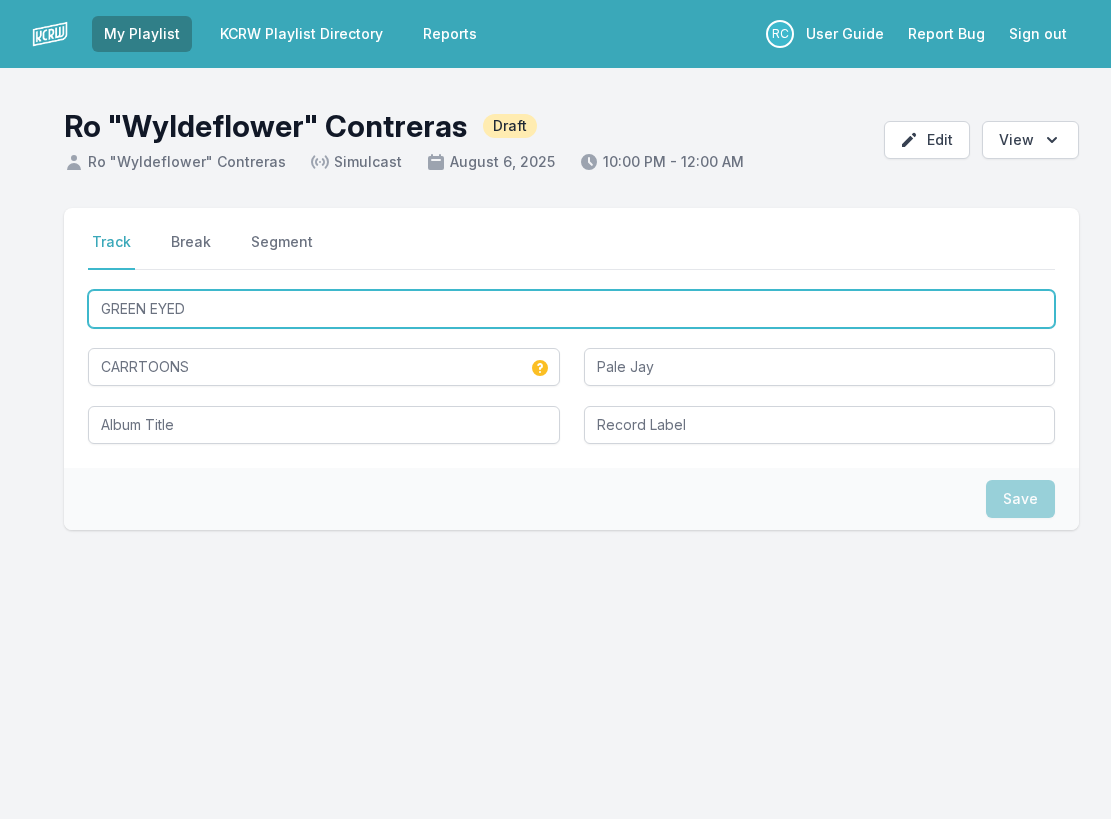 type on "GREEN EYE" 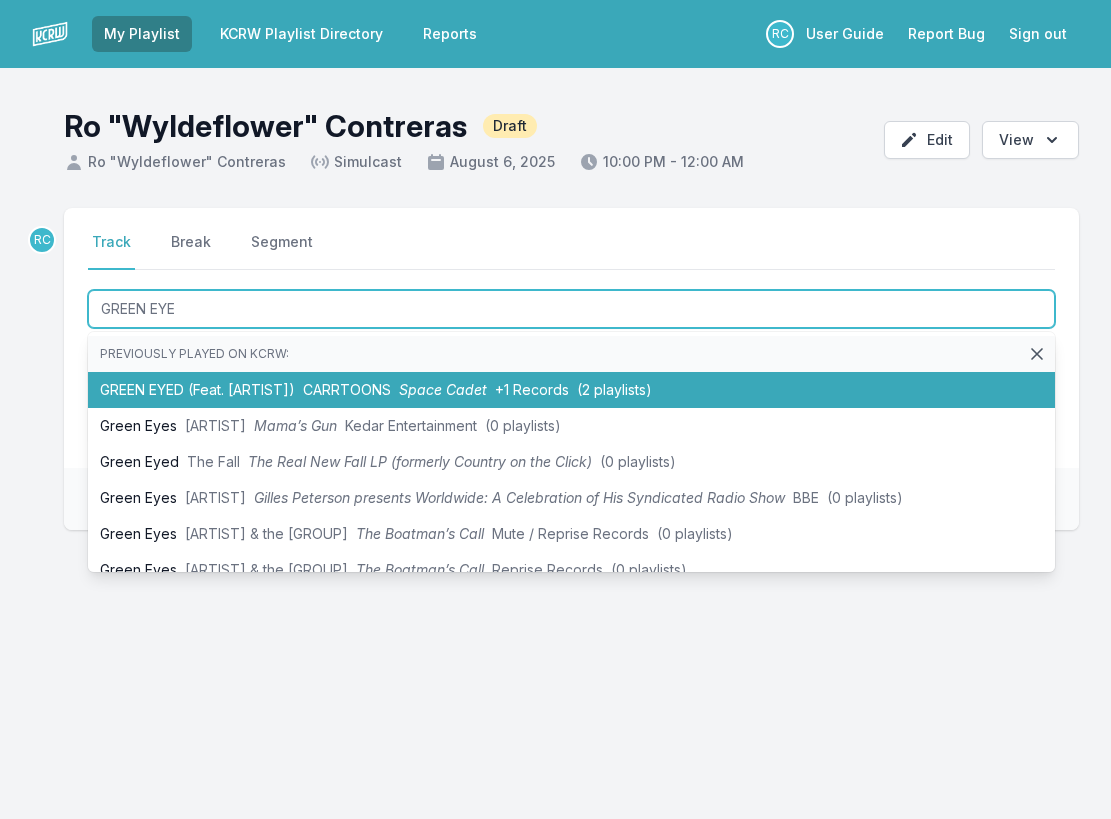 click on "GREEN EYED (Feat. [ARTIST]) [ARTIST] Space Cadet +1 Records (2 playlists)" at bounding box center [571, 390] 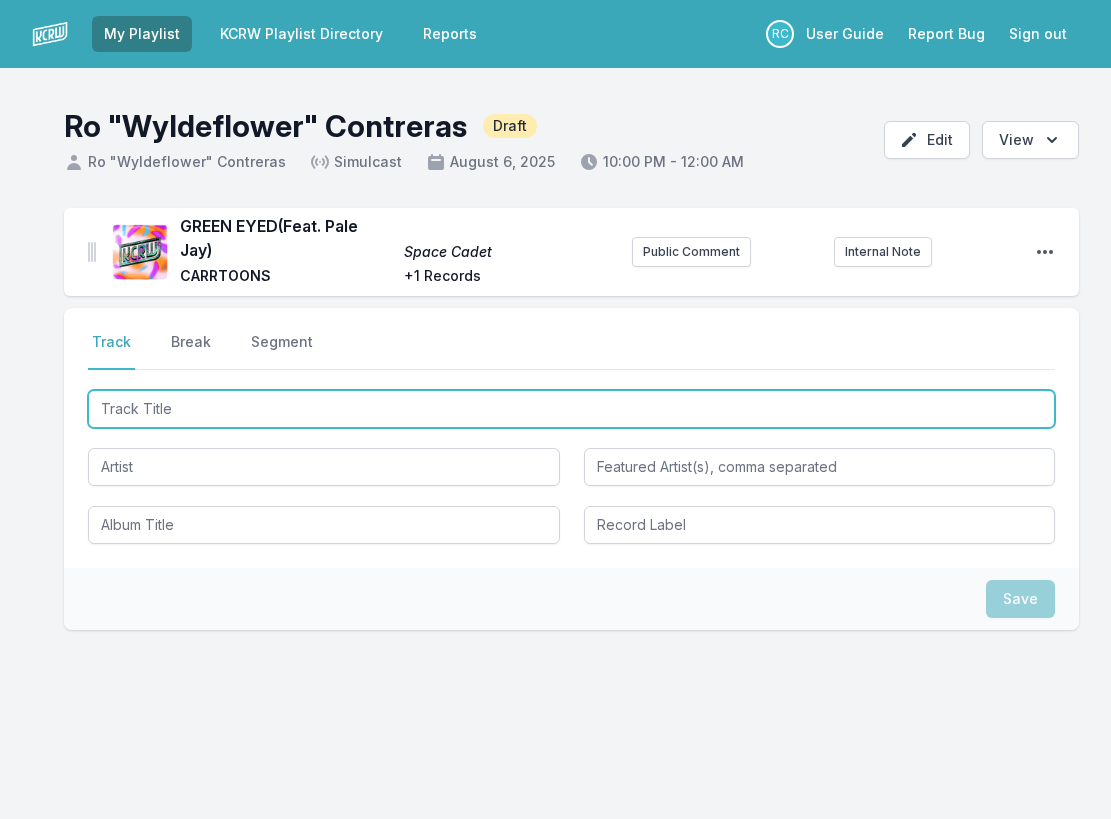 type 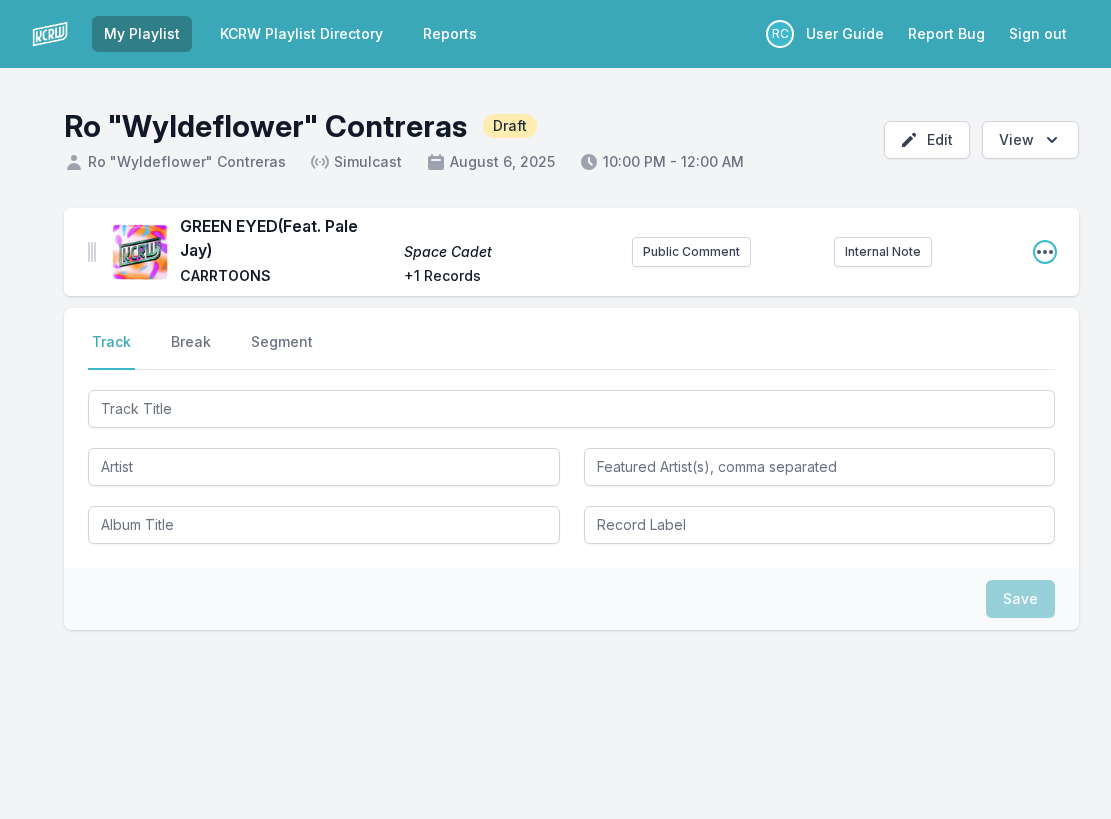 click 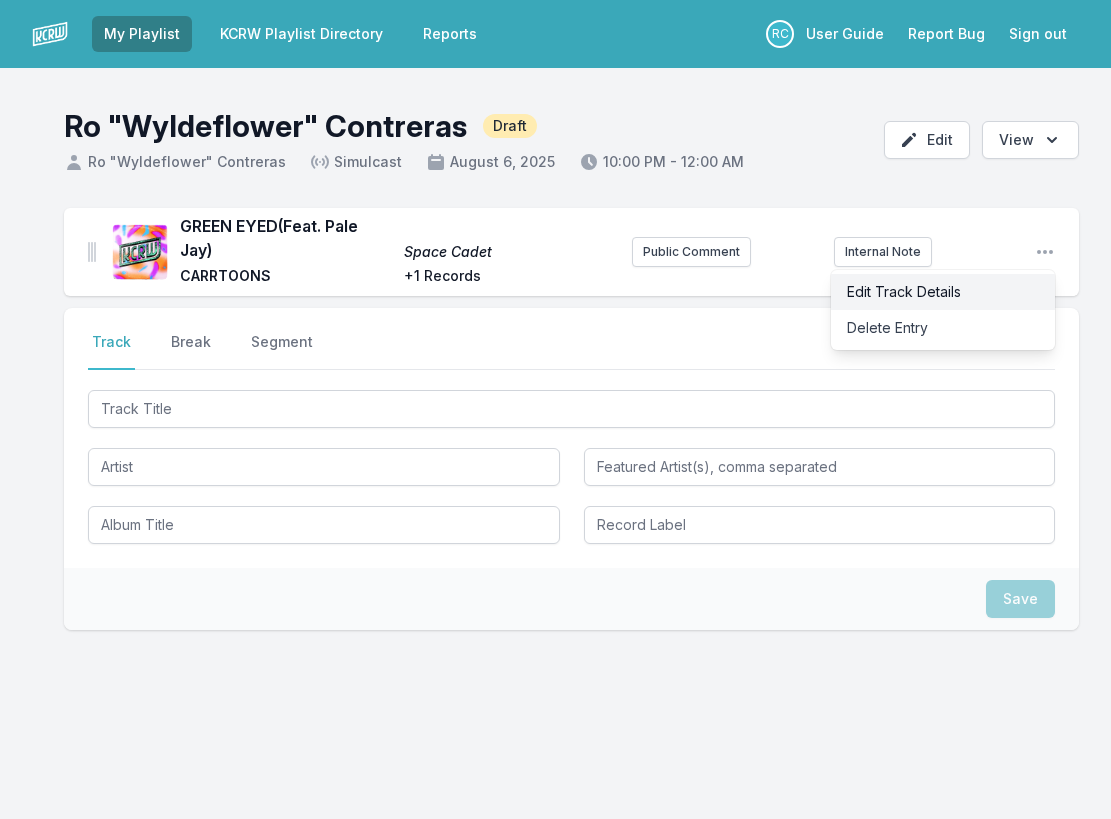 click on "Edit Track Details" at bounding box center (943, 292) 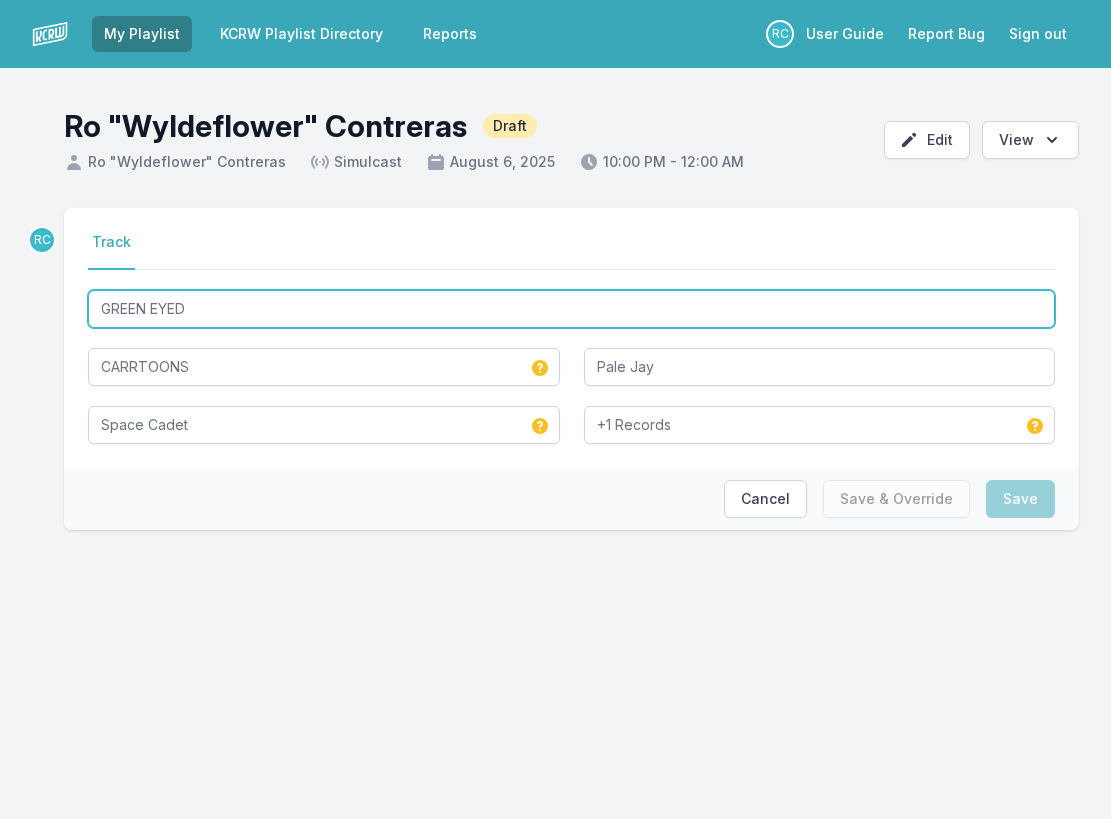 drag, startPoint x: 214, startPoint y: 309, endPoint x: 103, endPoint y: 292, distance: 112.29426 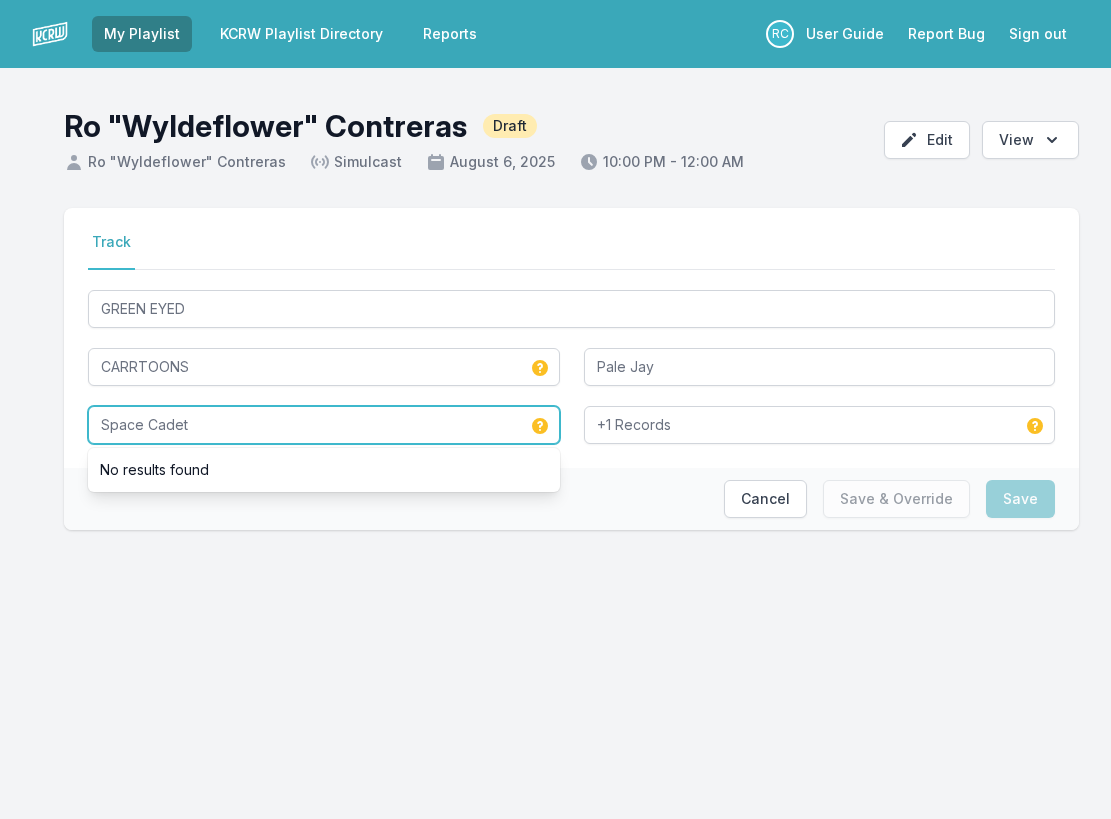 drag, startPoint x: 204, startPoint y: 420, endPoint x: 48, endPoint y: 414, distance: 156.11534 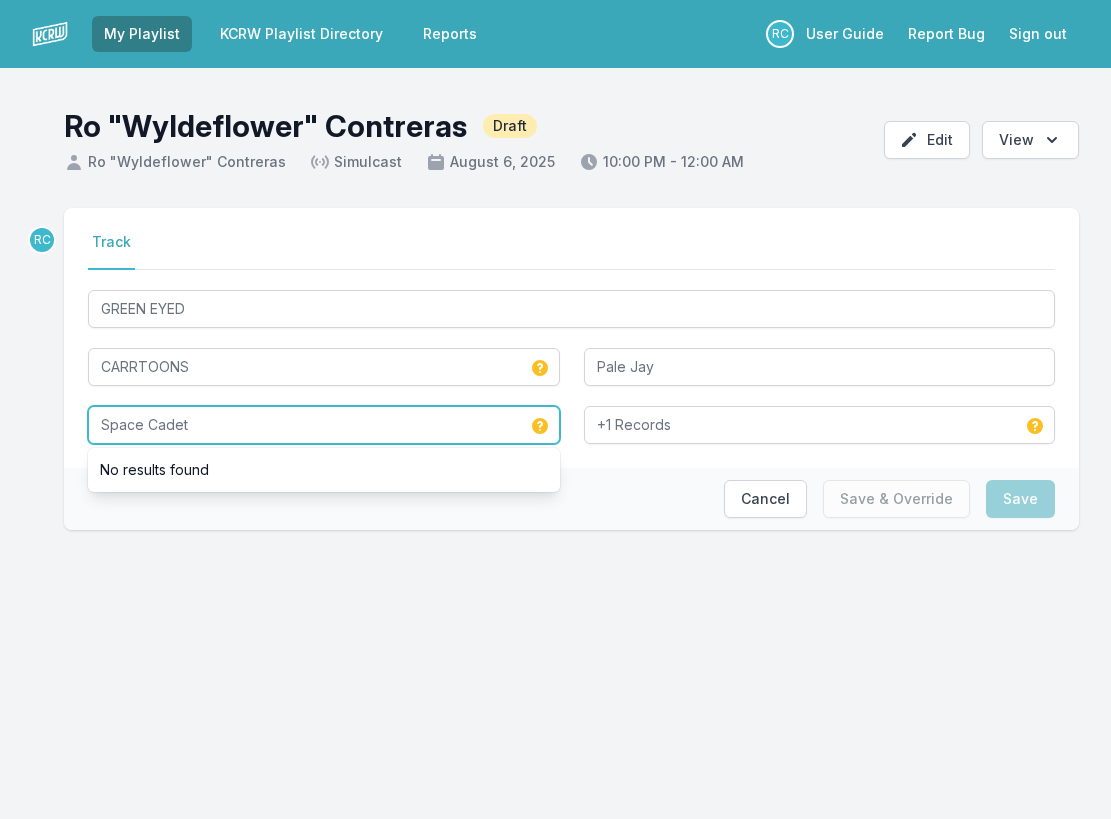 paste on "GREEN EYED" 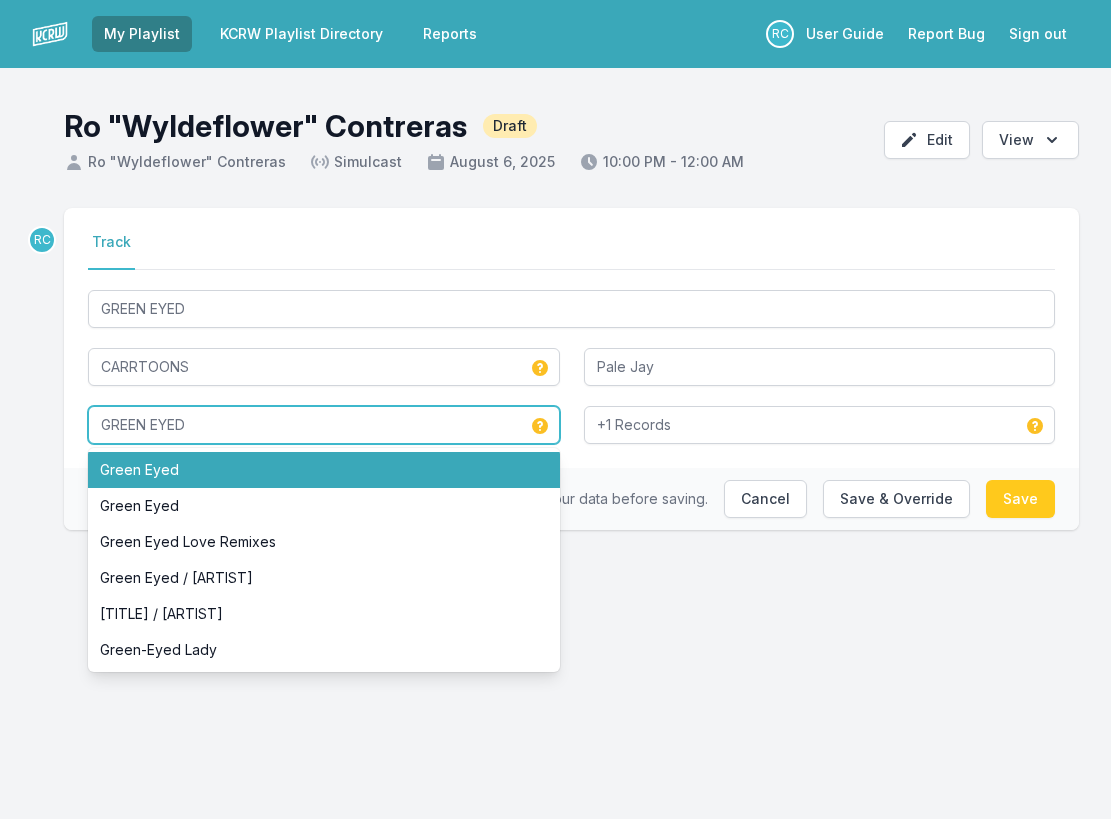 click on "Green Eyed" at bounding box center [324, 470] 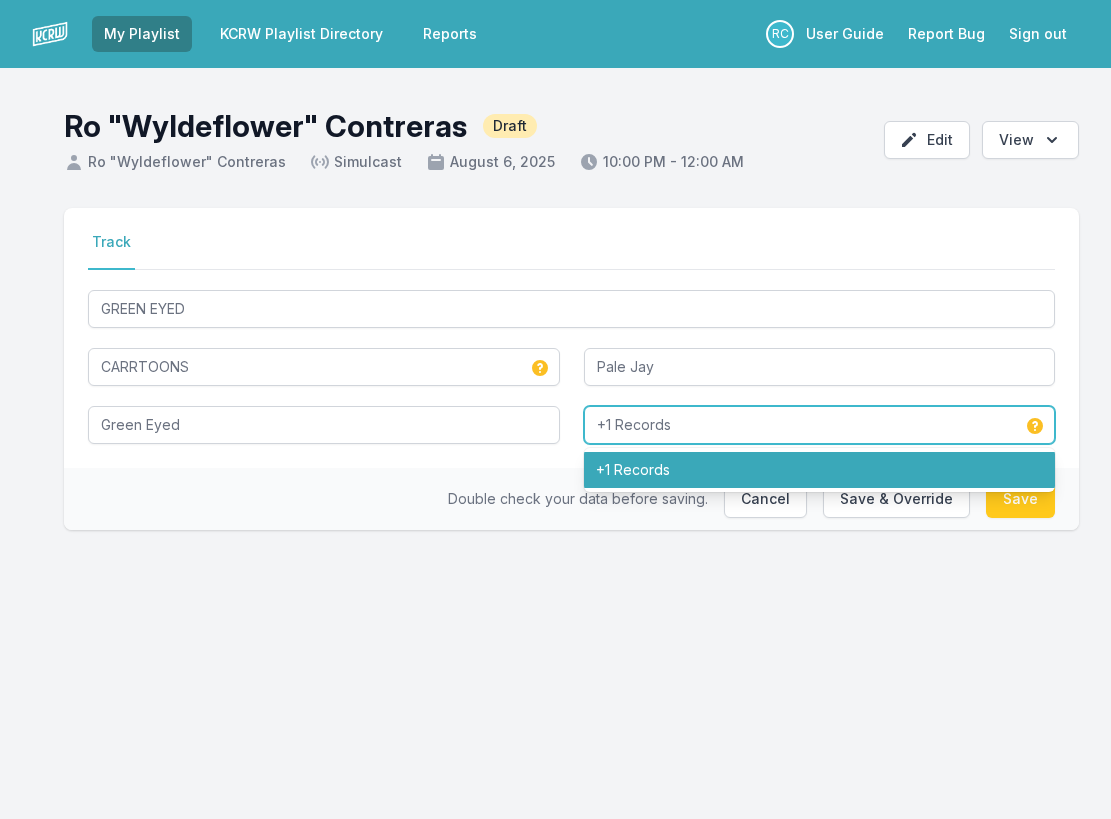 click on "+1 Records" at bounding box center [820, 470] 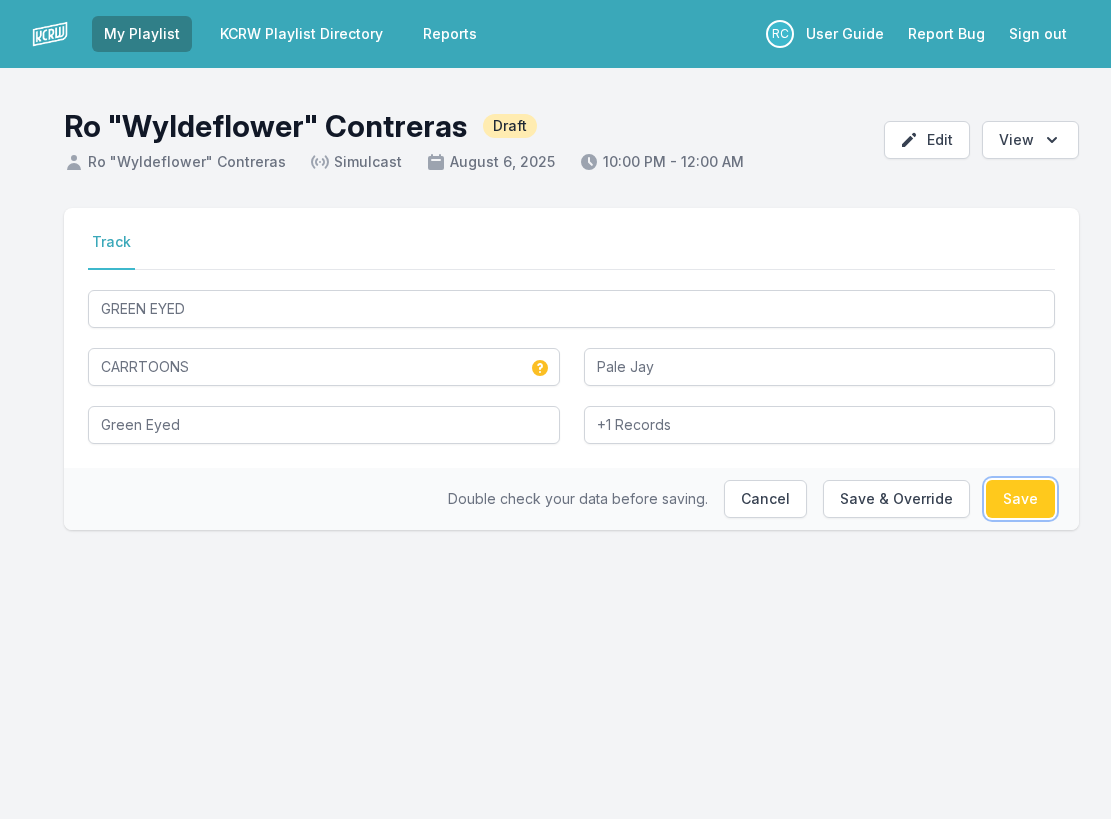click on "Save" at bounding box center (1020, 499) 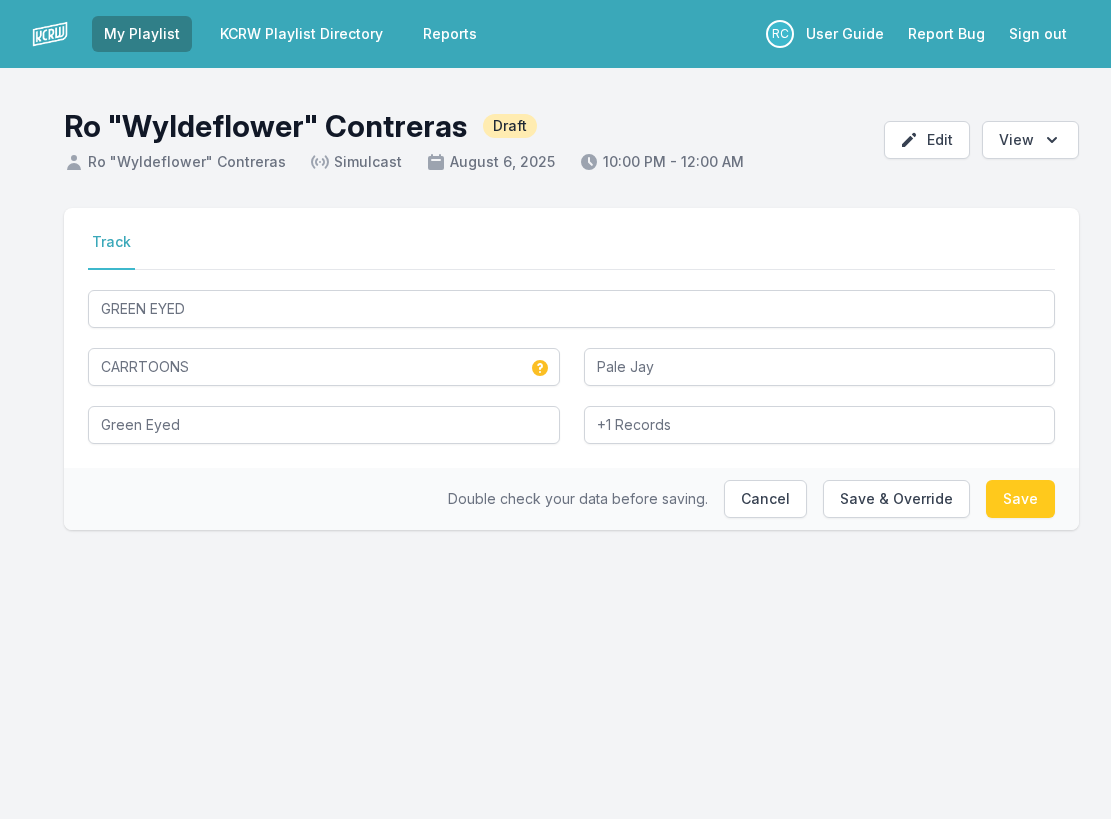 type on "Space Cadet" 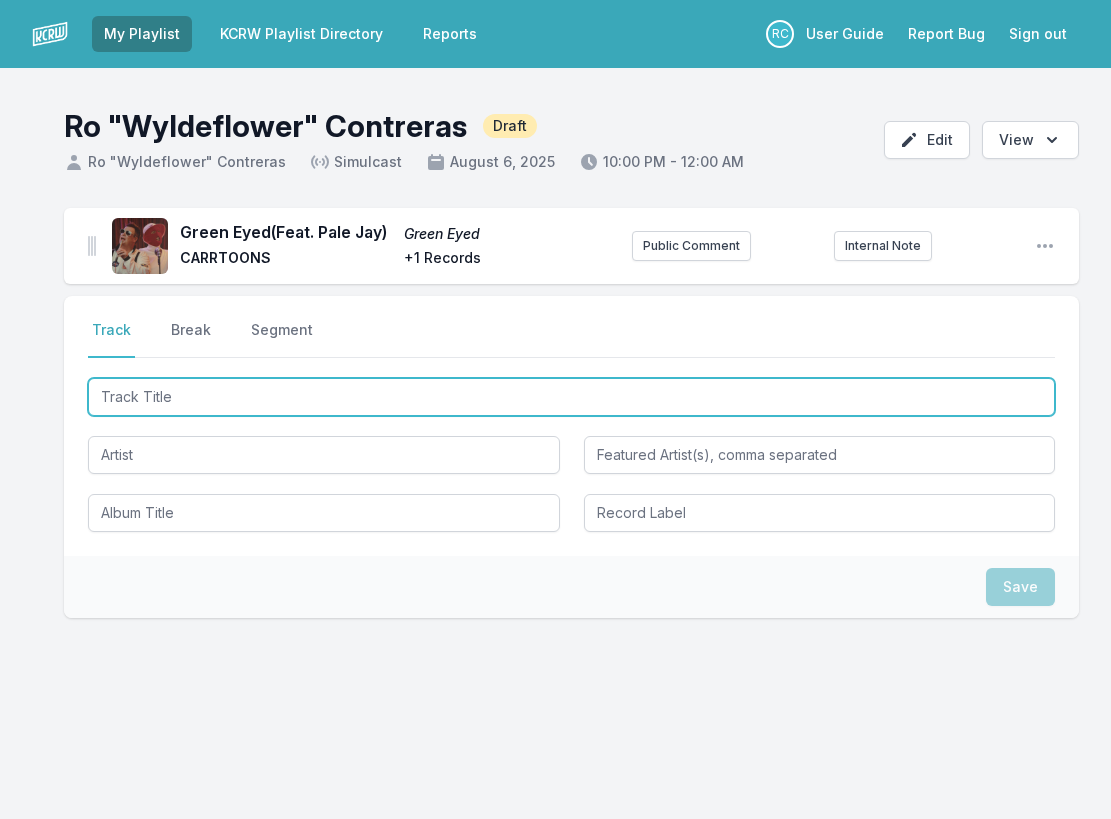 click at bounding box center (571, 397) 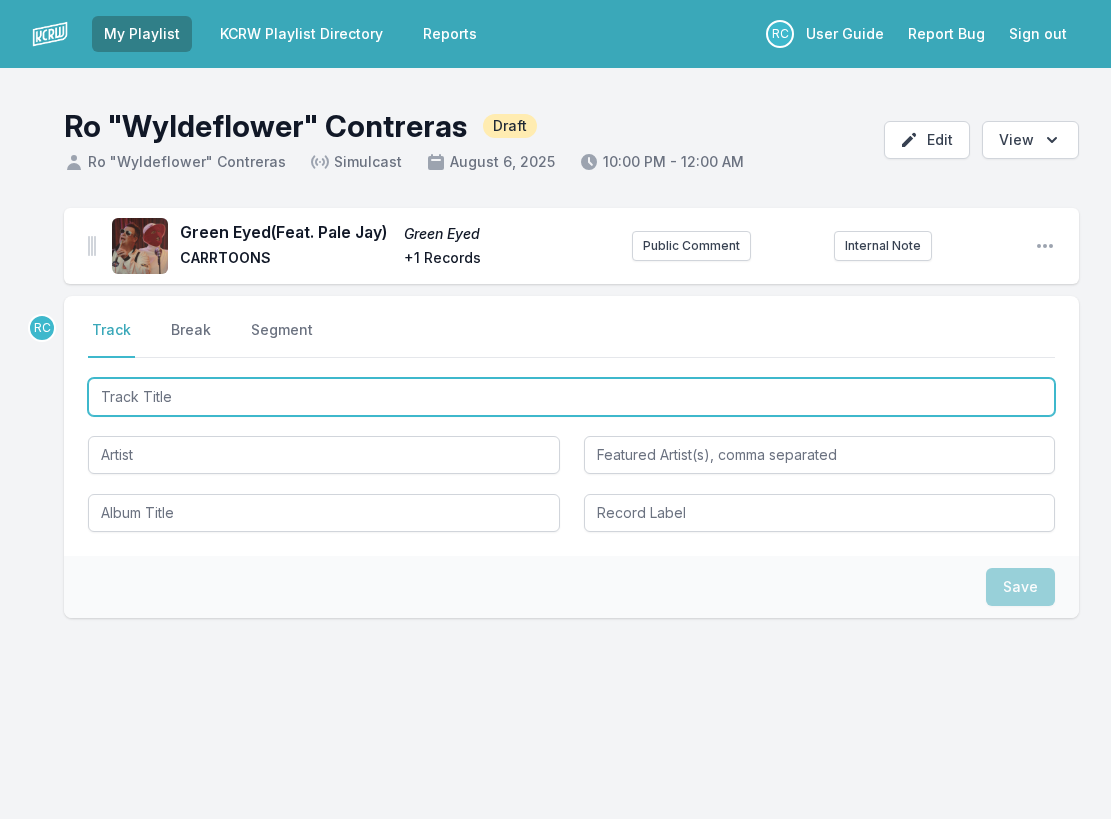 paste on "Say It Again" 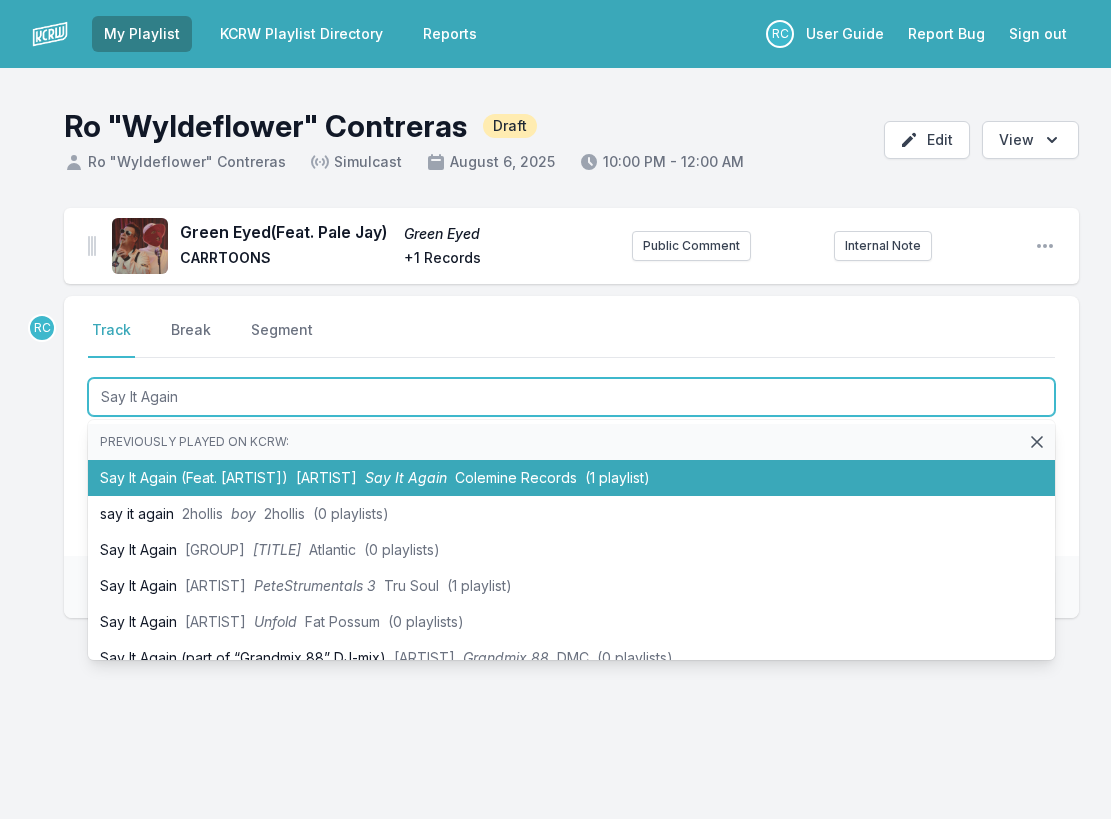 click on "[ARTIST]" at bounding box center [326, 477] 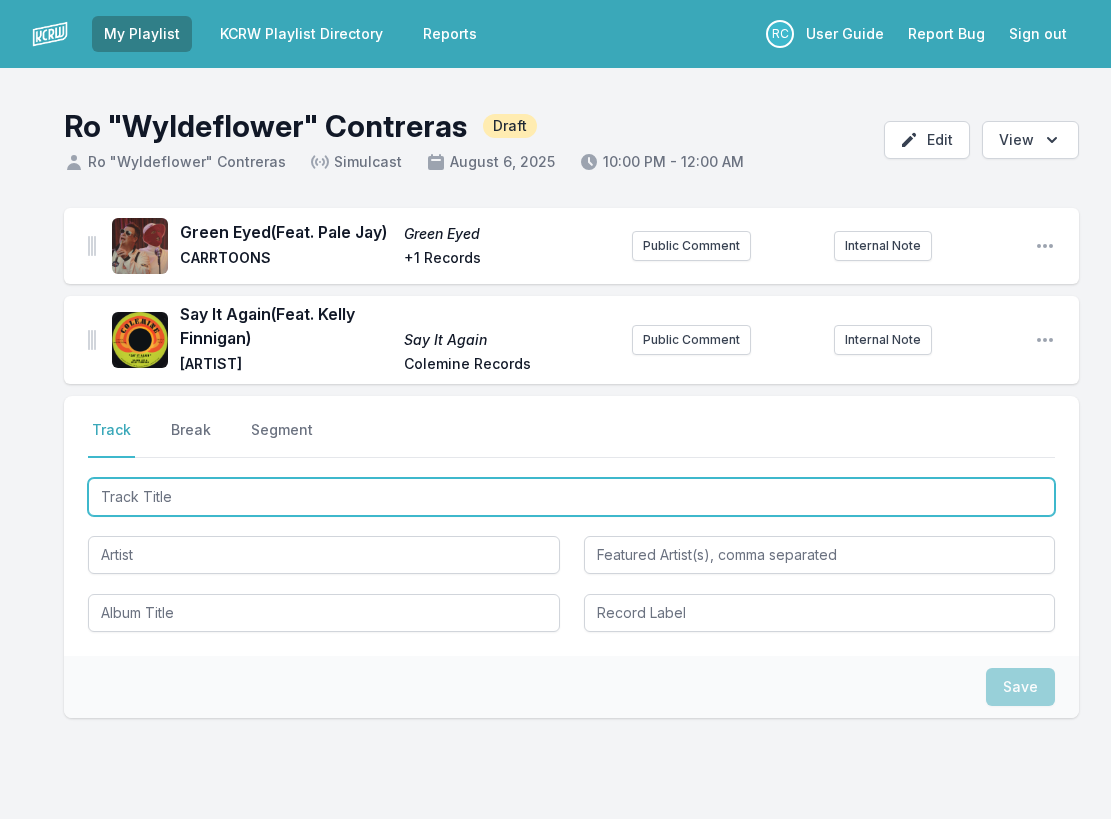 click at bounding box center (571, 497) 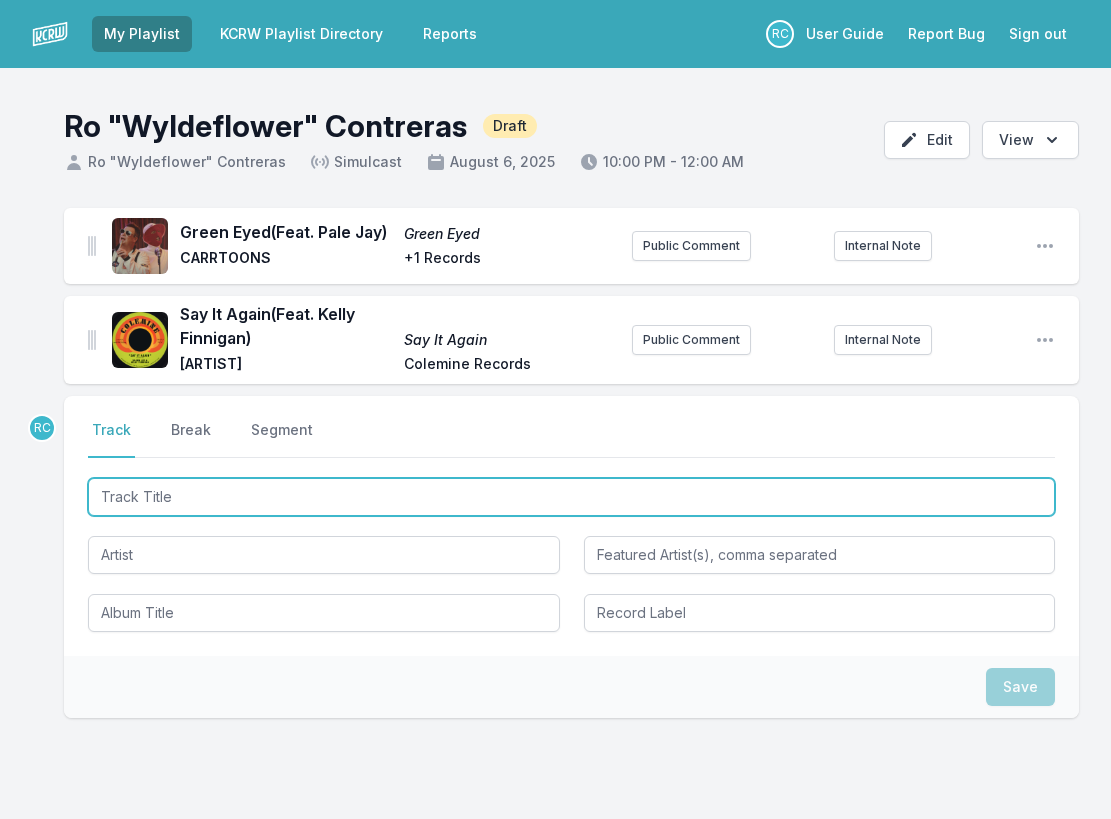 paste on "Everything Is Peaceful Love" 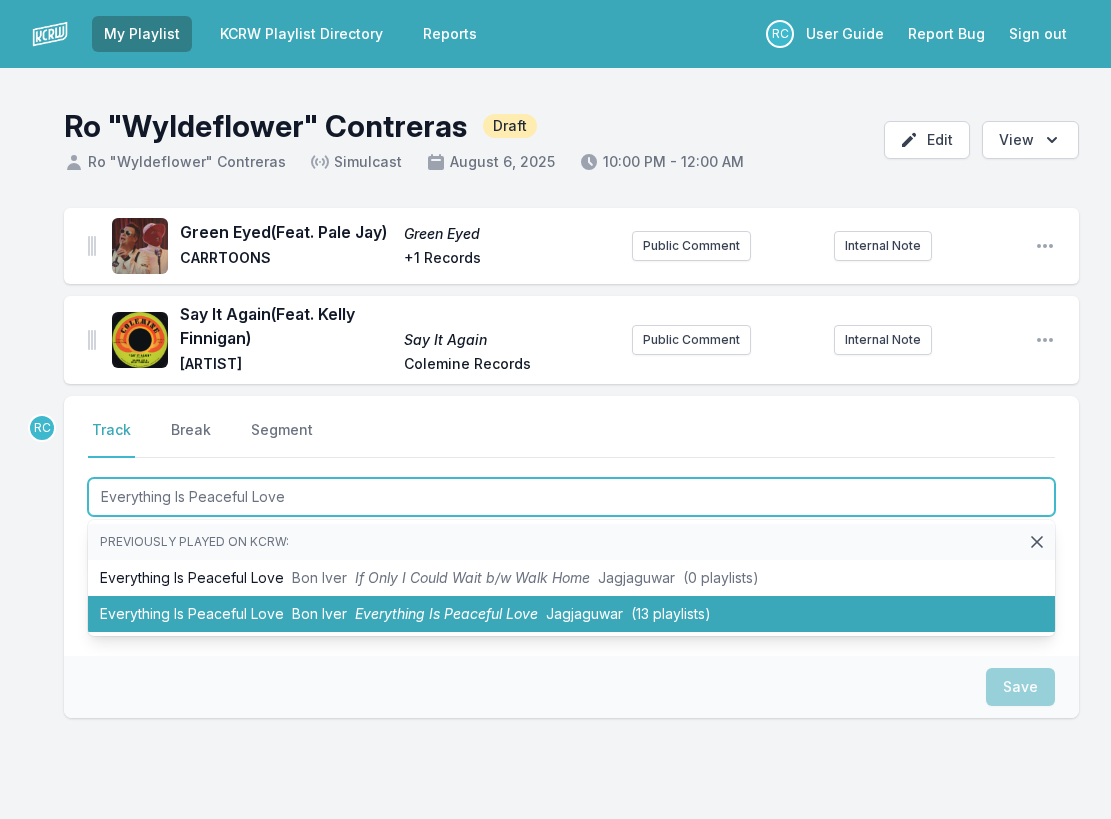 click on "Jagjaguwar" at bounding box center [584, 613] 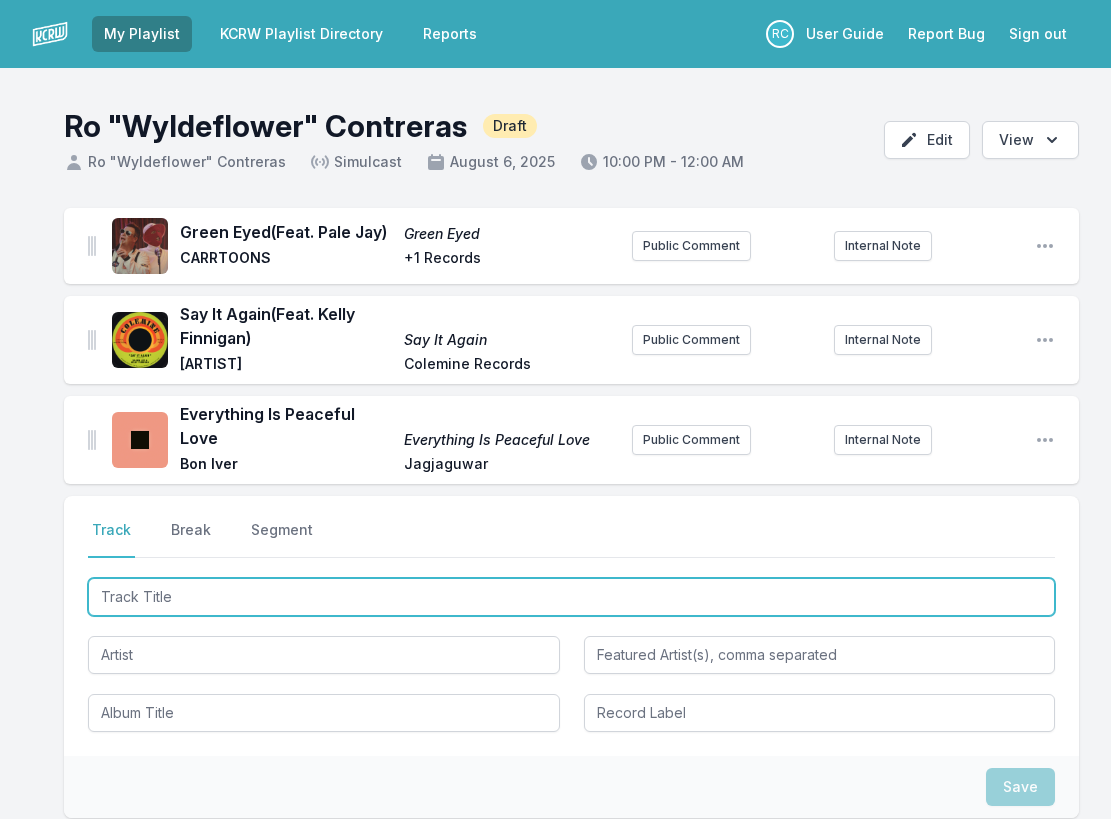 click at bounding box center [571, 597] 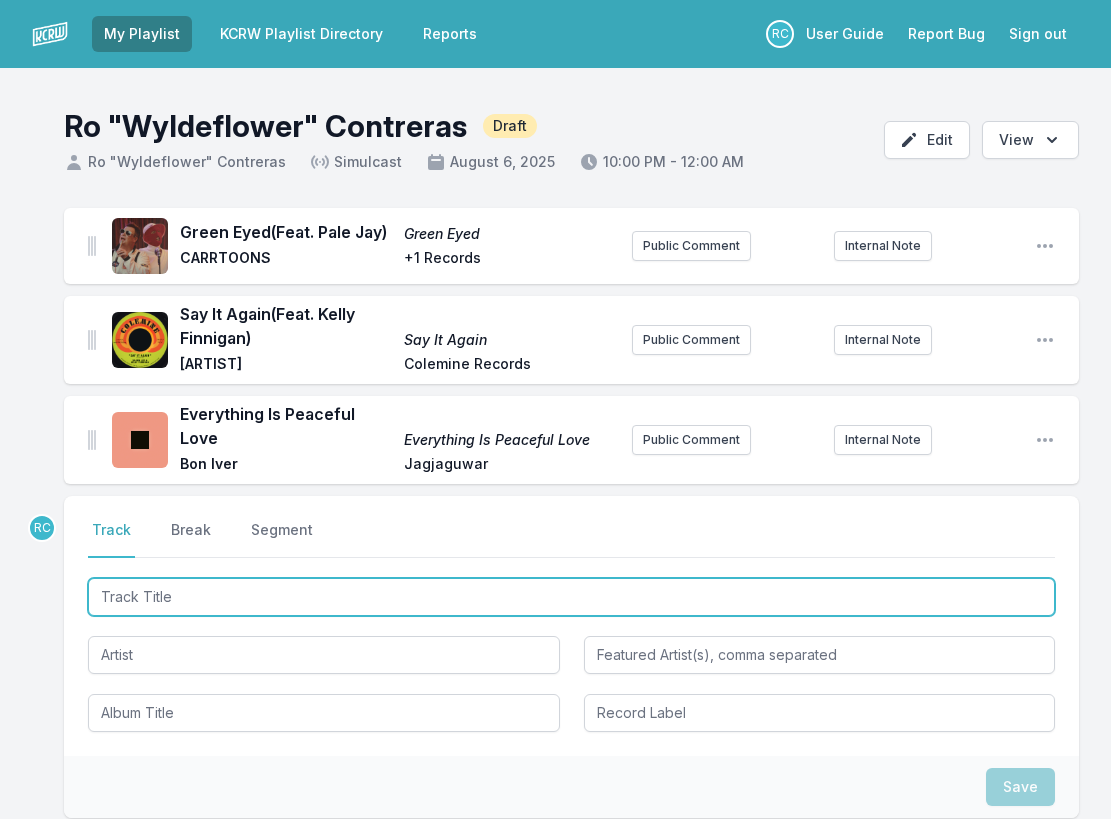 paste on "Flower Moon" 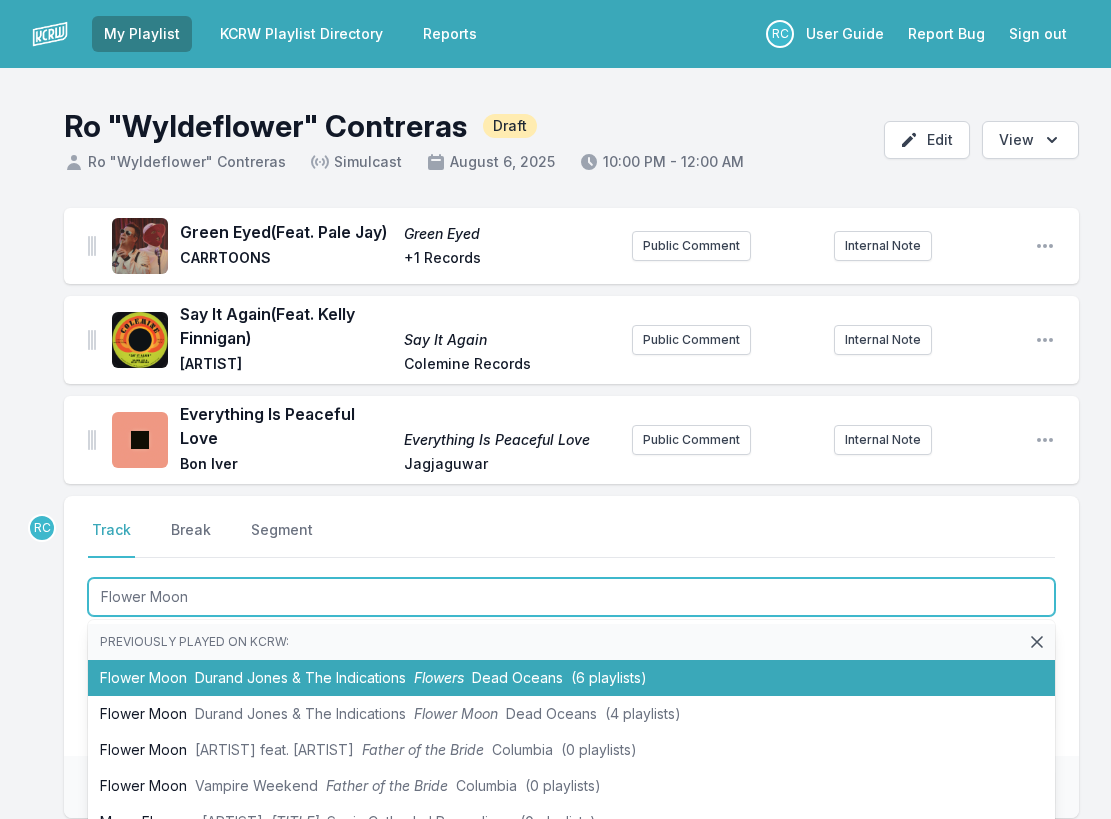 click on "Durand Jones & The Indications" at bounding box center [300, 677] 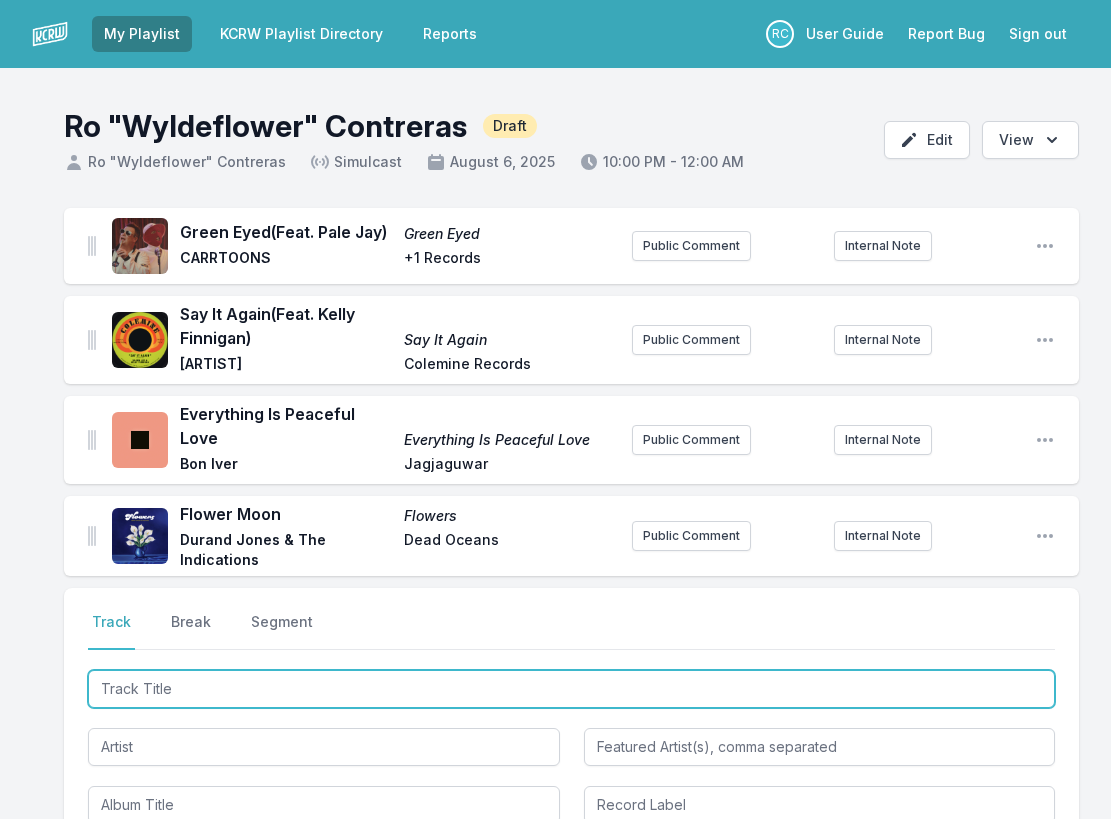 click at bounding box center [571, 689] 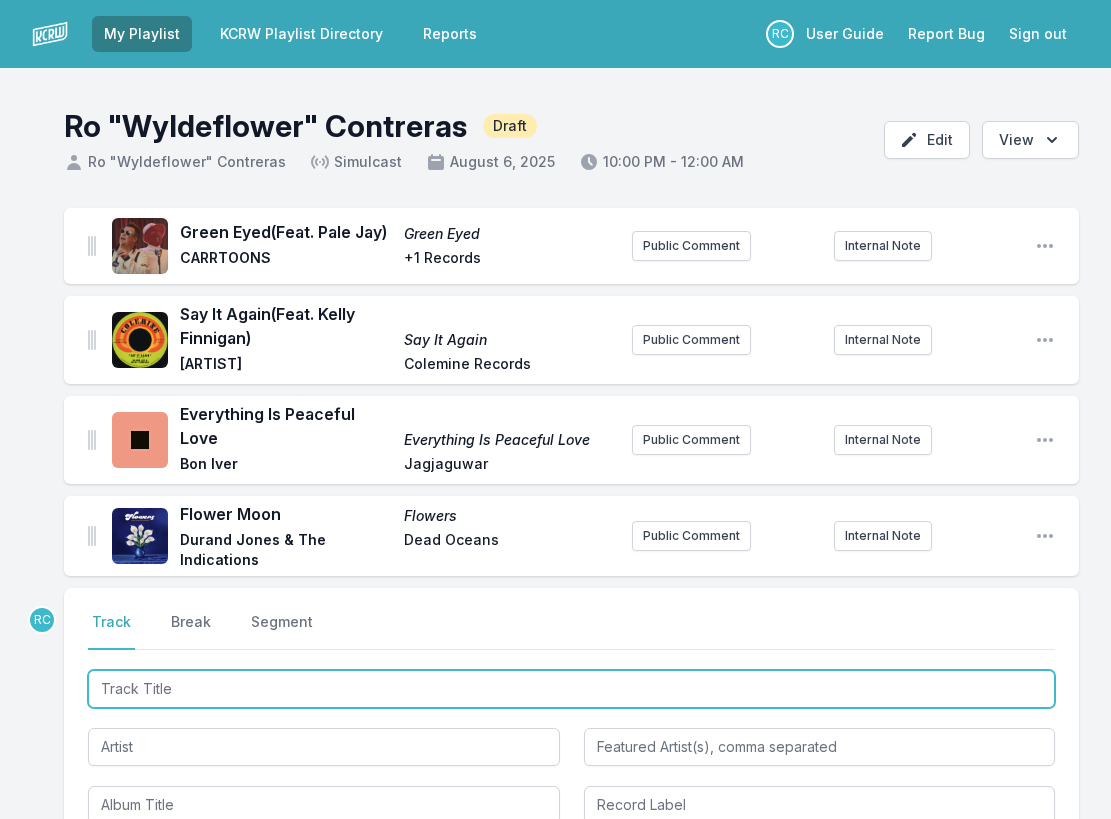 paste on "Rainha" 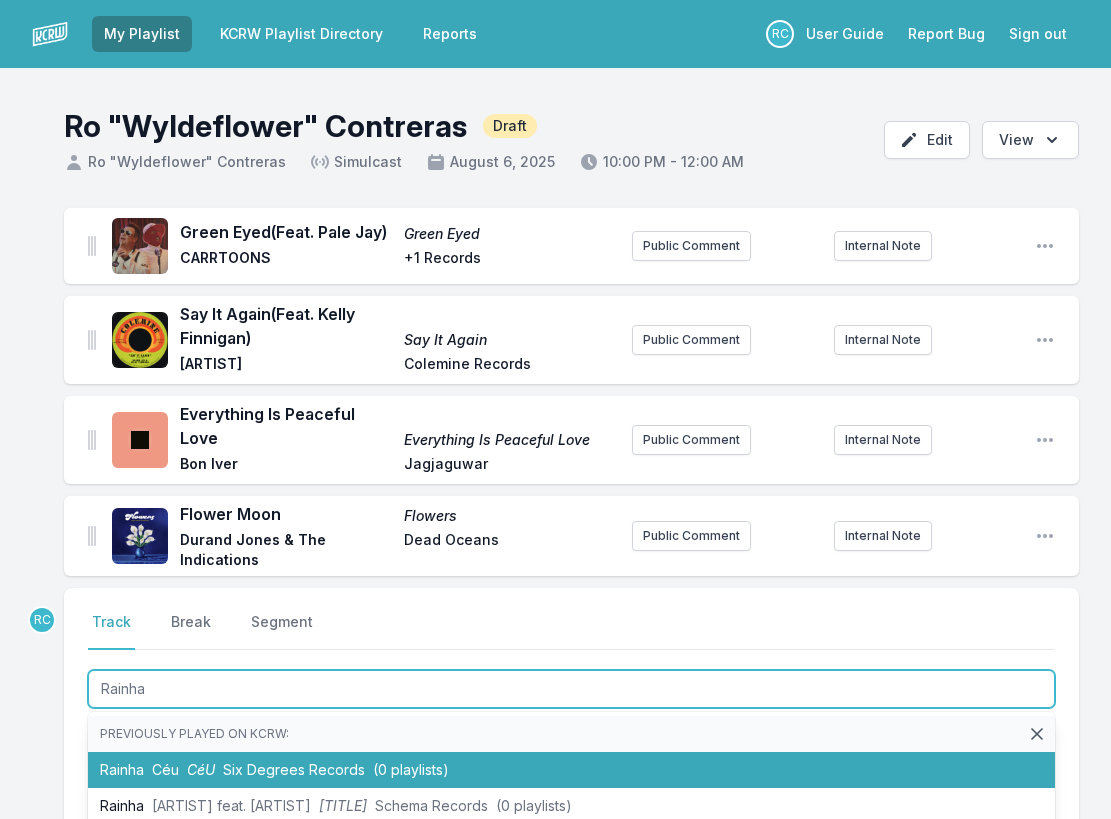 click on "Céu" at bounding box center [165, 769] 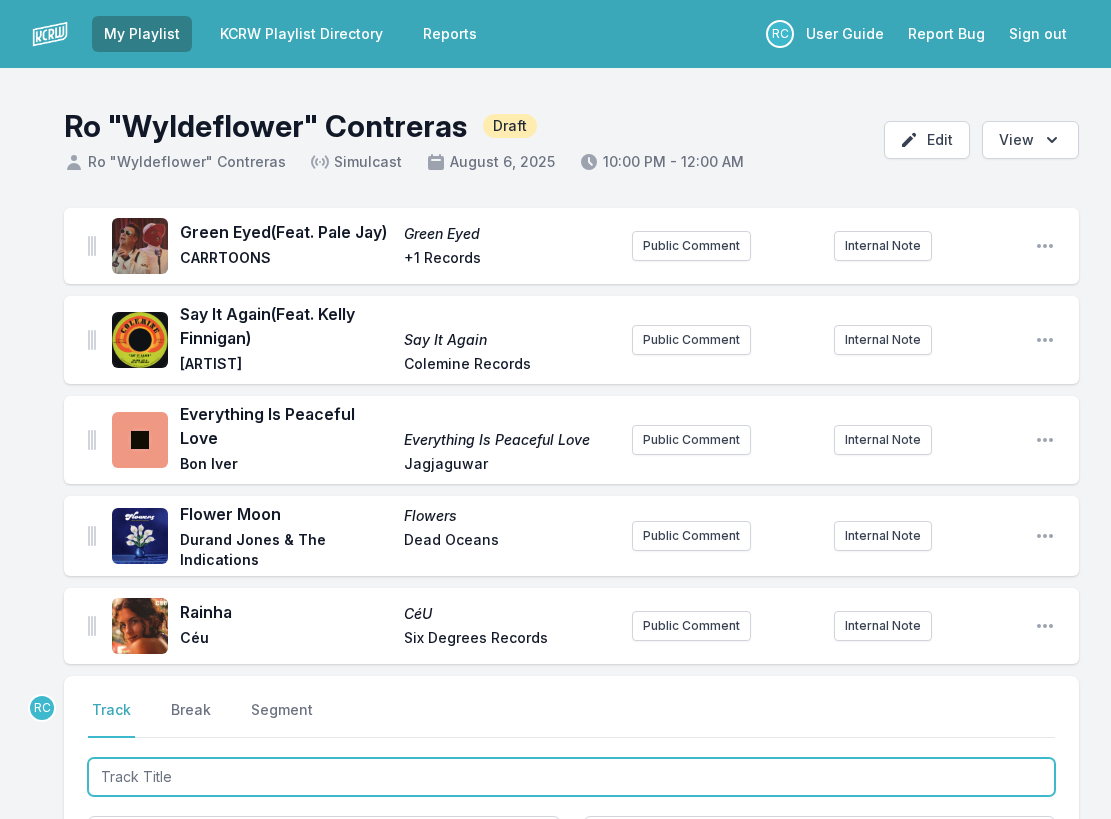 click at bounding box center (571, 777) 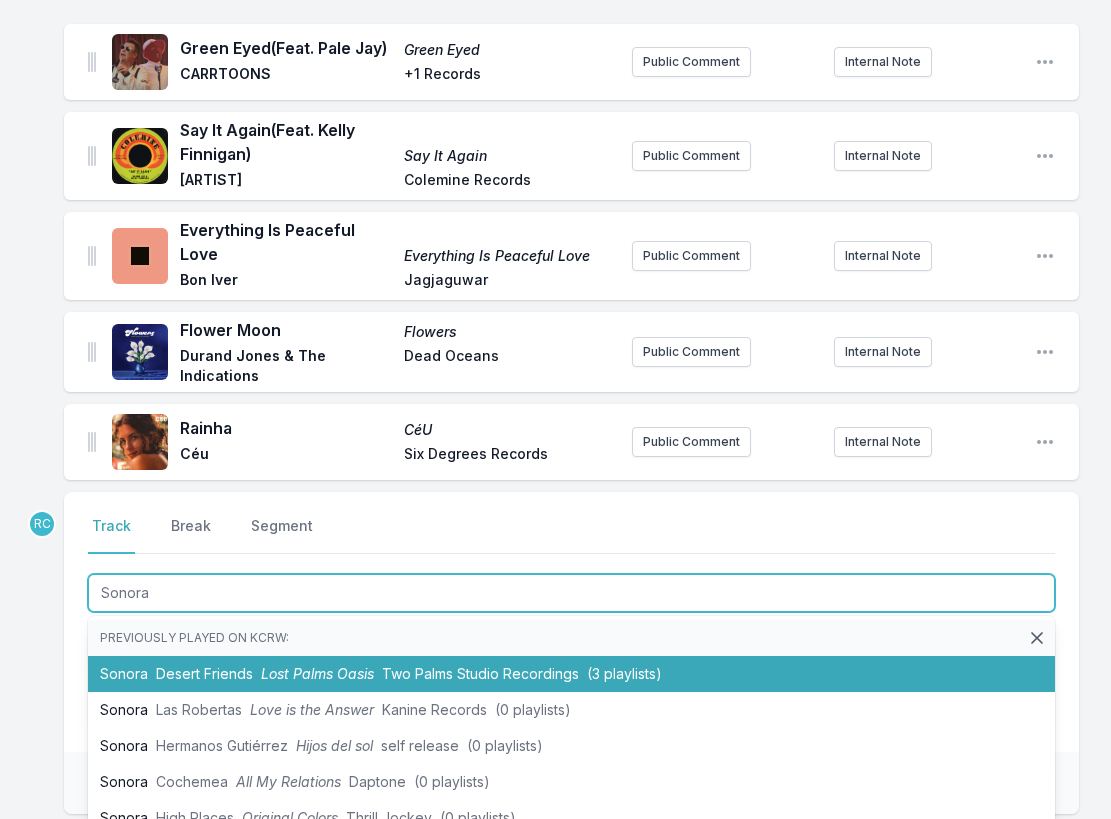 scroll, scrollTop: 187, scrollLeft: 0, axis: vertical 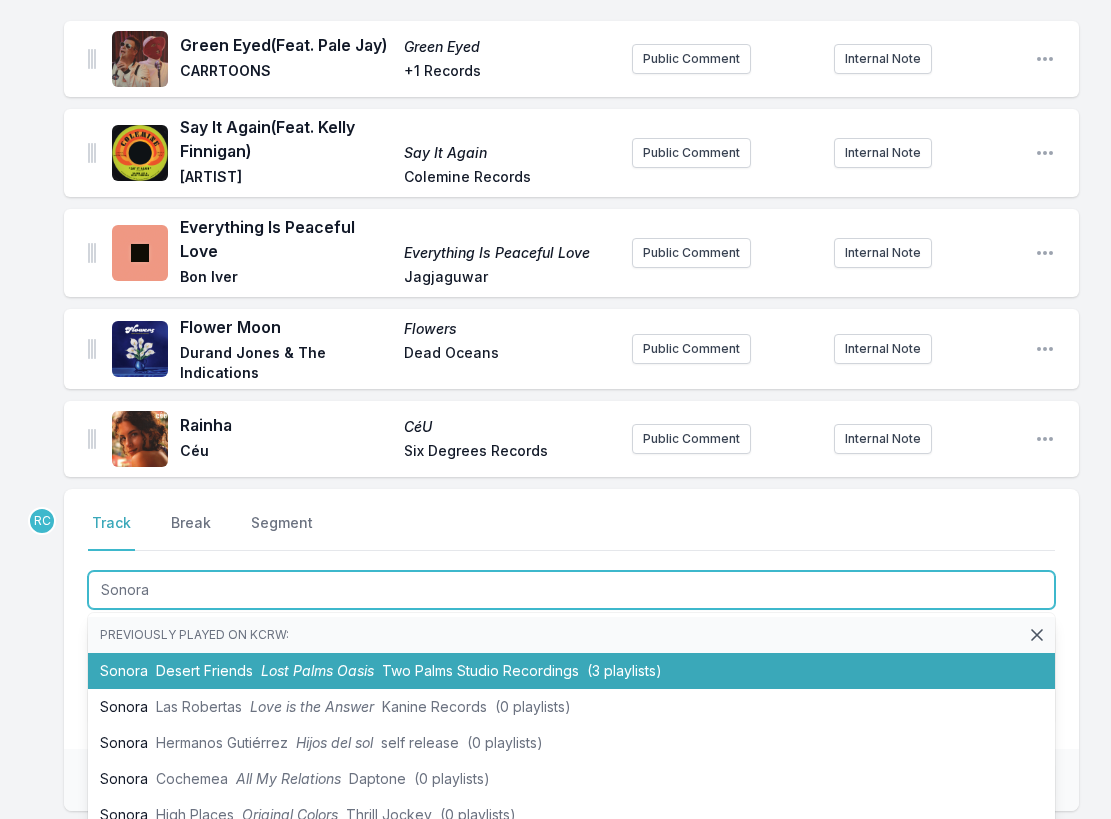 click on "(3 playlists)" at bounding box center [624, 670] 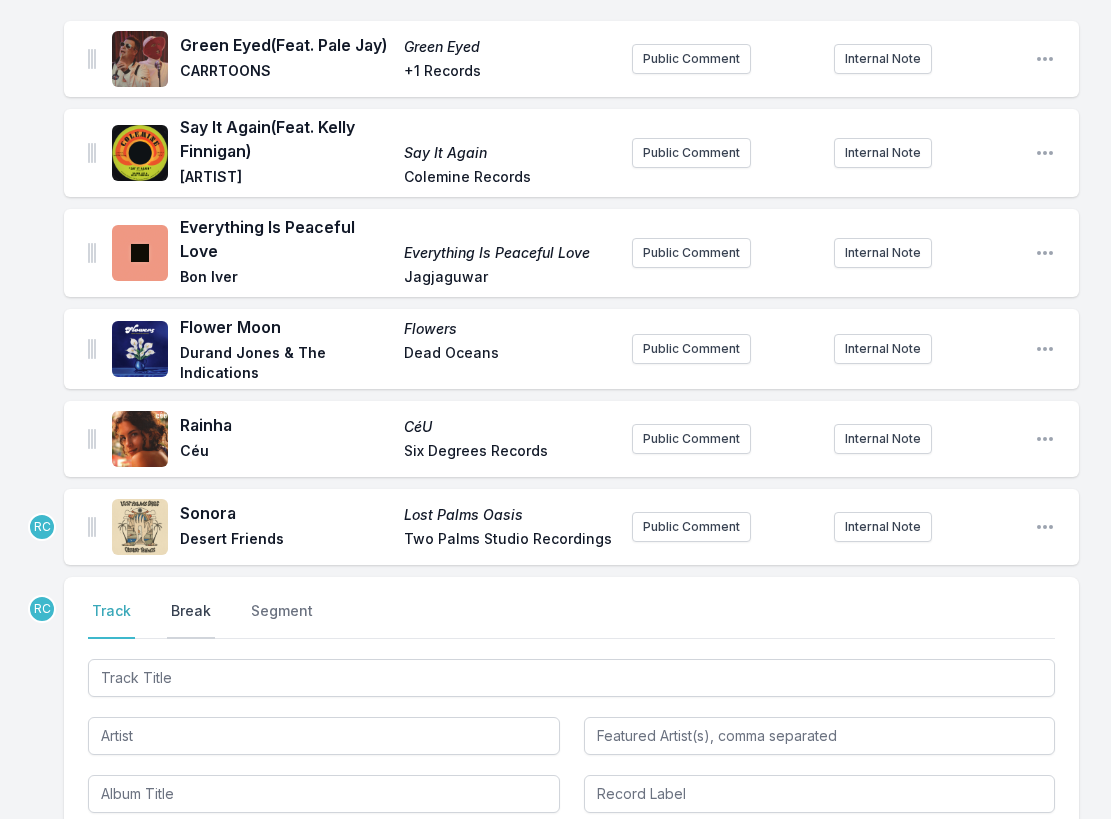 click on "Break" at bounding box center [191, 620] 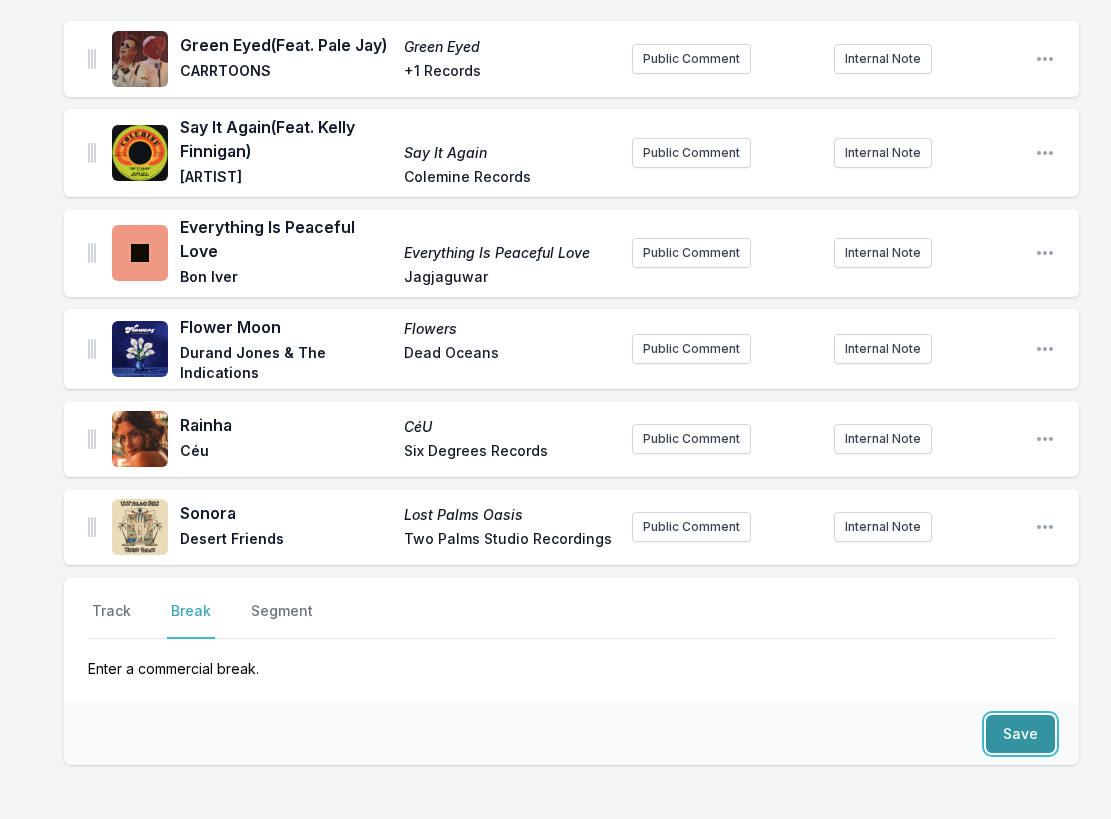 click on "Save" at bounding box center [1020, 734] 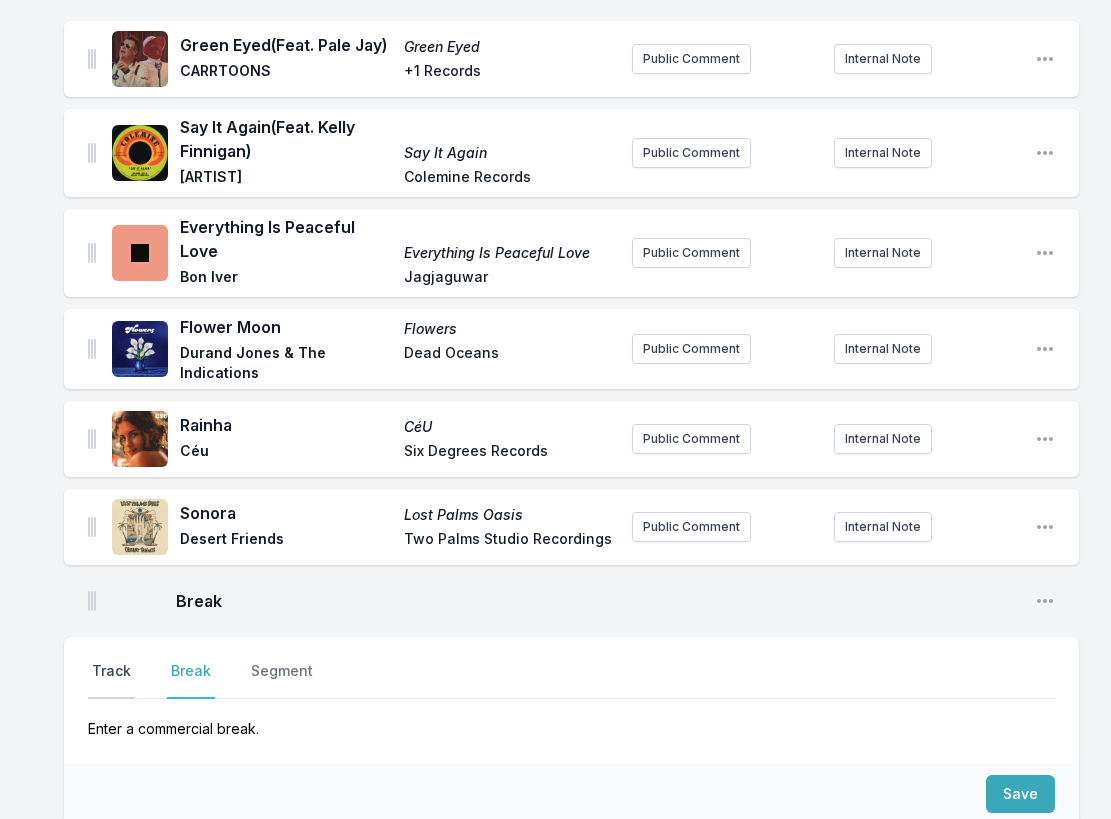click on "Track" at bounding box center (111, 680) 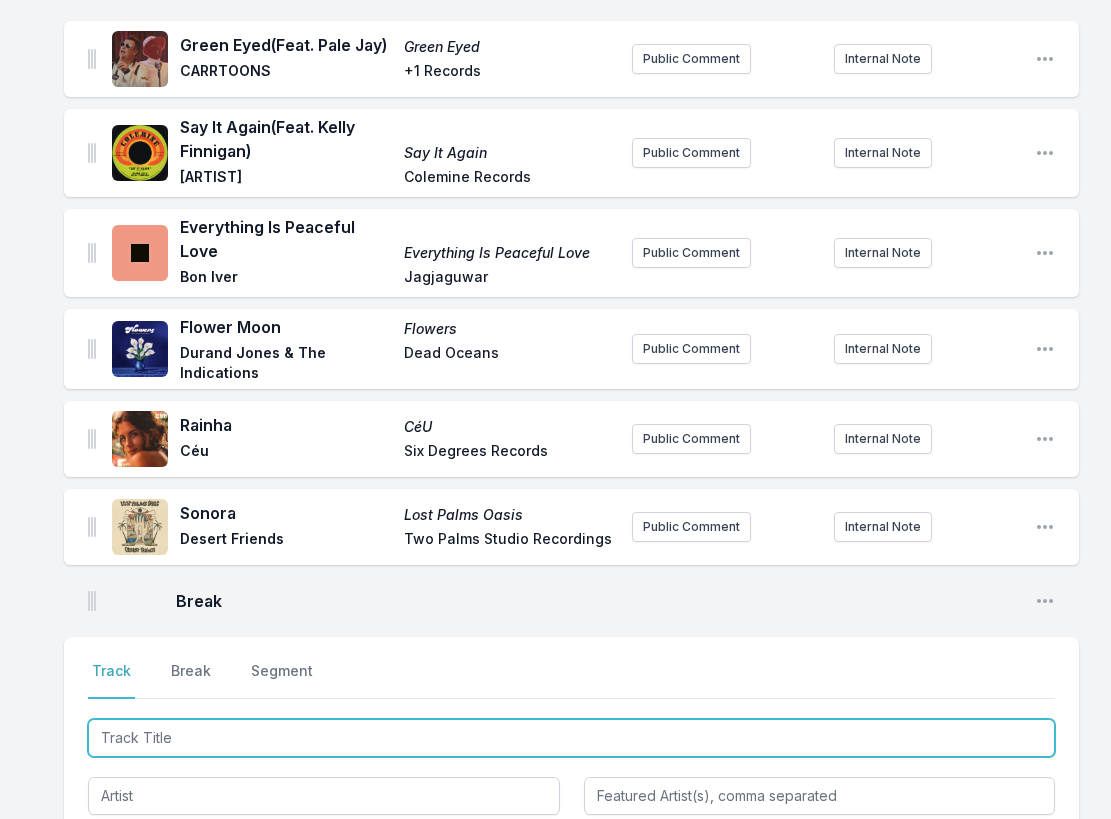 click at bounding box center (571, 738) 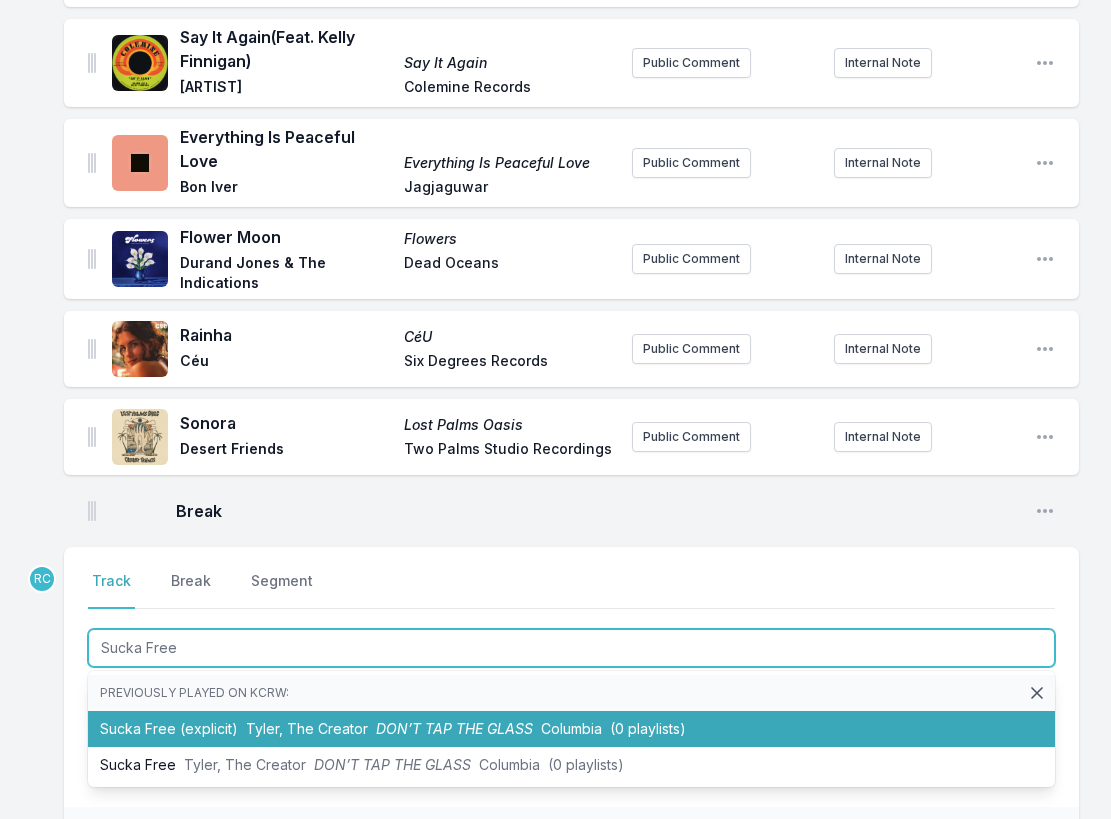 click on "Columbia" at bounding box center (571, 728) 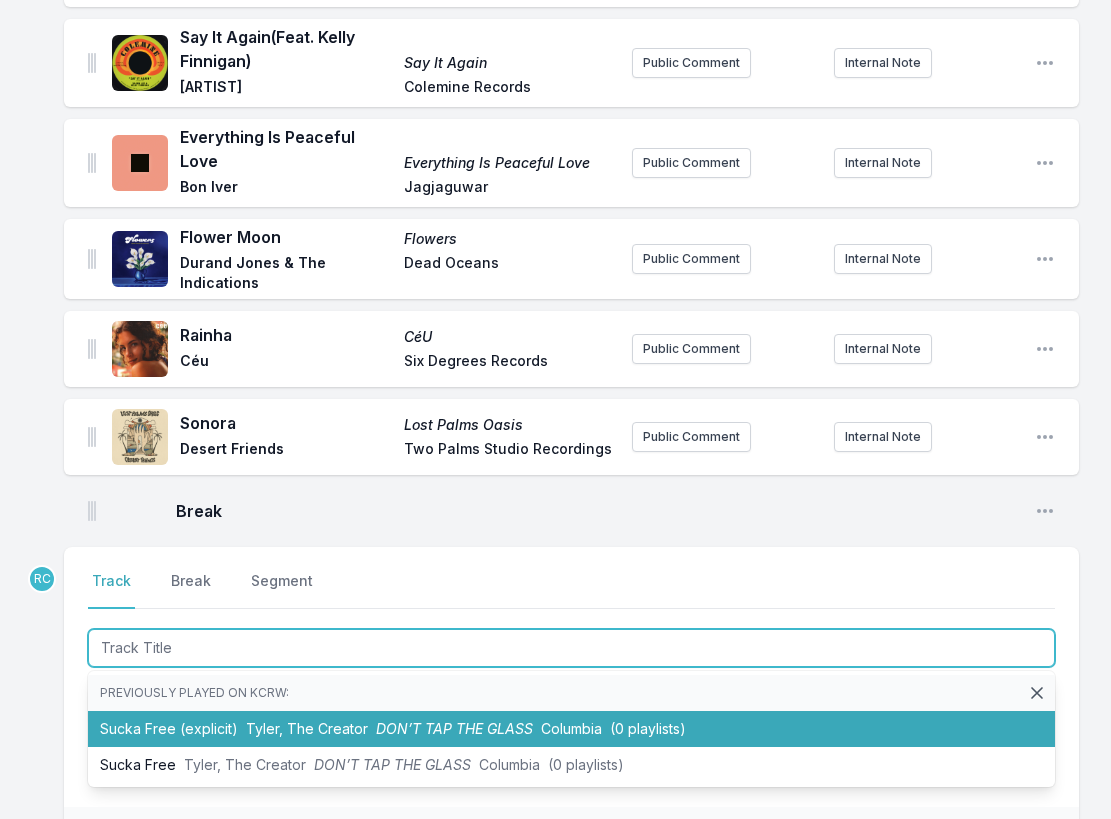scroll, scrollTop: 365, scrollLeft: 0, axis: vertical 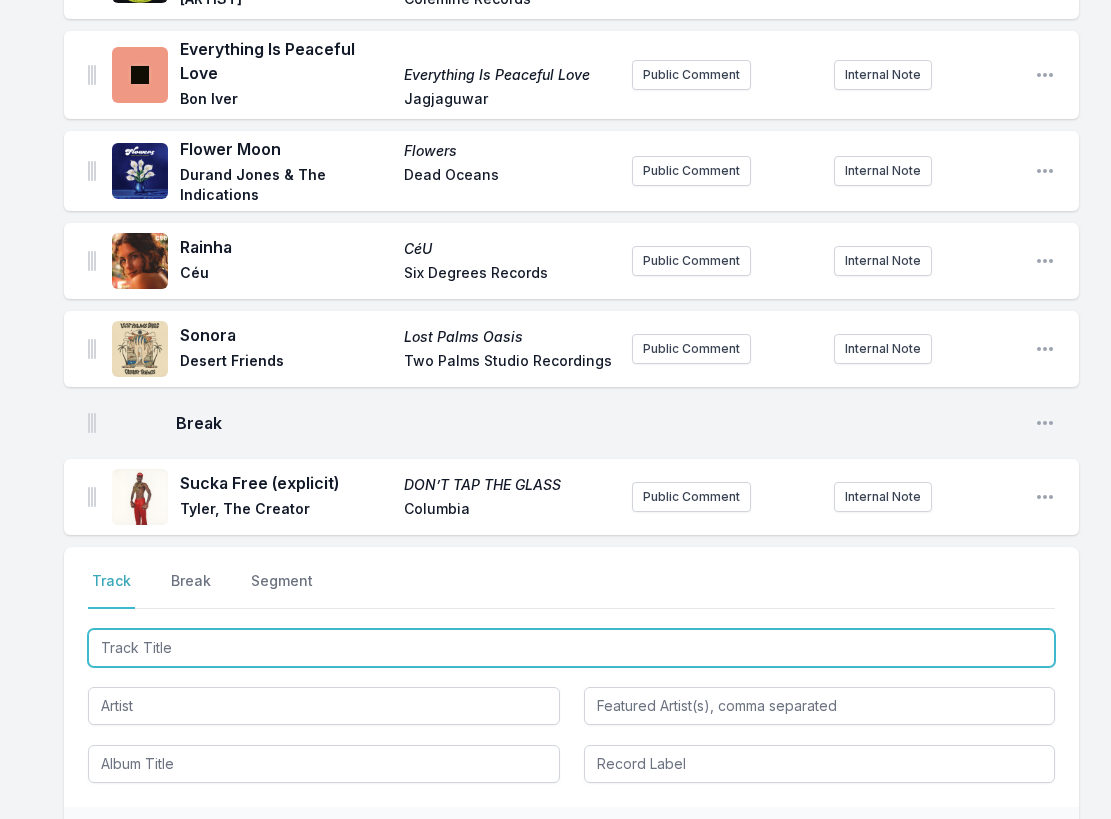 click at bounding box center (571, 648) 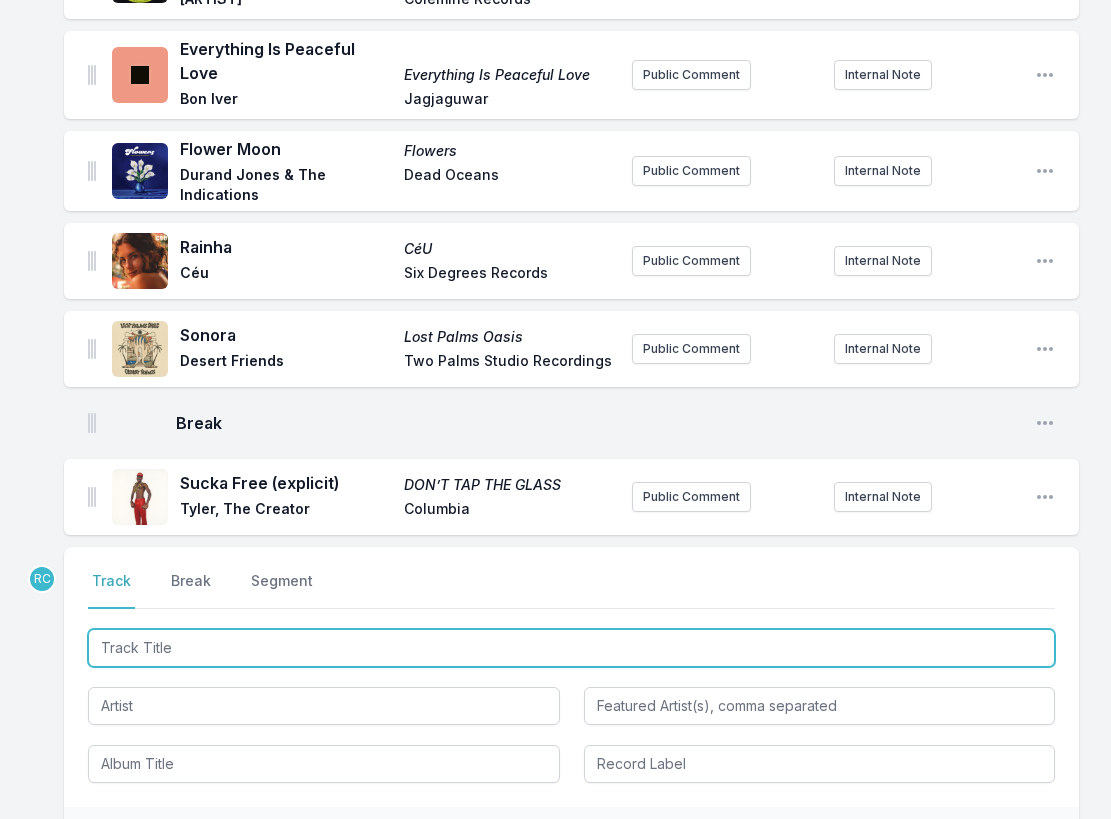 paste on "Rock The Boat" 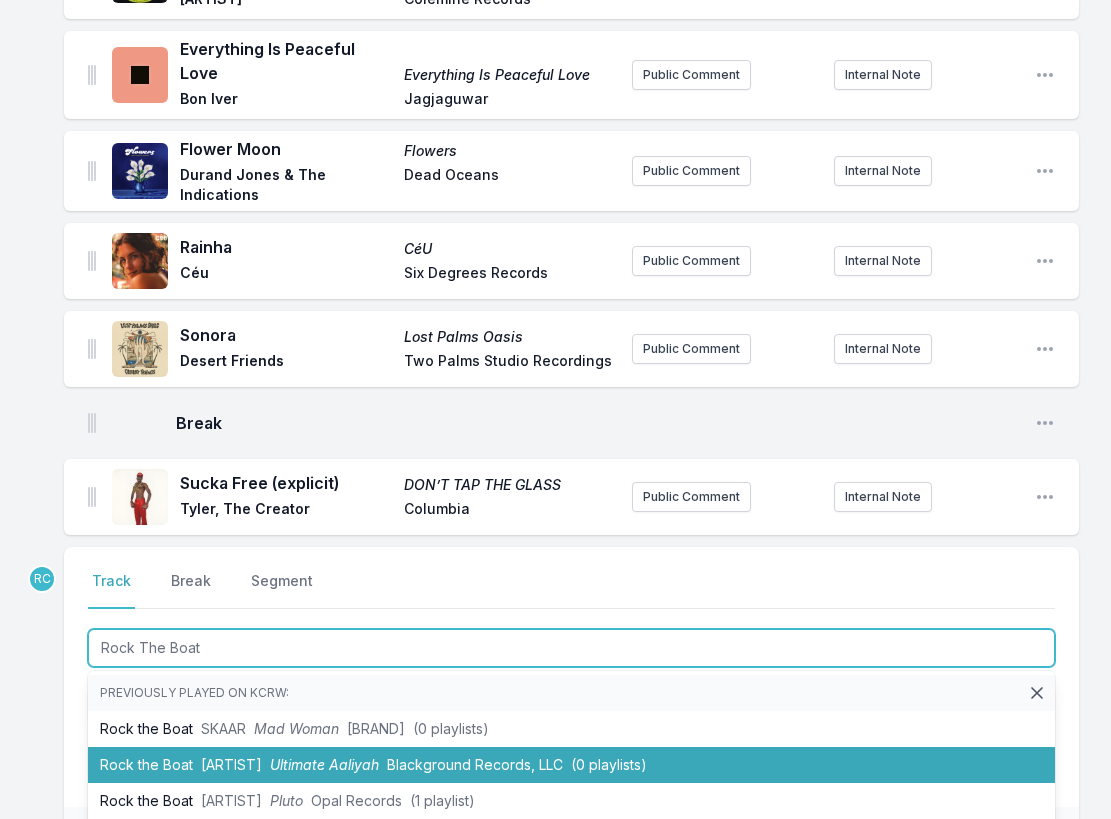 click on "Ultimate Aaliyah" at bounding box center [324, 764] 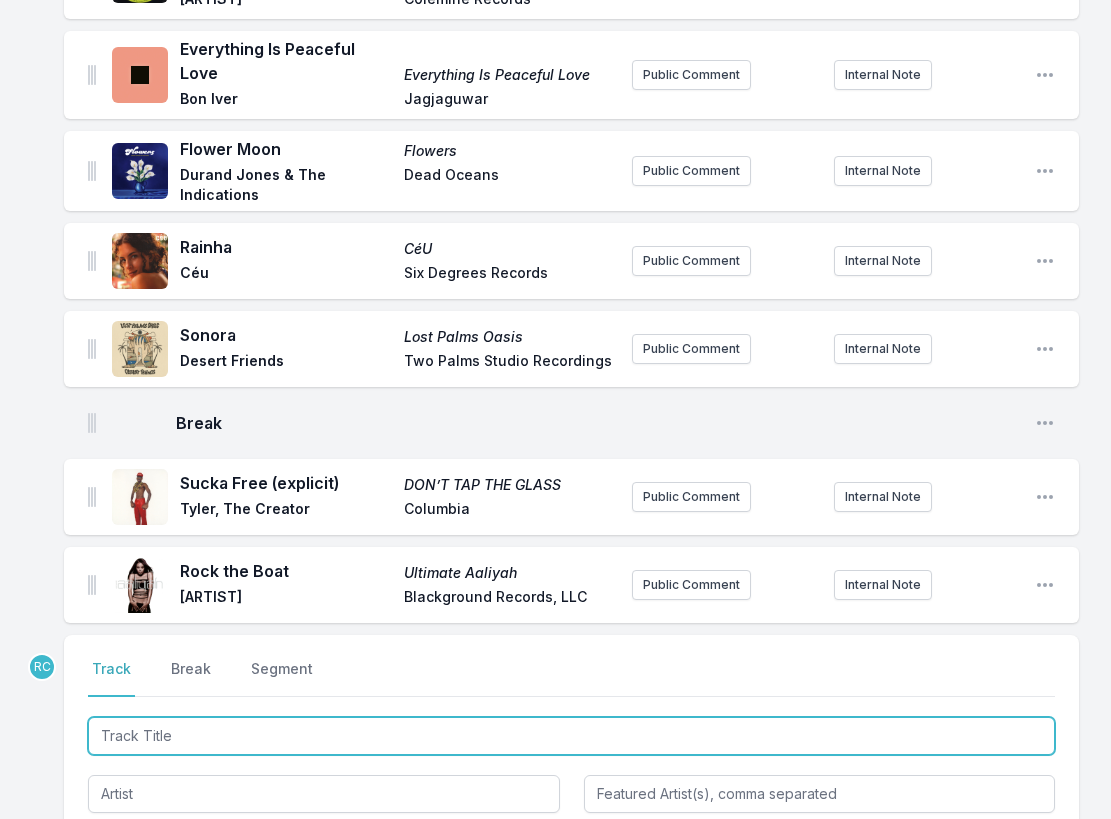 scroll, scrollTop: 453, scrollLeft: 0, axis: vertical 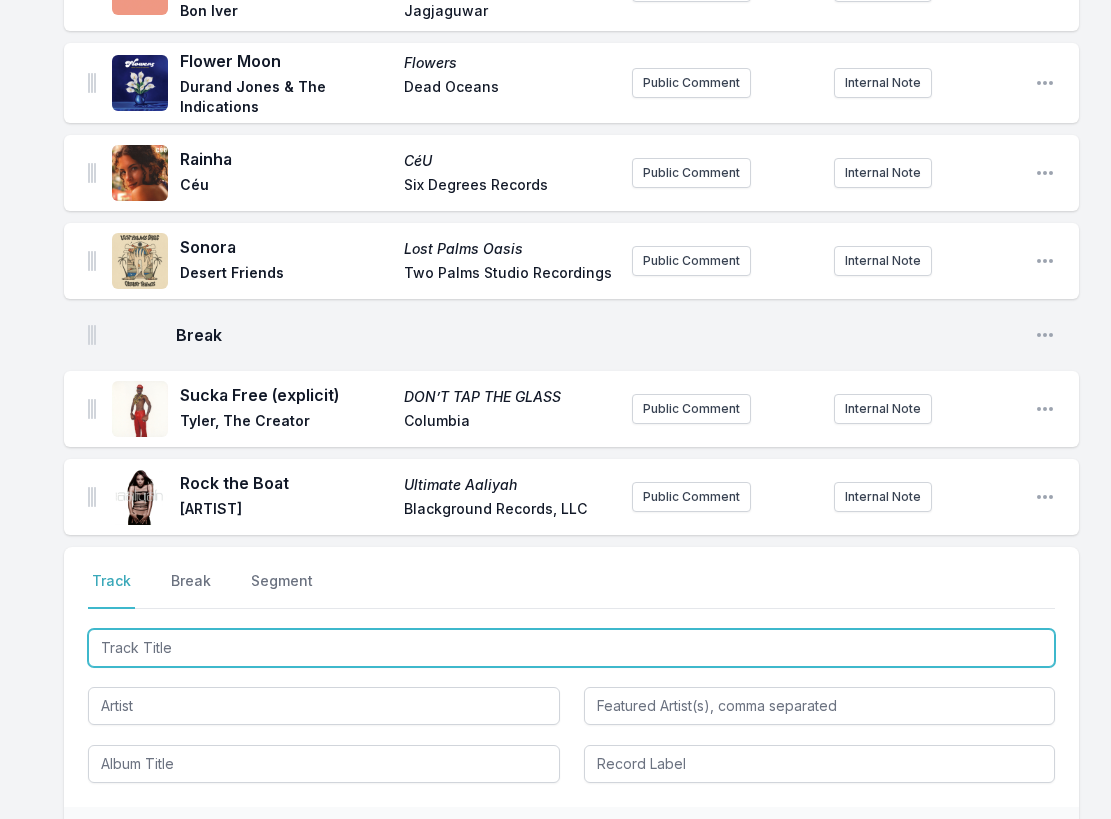 click at bounding box center [571, 648] 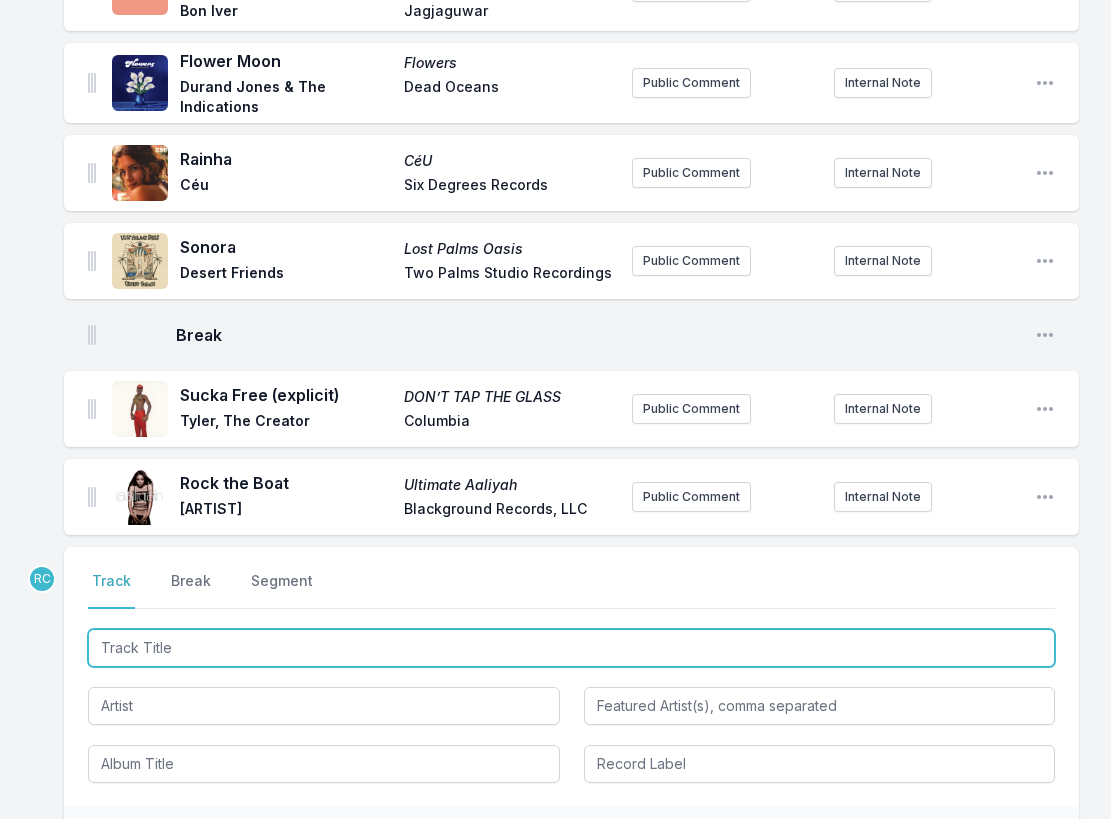 paste on "Free" 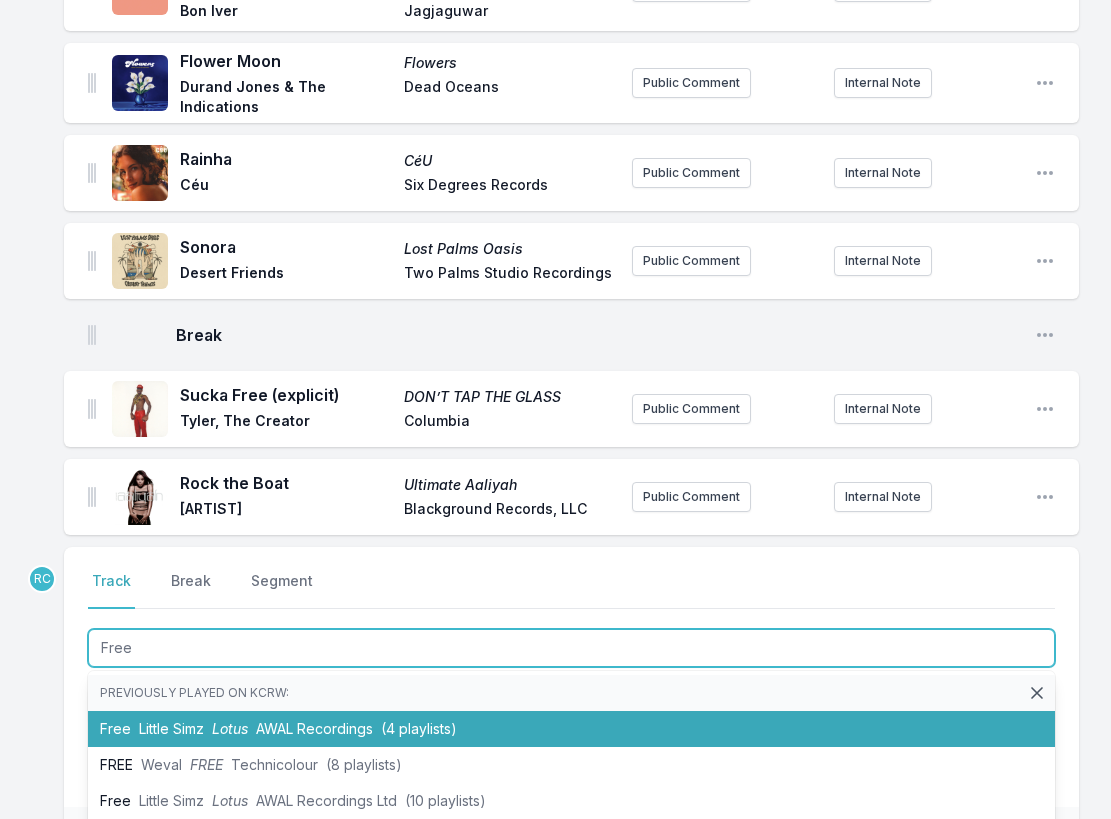 click on "AWAL Recordings" at bounding box center (314, 728) 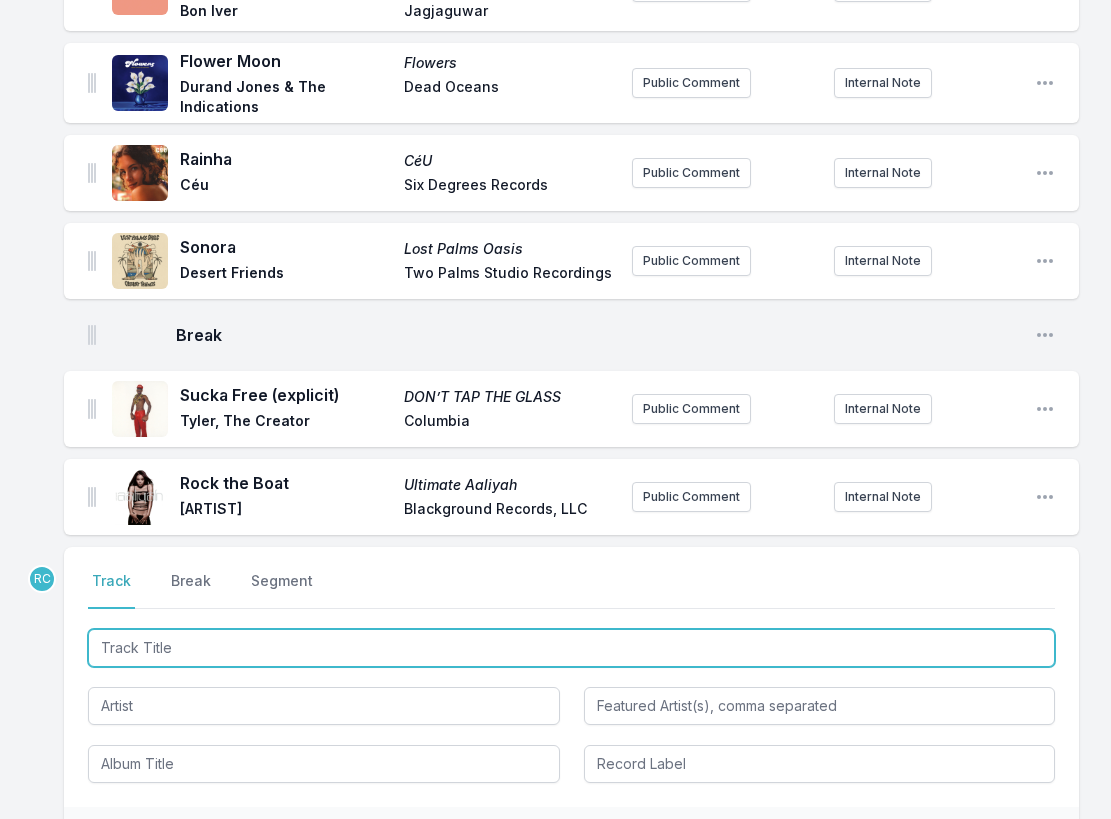 scroll, scrollTop: 541, scrollLeft: 0, axis: vertical 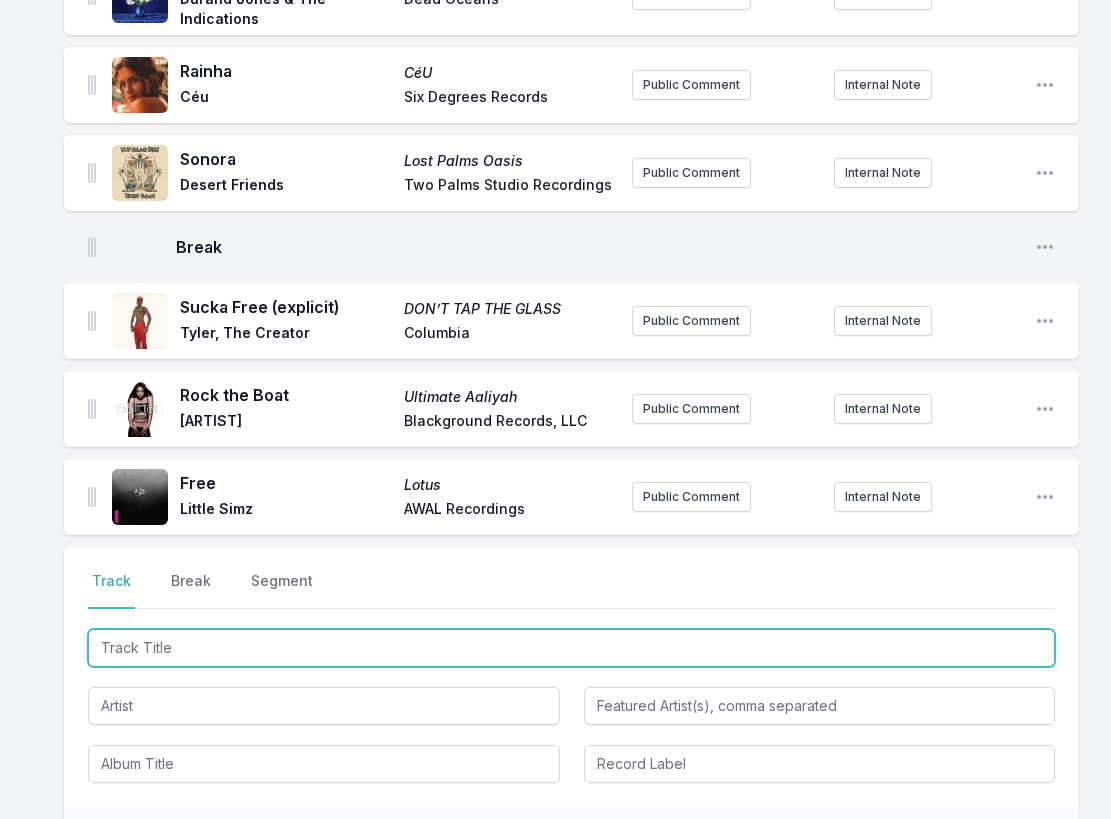 click at bounding box center (571, 648) 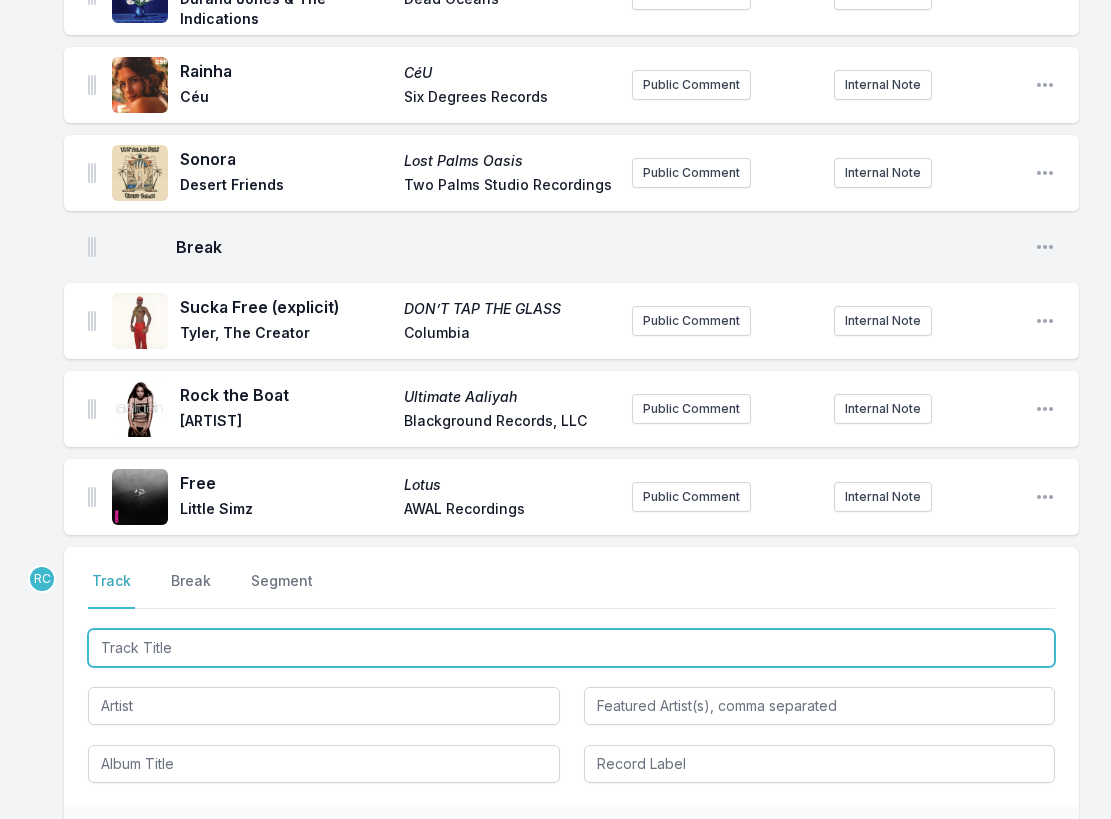paste on "I Don't Know (feat. [ARTIST])" 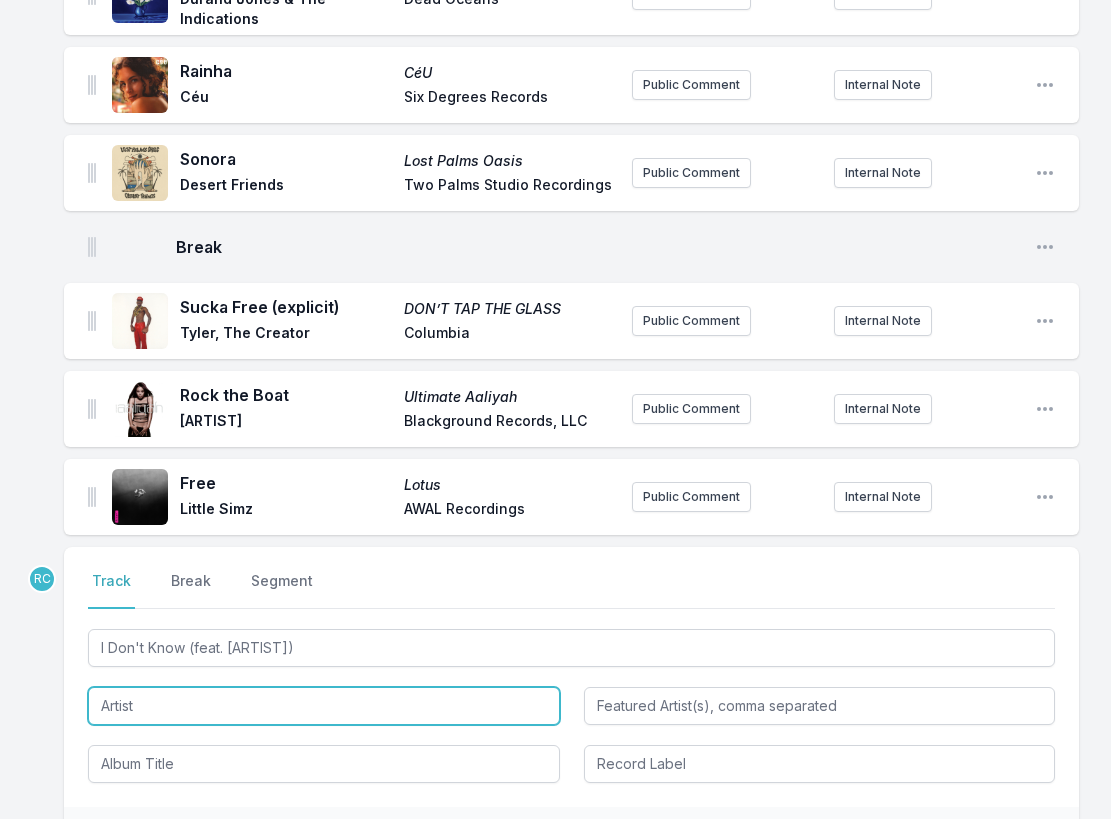 type on "I Don't Know" 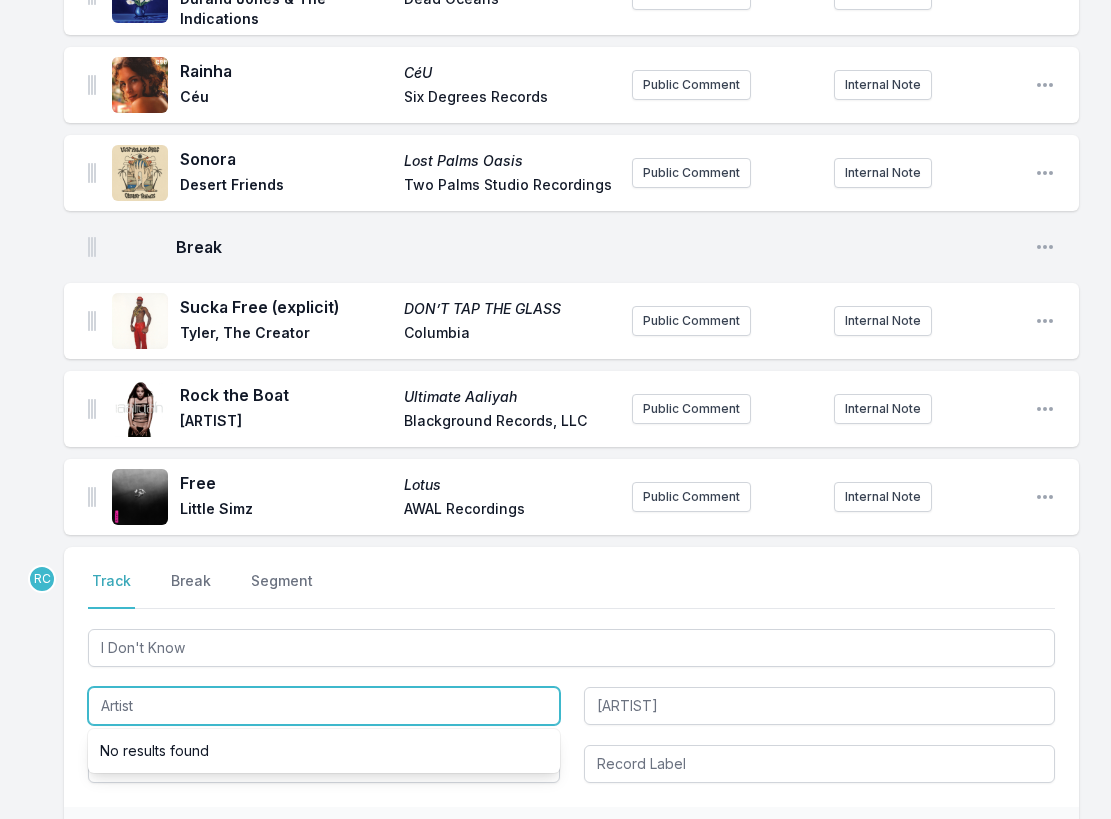 paste on "Slum Village" 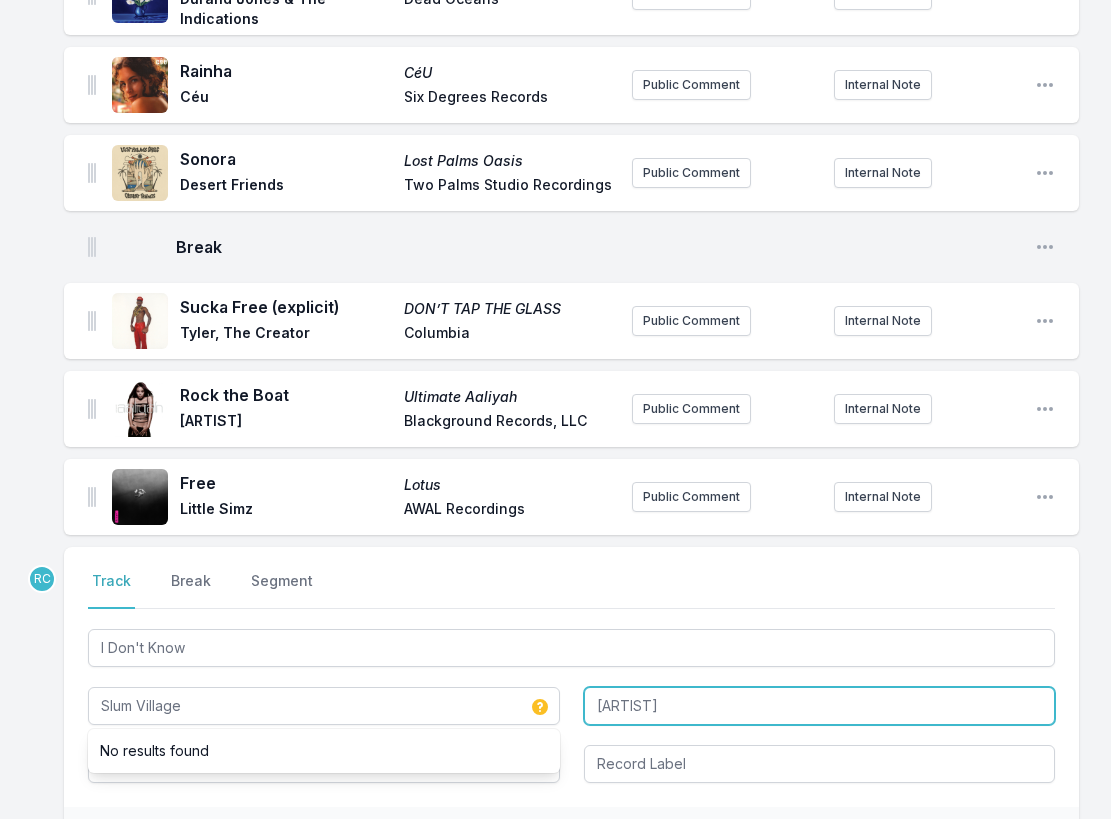 type on "Slum Village" 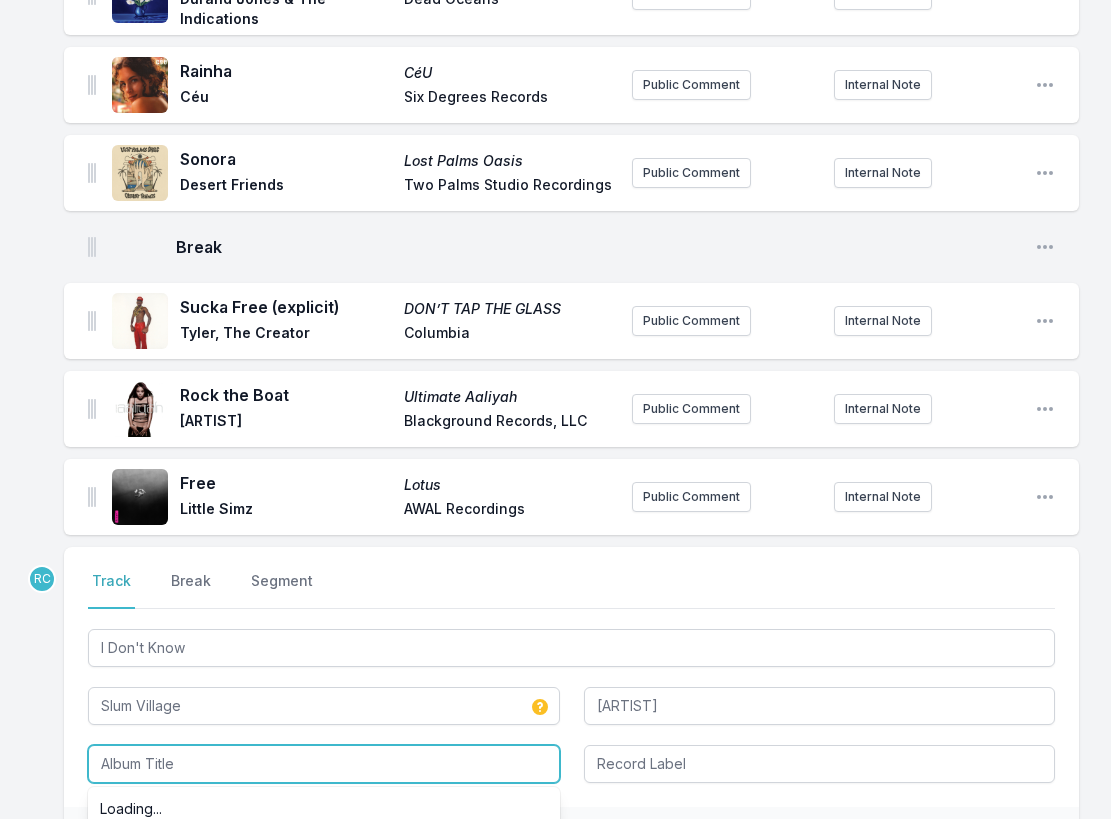 scroll, scrollTop: 621, scrollLeft: 0, axis: vertical 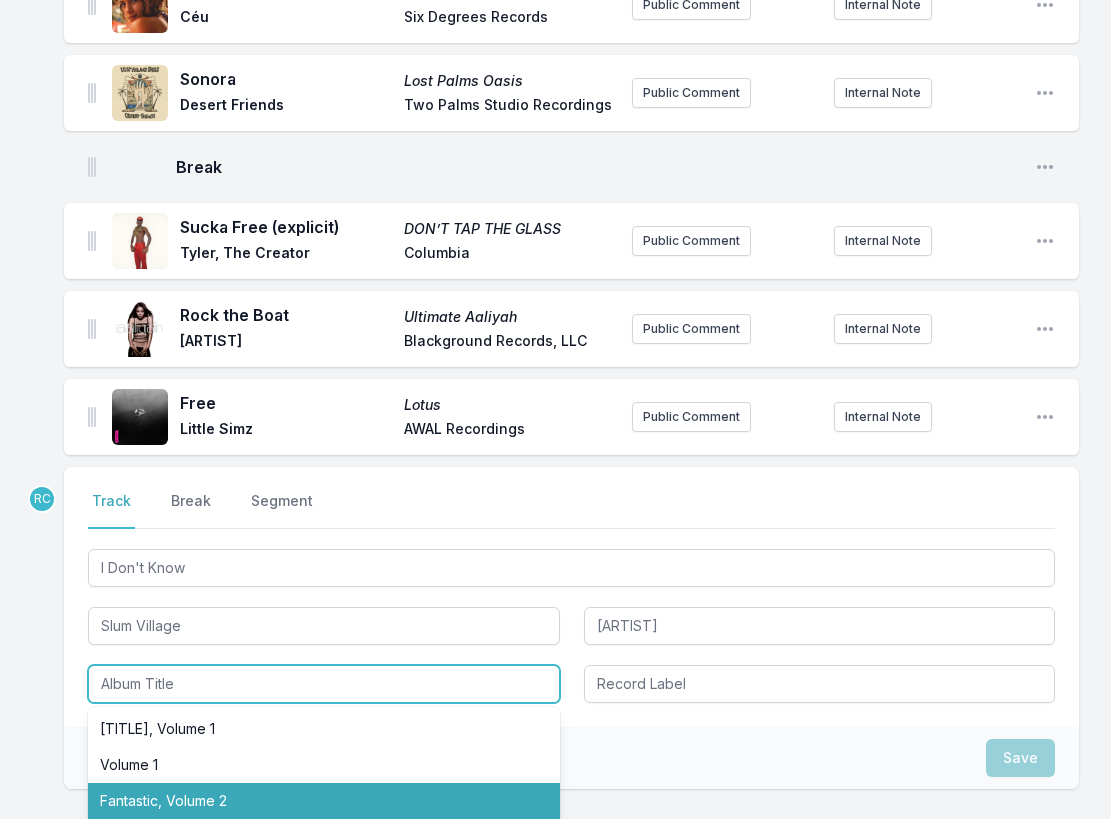 click on "Fantastic, Volume 2" at bounding box center (324, 801) 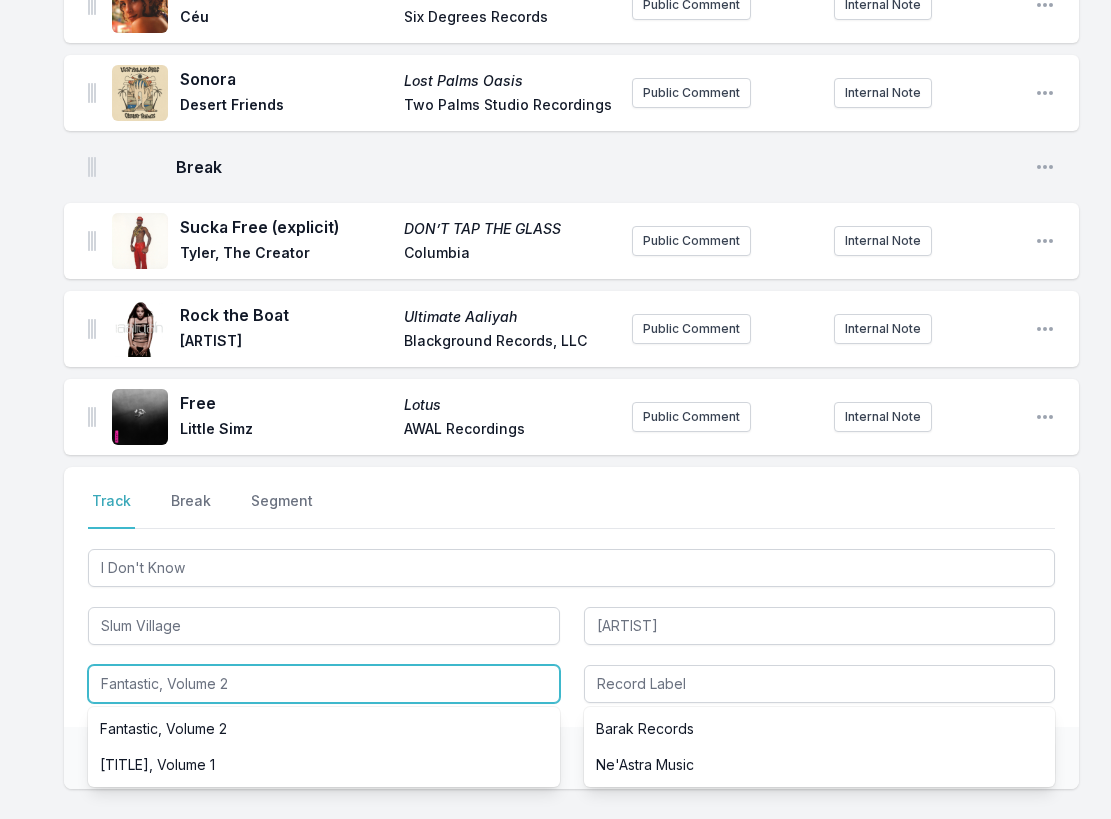 drag, startPoint x: 431, startPoint y: 690, endPoint x: 423, endPoint y: 657, distance: 33.955853 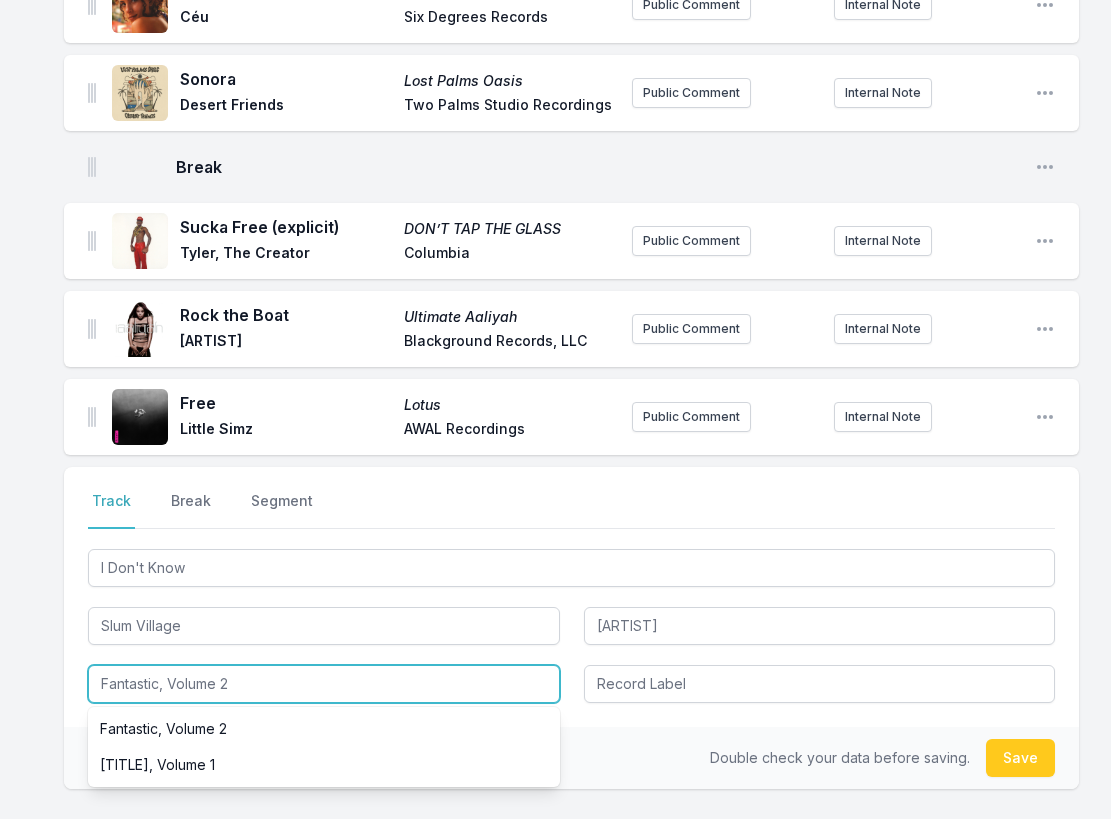paste on "-Tas-Tic, Vol. 2 (Radio Edit)" 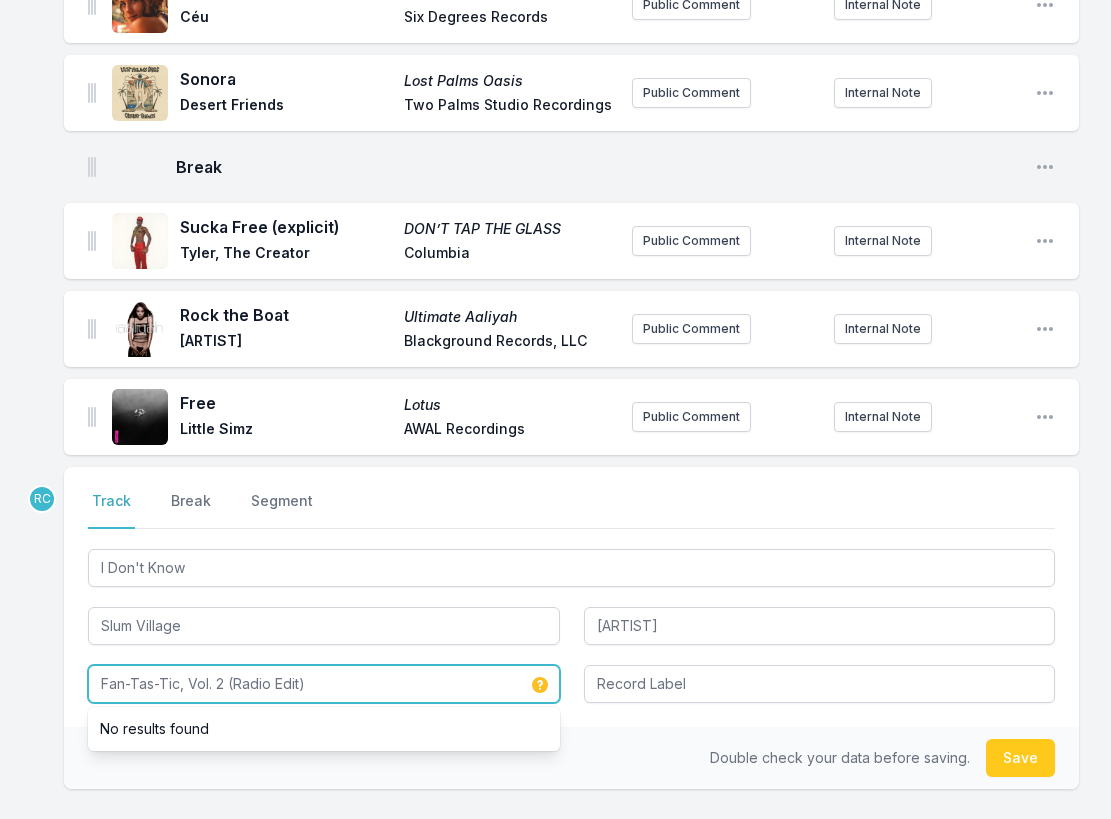 drag, startPoint x: 378, startPoint y: 674, endPoint x: 224, endPoint y: 685, distance: 154.39236 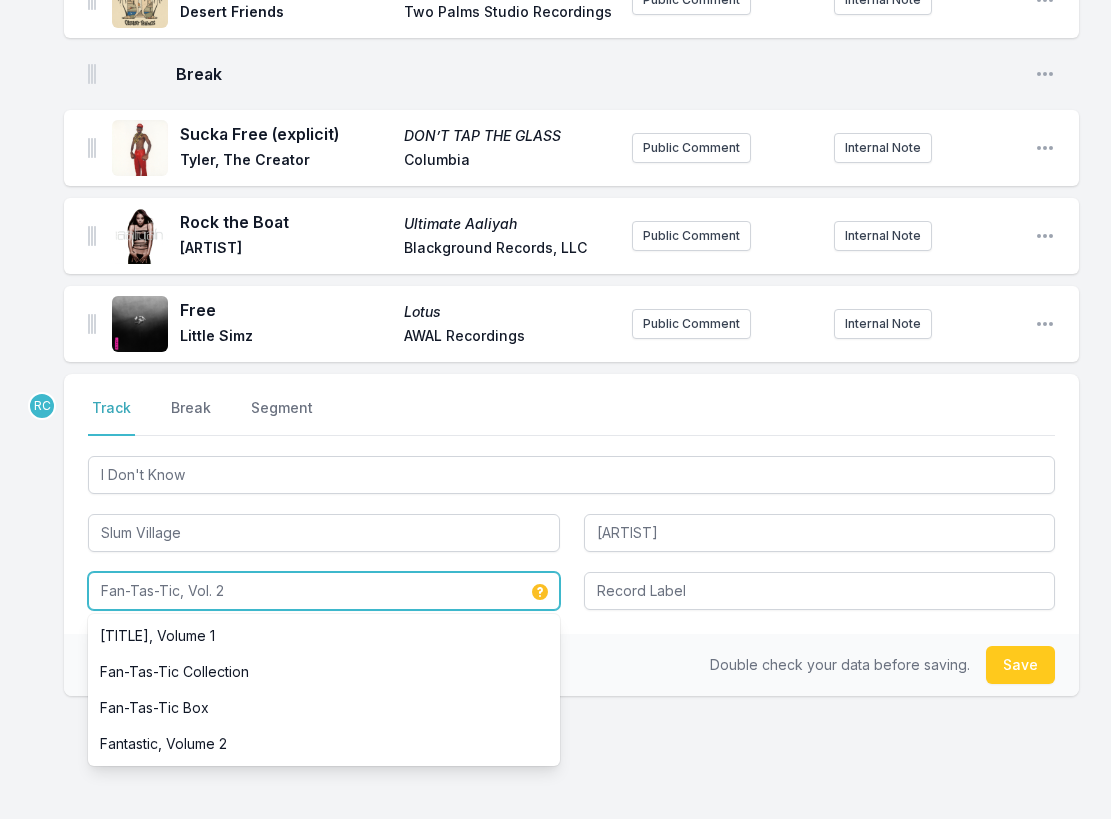 scroll, scrollTop: 720, scrollLeft: 0, axis: vertical 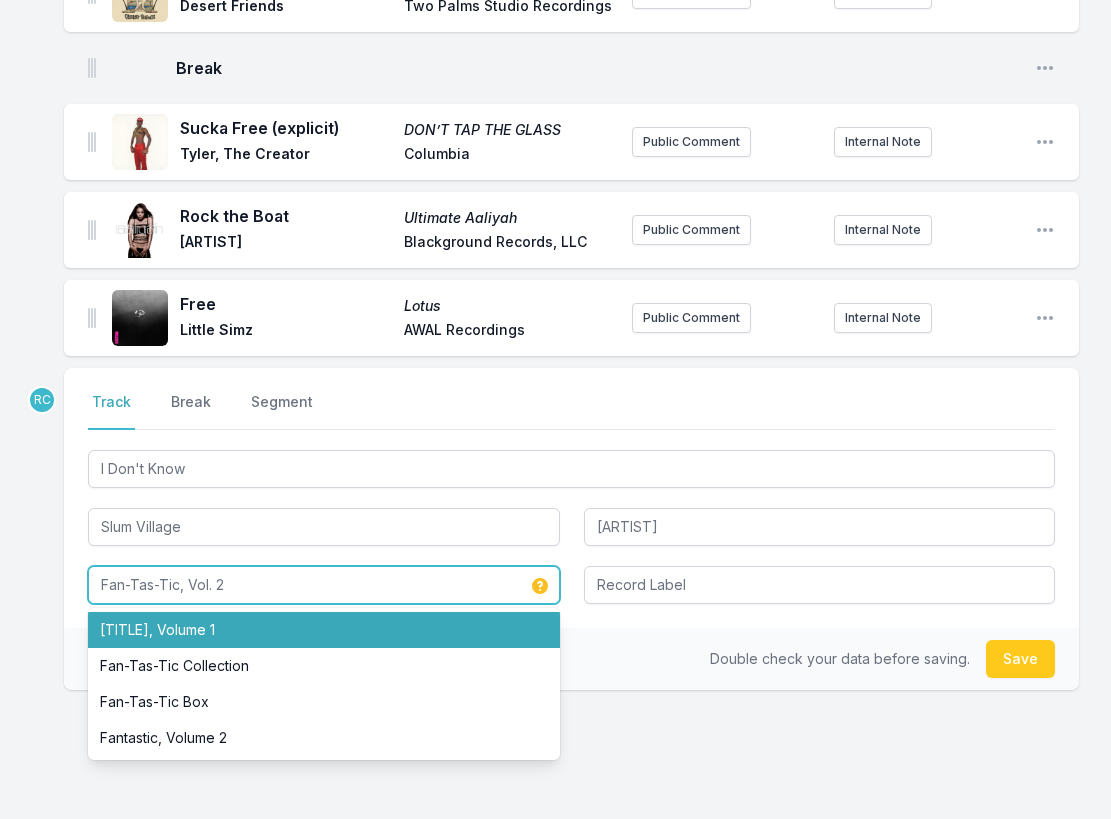 type on "[TITLE], Volume 1" 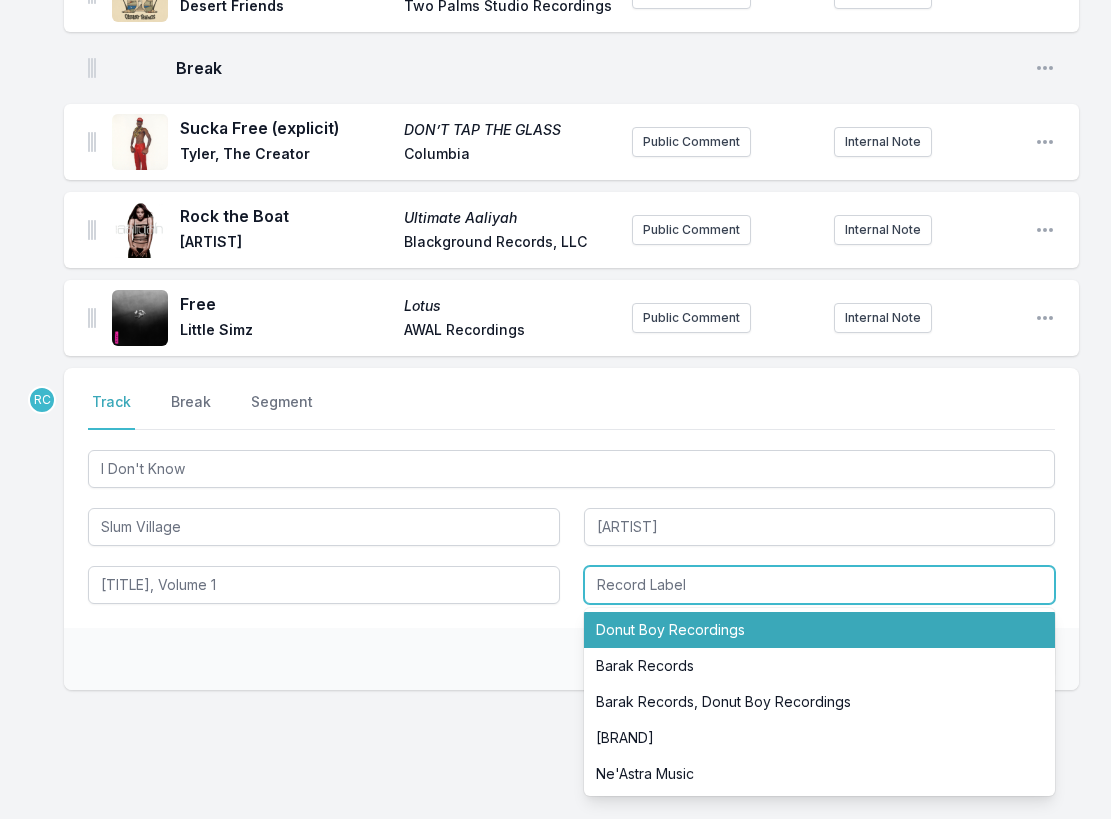 click on "Donut Boy Recordings" at bounding box center [820, 630] 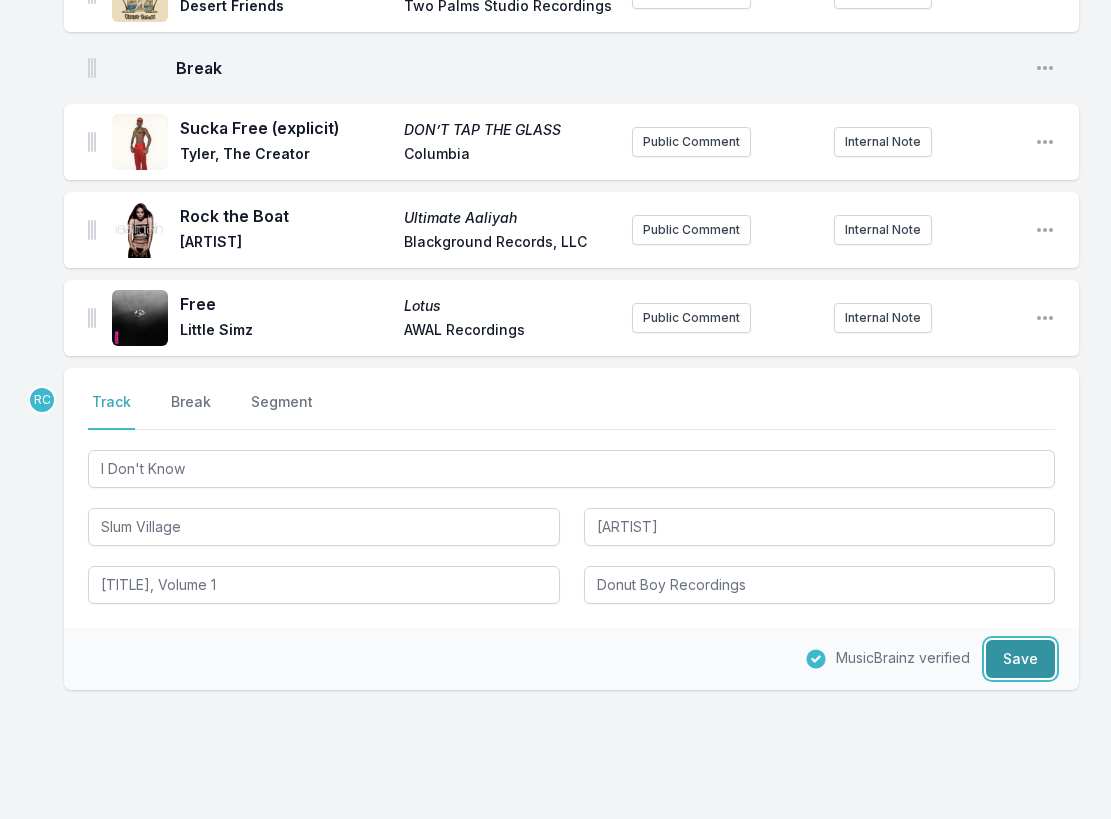 click on "Save" at bounding box center [1020, 659] 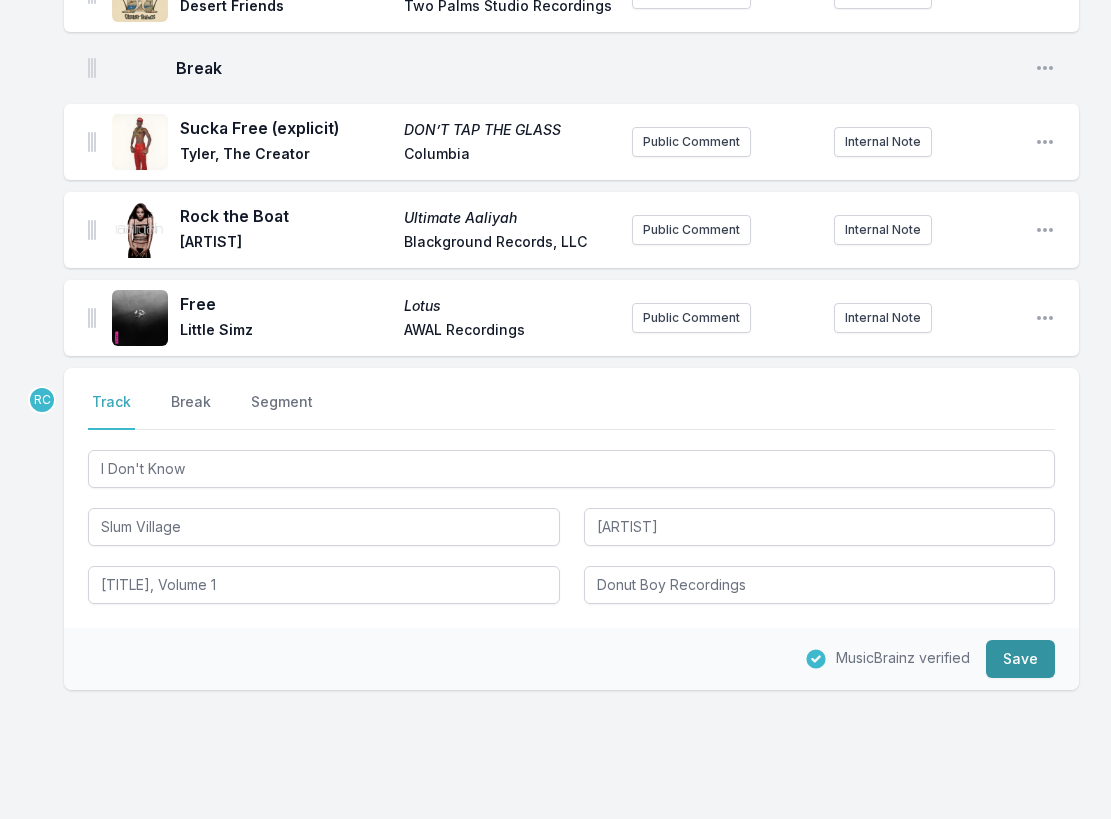 type 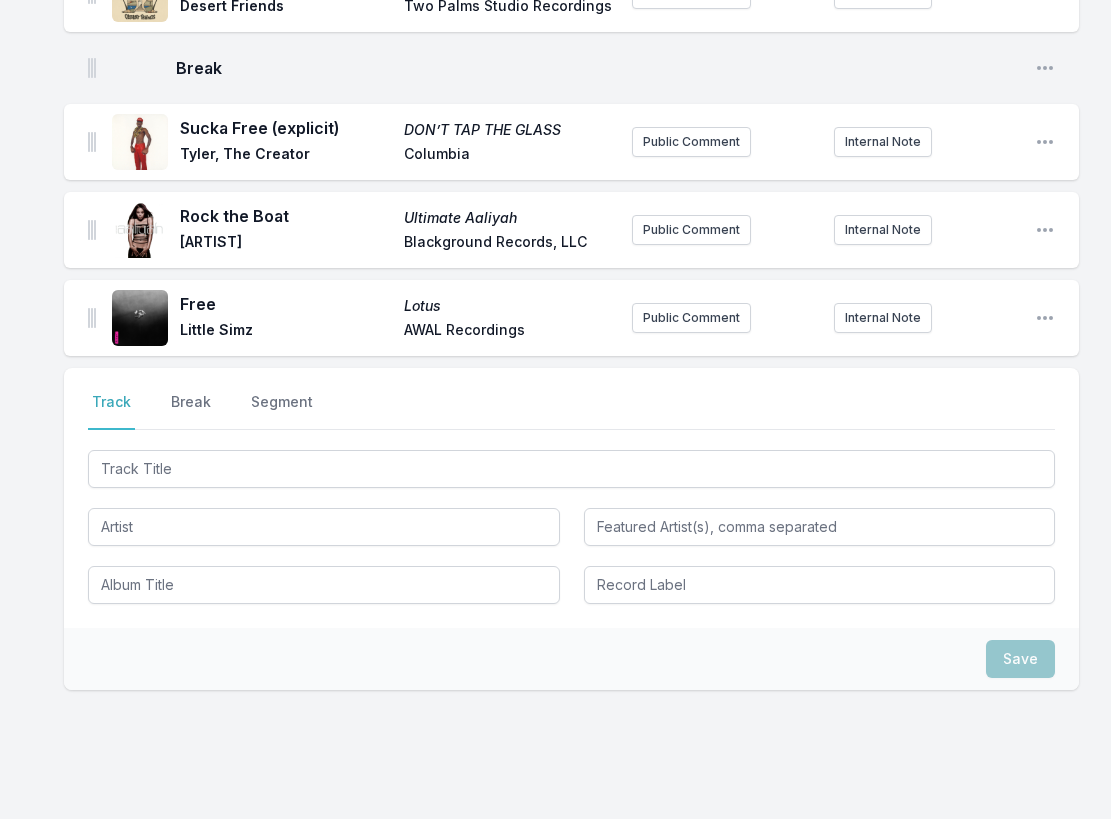 scroll, scrollTop: 820, scrollLeft: 0, axis: vertical 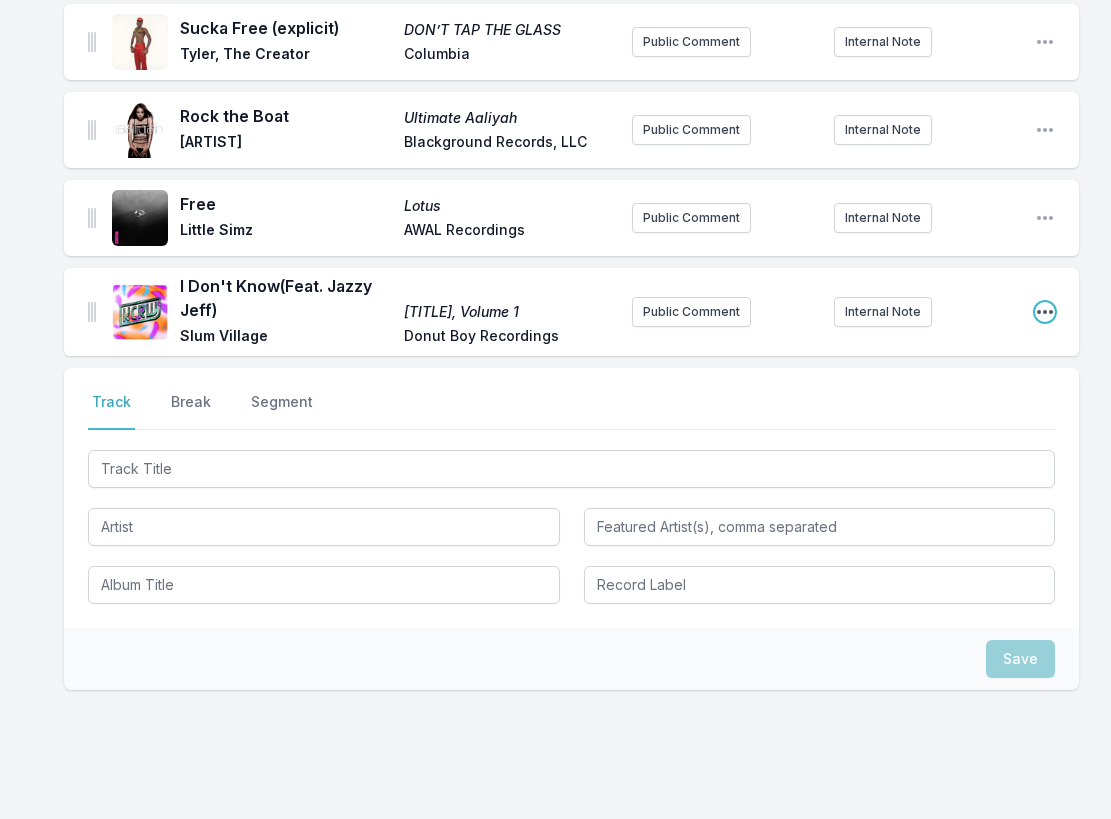 click 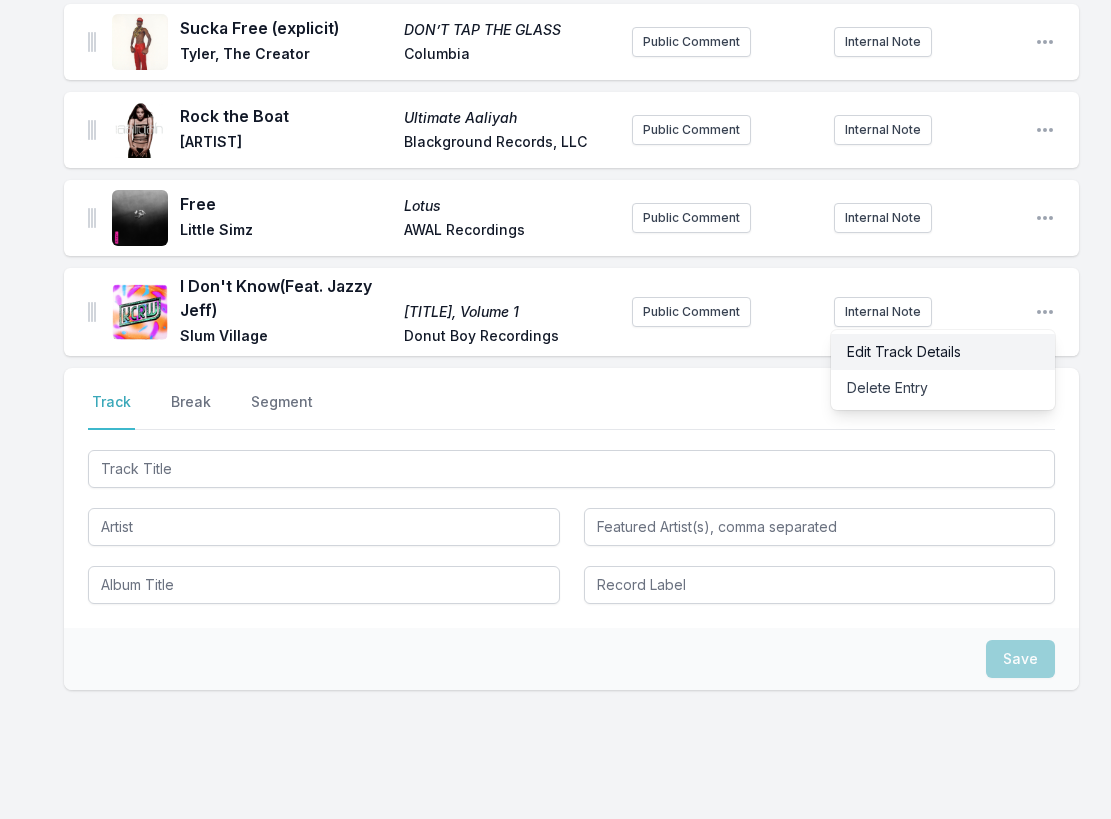 click on "Edit Track Details" at bounding box center [943, 352] 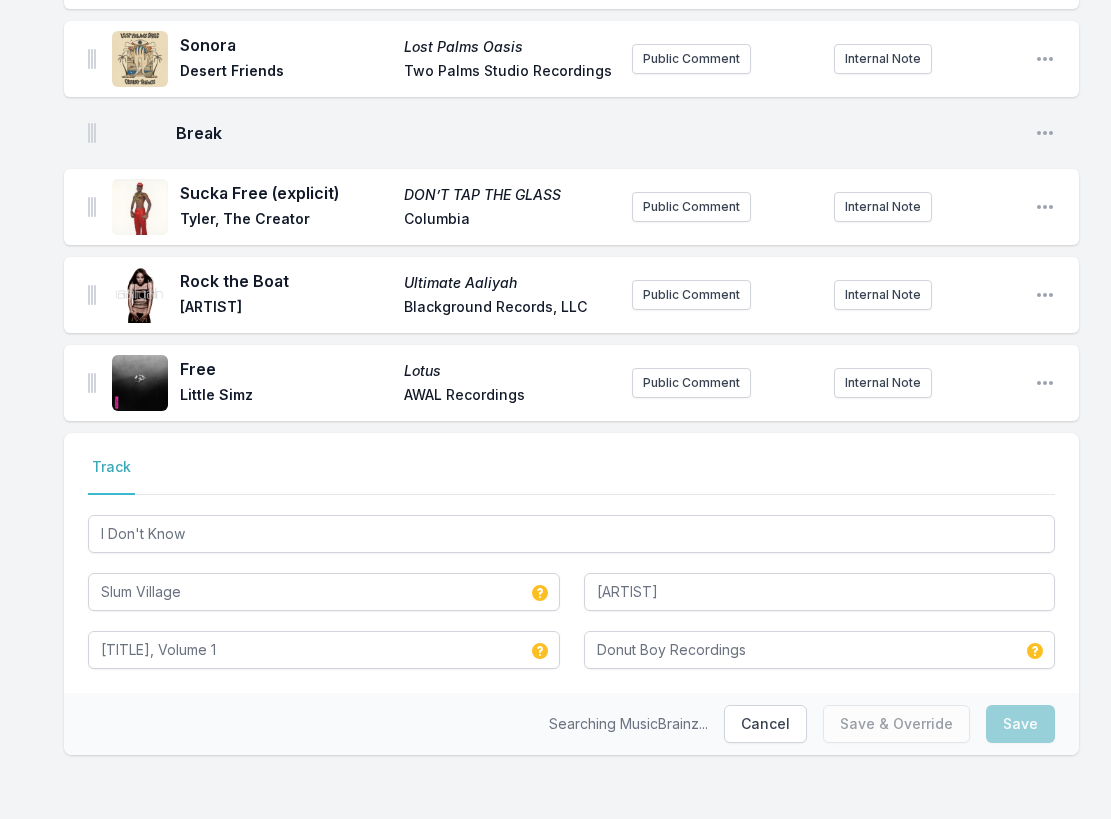 scroll, scrollTop: 655, scrollLeft: 0, axis: vertical 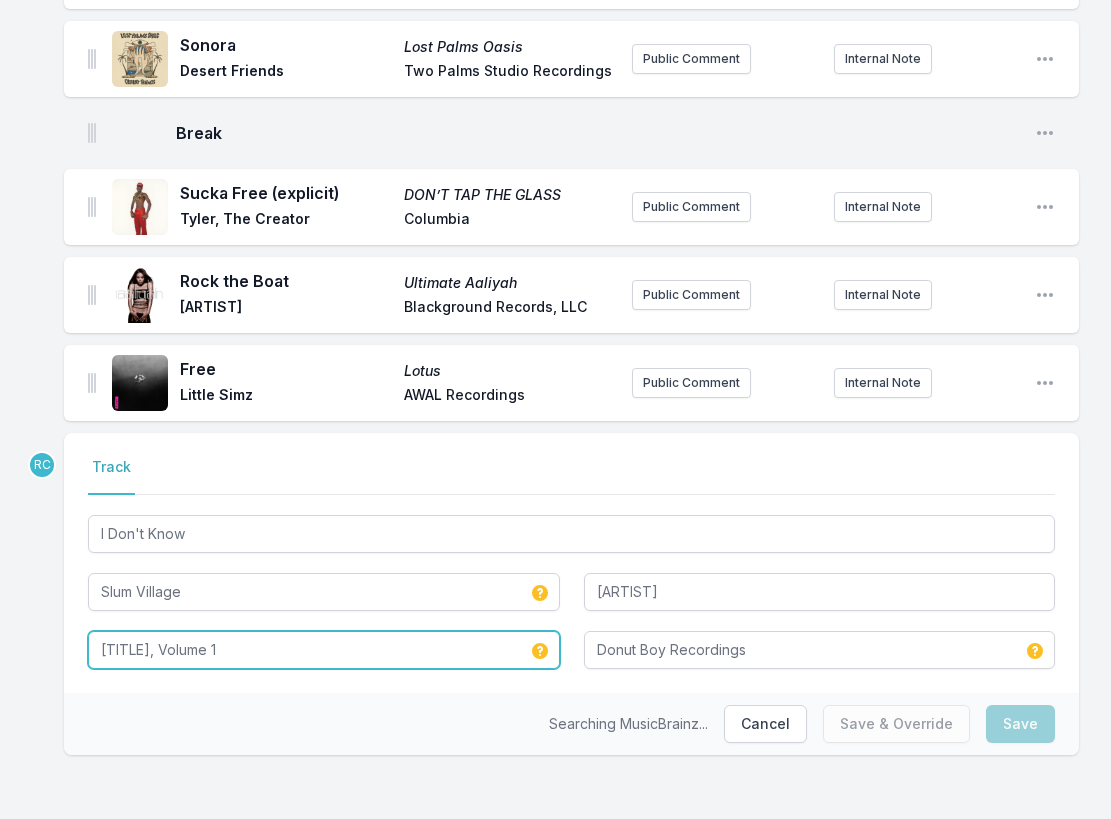 click on "[TITLE], Volume 1" at bounding box center [324, 650] 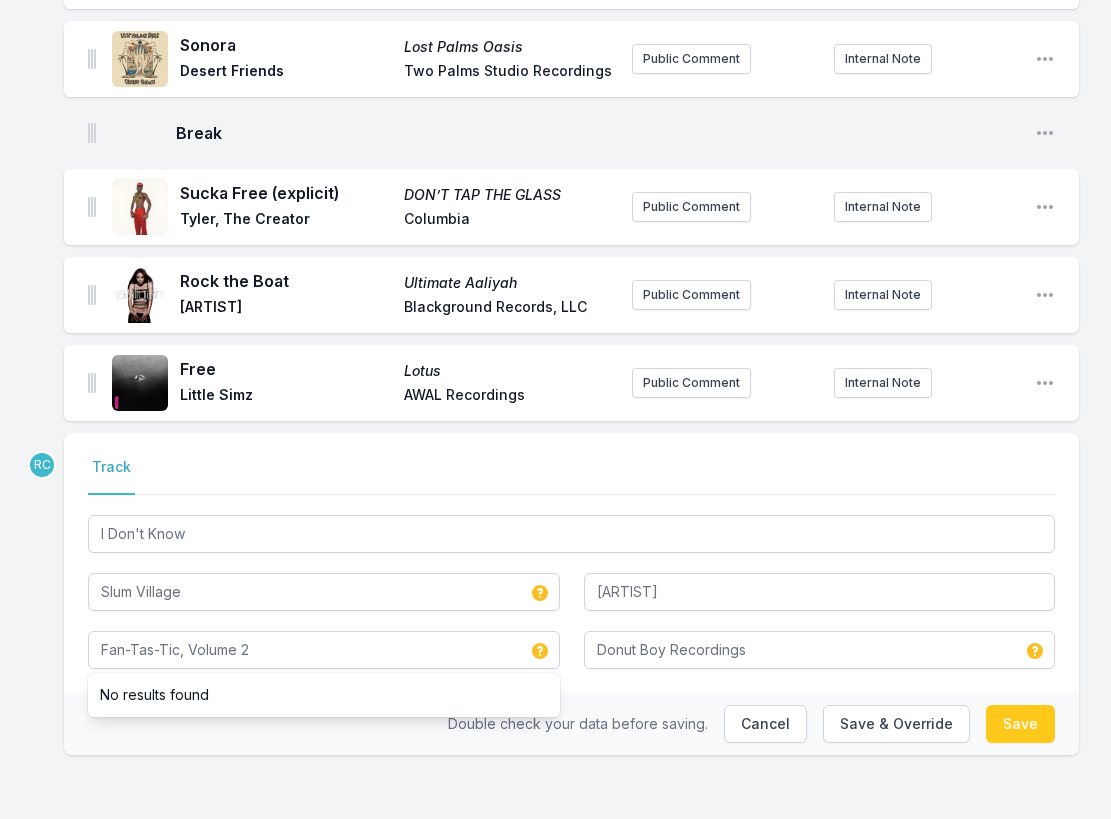 click on "Green Eyed (Feat. Pale Jay) Green Eyed CARRTOONS +1 Records Public Comment Internal Note Open playlist item options Say It Again (Feat. Kelly Finnigan) Say It Again Shawn Lee Colemine Records Public Comment Internal Note Open playlist item options Everything Is Peaceful Love Everything Is Peaceful Love Bon Iver Jagjaguwar Public Comment Internal Note Open playlist item options Flower Moon Flowers Durand Jones & The Indications Dead Oceans Public Comment Internal Note Open playlist item options Rainha CéU CéU Six Degrees Records Public Comment Internal Note Open playlist item options Sonora Lost Palms Oasis Desert Friends Two Palms Studio Recordings Public Comment Internal Note Open playlist item options Break Open playlist item options Sucka Free (explicit) DON’T TAP THE GLASS Tyler, The Creator Columbia Public Comment Internal Note Open playlist item options Rock the Boat Ultimate Aaliyah Aaliyah Blackground Records, LLC Public Comment Internal Note Open playlist item options Free Lotus Little Simz RC" at bounding box center [555, 186] 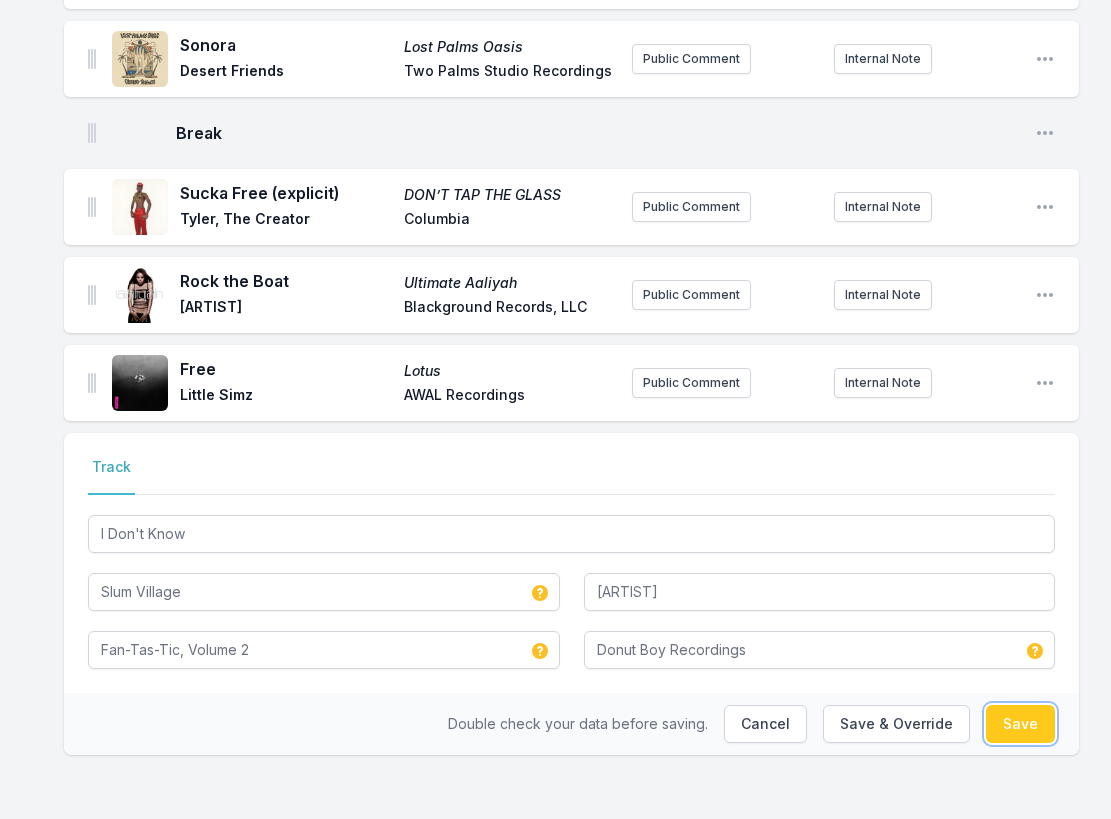 click on "Save" at bounding box center [1020, 724] 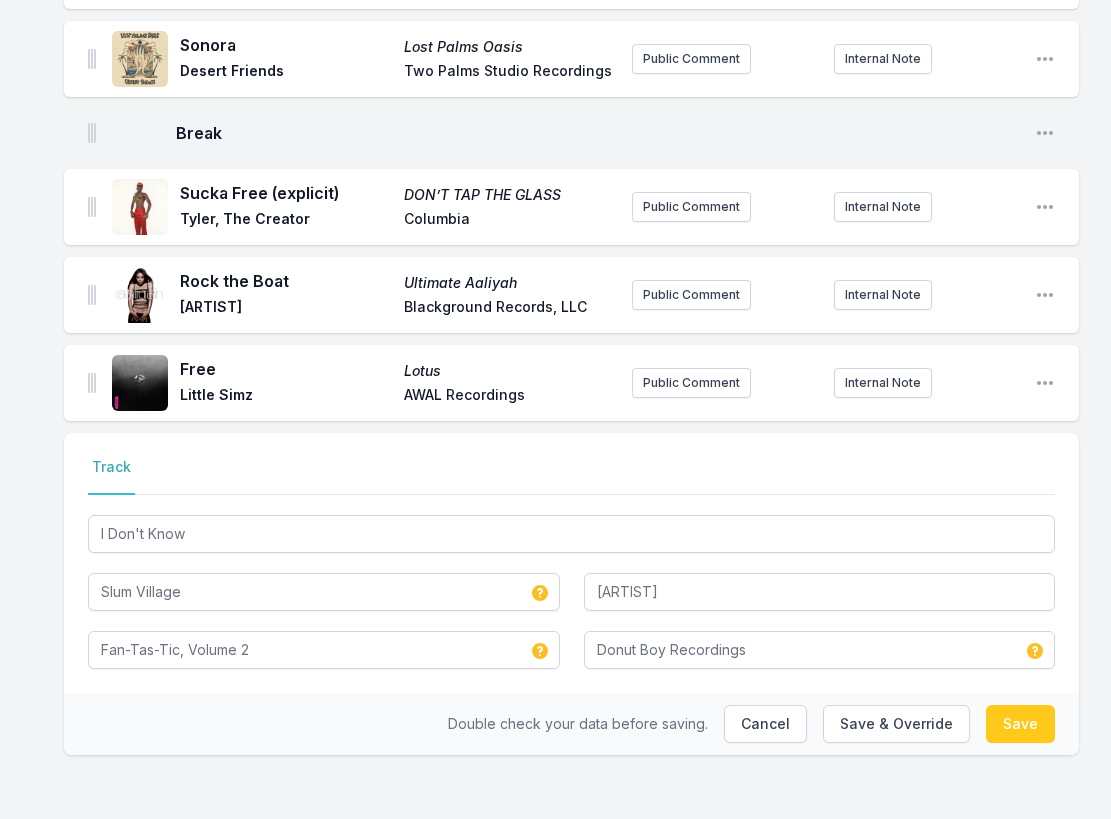 type on "[TITLE], Volume 1" 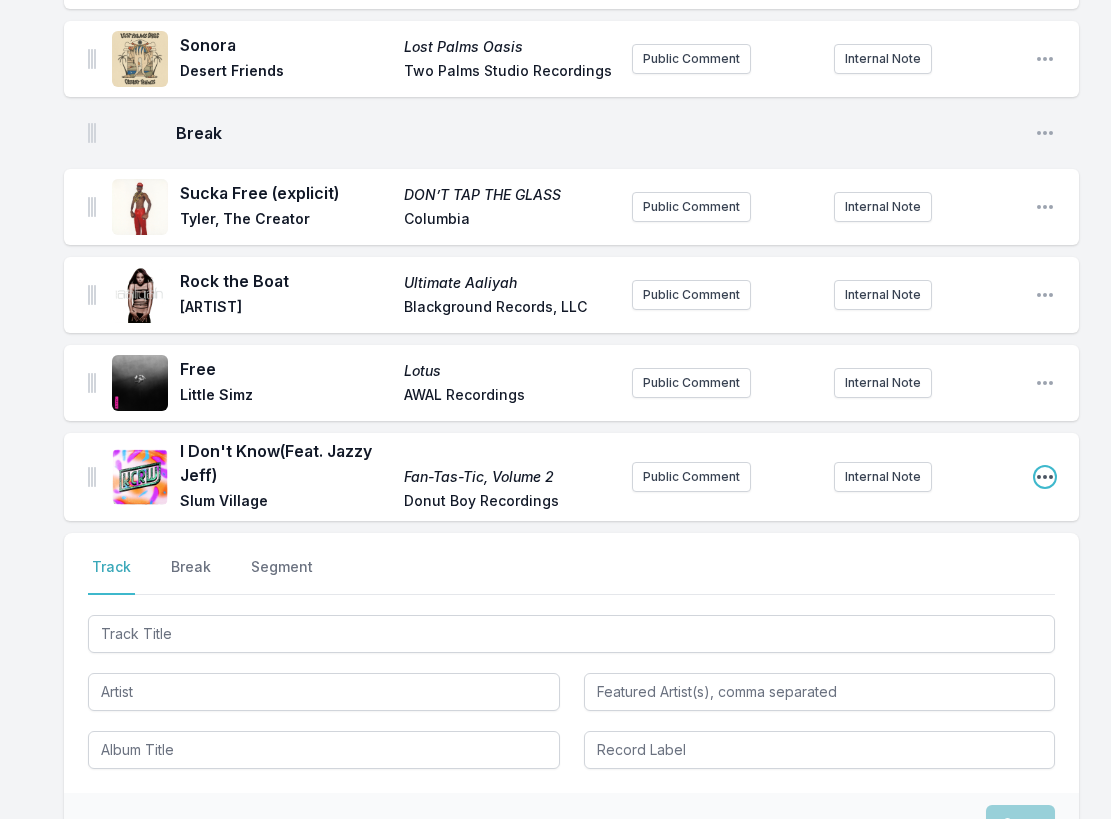 click 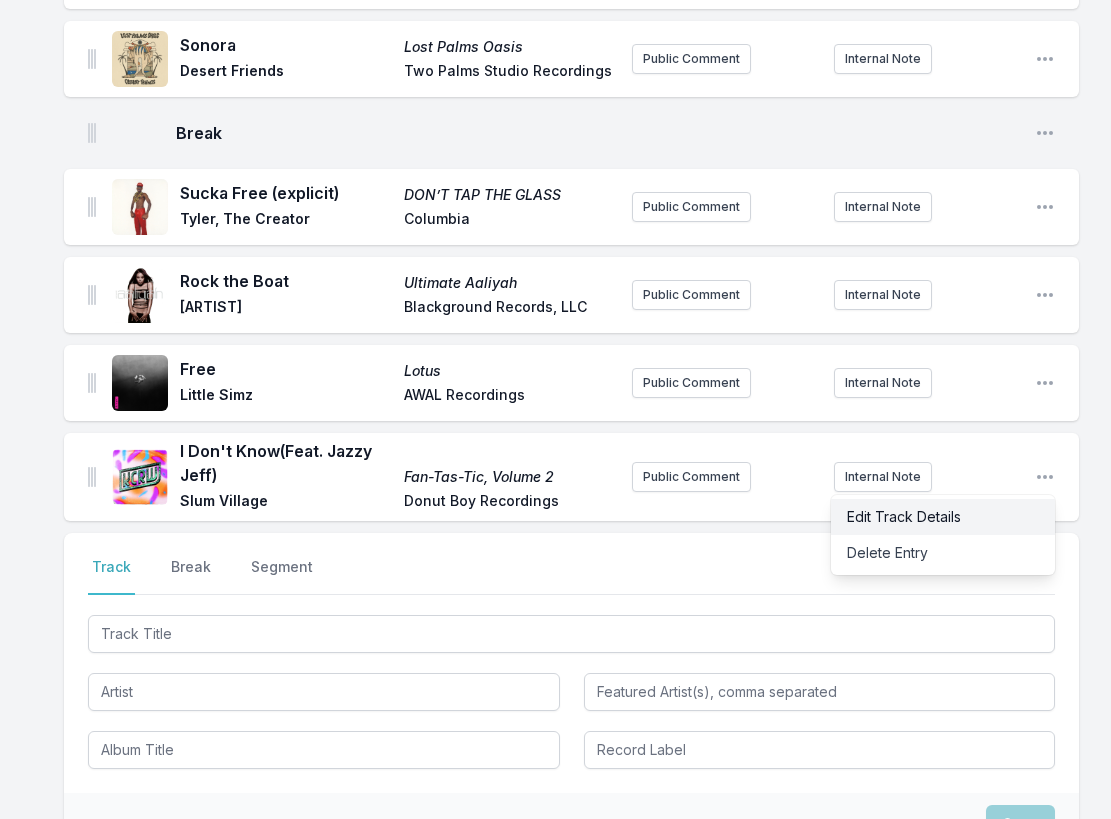 click on "Edit Track Details" at bounding box center (943, 517) 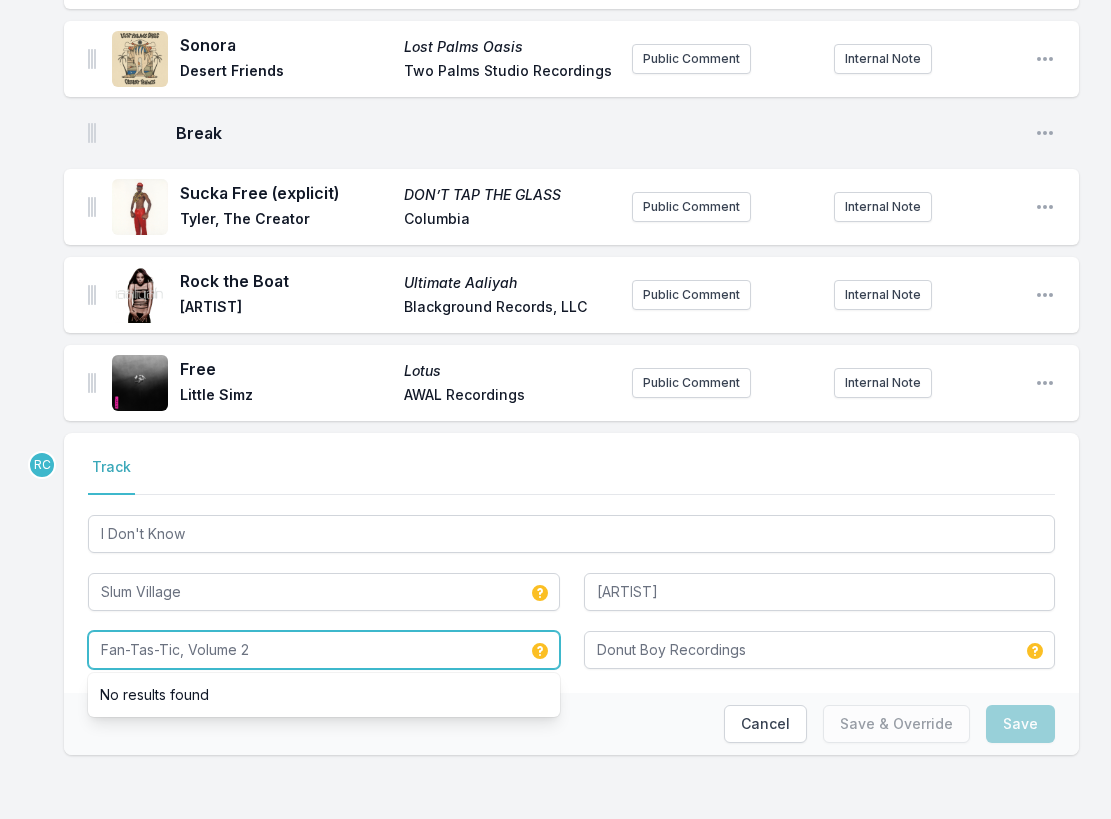 drag, startPoint x: 237, startPoint y: 651, endPoint x: 207, endPoint y: 650, distance: 30.016663 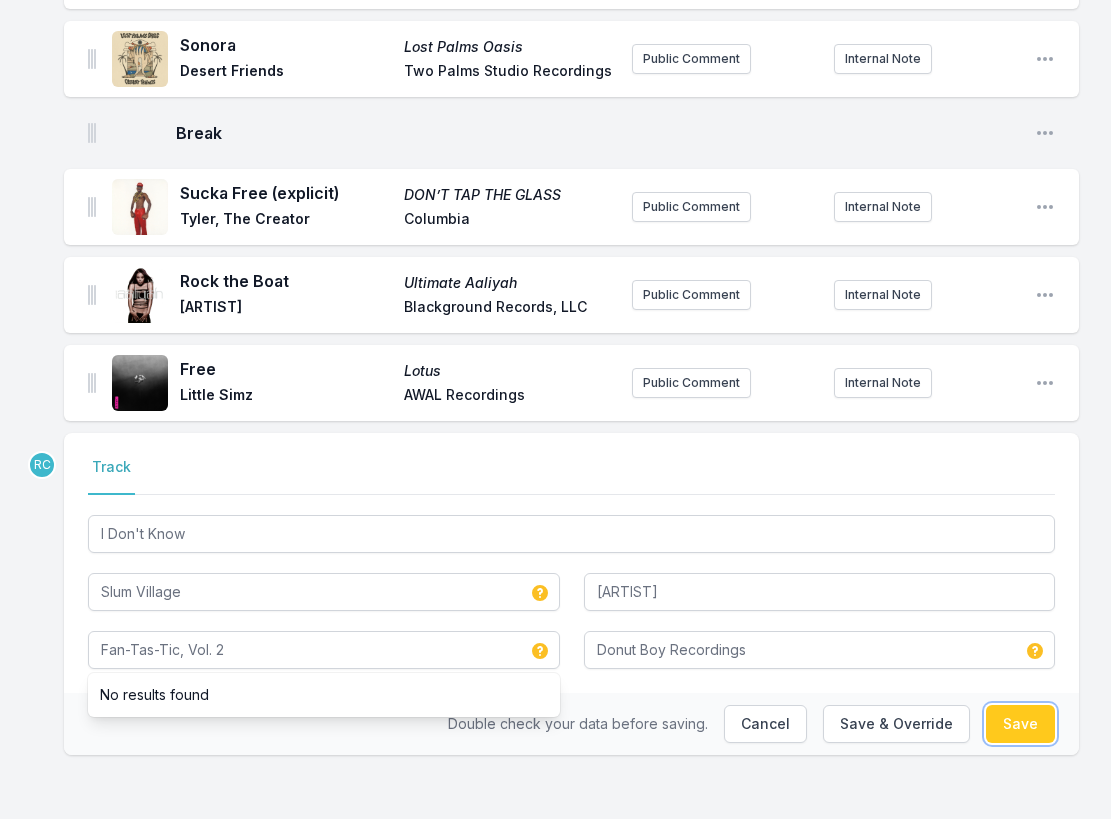 click on "Save" at bounding box center [1020, 724] 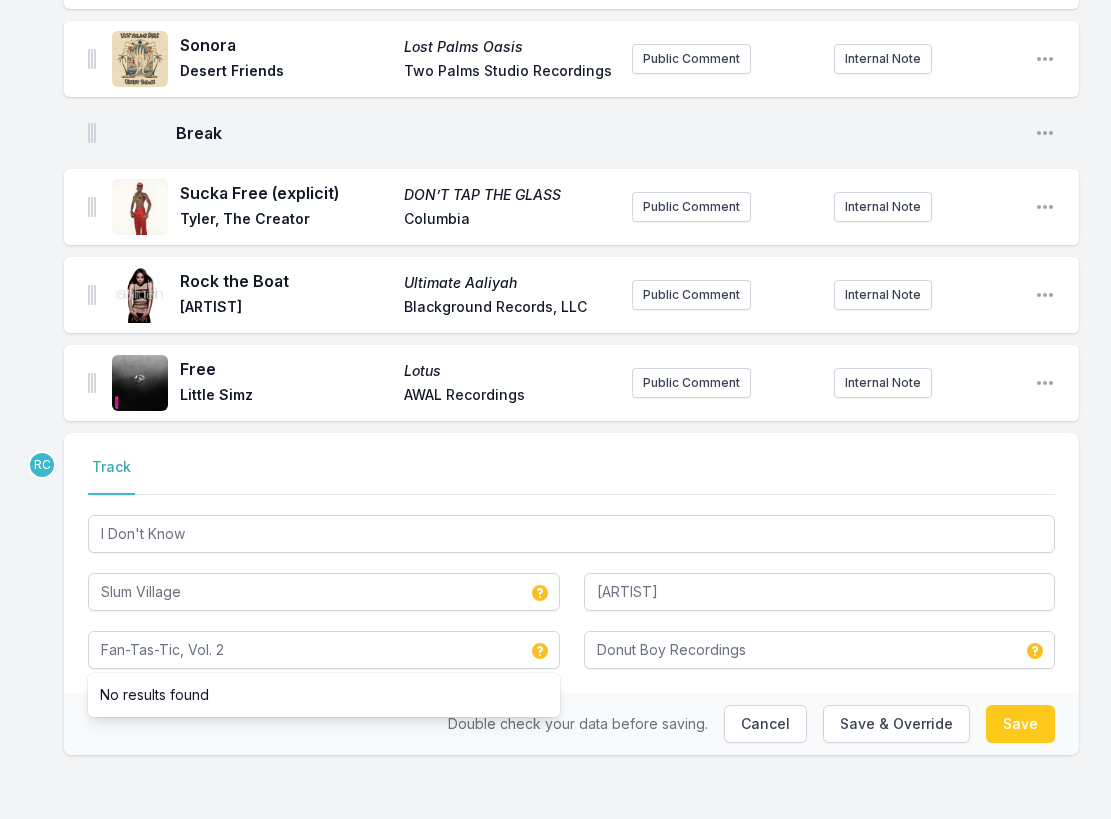 type on "Fan-Tas-Tic, Volume 2" 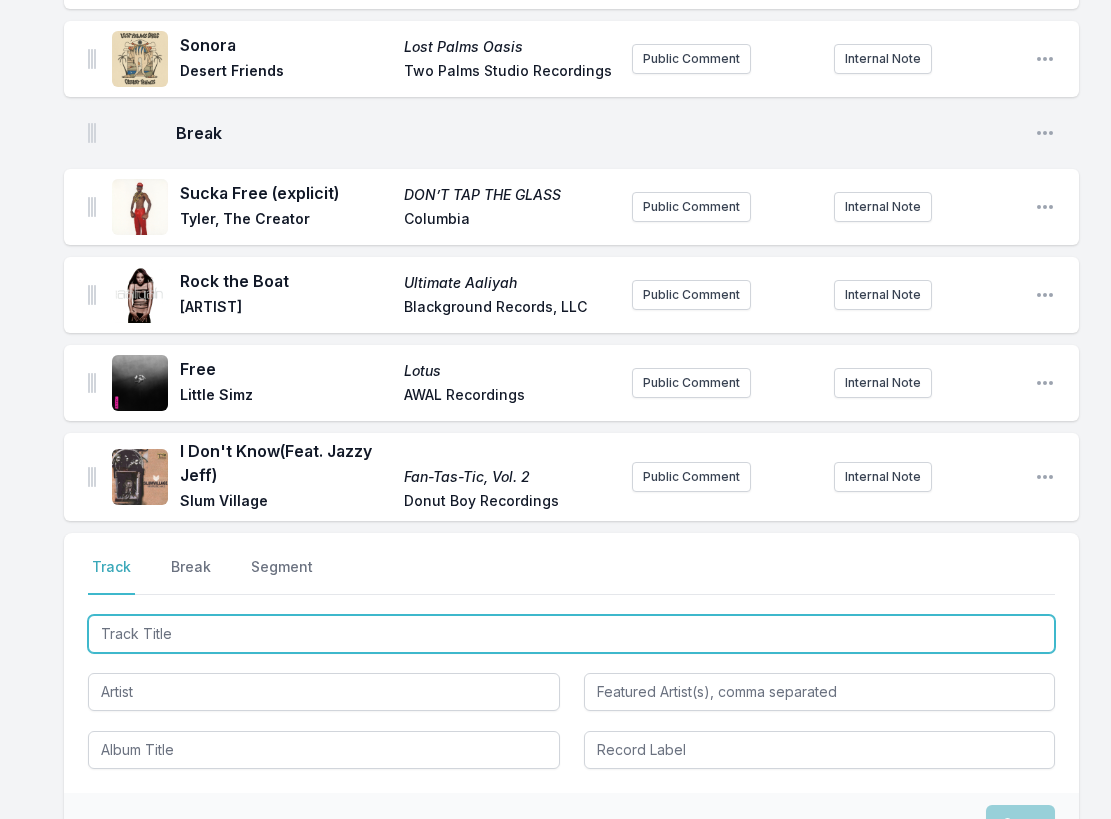 click at bounding box center (571, 634) 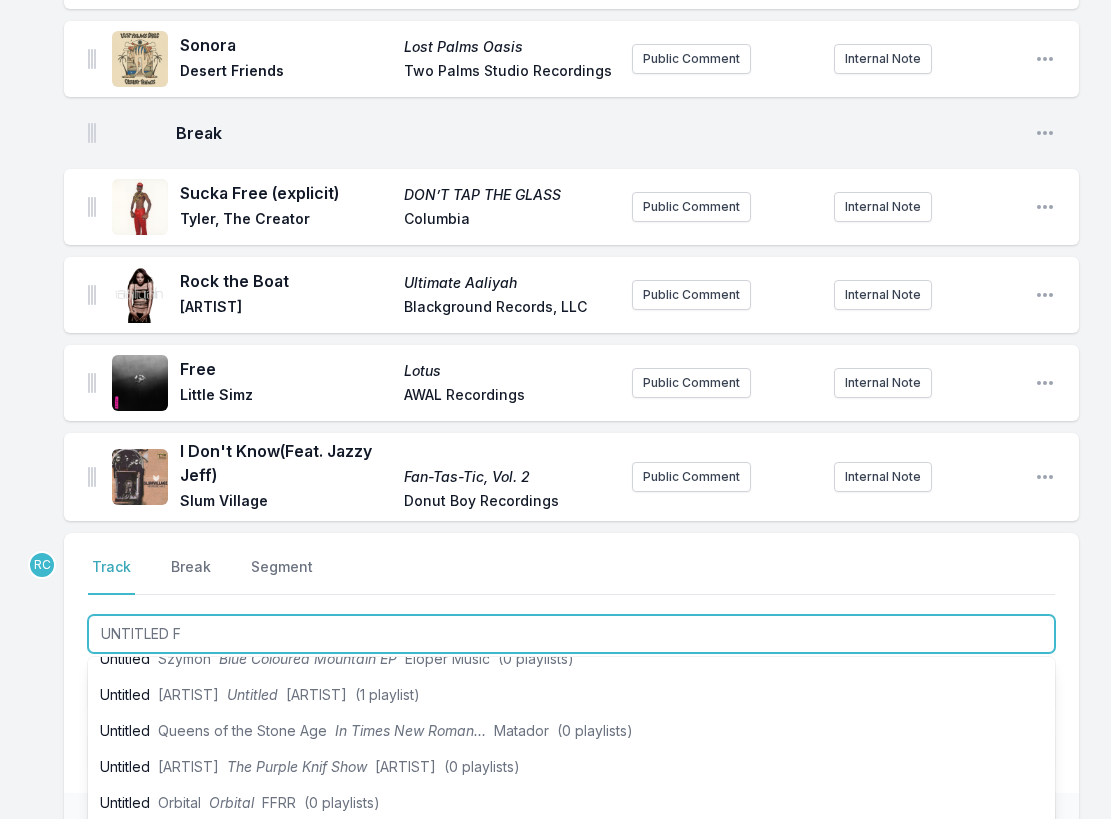 scroll, scrollTop: 0, scrollLeft: 0, axis: both 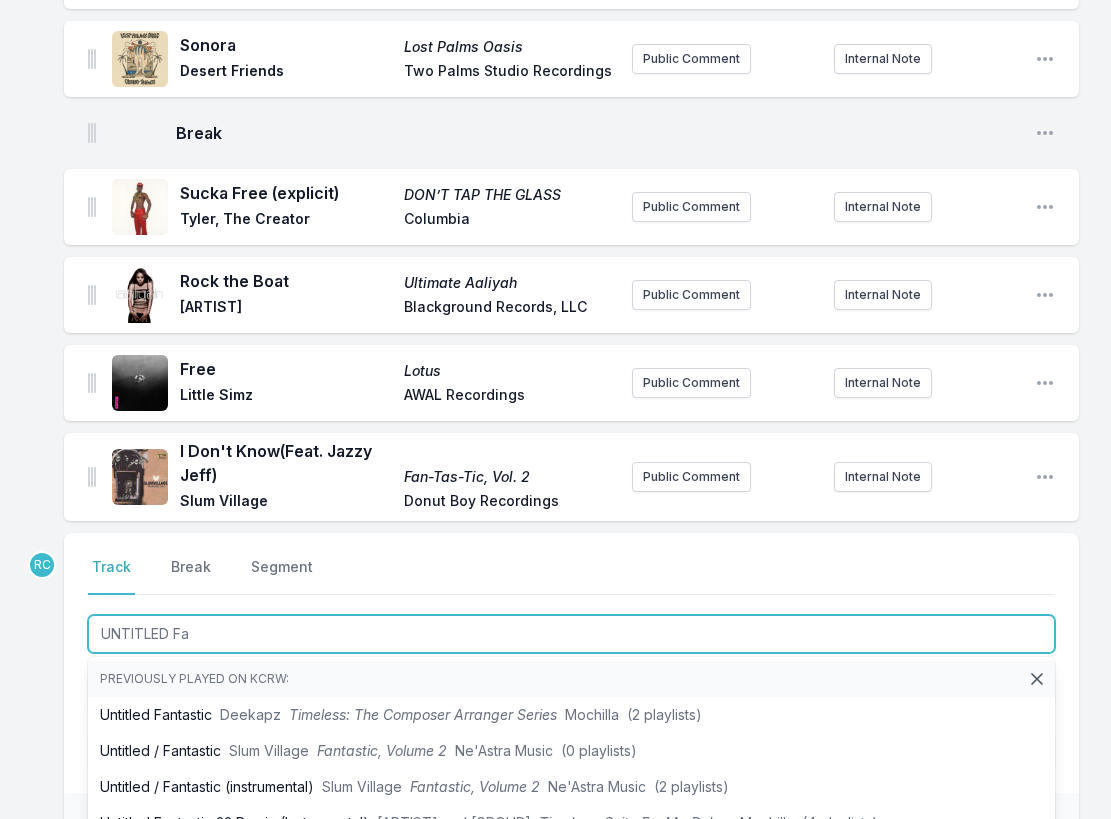 type on "UNTITLED Fan" 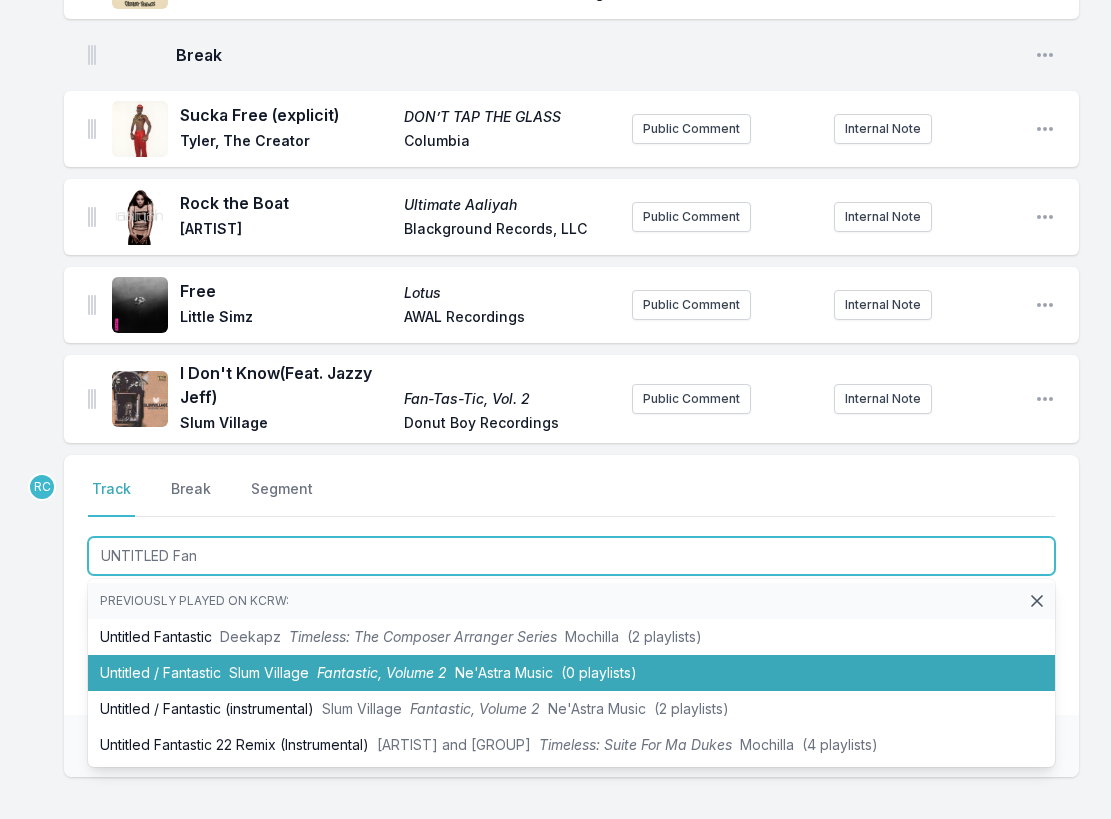 scroll, scrollTop: 734, scrollLeft: 0, axis: vertical 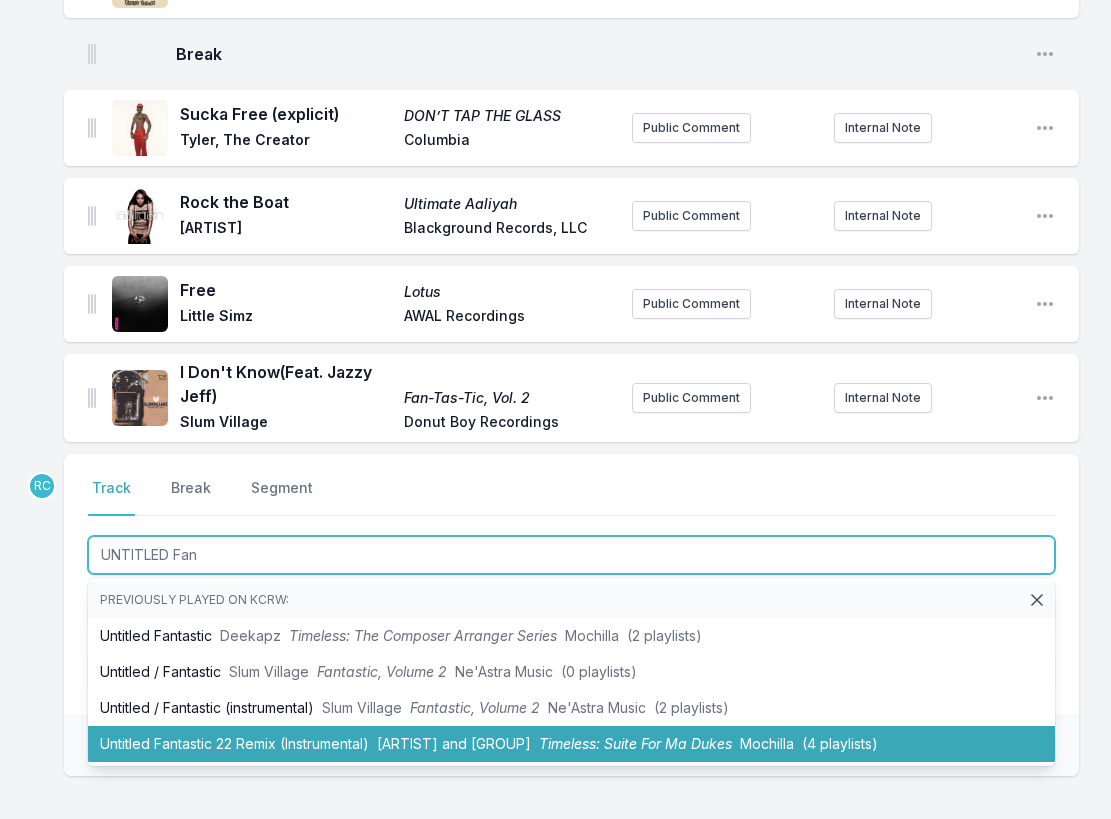 click on "[ARTIST] and [GROUP]" at bounding box center (454, 743) 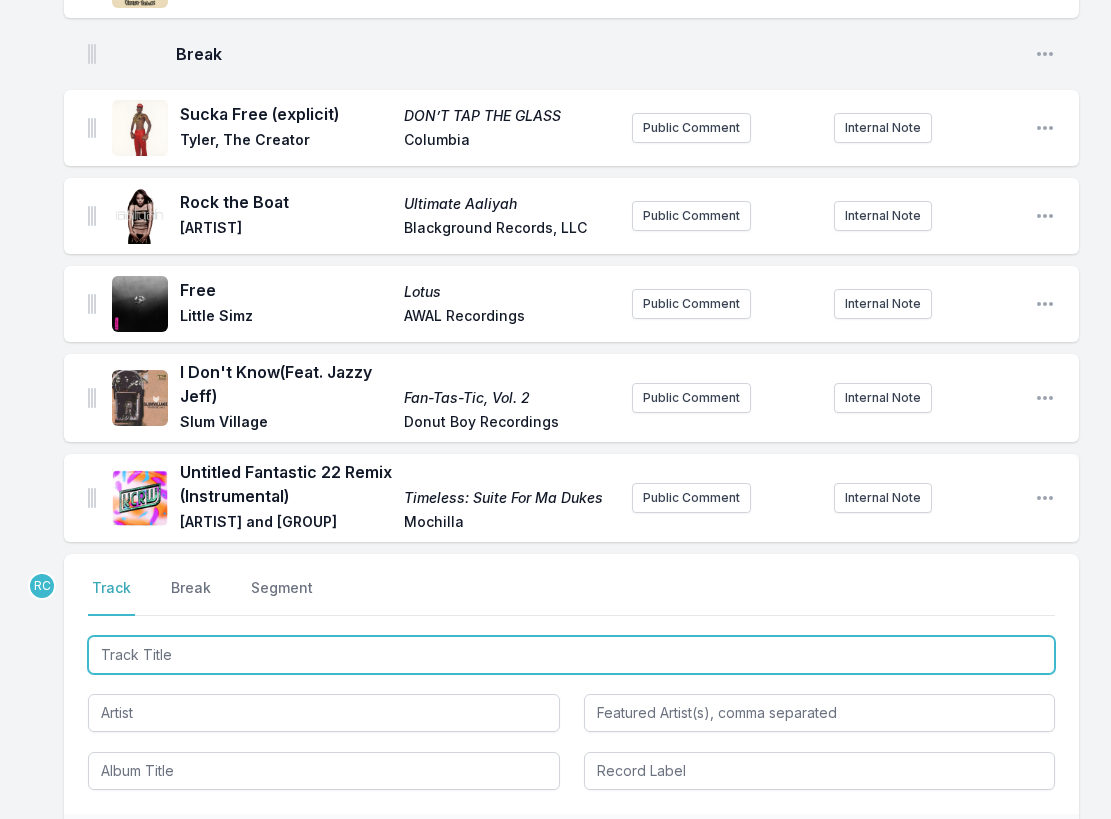 scroll, scrollTop: 834, scrollLeft: 0, axis: vertical 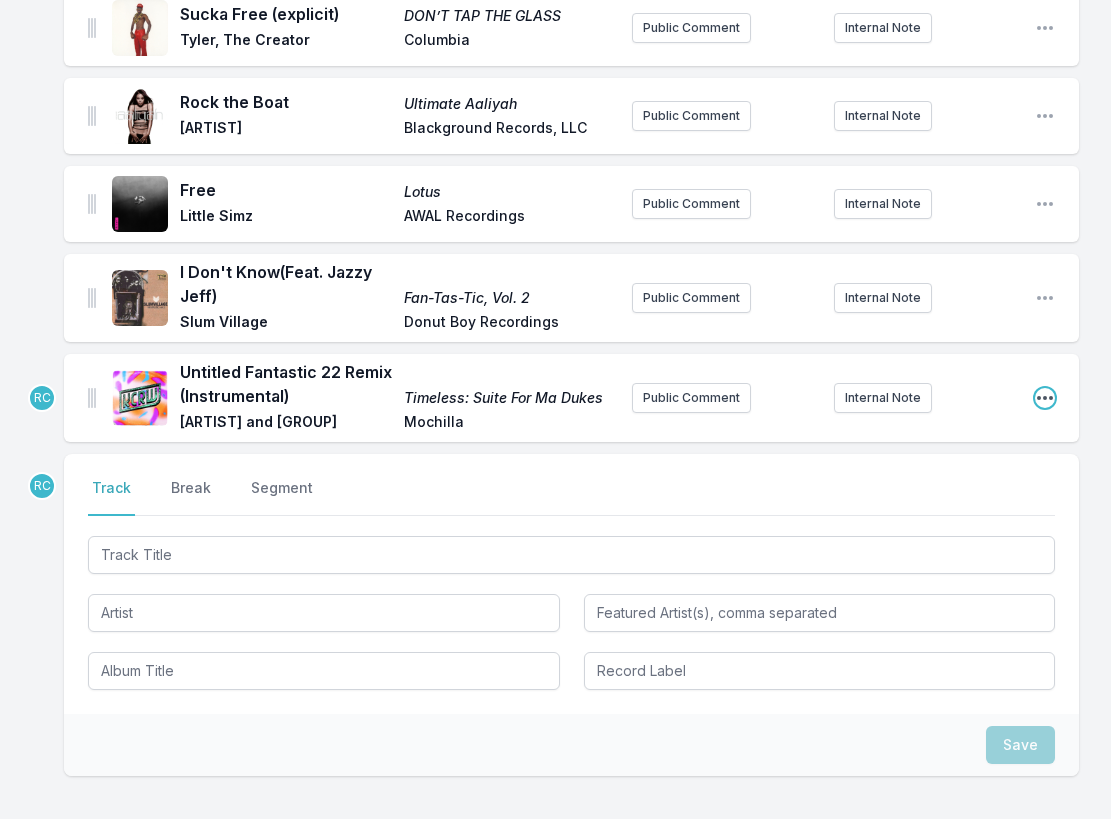click 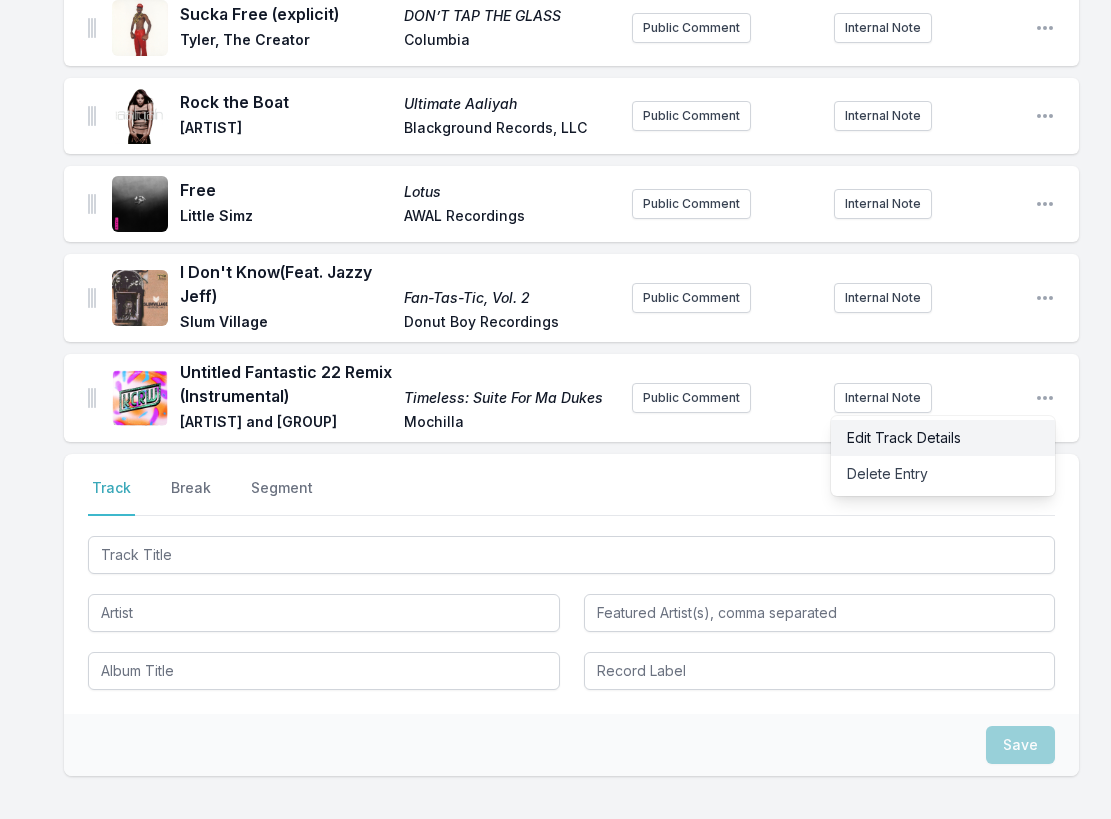 click on "Edit Track Details" at bounding box center (943, 438) 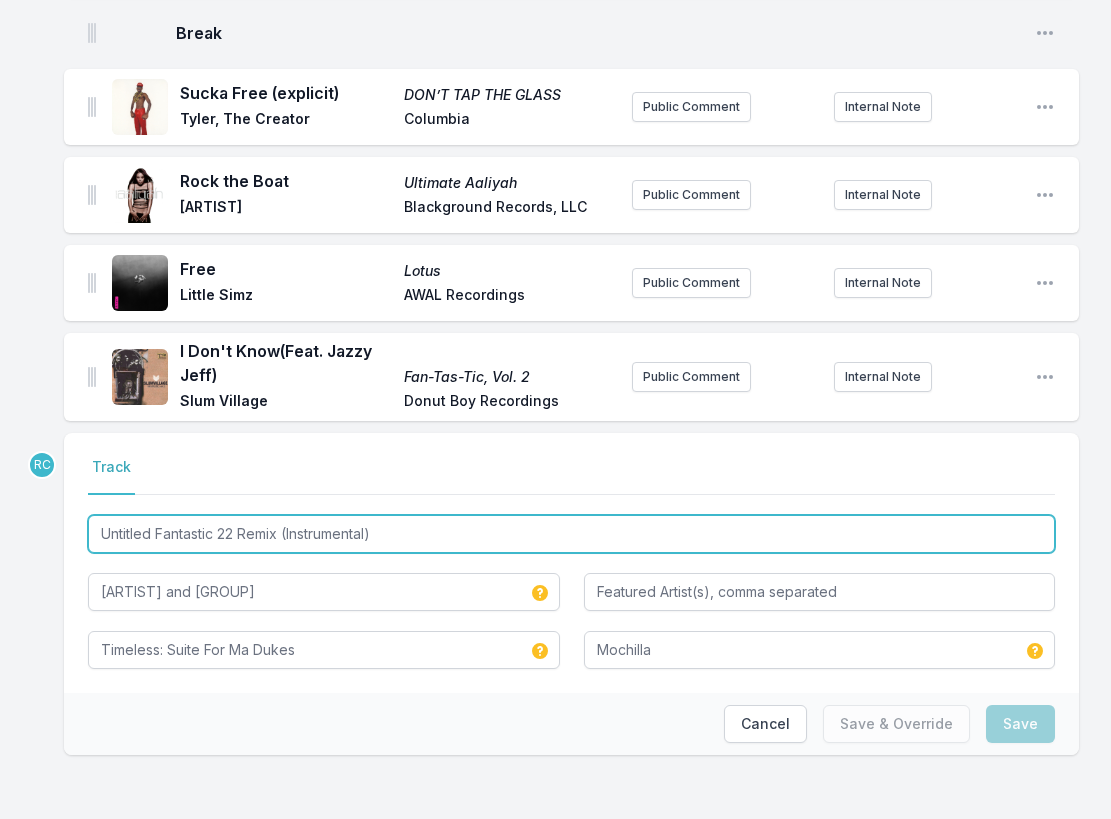 drag, startPoint x: 219, startPoint y: 531, endPoint x: 229, endPoint y: 565, distance: 35.44009 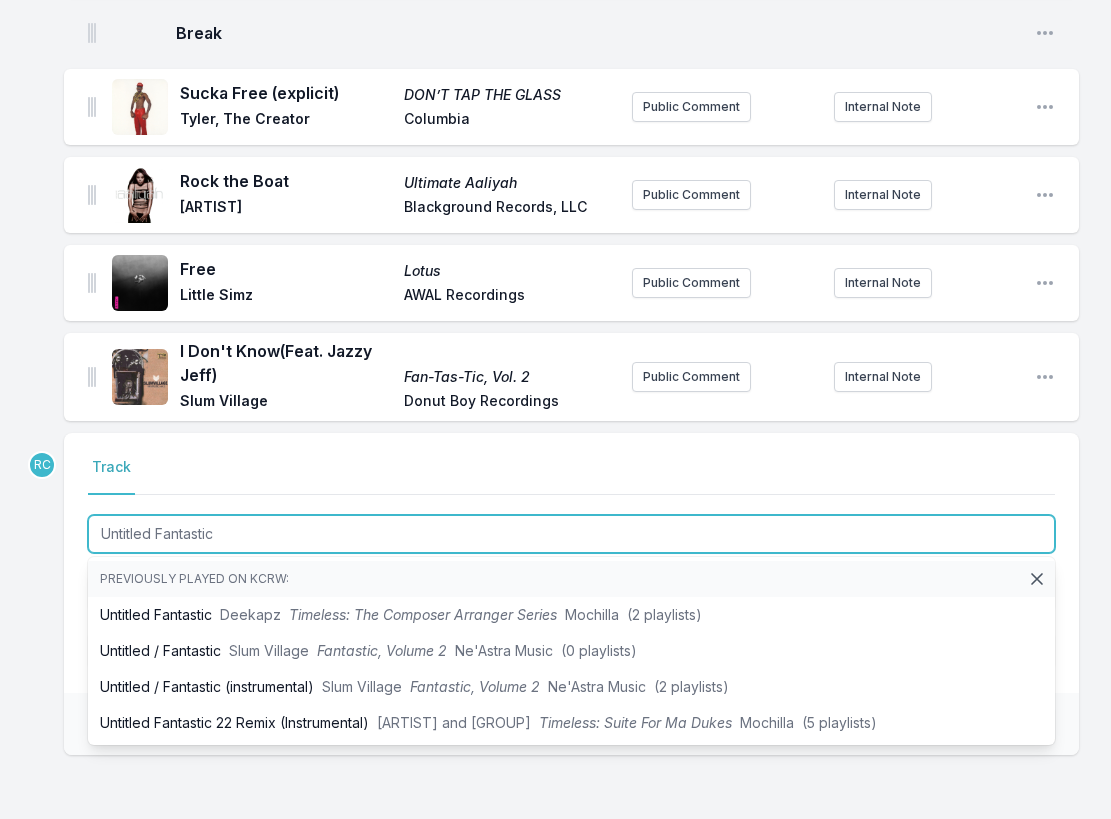 type on "Untitled Fantastic" 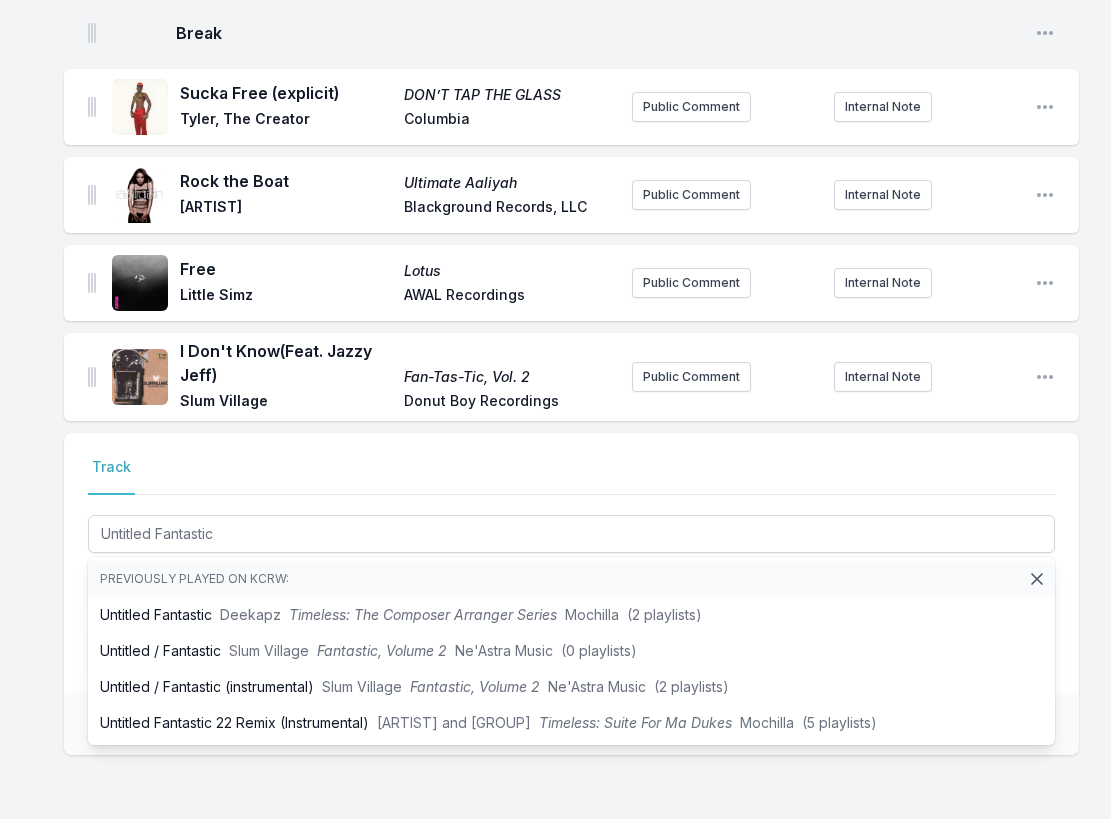click on "Green Eyed (Feat. [ARTIST]) Green Eyed CARRTOONS +1 Records Public Comment Internal Note Open playlist item options Say It Again (Feat. [ARTIST]) Say It Again [ARTIST] [BRAND] Public Comment Internal Note Open playlist item options Everything Is Peaceful Love Everything Is Peaceful Love [ARTIST] [BRAND] Public Comment Internal Note Open playlist item options Flower Moon Flowers [ARTIST] & The [GROUP] [BRAND] Public Comment Internal Note Open playlist item options Rainha [ARTIST] [ARTIST] [BRAND] Public Comment Internal Note Open playlist item options Sonora Lost Palms Oasis Desert Friends Two Palms Studio Recordings Public Comment Internal Note Open playlist item options Break Open playlist item options Sucka Free (explicit) DON’T TAP THE GLASS [ARTIST] [BRAND] Public Comment Internal Note Open playlist item options Rock the Boat Ultimate [ARTIST] [ARTIST] [BRAND], LLC Public Comment Internal Note Open playlist item options Free Lotus [ARTIST] [GROUP]" at bounding box center [555, 136] 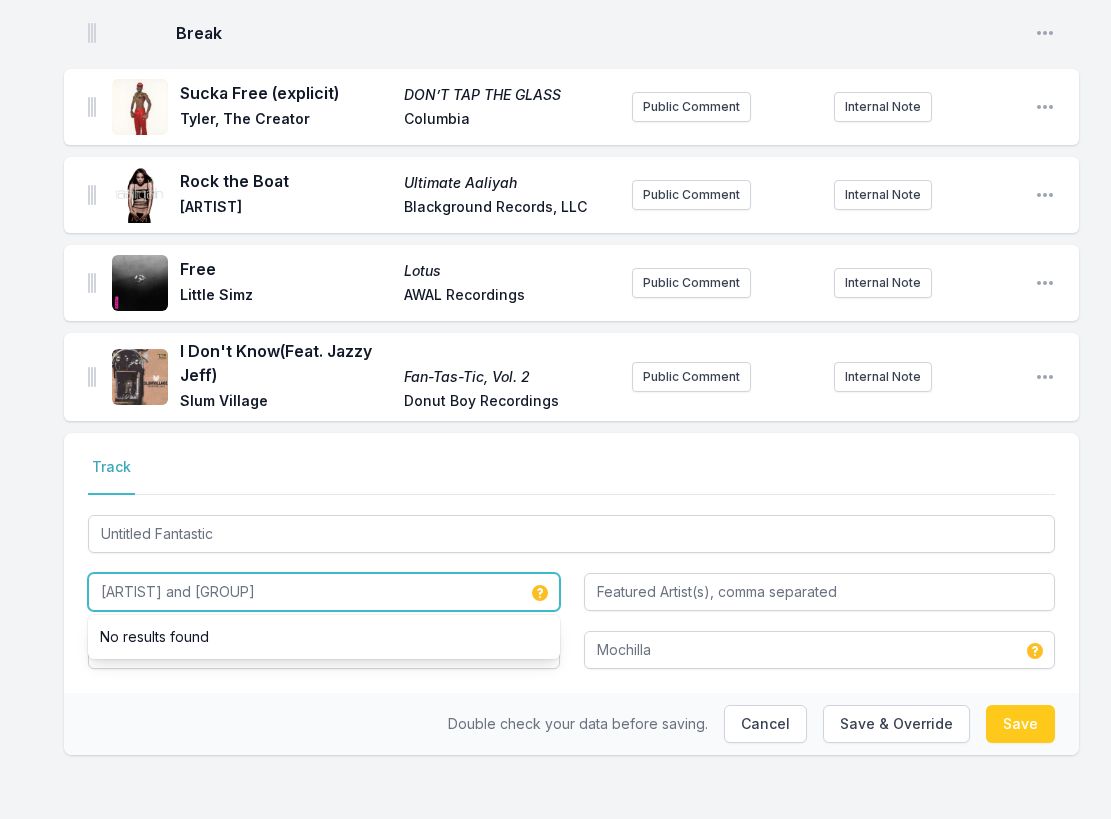 drag, startPoint x: 372, startPoint y: 589, endPoint x: 367, endPoint y: 557, distance: 32.38827 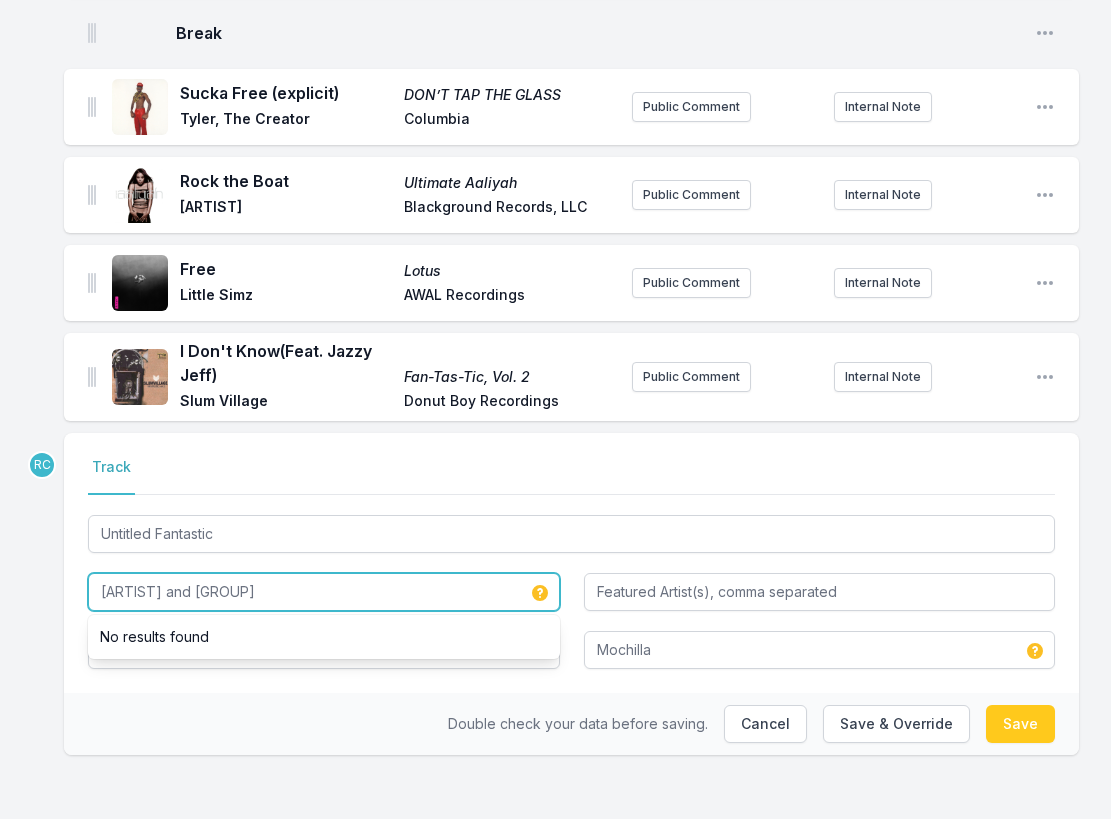 paste on "[GROUP], [ARTIST], [ARTIST]" 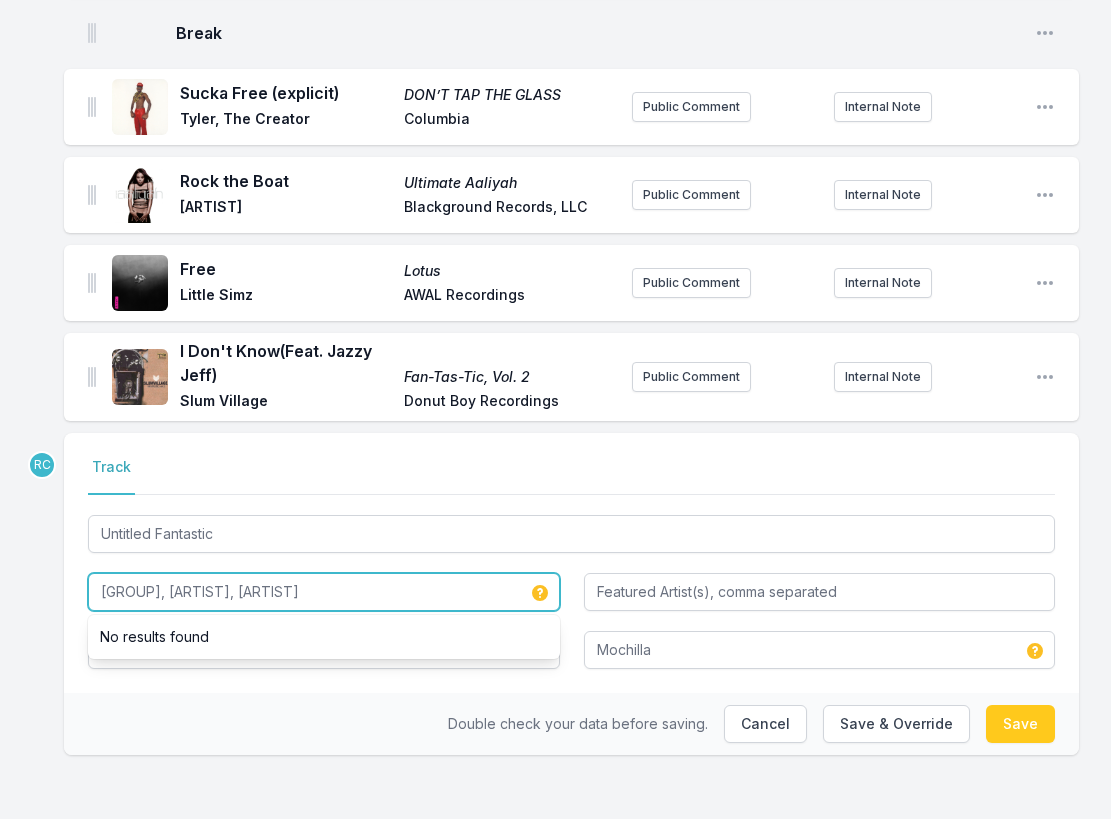 type on "[GROUP], [ARTIST], [ARTIST]" 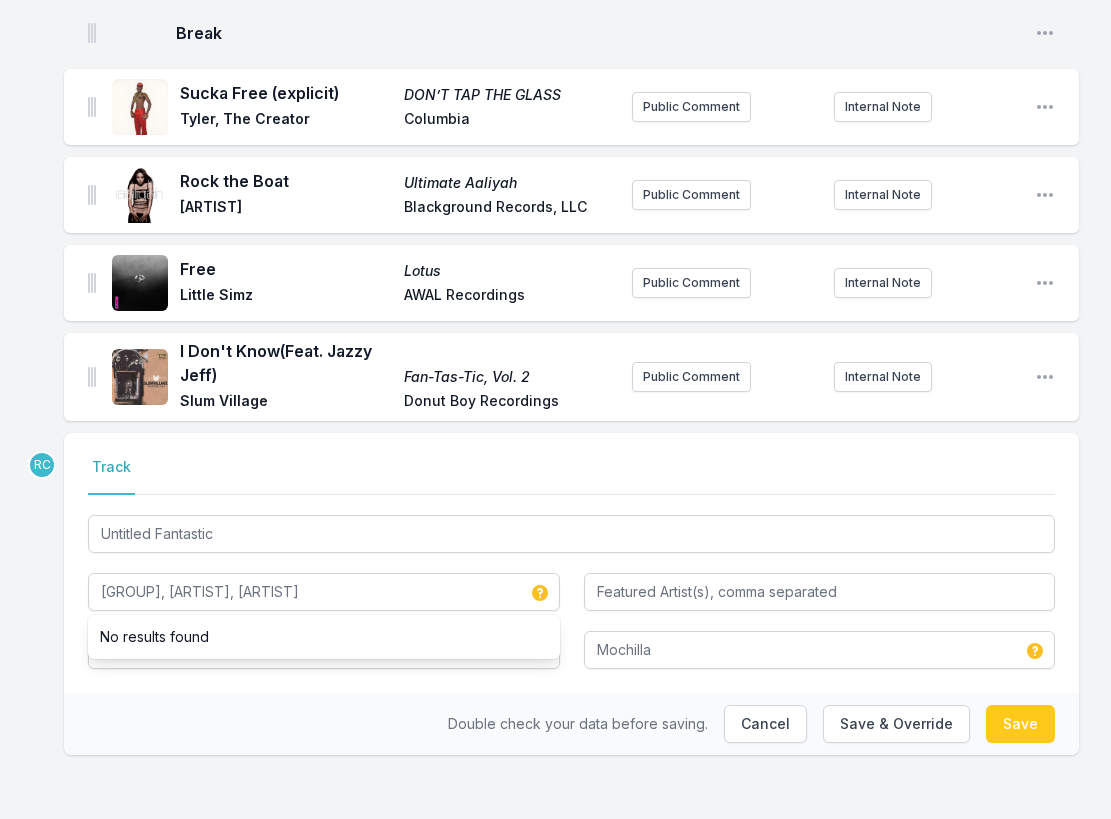 click on "Double check your data before saving." at bounding box center (578, 724) 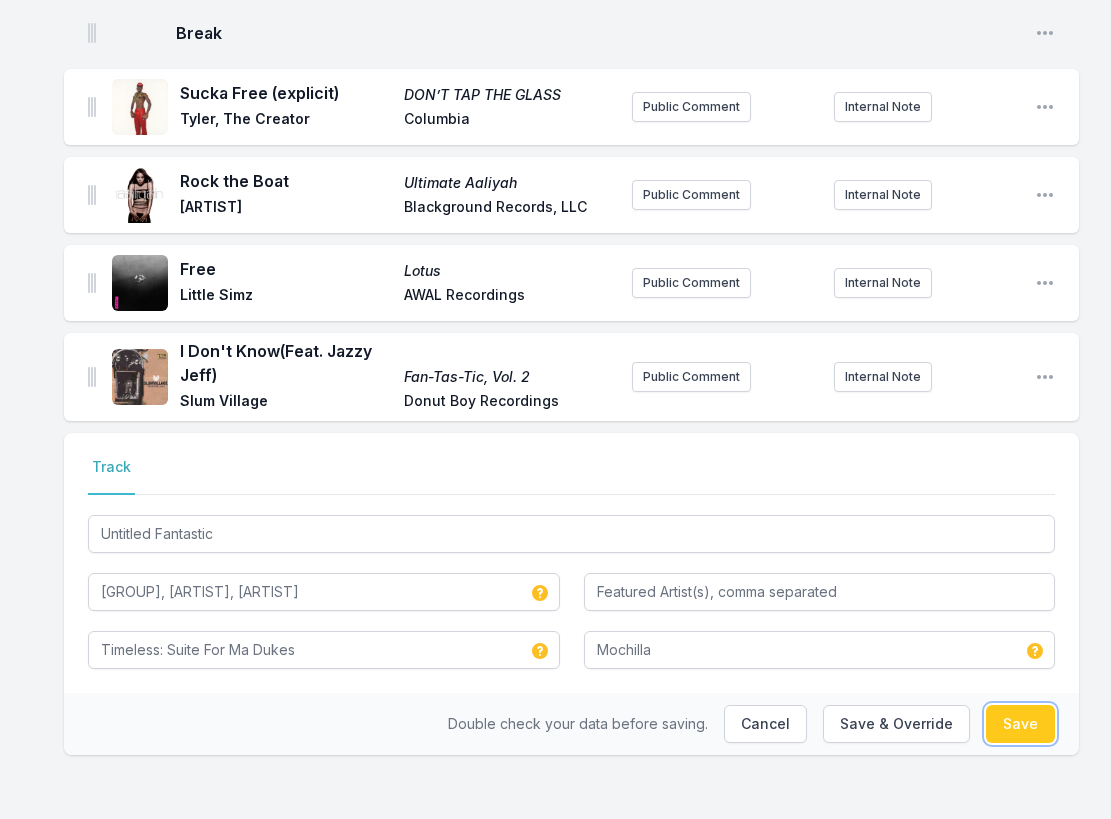 click on "Save" at bounding box center [1020, 724] 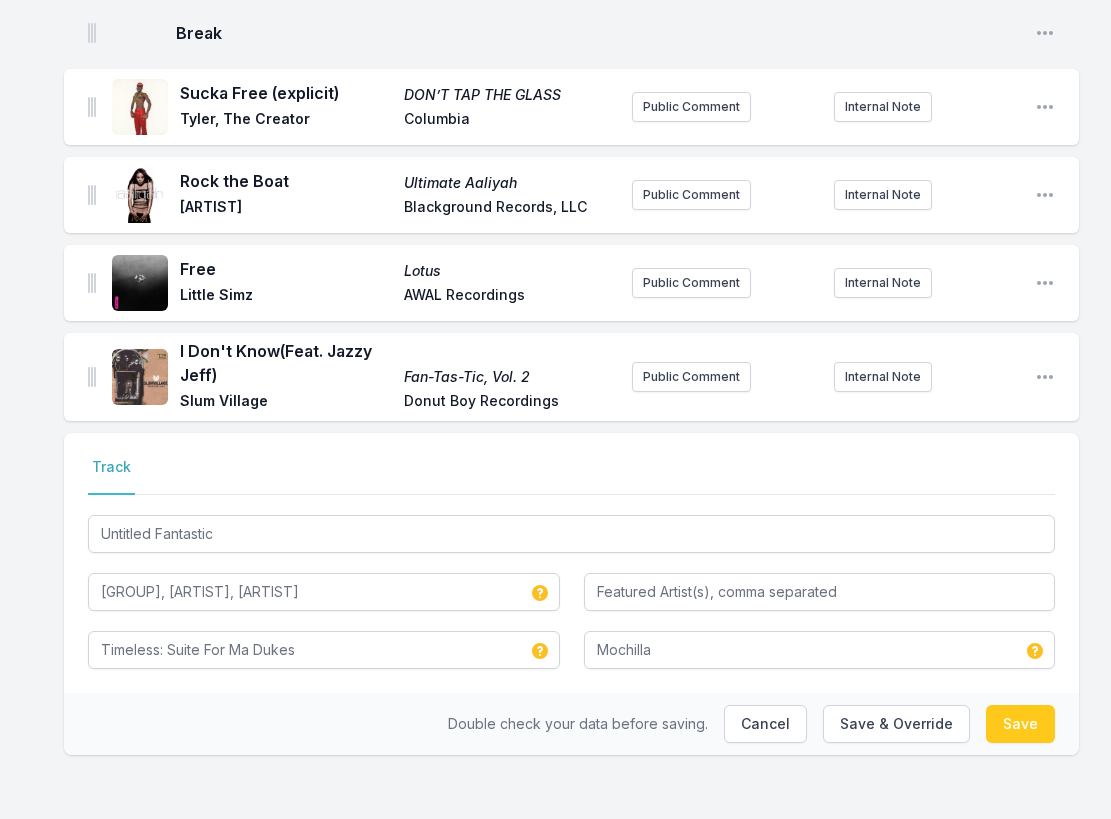 type on "Untitled Fantastic 22 Remix (Instrumental)" 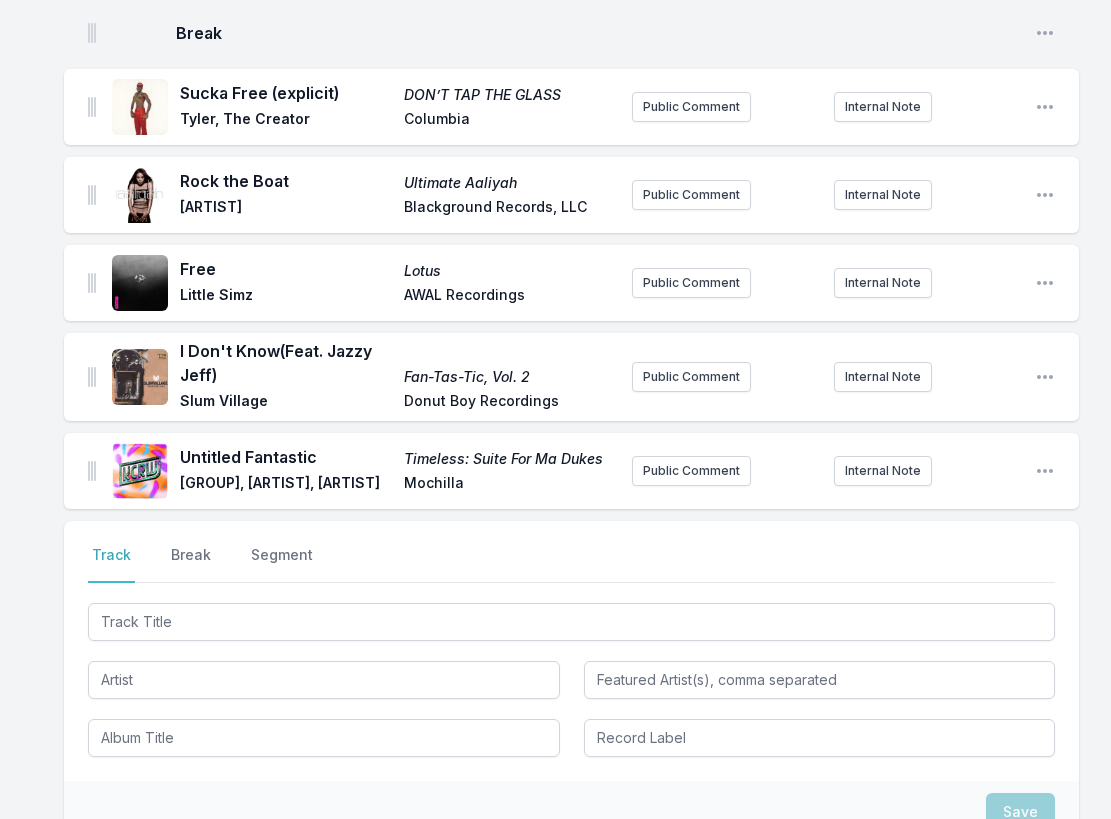 scroll, scrollTop: 756, scrollLeft: 0, axis: vertical 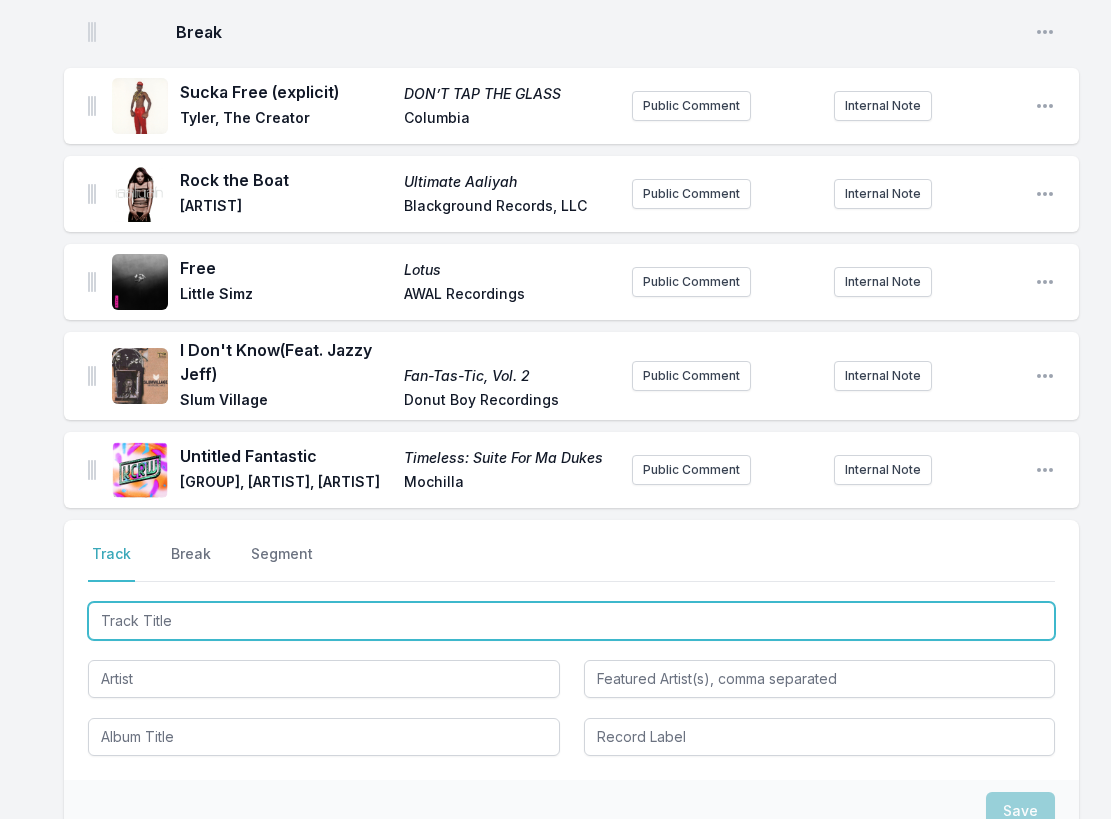 click at bounding box center (571, 621) 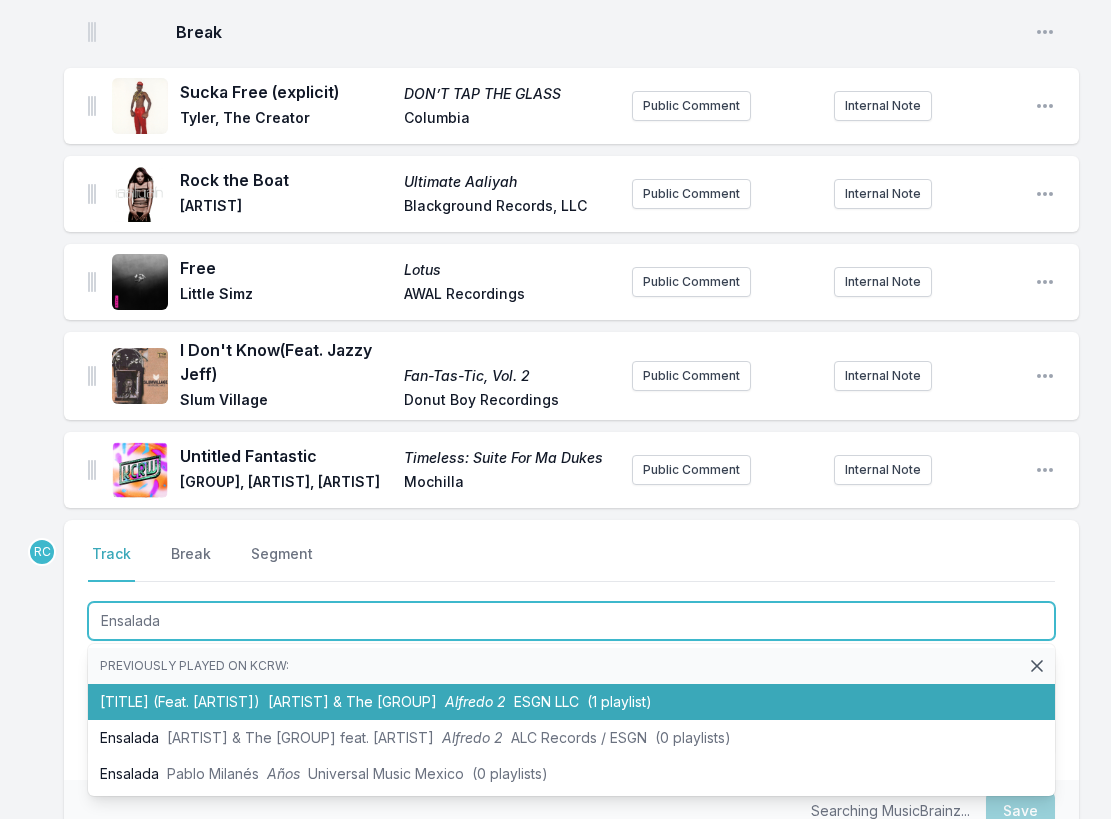 click on "[ARTIST] & The [GROUP]" at bounding box center (352, 701) 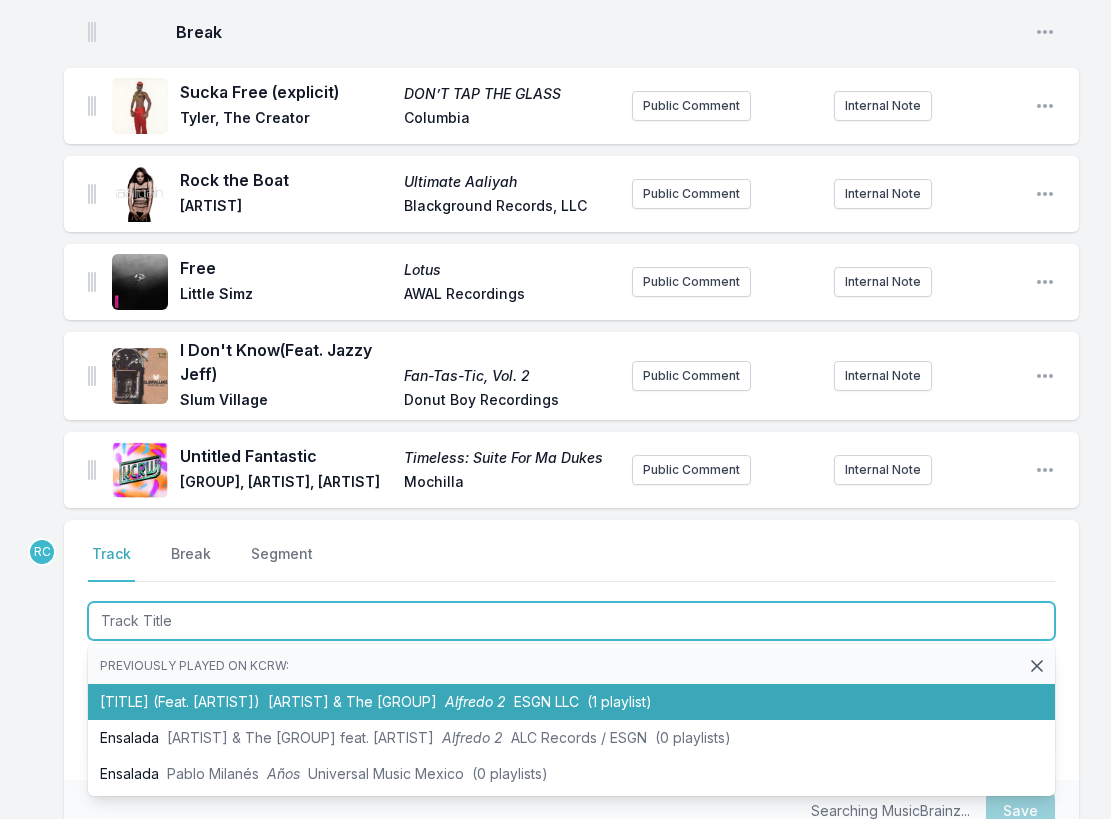 scroll, scrollTop: 856, scrollLeft: 0, axis: vertical 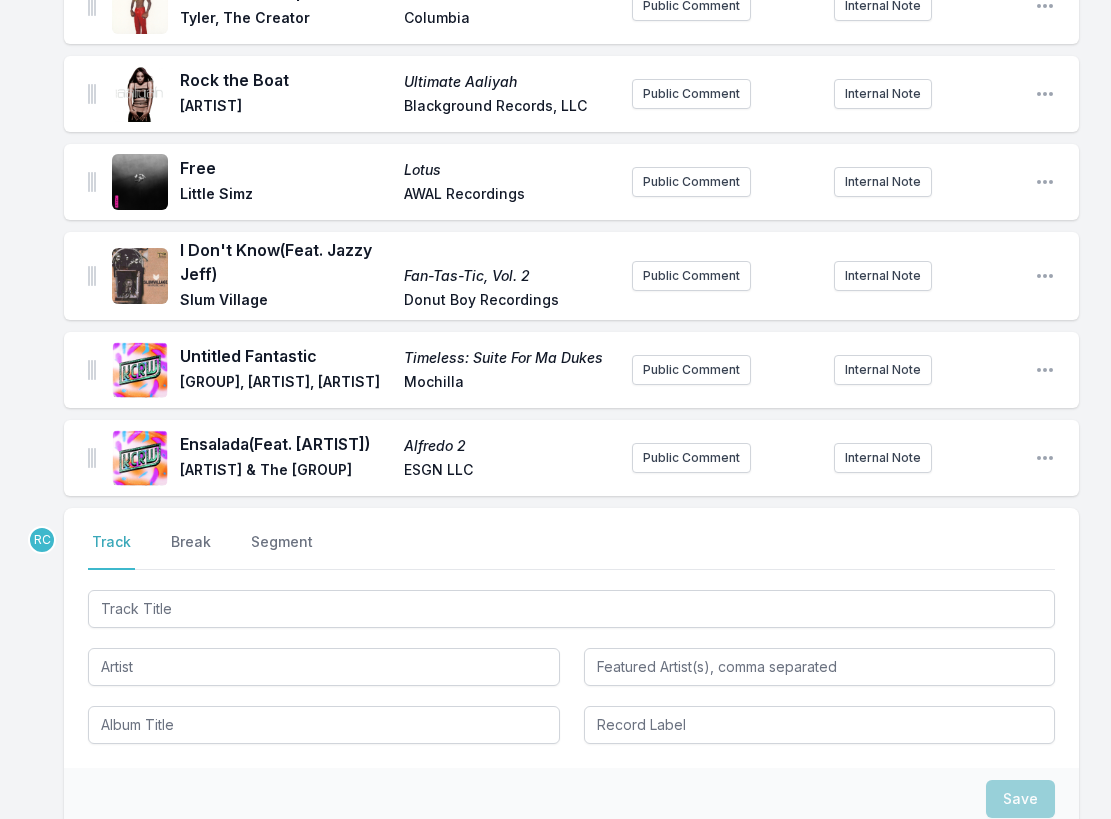 click on "Green Eyed (Feat. Pale Jay) Green Eyed CARRTOONS +1 Records Public Comment Internal Note Open playlist item options Say It Again (Feat. Kelly Finnigan) Say It Again Shawn Lee Colemine Records Public Comment Internal Note Open playlist item options Everything Is Peaceful Love Everything Is Peaceful Love Bon Iver Jagjaguwar Public Comment Internal Note Open playlist item options Flower Moon Flowers Durand Jones & The Indications Dead Oceans Public Comment Internal Note Open playlist item options Rainha CéU CéU Six Degrees Records Public Comment Internal Note Open playlist item options Sonora Lost Palms Oasis Desert Friends Two Palms Studio Recordings Public Comment Internal Note Open playlist item options Break Open playlist item options Sucka Free (explicit) DON’T TAP THE GLASS Tyler, The Creator Columbia Public Comment Internal Note Open playlist item options Rock the Boat Ultimate Aaliyah Aaliyah Blackground Records, LLC Public Comment Internal Note Open playlist item options Free Lotus Little Simz RC" at bounding box center [555, 187] 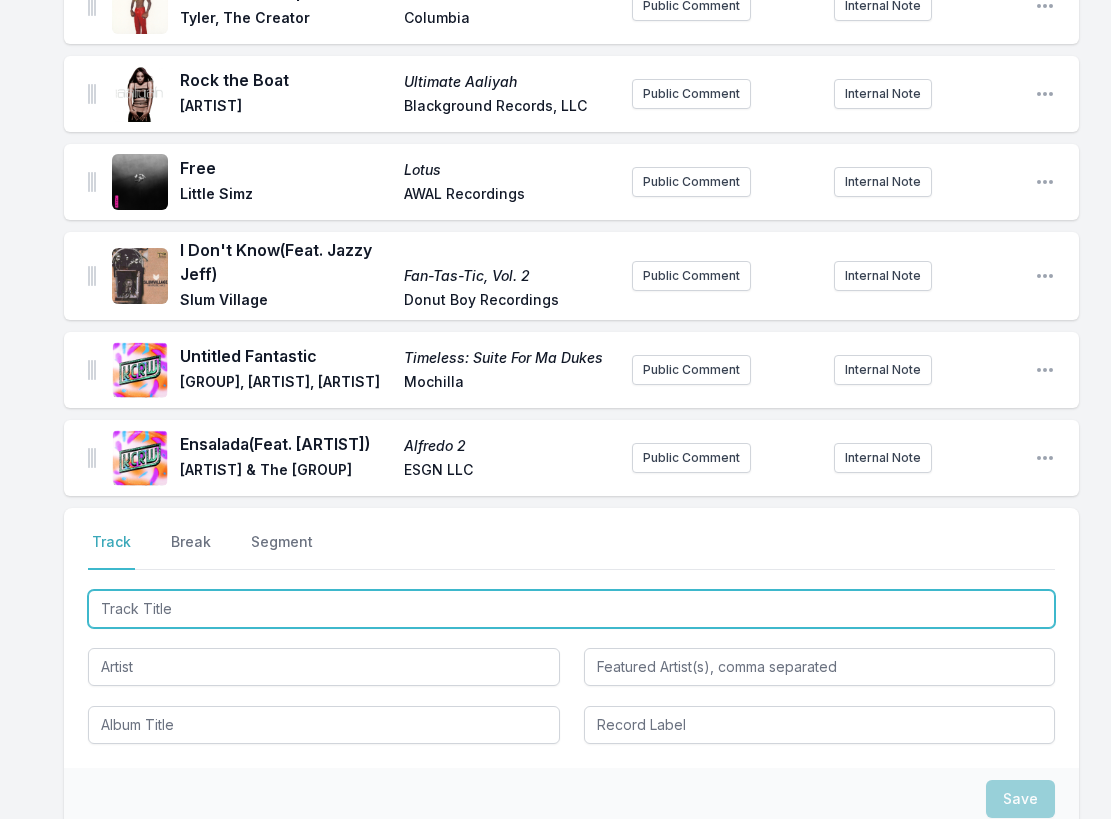 click at bounding box center [571, 609] 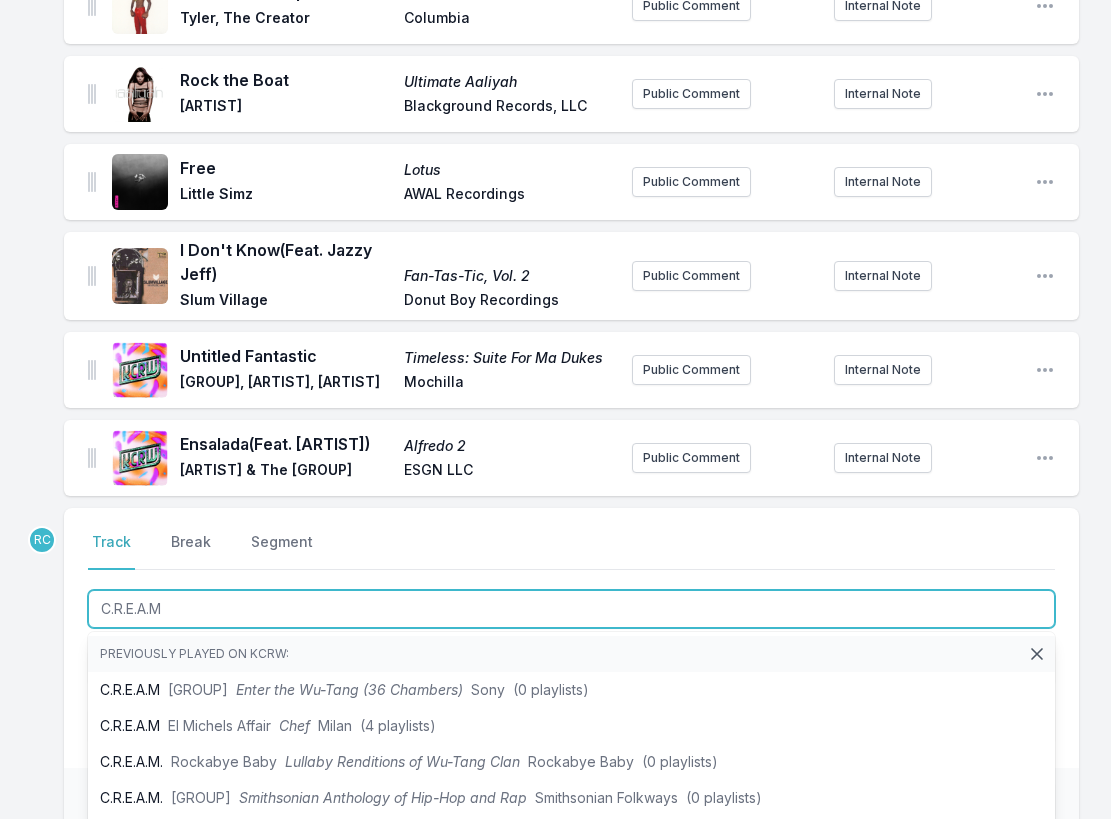 type on "C.R.E.A.M" 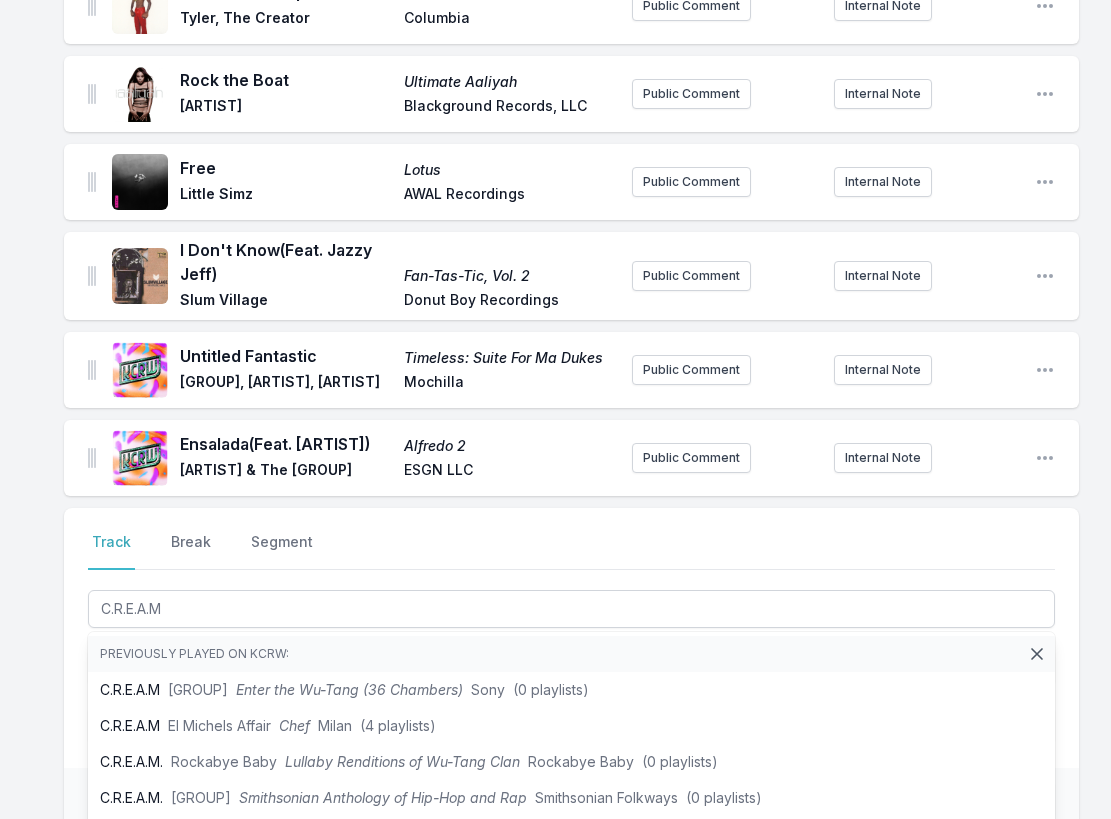 click on "Green Eyed (Feat. [ARTIST]) Green Eyed CARRTOONS +1 Records Public Comment Internal Note Open playlist item options Say It Again (Feat. [ARTIST]) Say It Again [ARTIST] [BRAND] Public Comment Internal Note Open playlist item options Everything Is Peaceful Love Everything Is Peaceful Love [ARTIST] [BRAND] Public Comment Internal Note Open playlist item options Flower Moon Flowers [ARTIST] & The [GROUP] [BRAND] Public Comment Internal Note Open playlist item options Rainha [ARTIST] [ARTIST] [BRAND] Public Comment Internal Note Open playlist item options Sonora Lost Palms Oasis Desert Friends Two Palms Studio Recordings Public Comment Internal Note Open playlist item options Break Open playlist item options Sucka Free (explicit) DON’T TAP THE GLASS [ARTIST] [BRAND] Public Comment Internal Note Open playlist item options Rock the Boat Ultimate [ARTIST] [ARTIST] [BRAND], LLC Public Comment Internal Note Open playlist item options Free Lotus [ARTIST] [GROUP] [BRAND]" at bounding box center [555, 187] 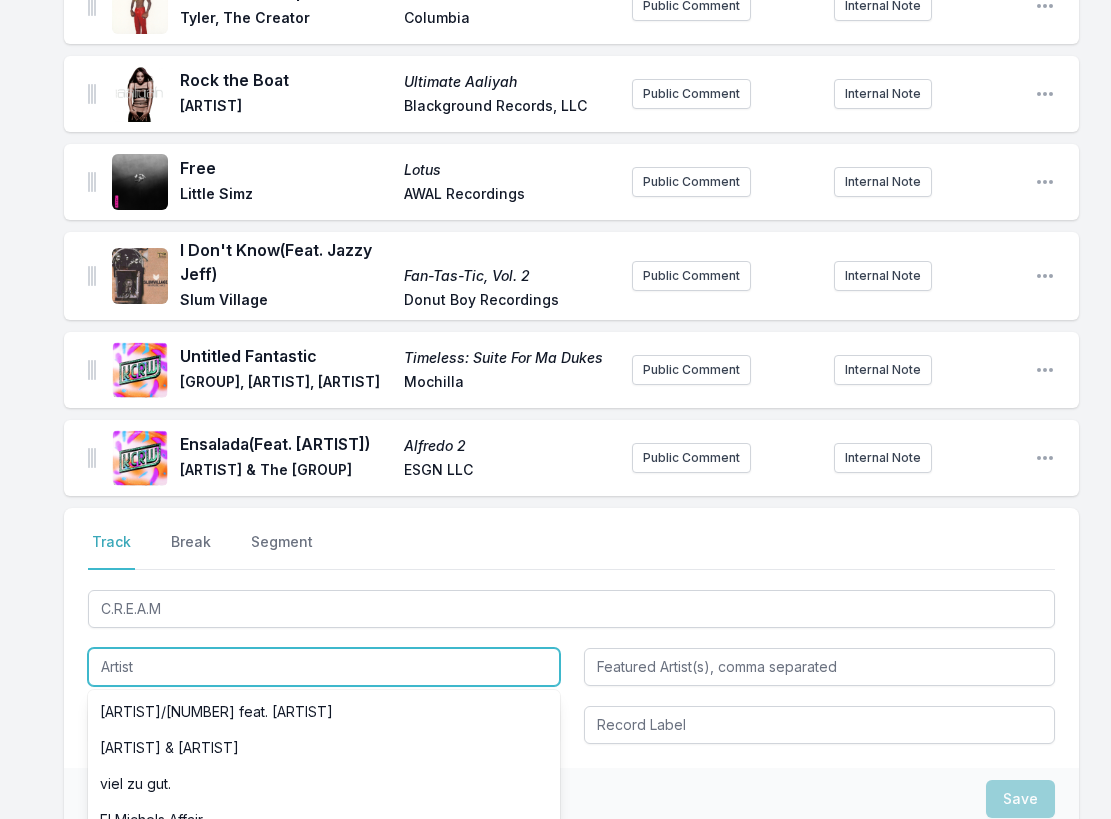 click at bounding box center (324, 667) 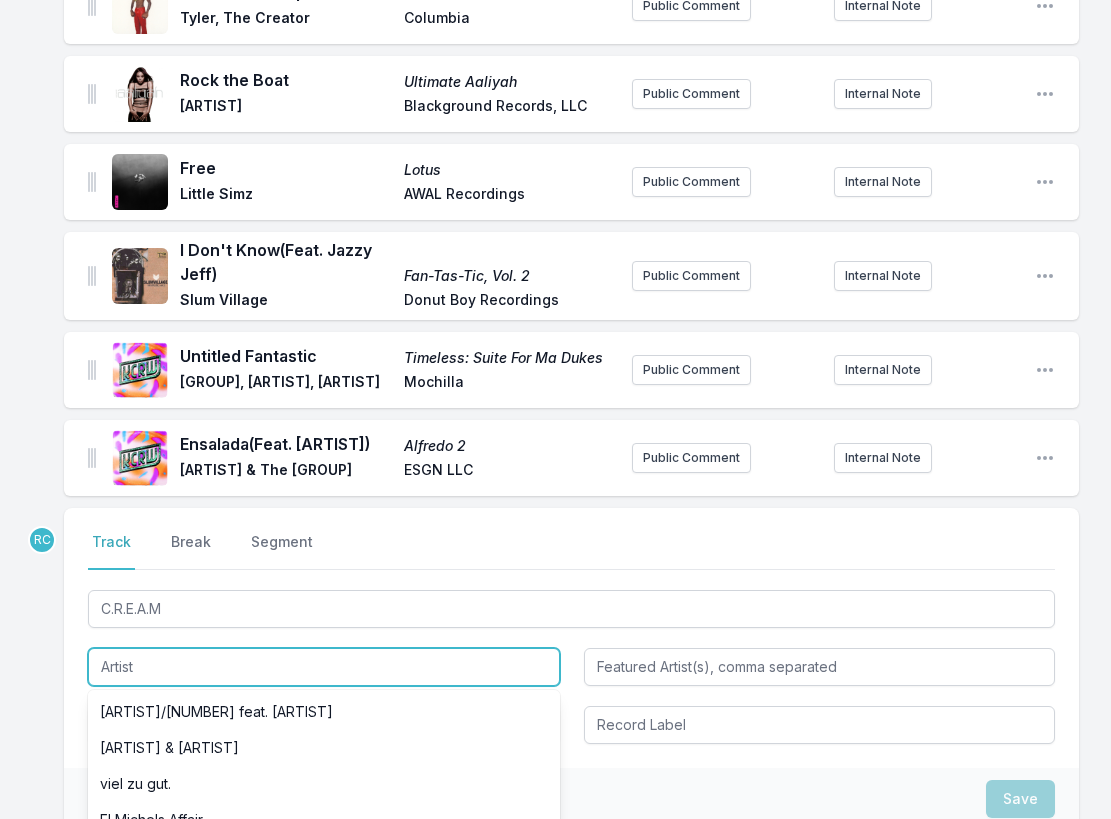 paste on "[ARTIST]" 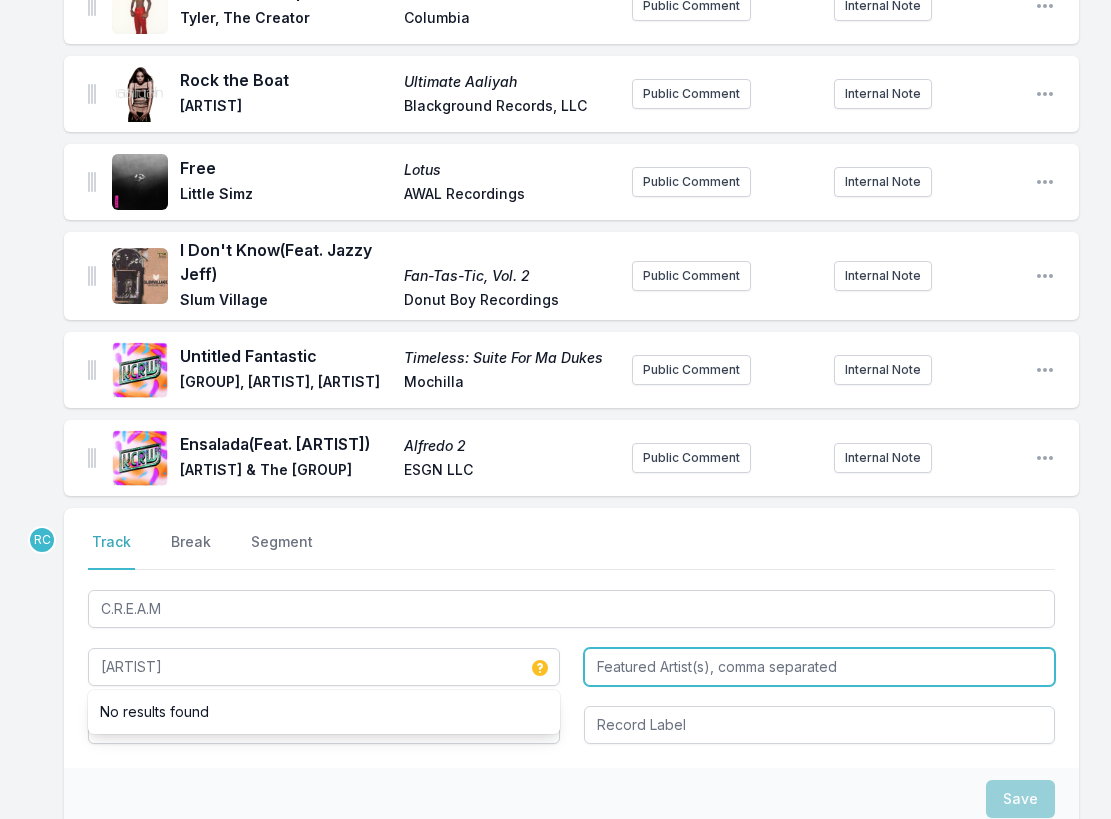 type on "[ARTIST]" 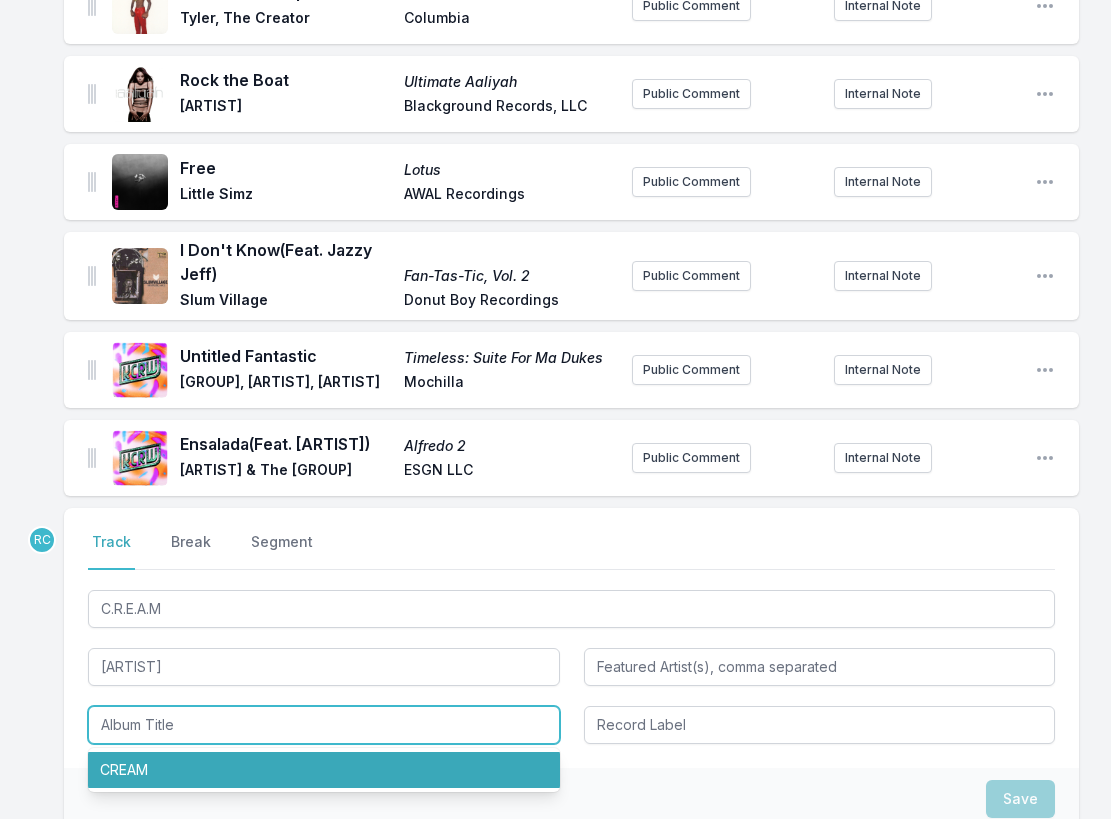 scroll, scrollTop: 864, scrollLeft: 0, axis: vertical 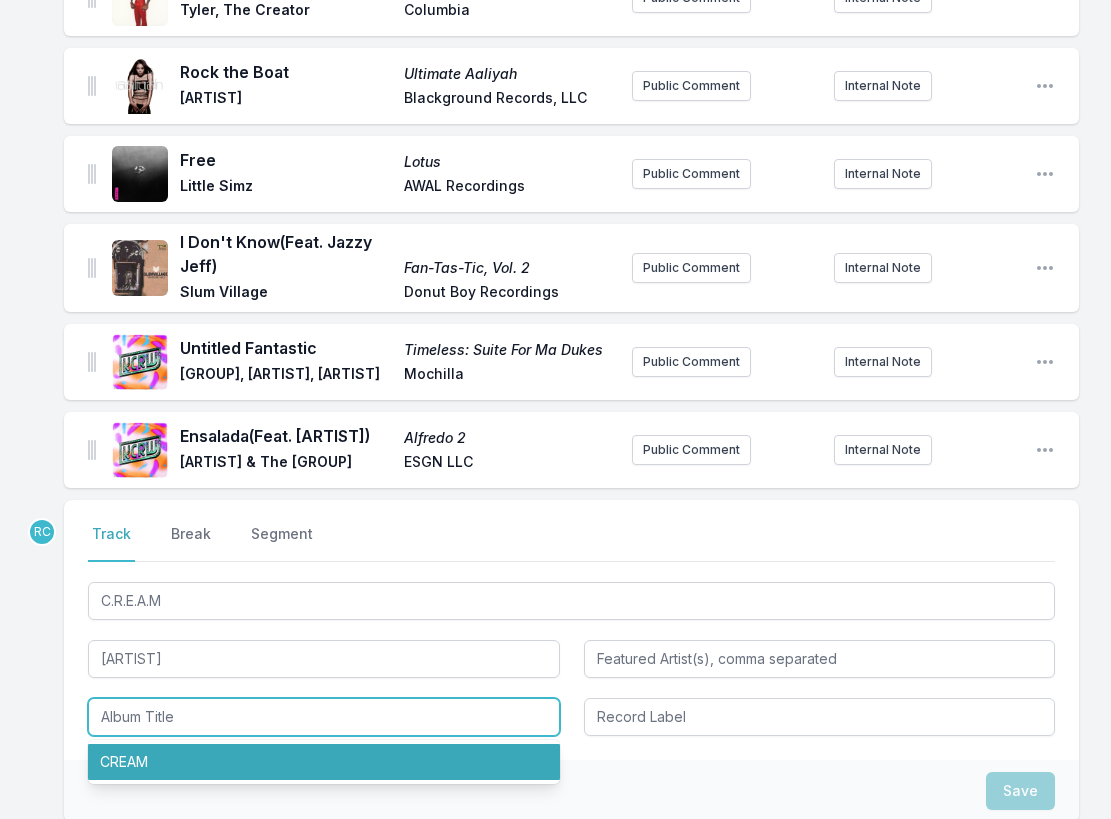 click on "CREAM" at bounding box center [324, 762] 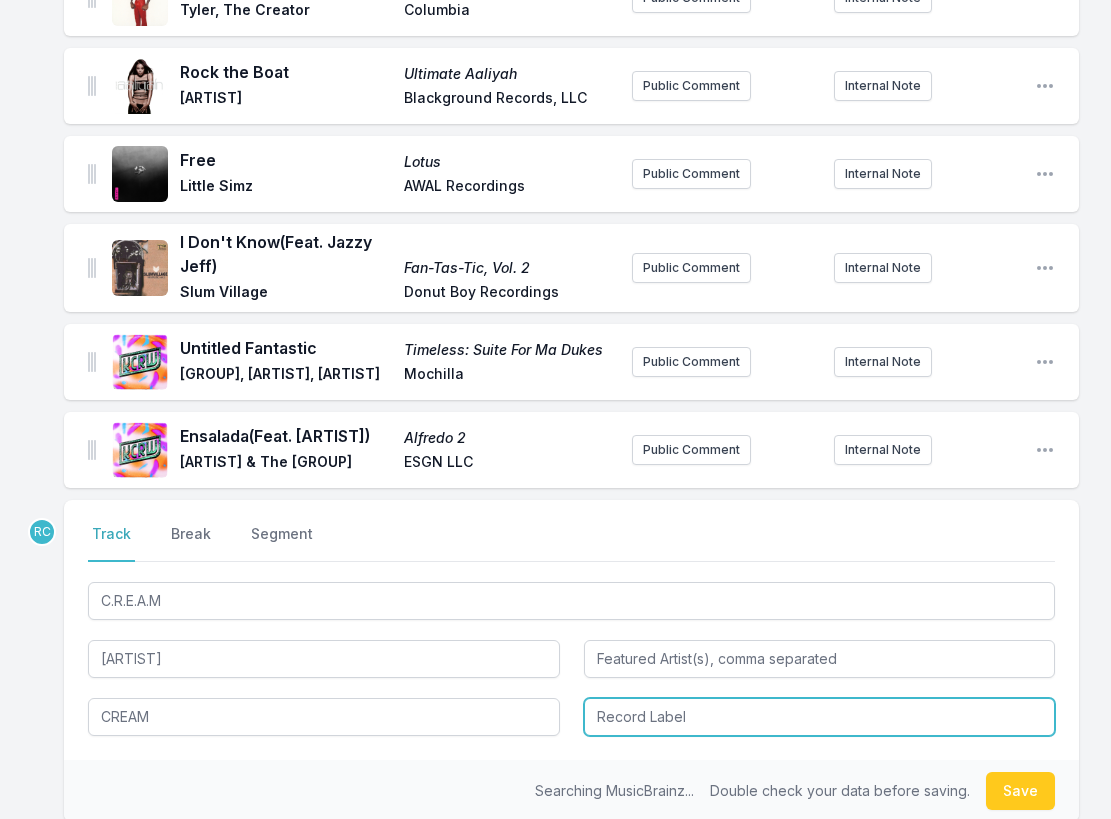 type on "CREAM" 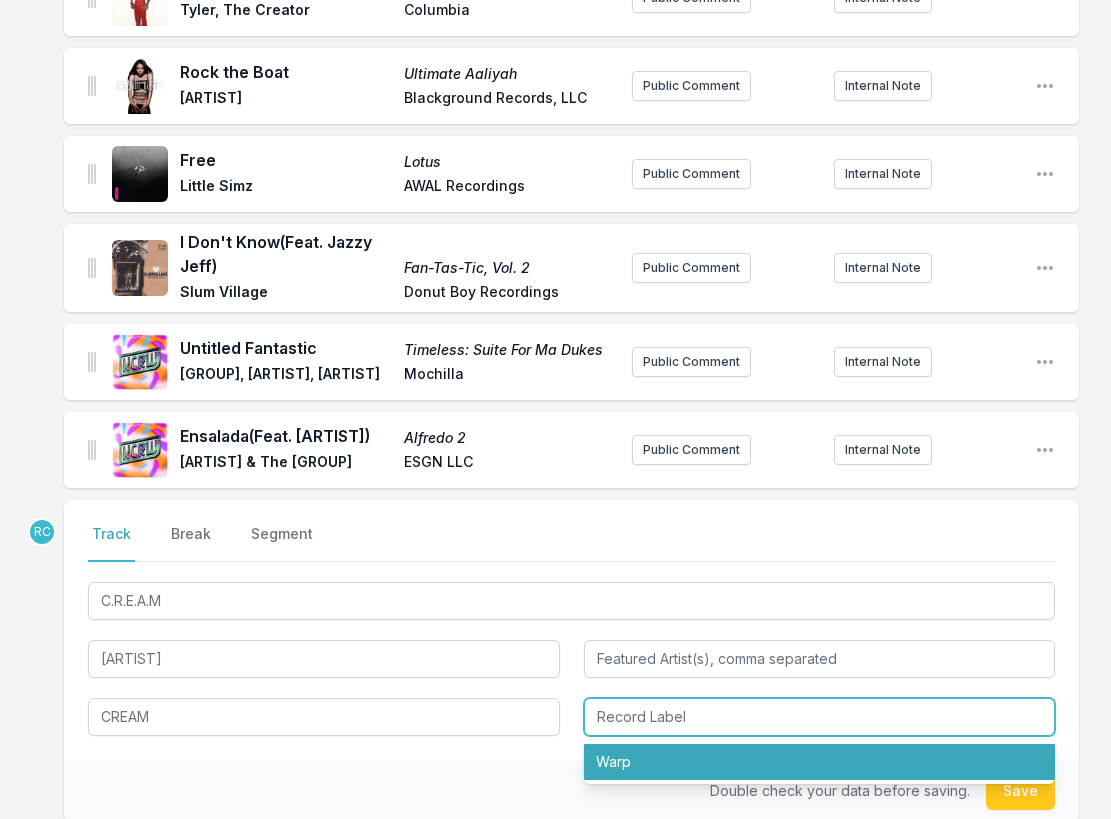 click on "Warp" at bounding box center (820, 762) 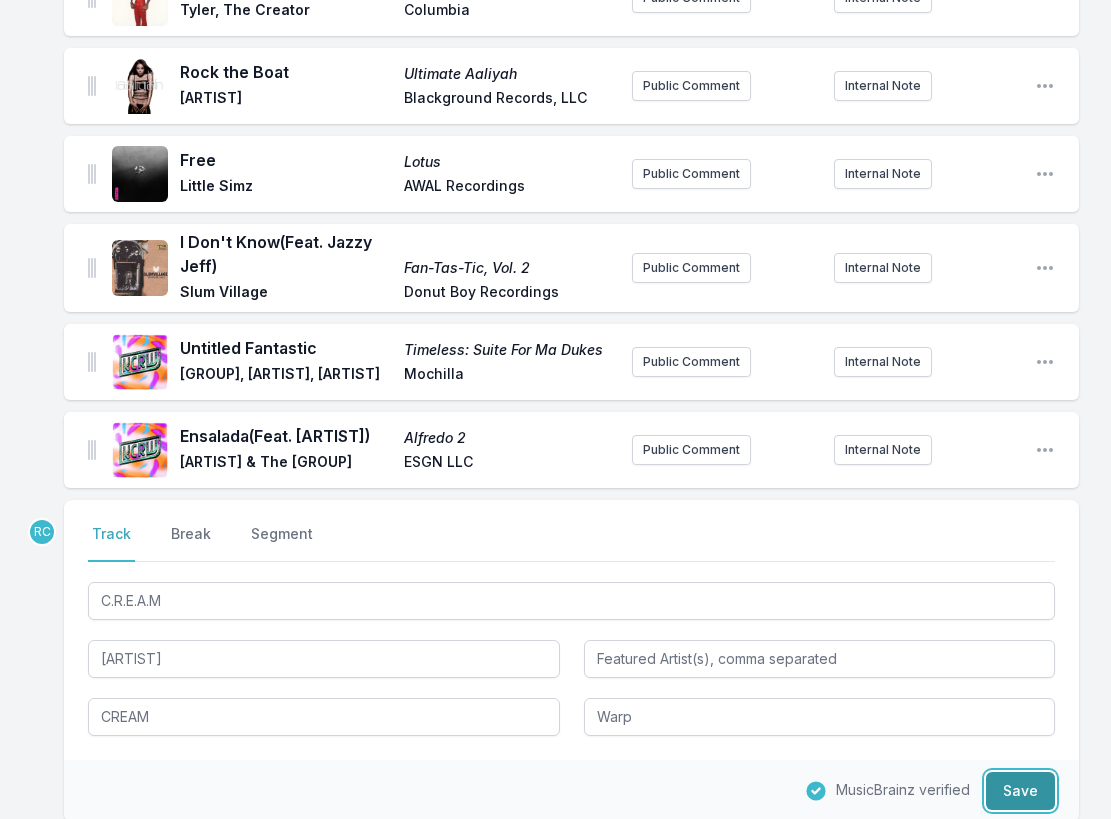 click on "Save" at bounding box center [1020, 791] 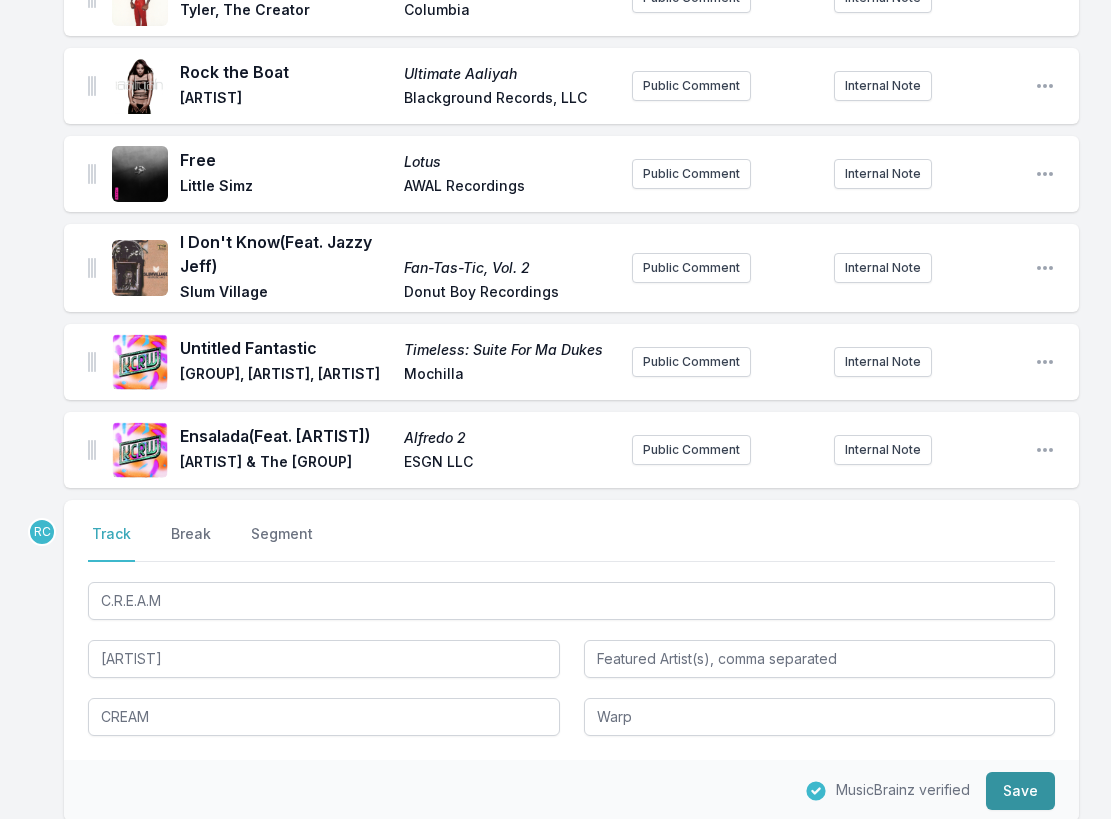 type 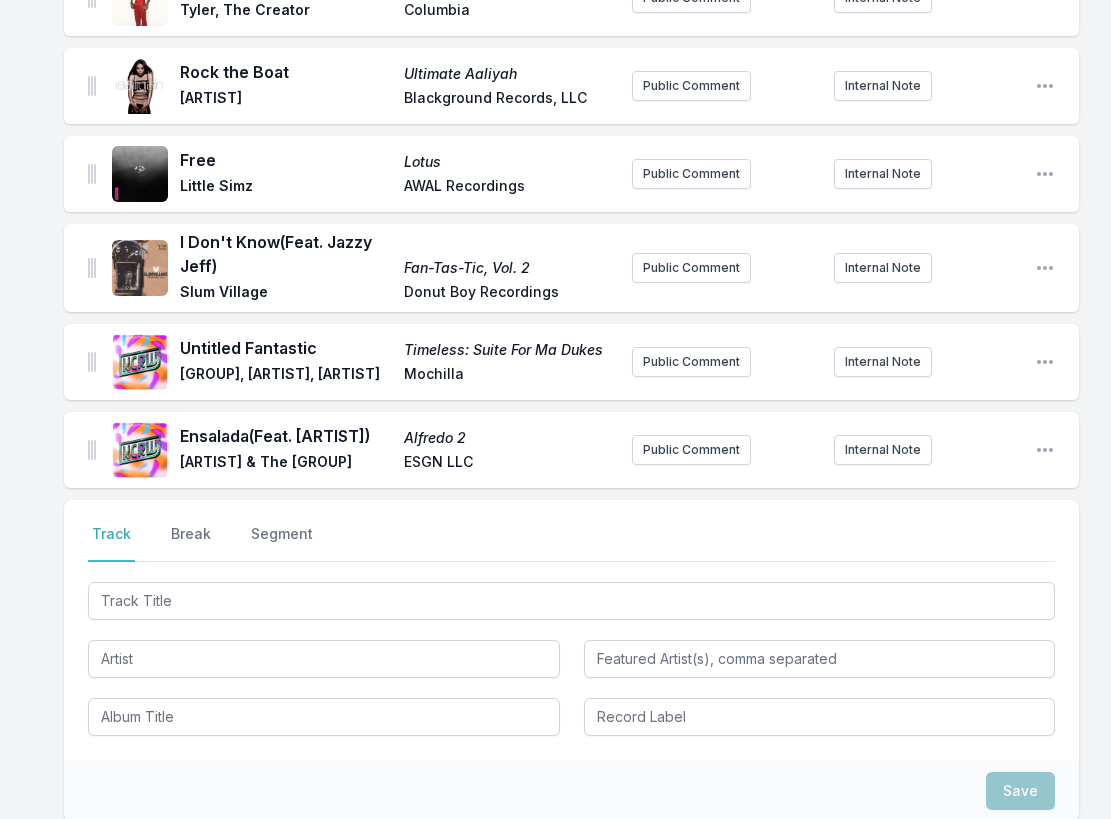 scroll, scrollTop: 964, scrollLeft: 0, axis: vertical 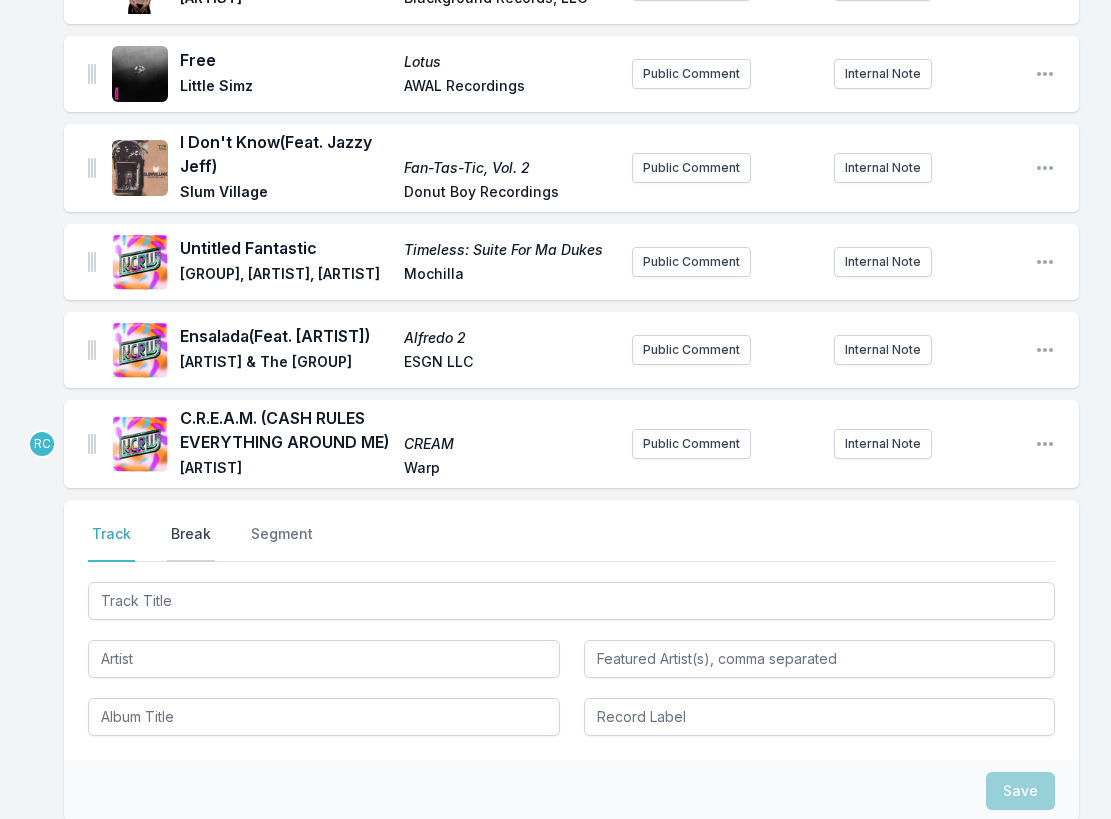 click on "Break" at bounding box center [191, 543] 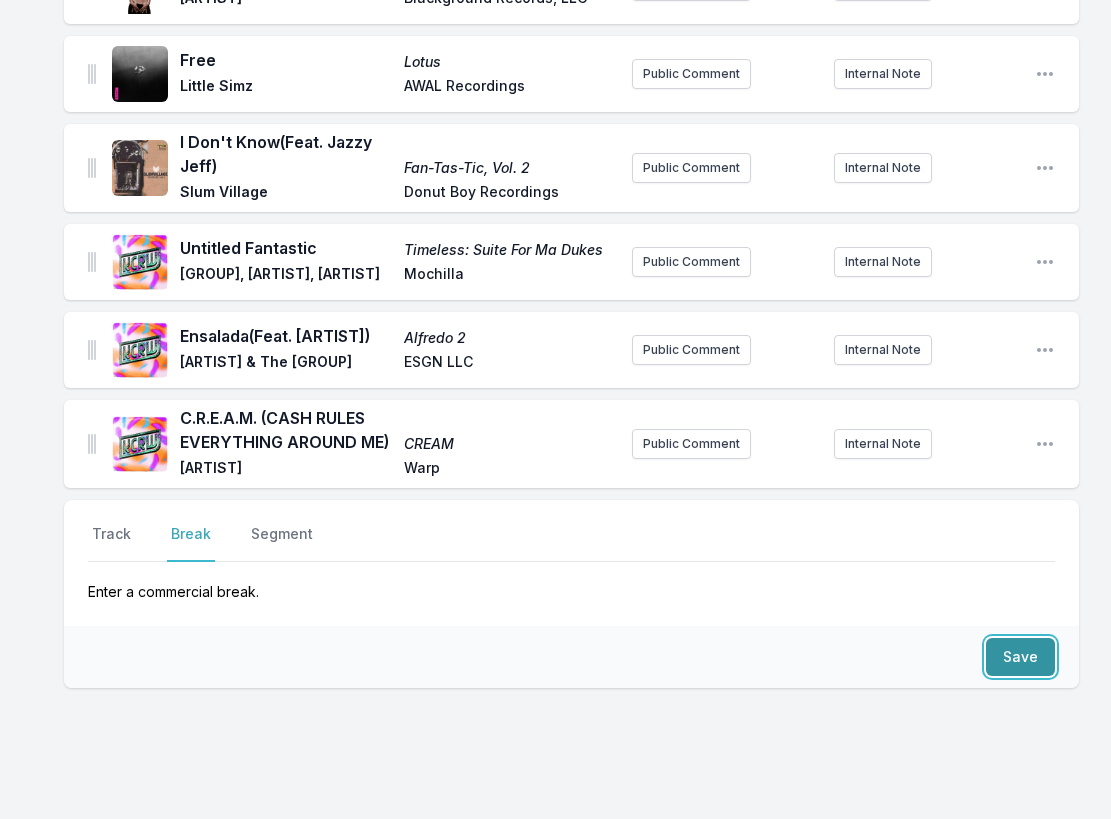 click on "Save" at bounding box center [1020, 657] 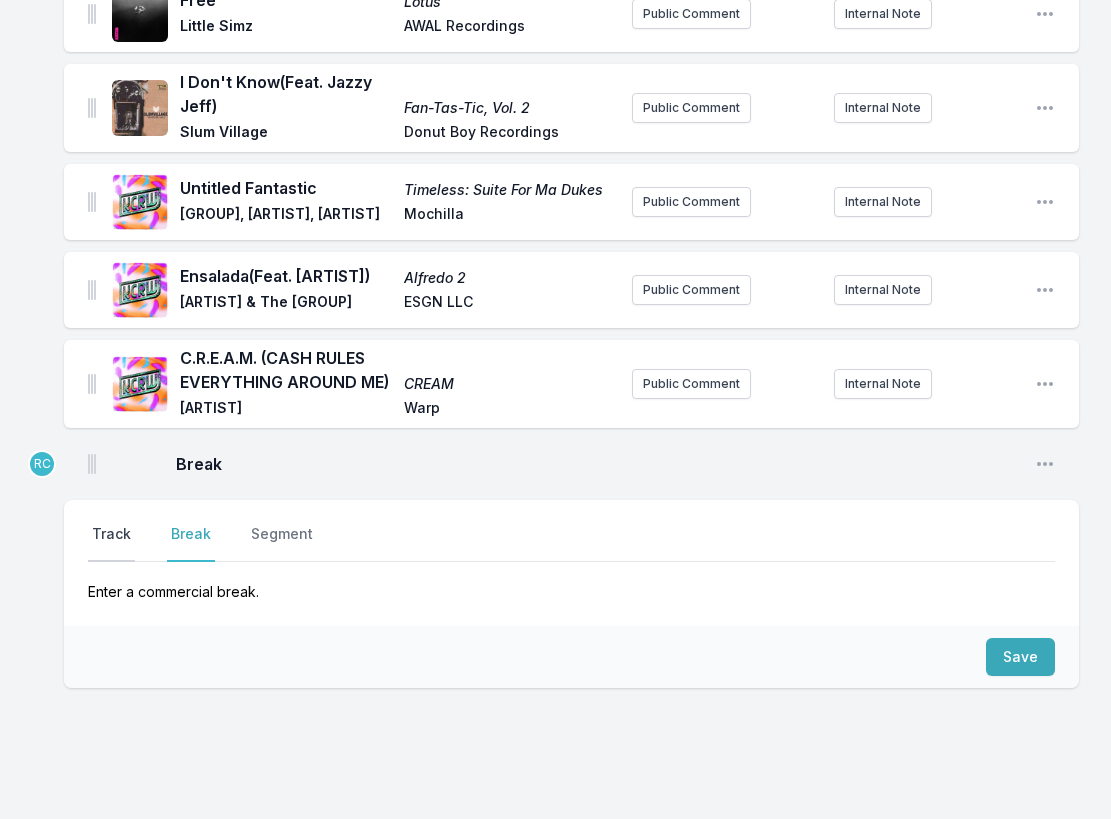click on "Track" at bounding box center (111, 543) 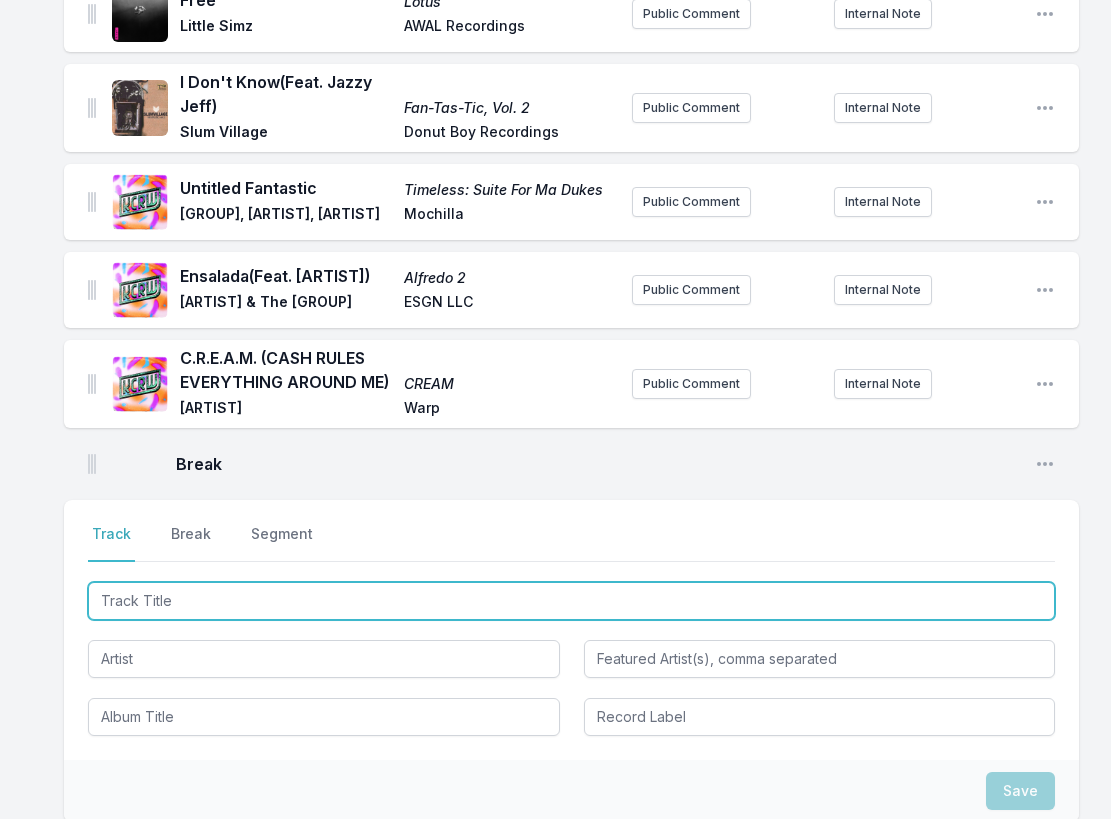 click at bounding box center [571, 601] 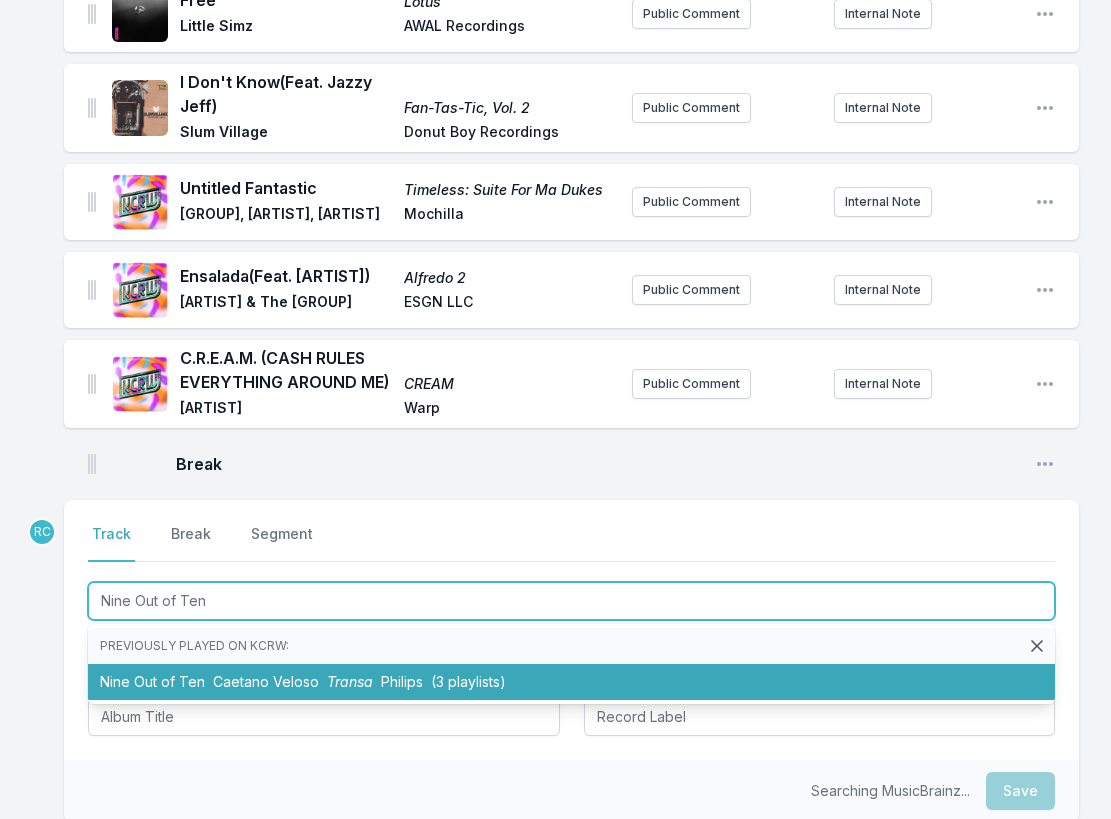 click on "Caetano Veloso" at bounding box center [266, 681] 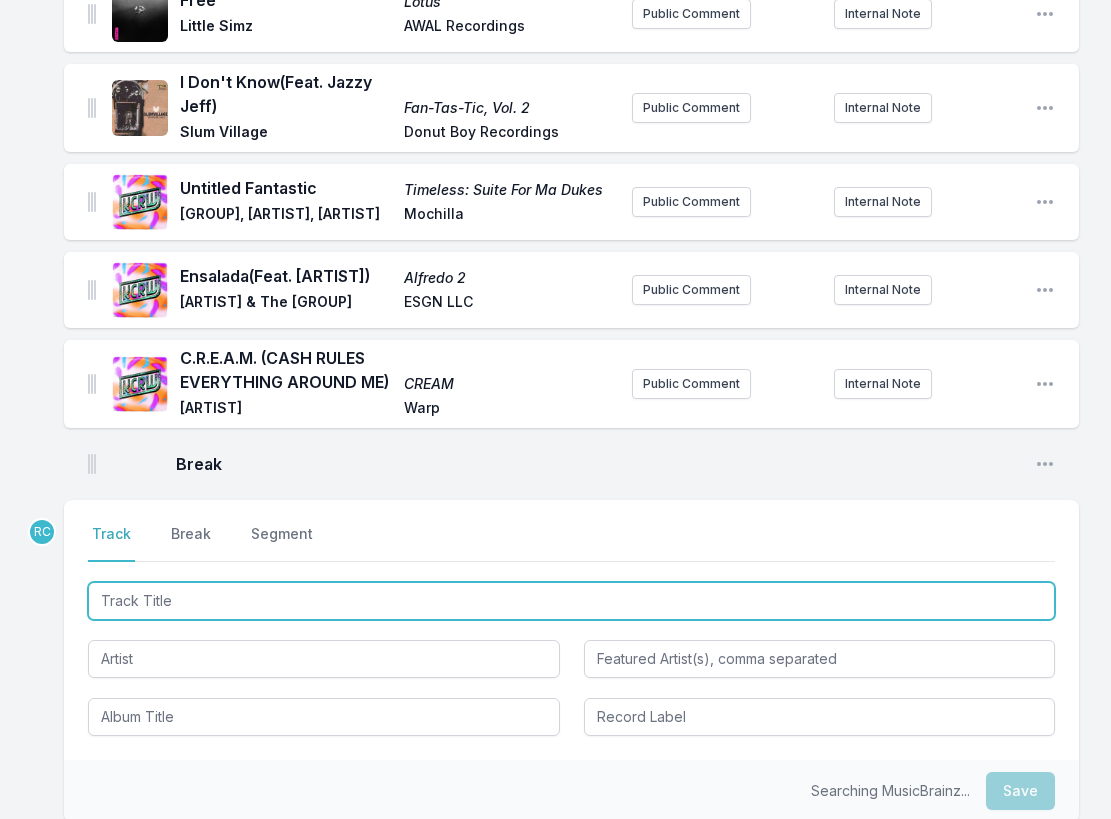 scroll, scrollTop: 1112, scrollLeft: 0, axis: vertical 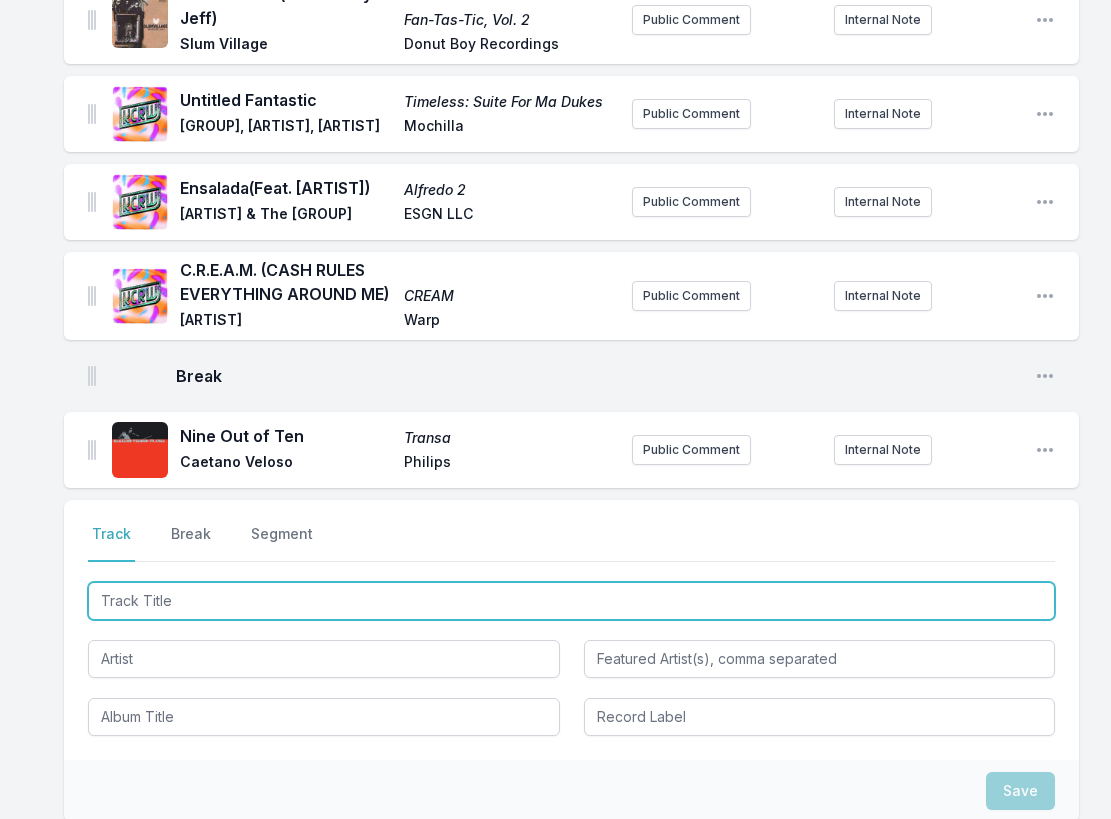 click at bounding box center [571, 601] 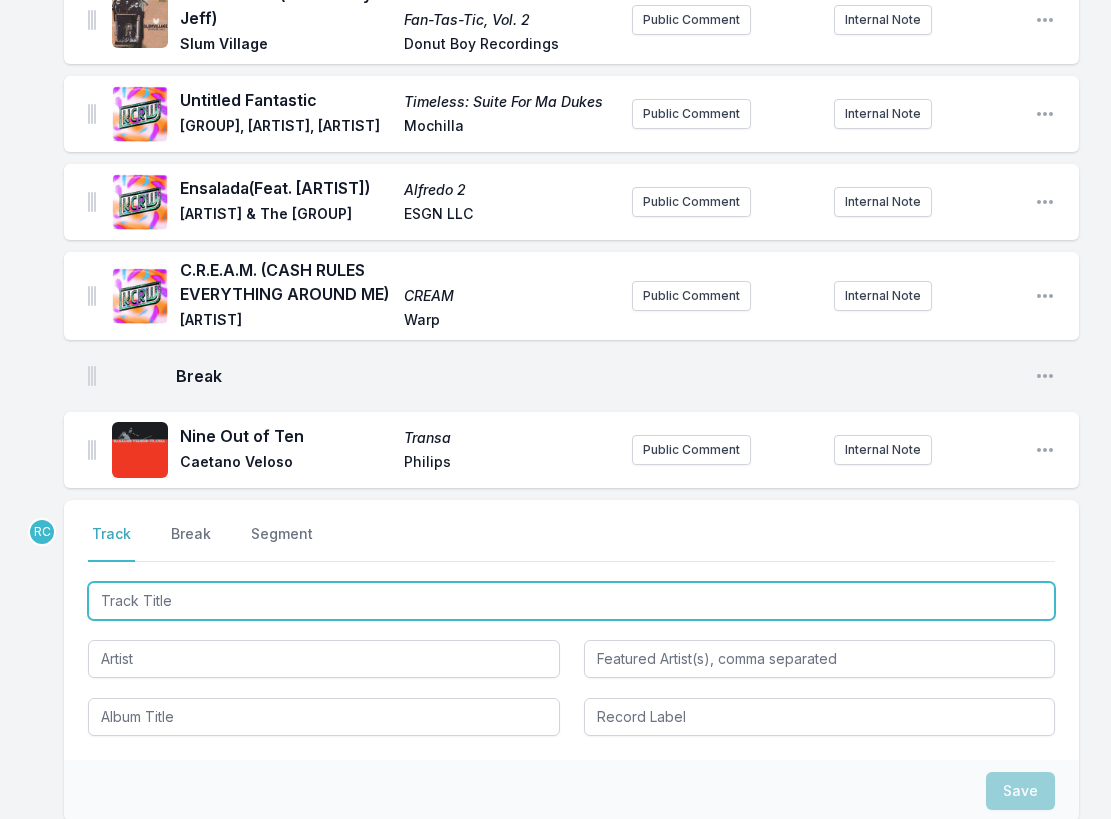 paste on "No Tabuleiro da Baiana" 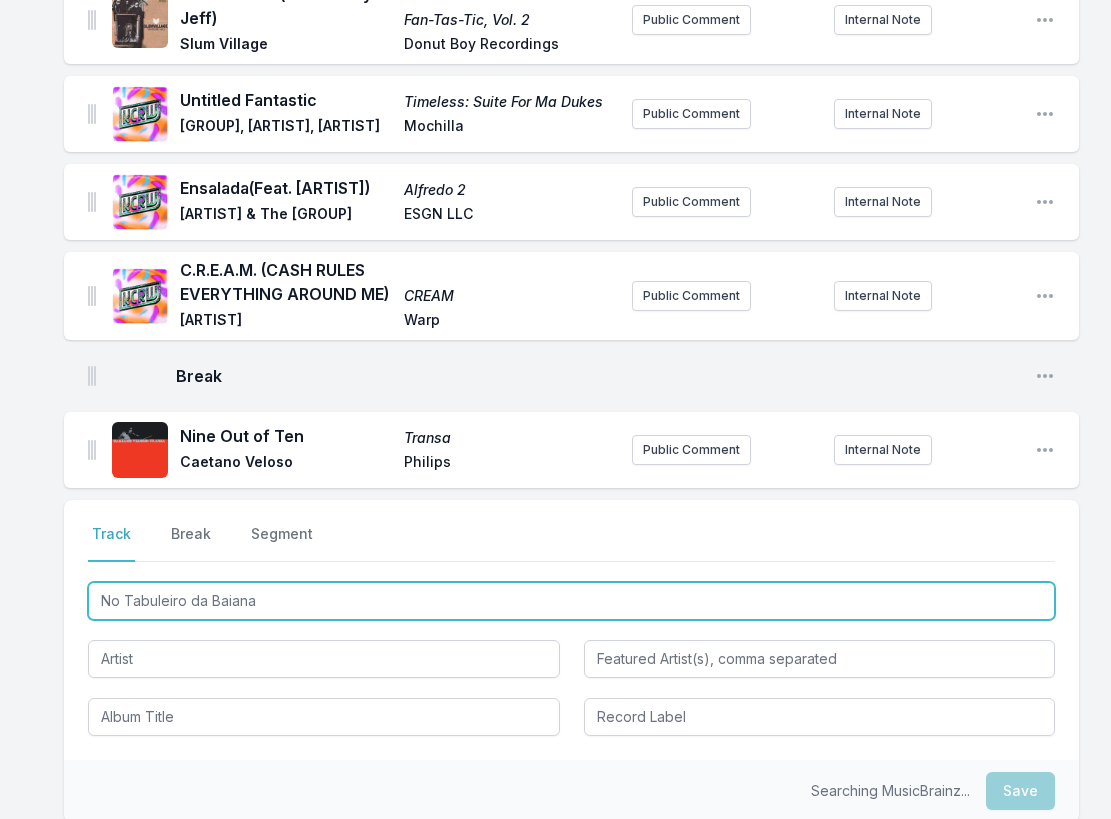 type on "No Tabuleiro da Baiana" 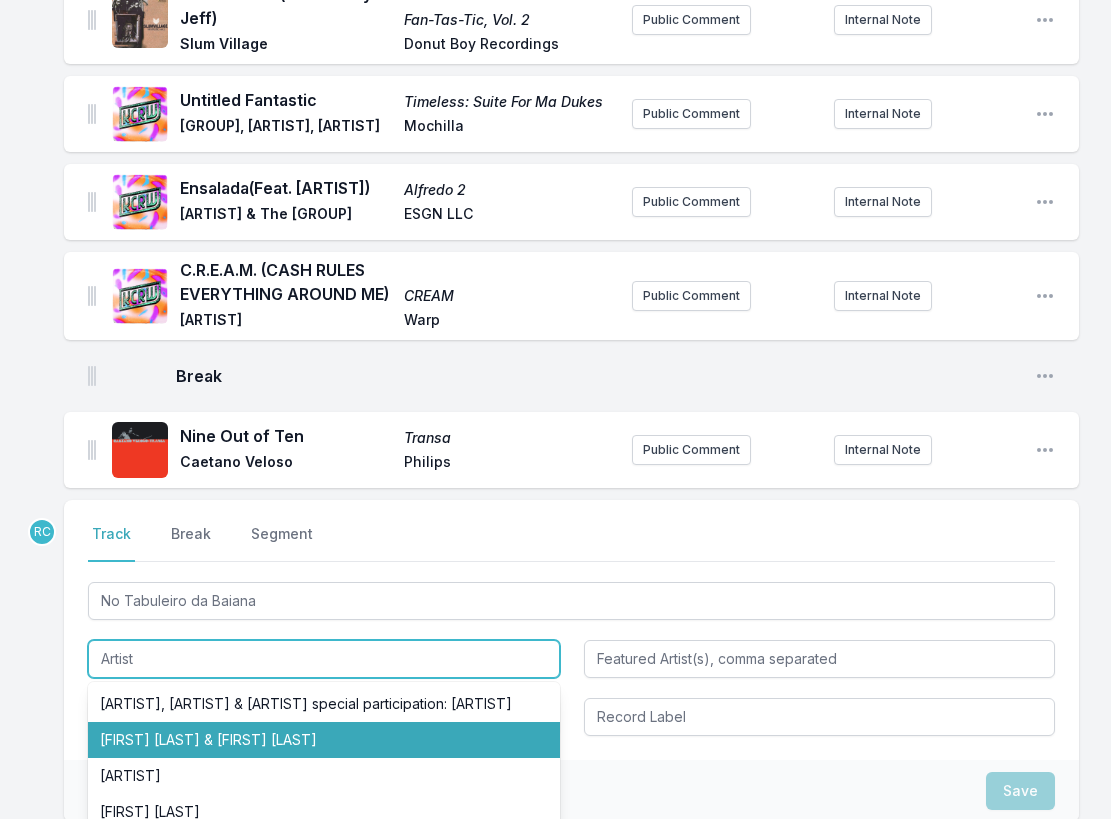 click on "[FIRST] [LAST] & [FIRST] [LAST]" at bounding box center [324, 740] 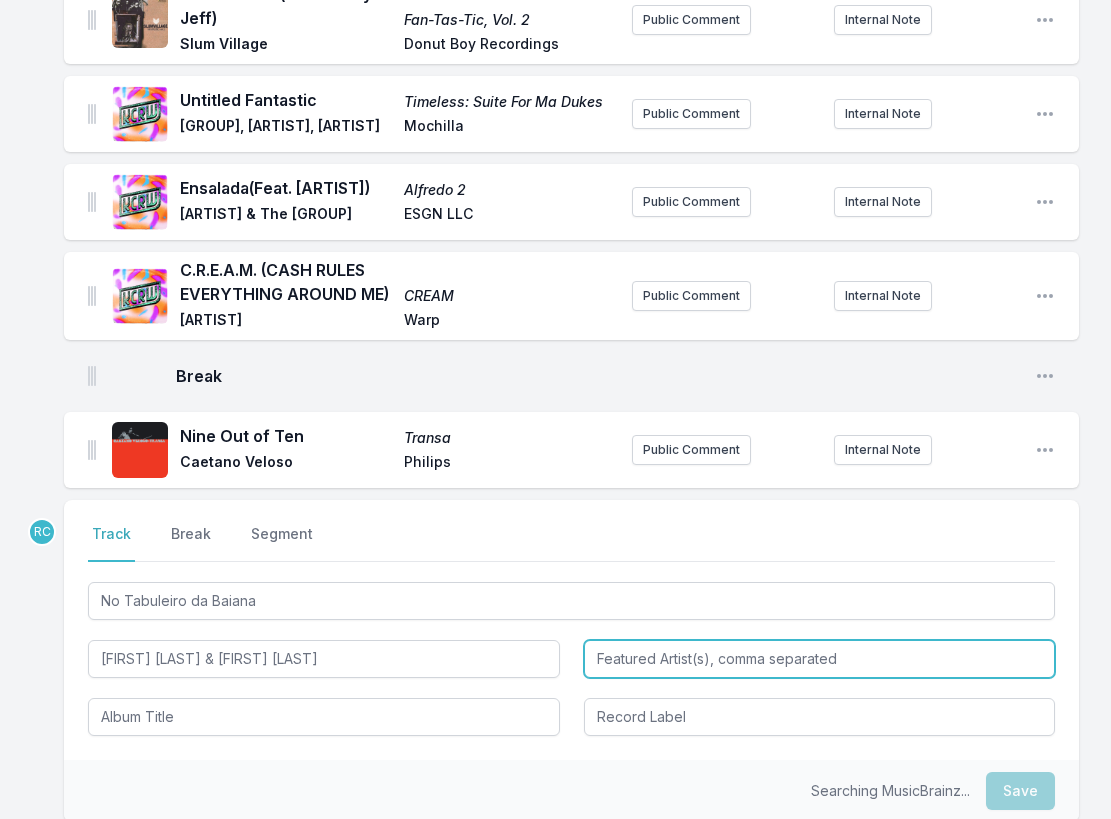 type on "[FIRST] [LAST] & [FIRST] [LAST]" 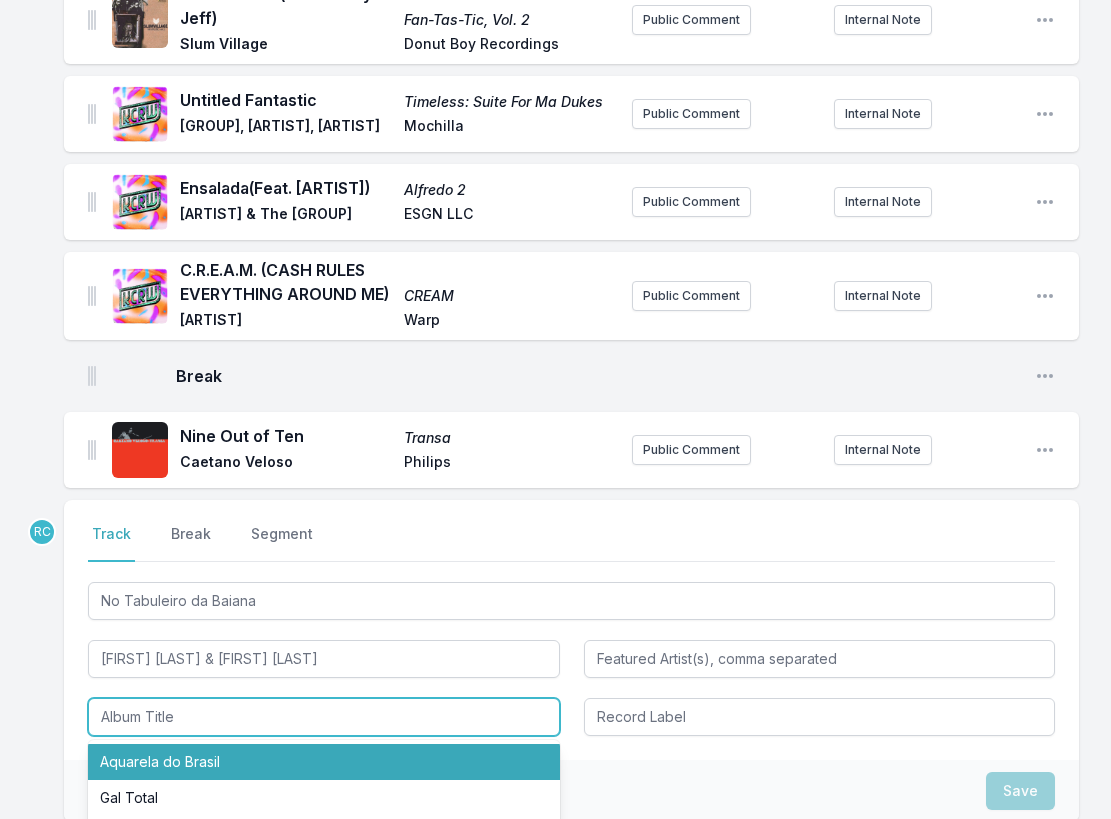 click on "Aquarela do Brasil" at bounding box center (324, 762) 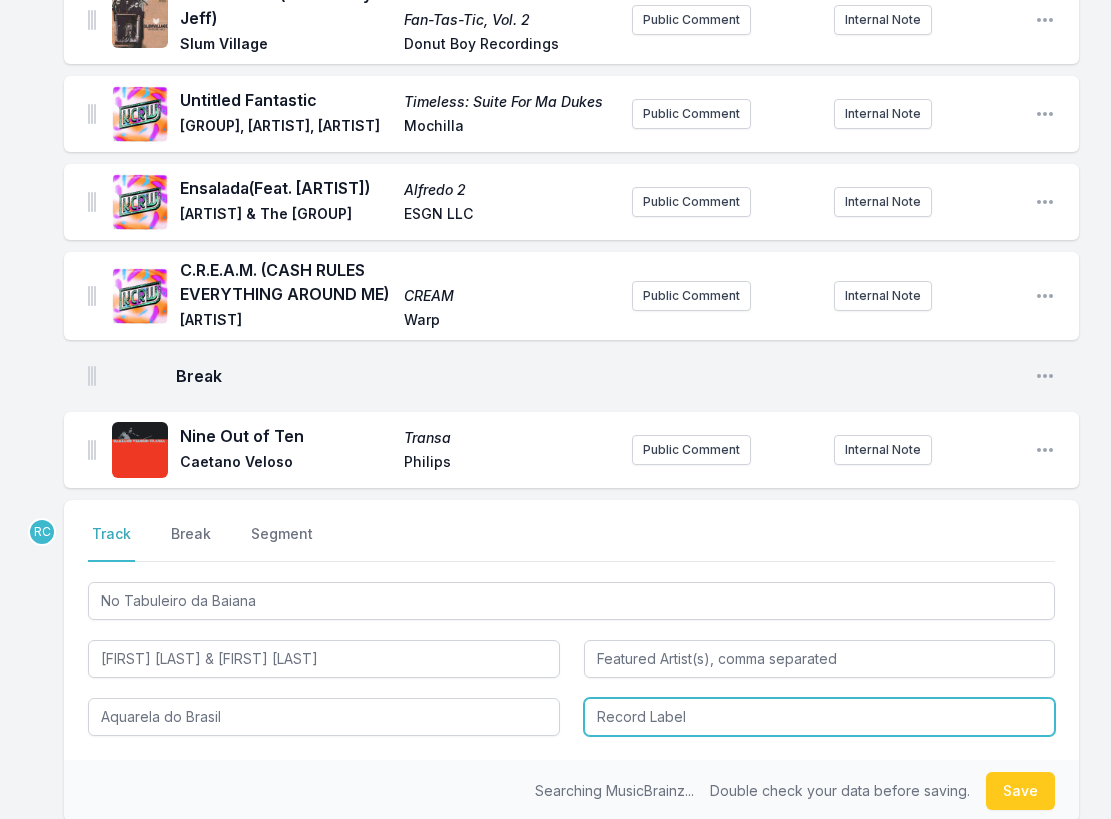 type on "Aquarela do Brasil" 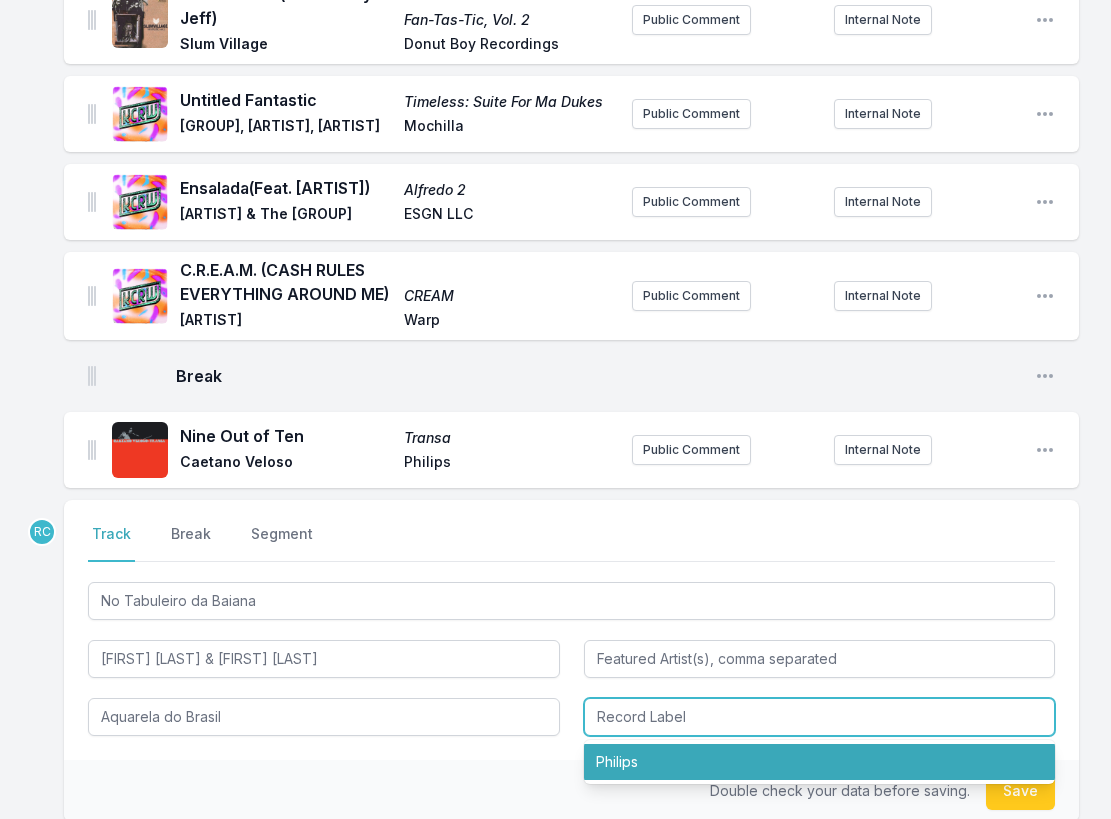 click on "Philips" at bounding box center (820, 762) 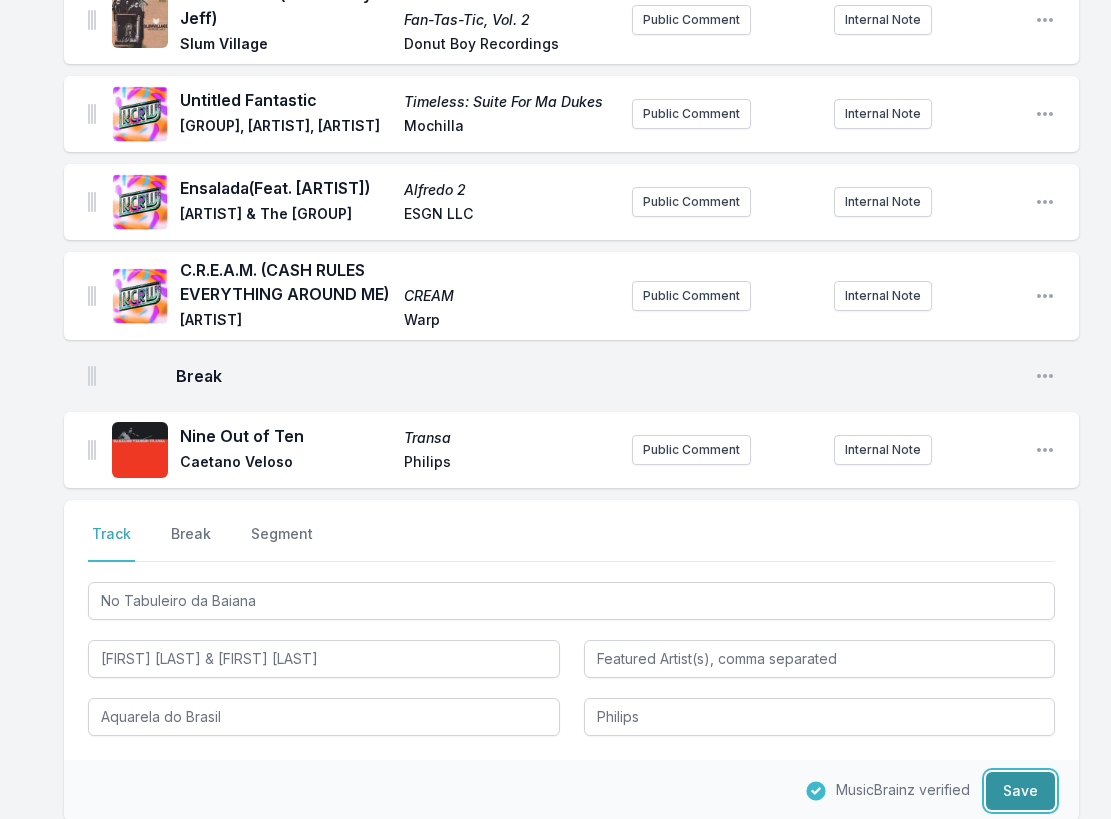 click on "Save" at bounding box center [1020, 791] 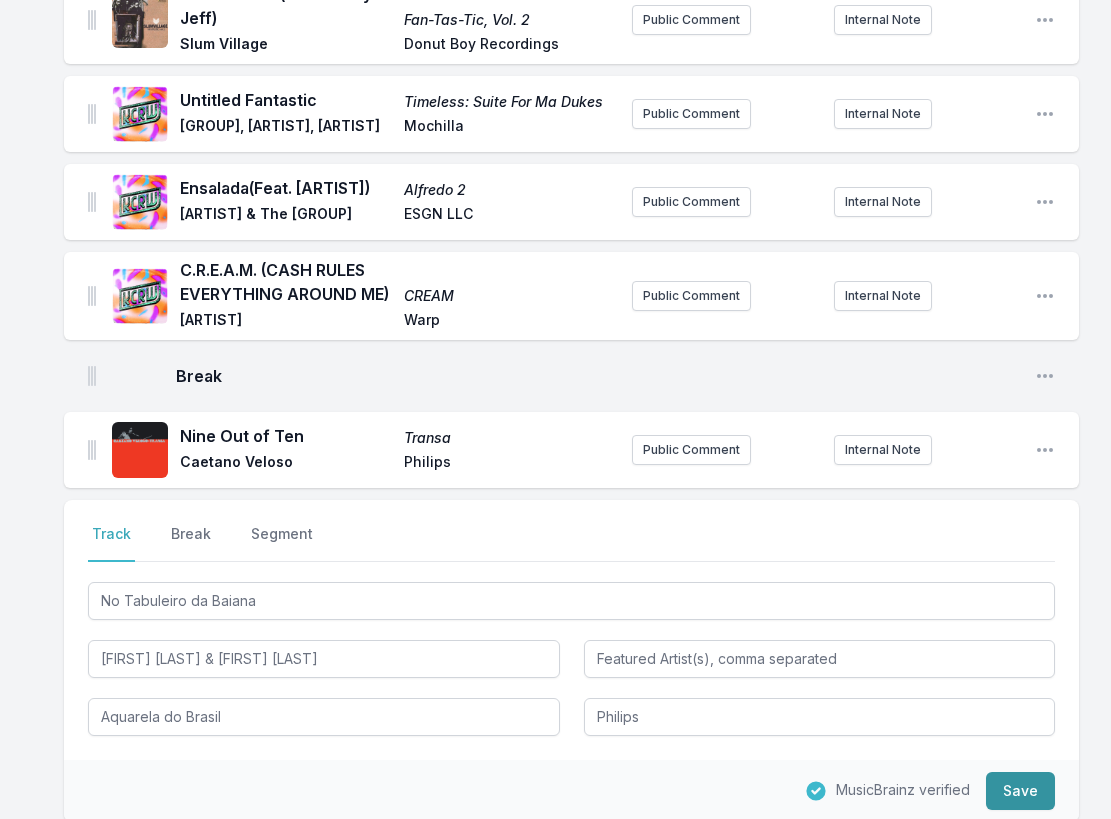 type 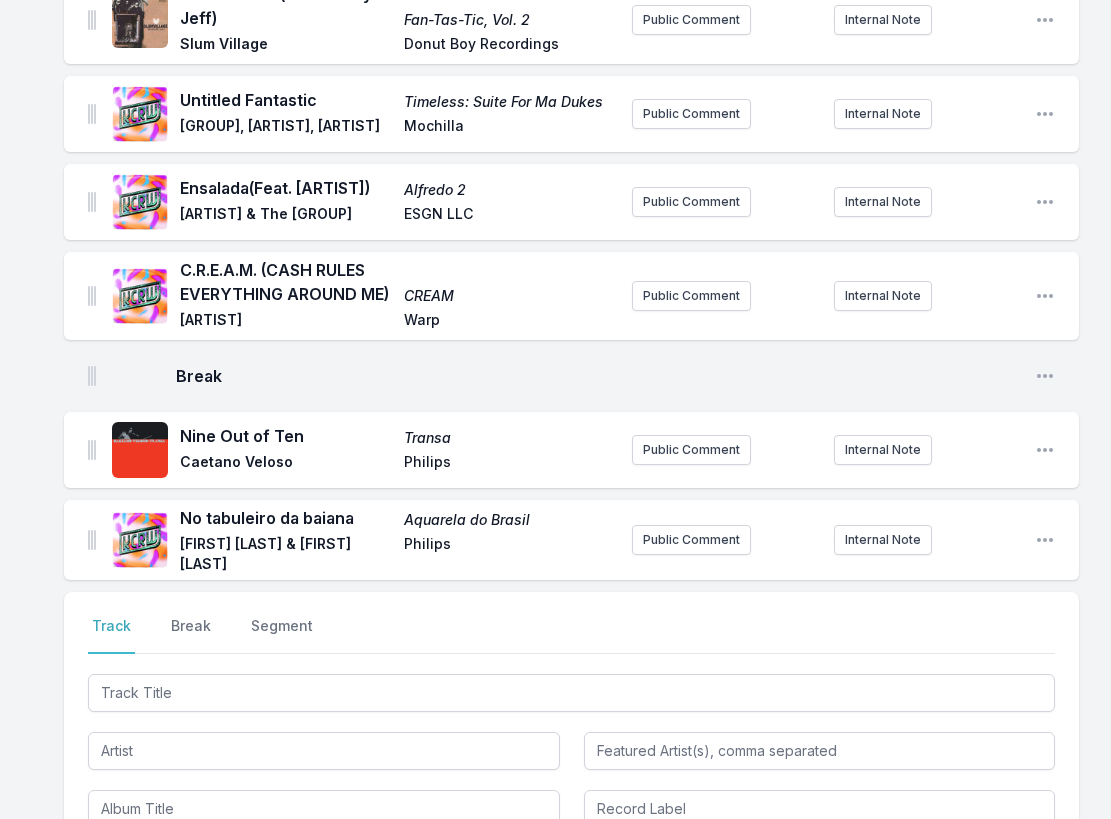 scroll, scrollTop: 1200, scrollLeft: 0, axis: vertical 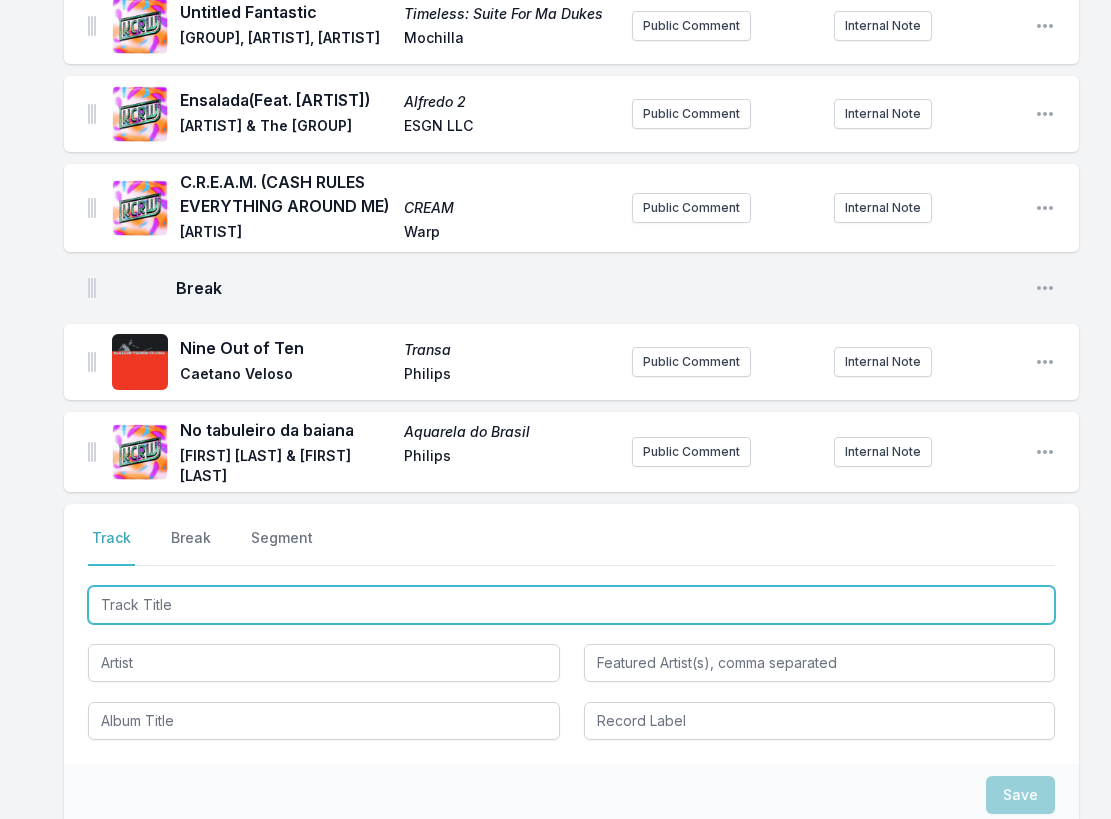 click at bounding box center (571, 605) 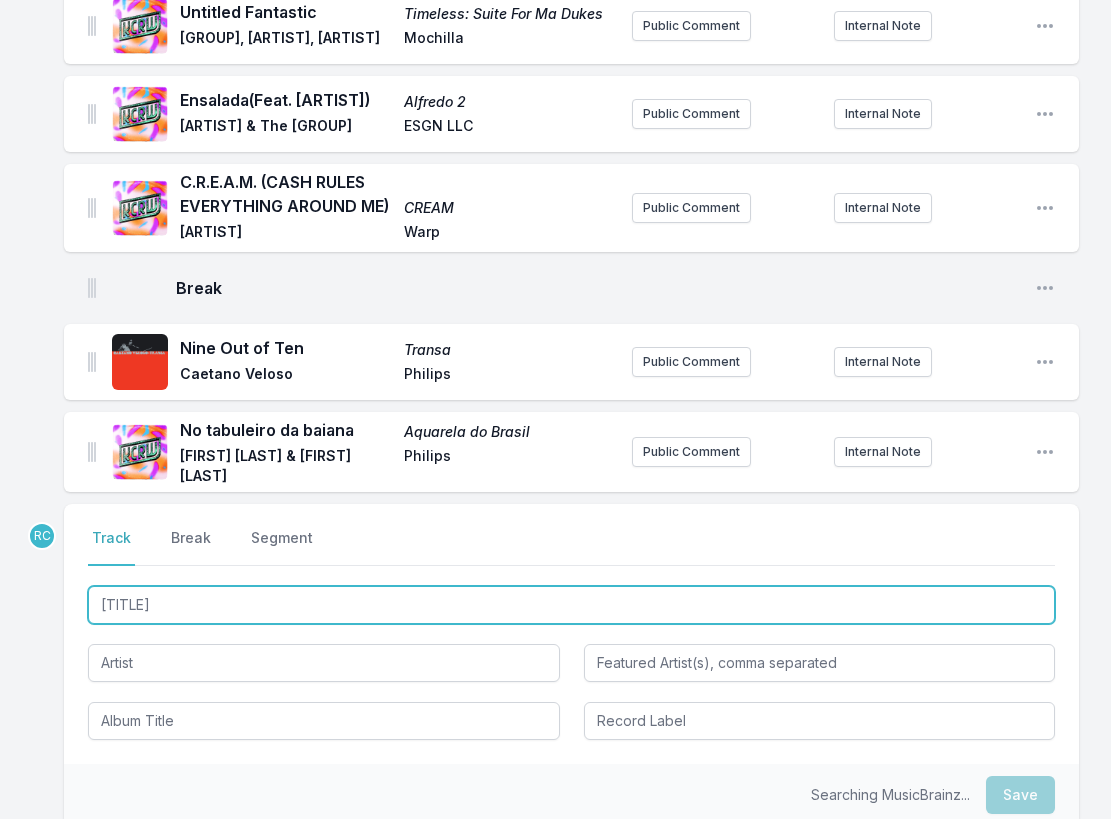 type on "[TITLE]" 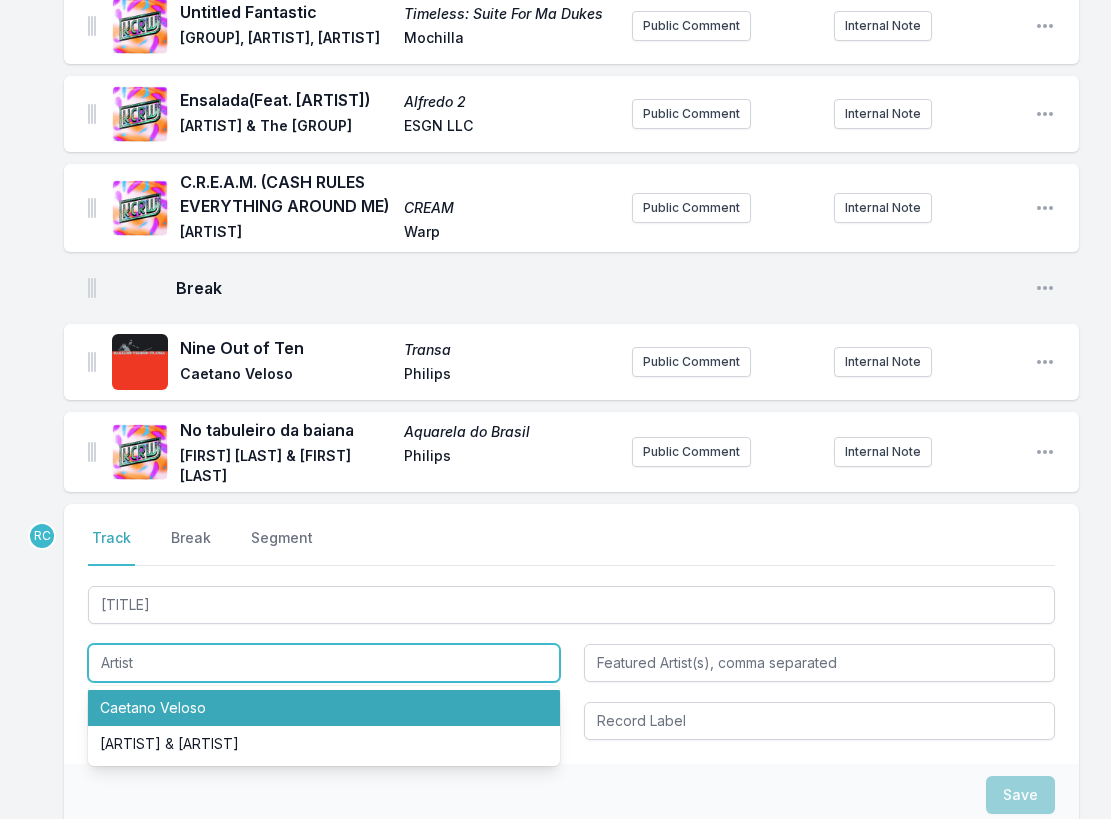 click on "Caetano Veloso" at bounding box center (324, 708) 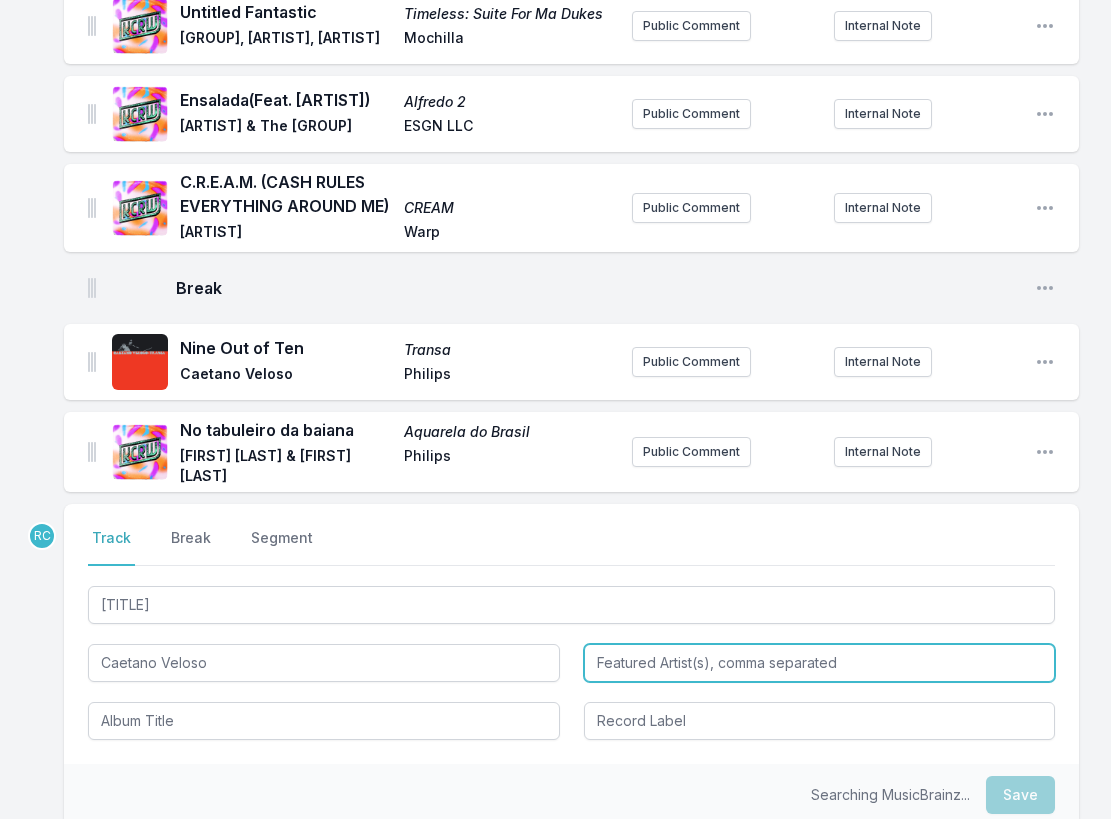 type on "Caetano Veloso" 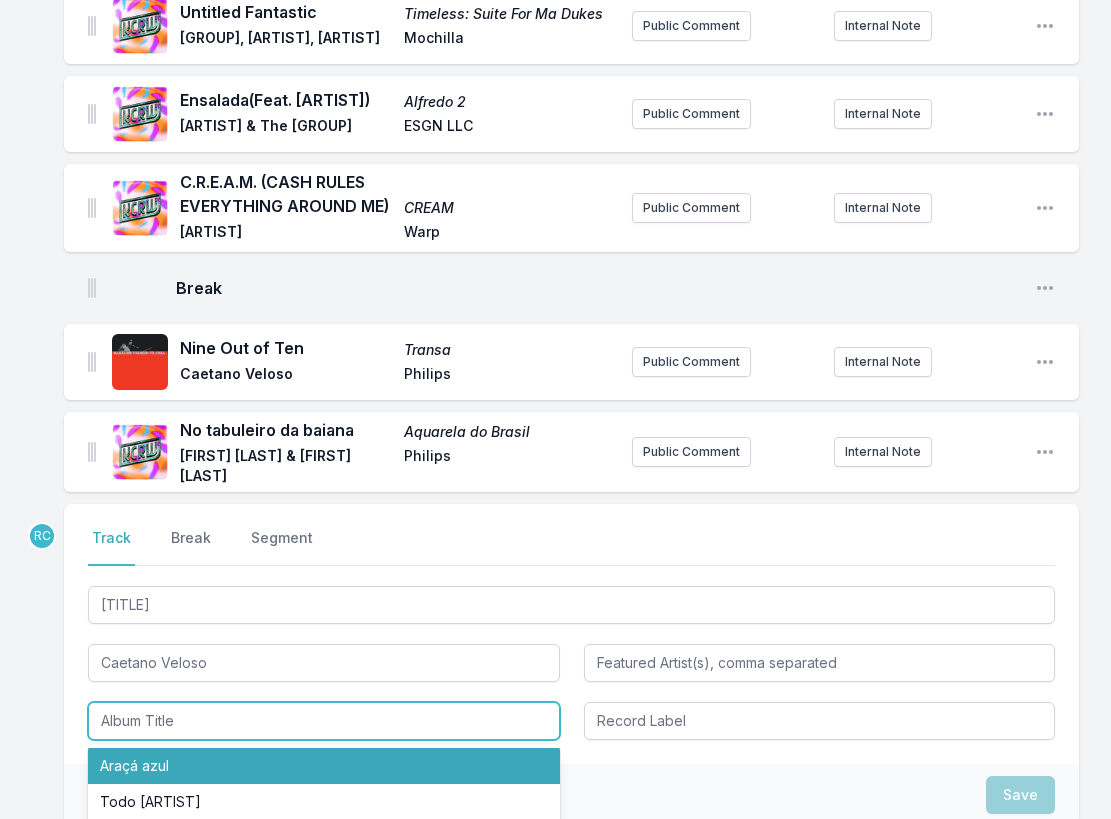 click on "Araçá azul" at bounding box center (324, 766) 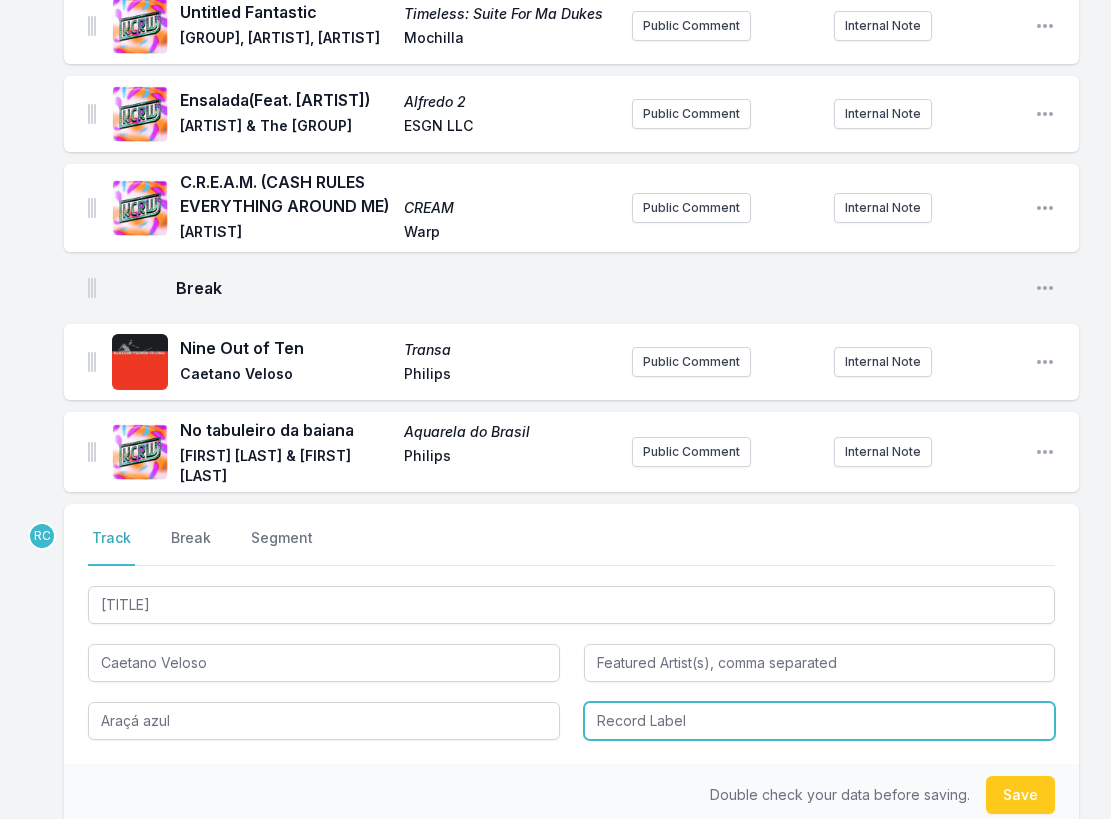 type on "Araçá azul" 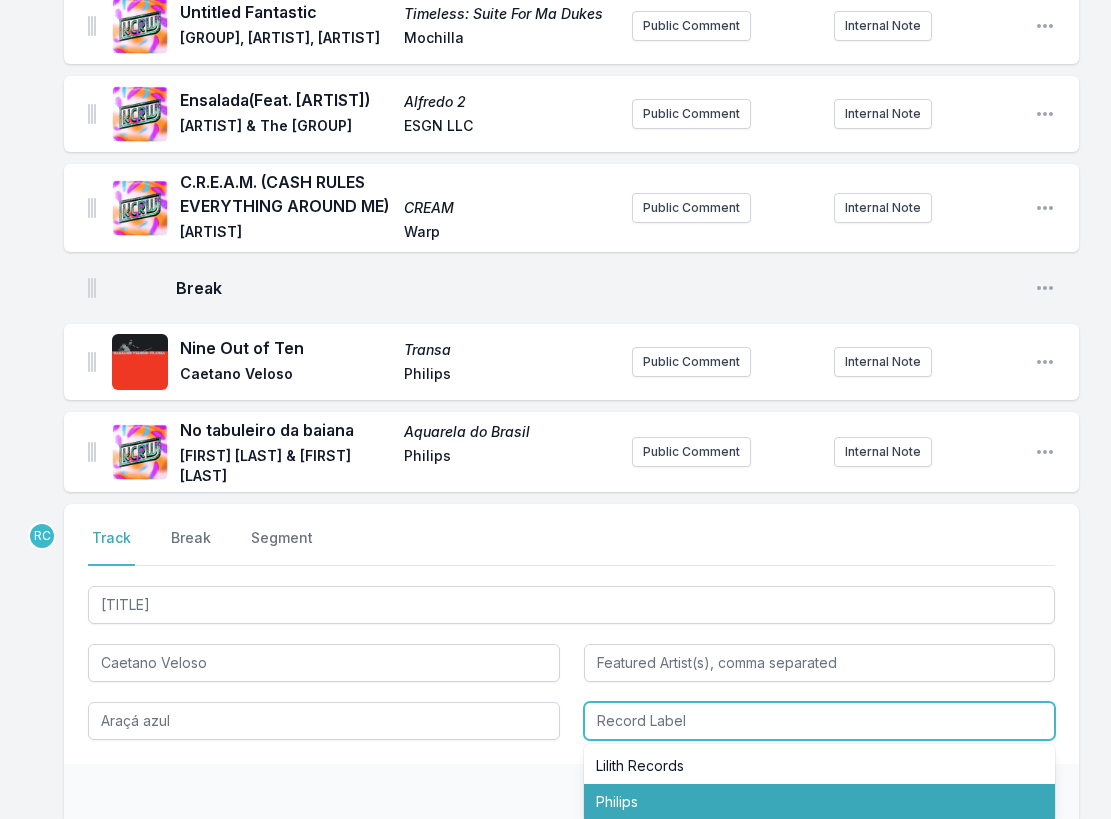 click on "Philips" at bounding box center (820, 802) 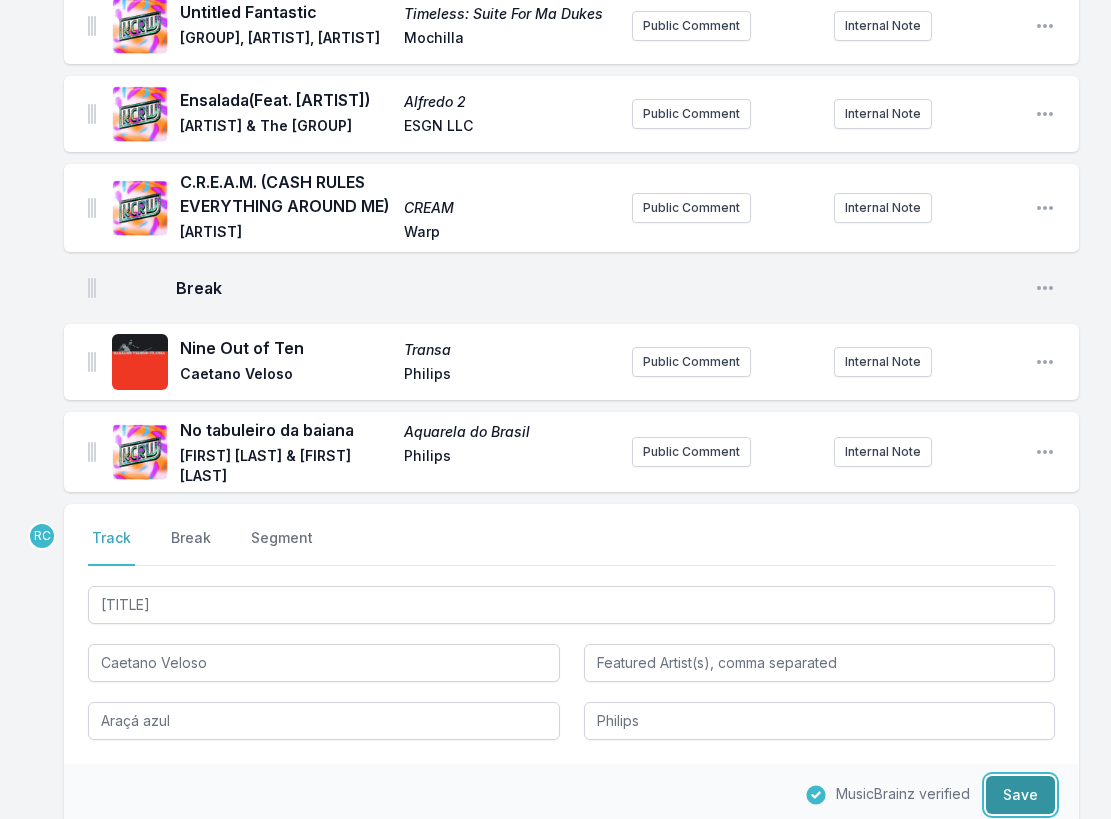 click on "Save" at bounding box center (1020, 795) 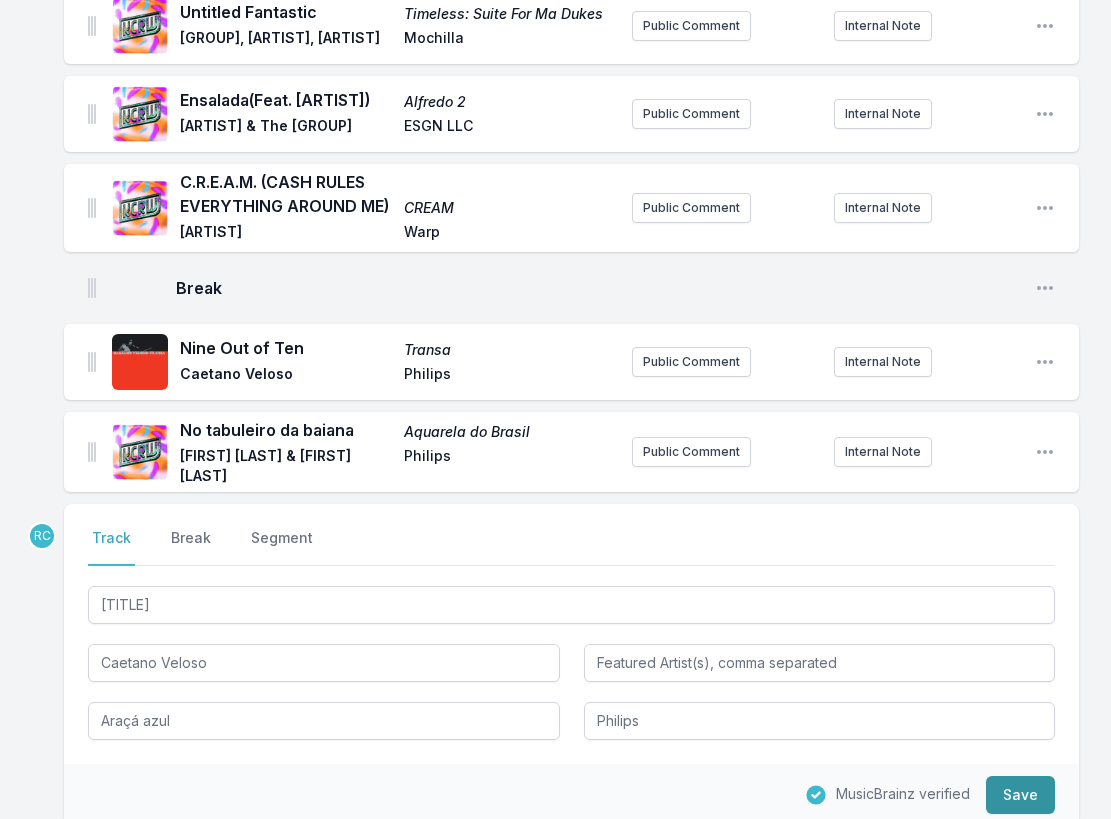type 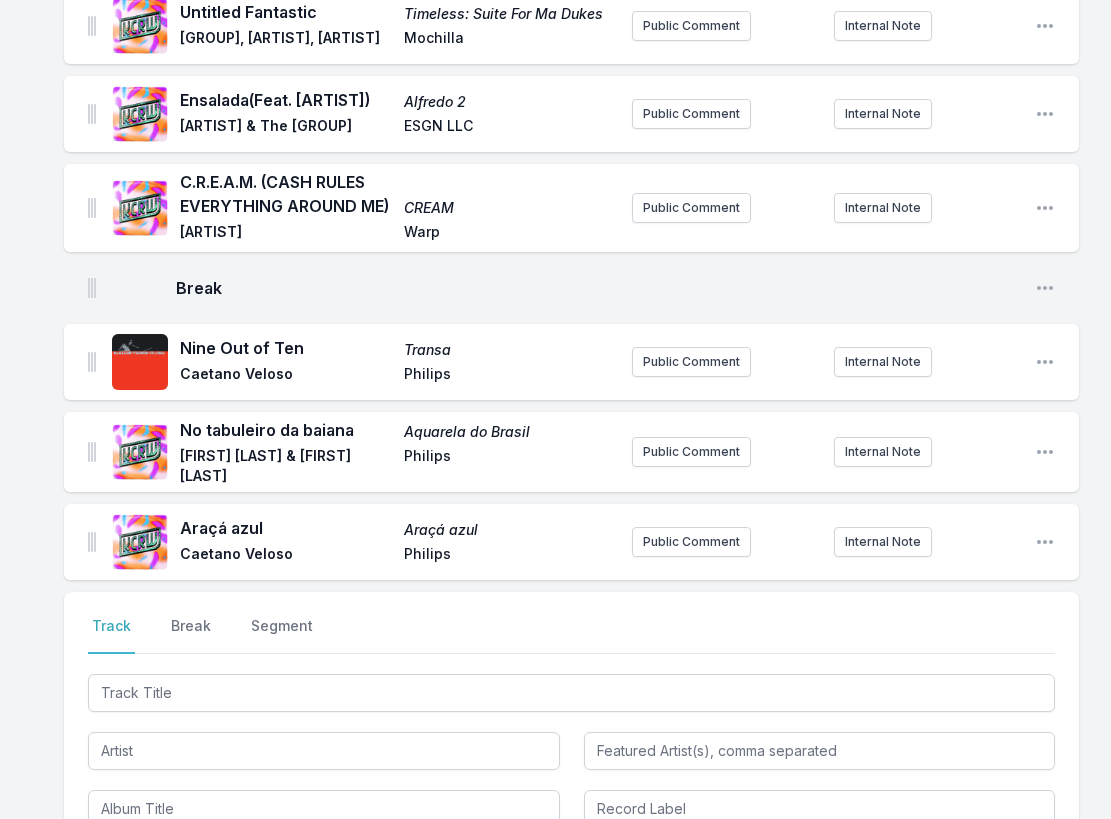 scroll, scrollTop: 1288, scrollLeft: 0, axis: vertical 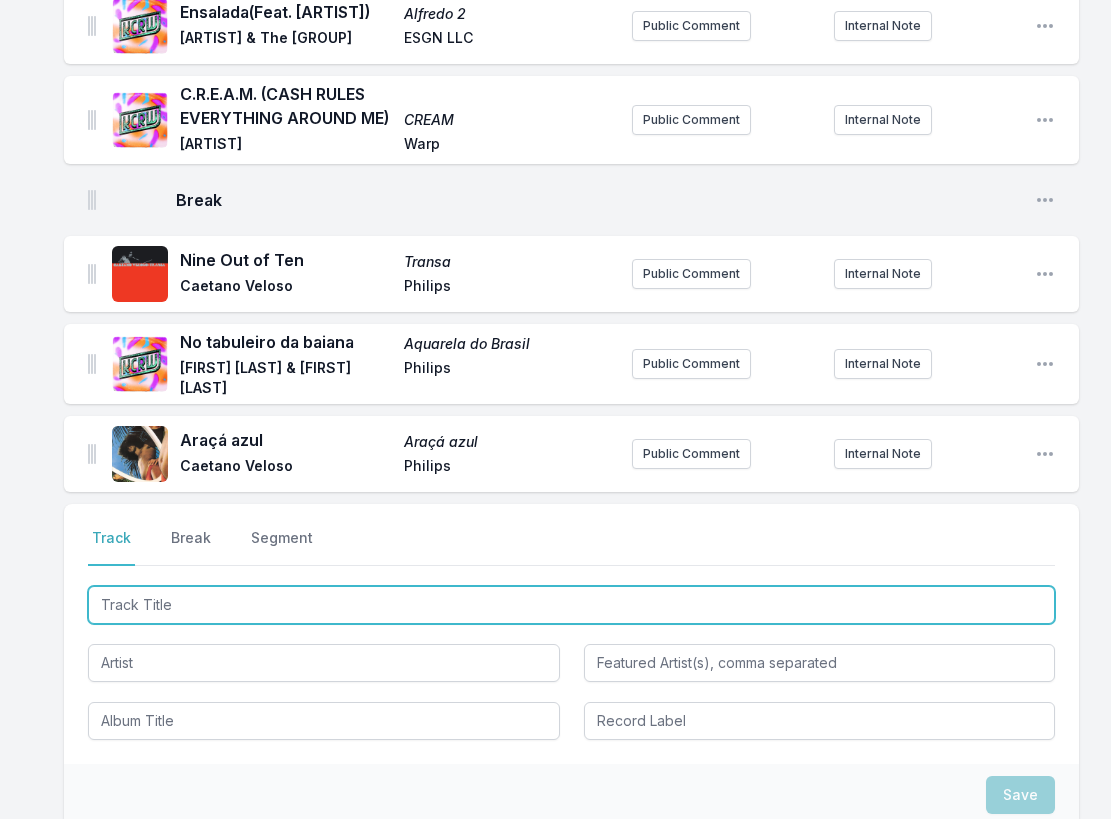click at bounding box center (571, 605) 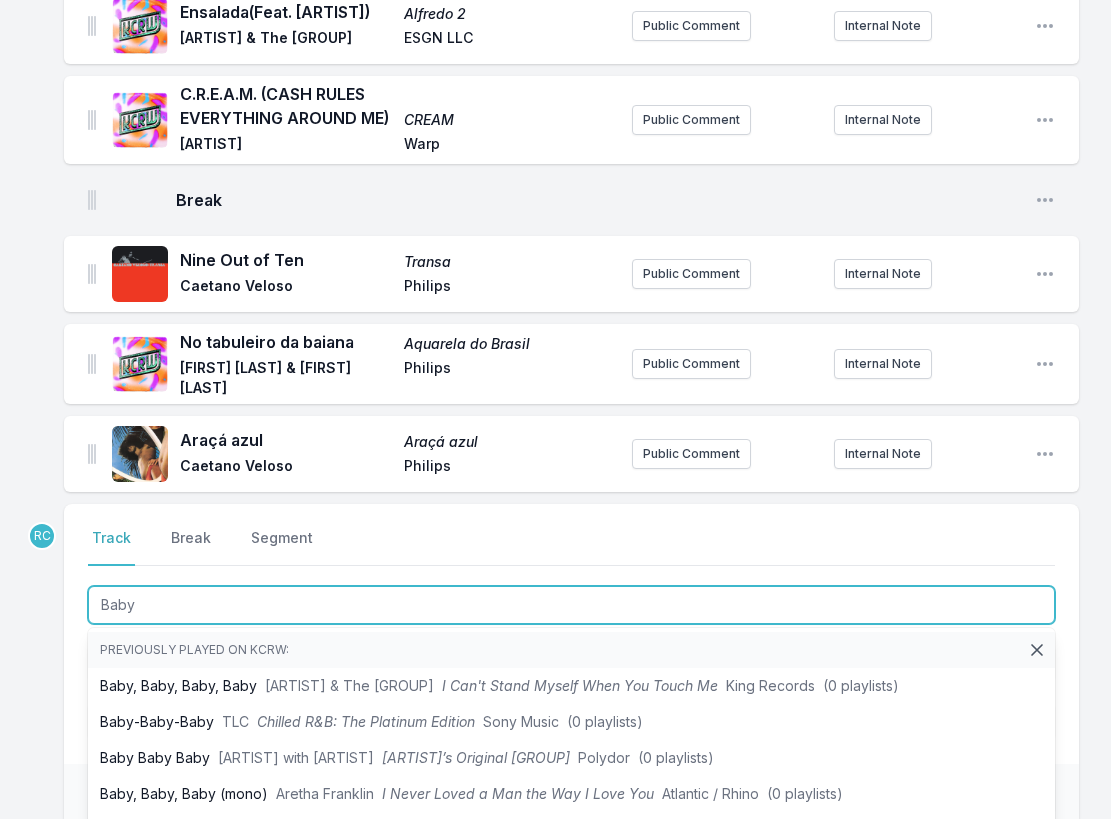 type on "Baby" 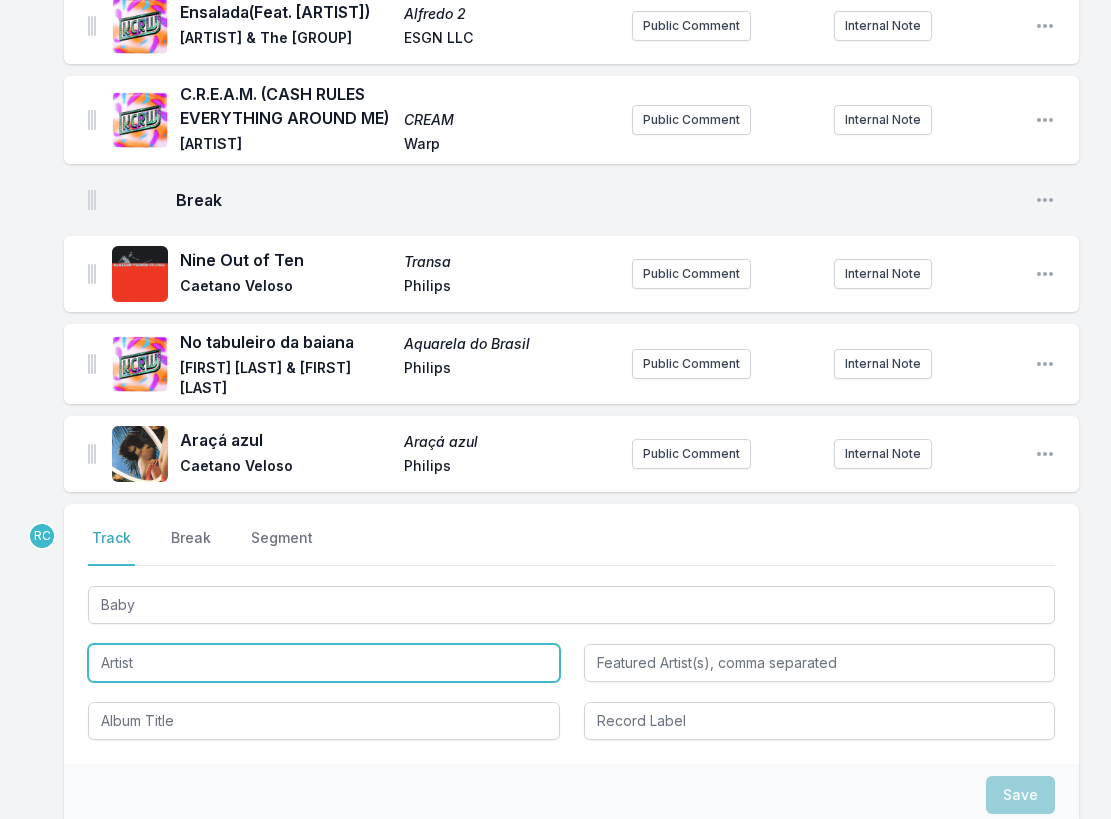 click at bounding box center [324, 663] 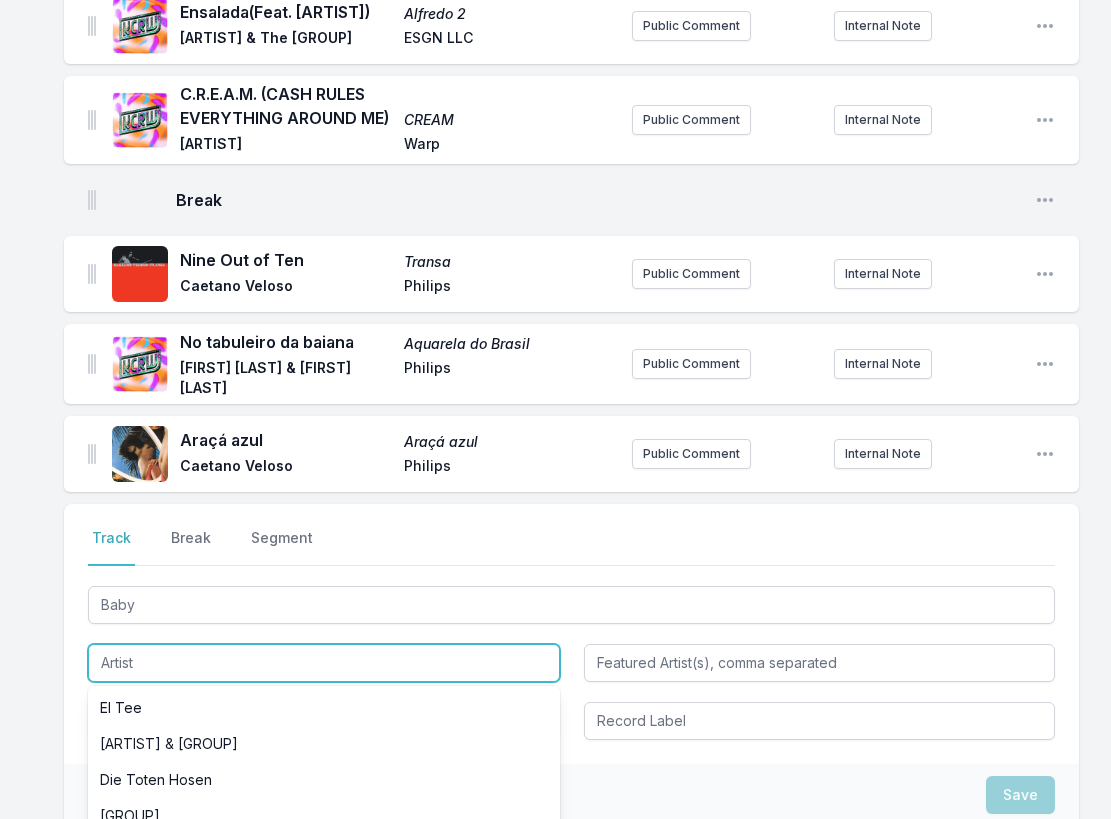 paste on "Quinteto Ternura" 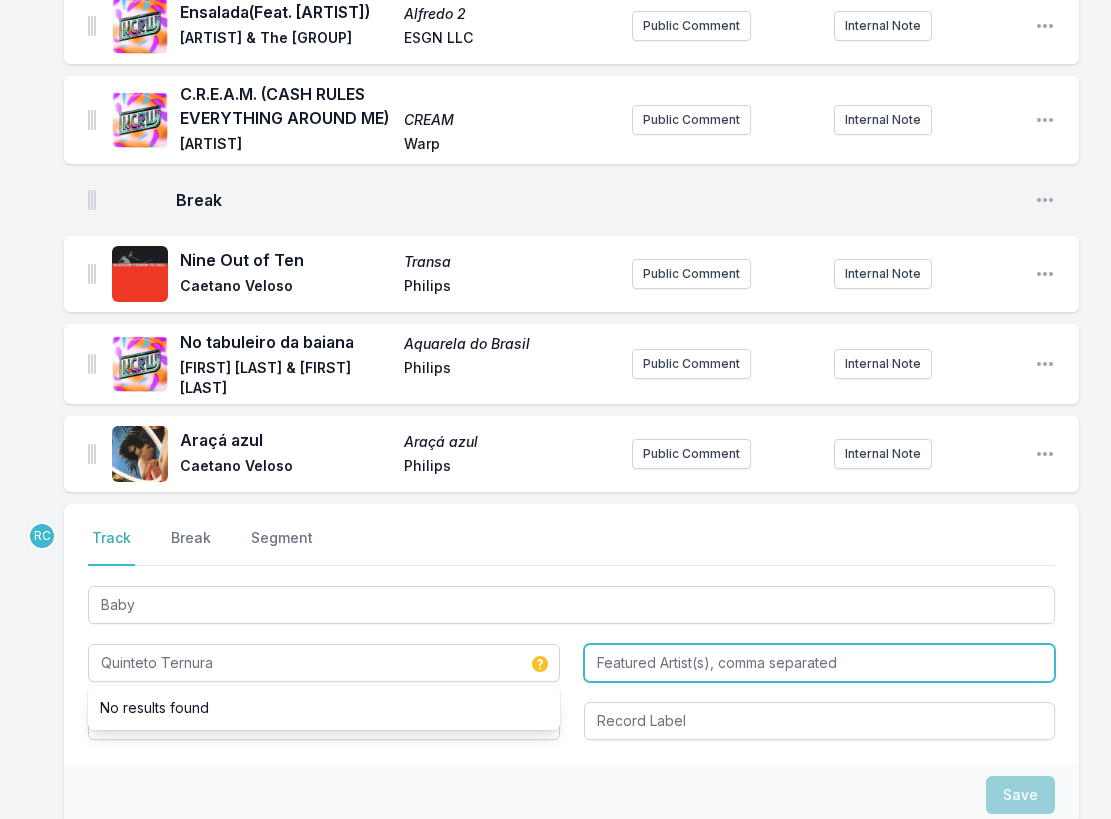 type on "Quinteto Ternura" 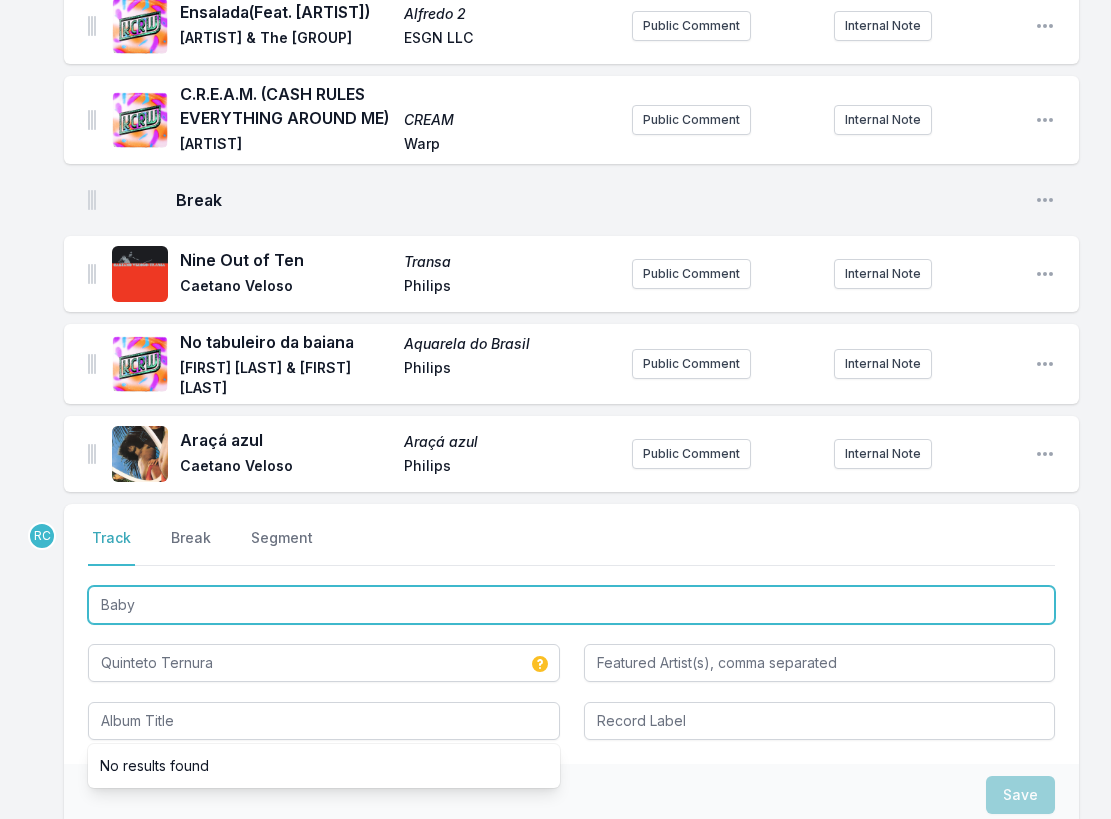 click on "Baby" at bounding box center [571, 605] 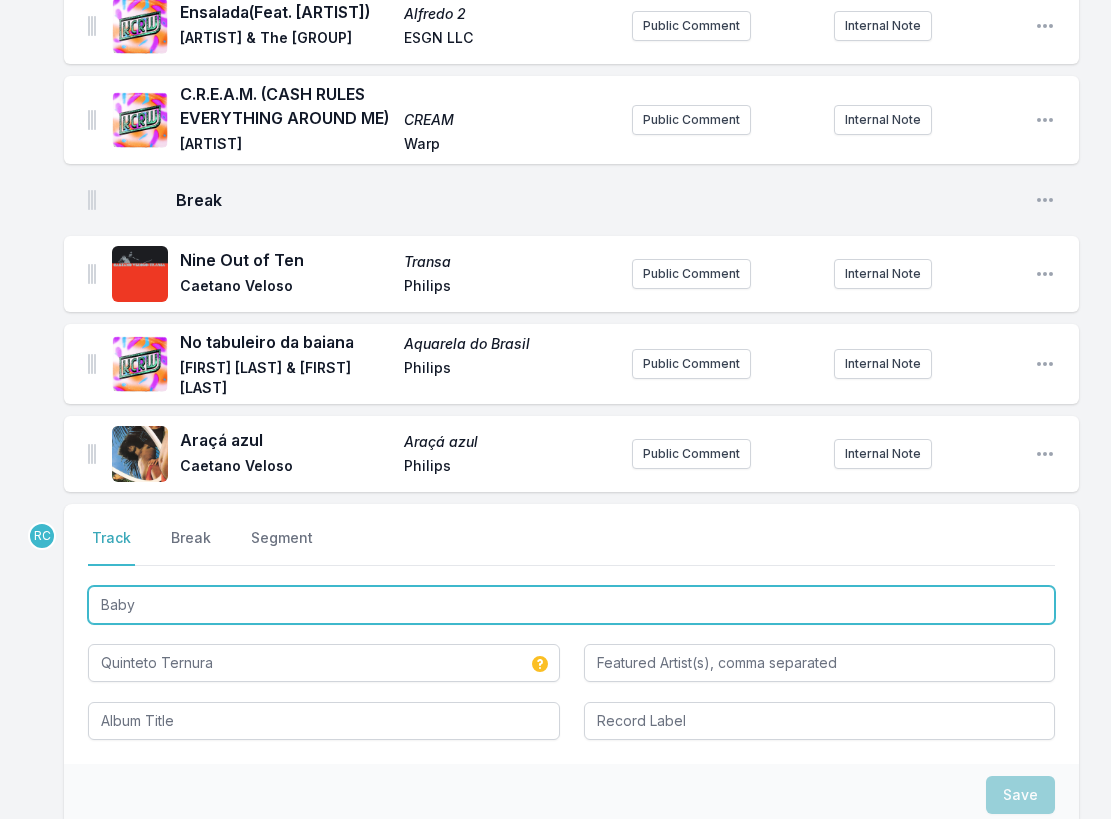 click on "Baby" at bounding box center [571, 605] 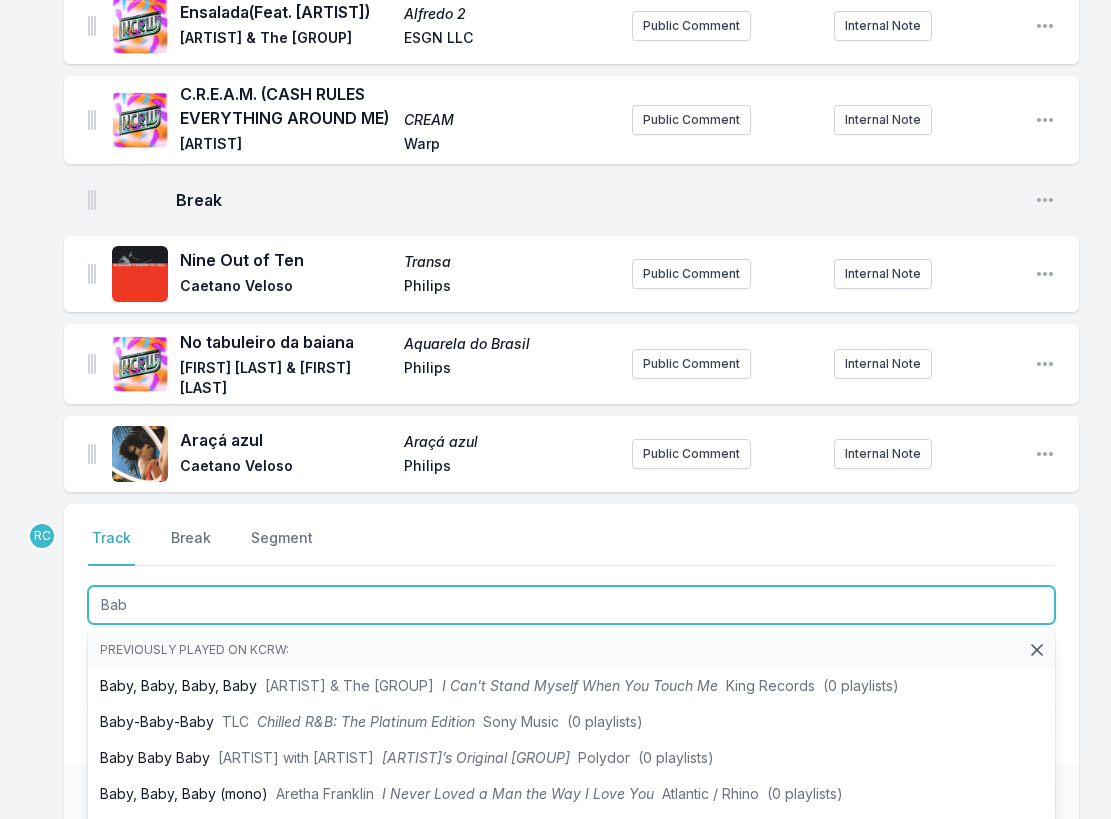 type on "Baby" 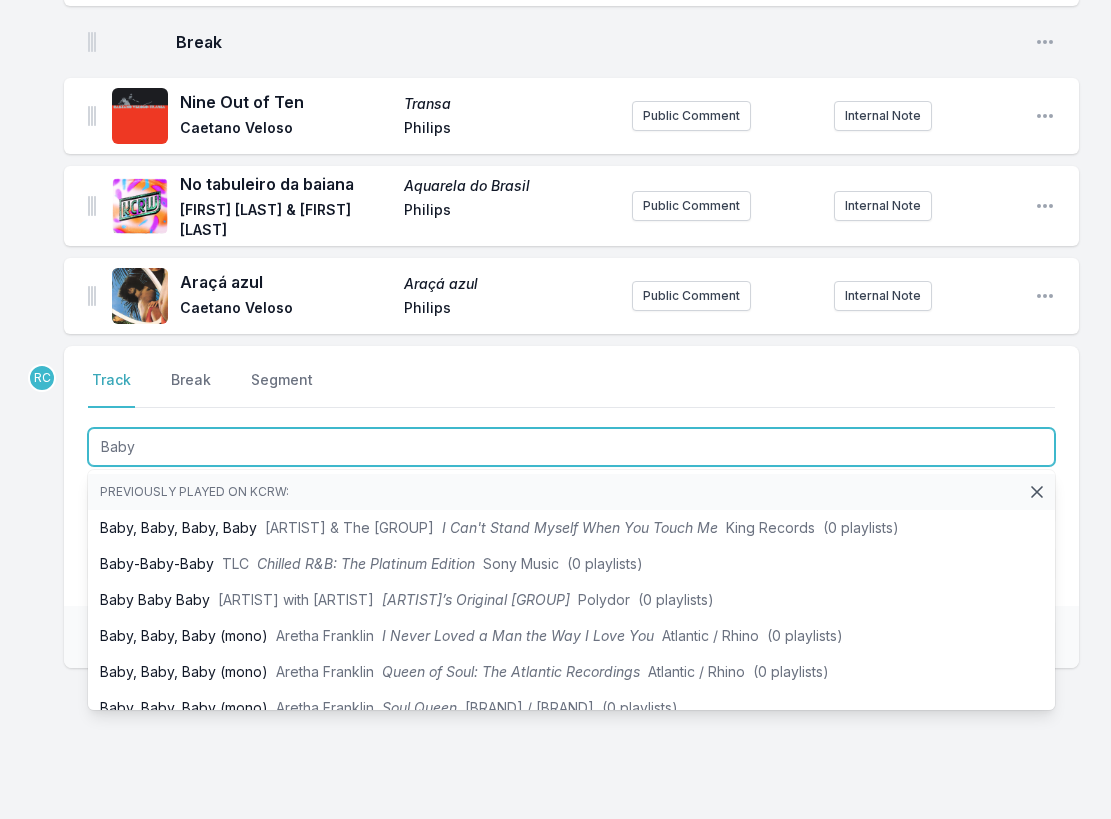scroll, scrollTop: 1450, scrollLeft: 0, axis: vertical 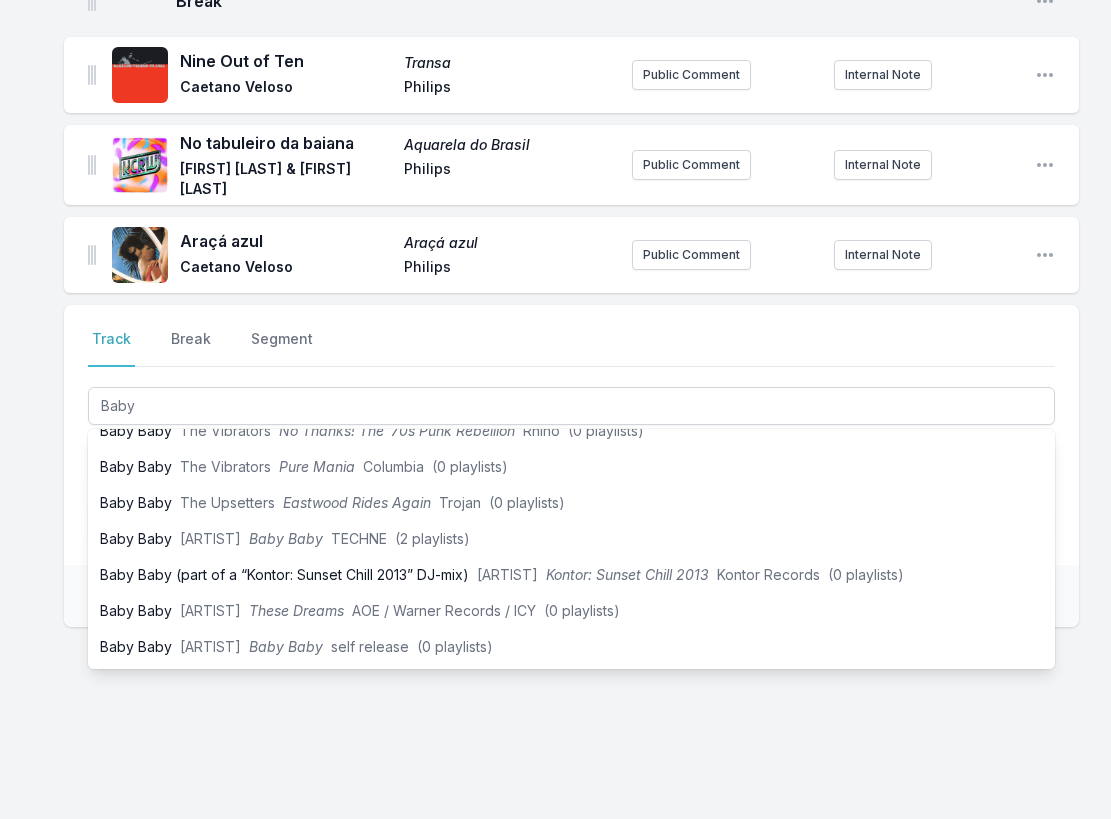 click on "Green Eyed (Feat. [ARTIST]) Green Eyed CARRTOONS +1 Records Public Comment Internal Note Open playlist item options Say It Again (Feat. [ARTIST]) Say It Again [ARTIST] [BRAND] Public Comment Internal Note Open playlist item options Everything Is Peaceful Love Everything Is Peaceful Love [ARTIST] [BRAND] Public Comment Internal Note Open playlist item options Flower Moon Flowers [ARTIST] & The [GROUP] [BRAND] Public Comment Internal Note Open playlist item options Rainha [ARTIST] [ARTIST] [BRAND] Public Comment Internal Note Open playlist item options Sonora Lost Palms Oasis Desert Friends Two Palms Studio Recordings Public Comment Internal Note Open playlist item options Break Open playlist item options Sucka Free (explicit) DON’T TAP THE GLASS [ARTIST] [BRAND] Public Comment Internal Note Open playlist item options Rock the Boat Ultimate [ARTIST] [ARTIST] [BRAND], LLC Public Comment Internal Note Open playlist item options Free Lotus [ARTIST] [GROUP] [GROUP]" at bounding box center [555, -230] 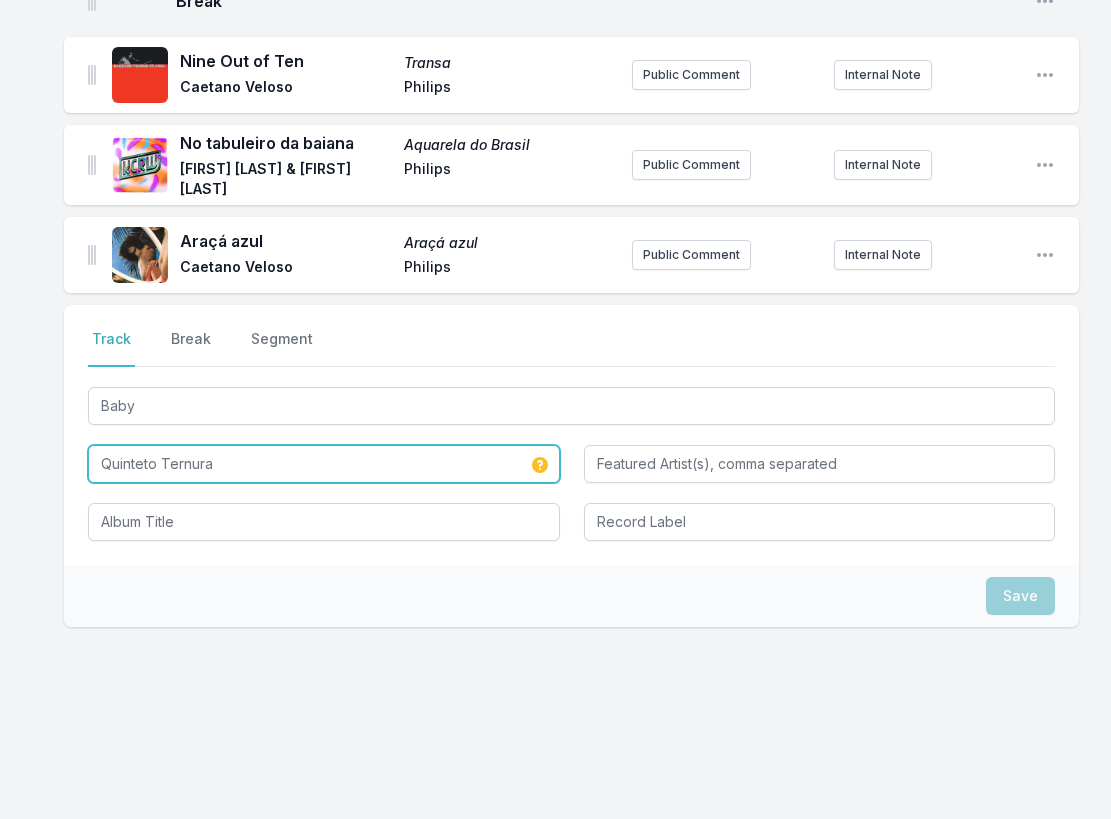 click on "Quinteto Ternura" at bounding box center [324, 464] 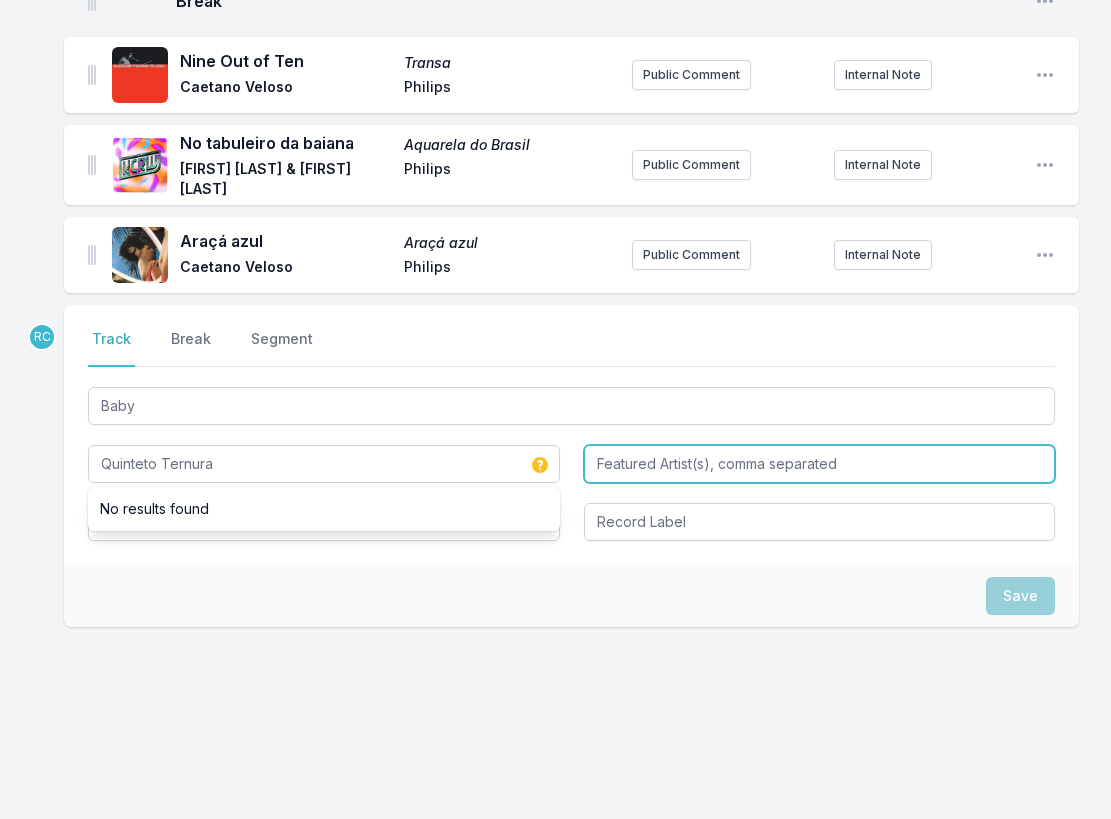 type on "Quinteto Ternura" 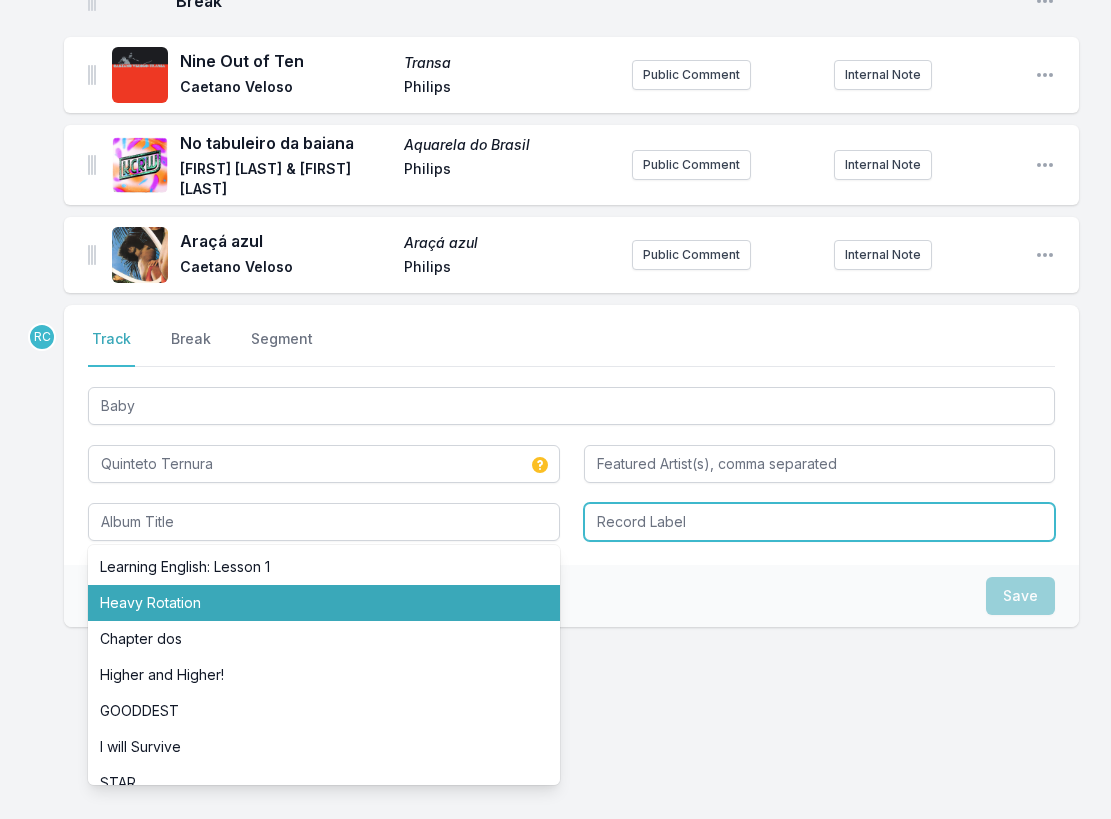 click at bounding box center [820, 522] 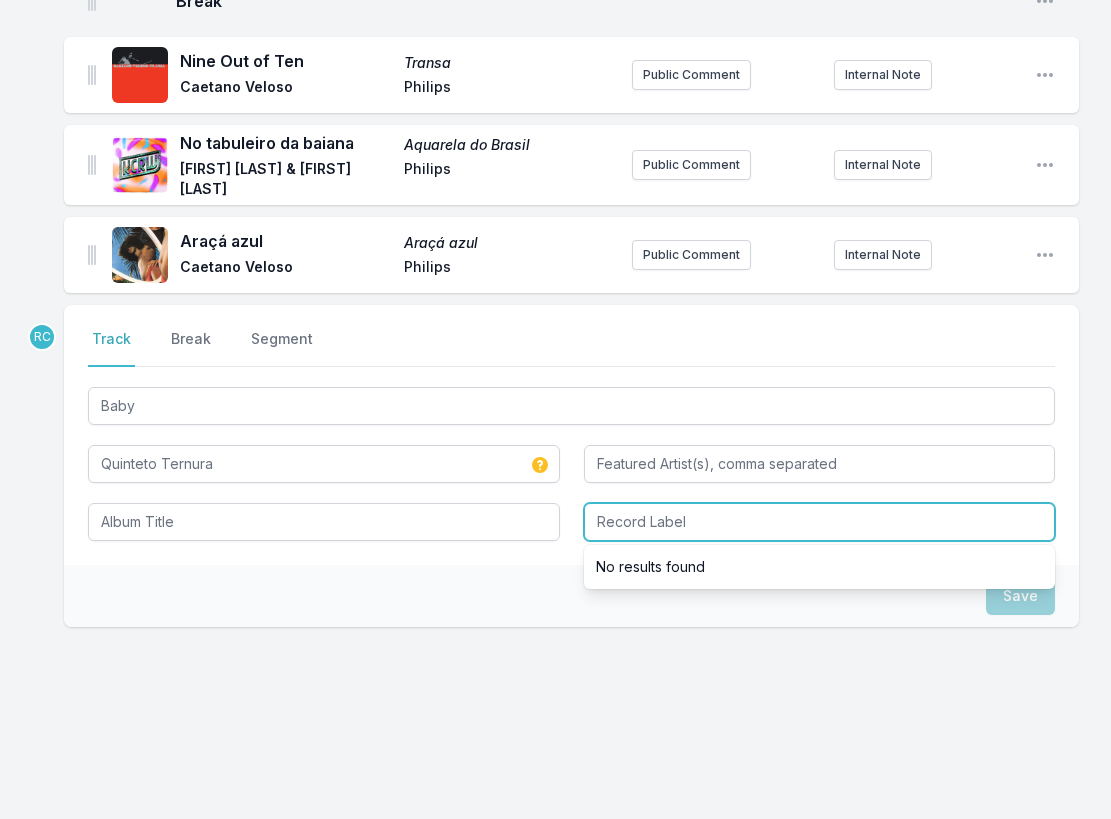 paste on "RCA Victor" 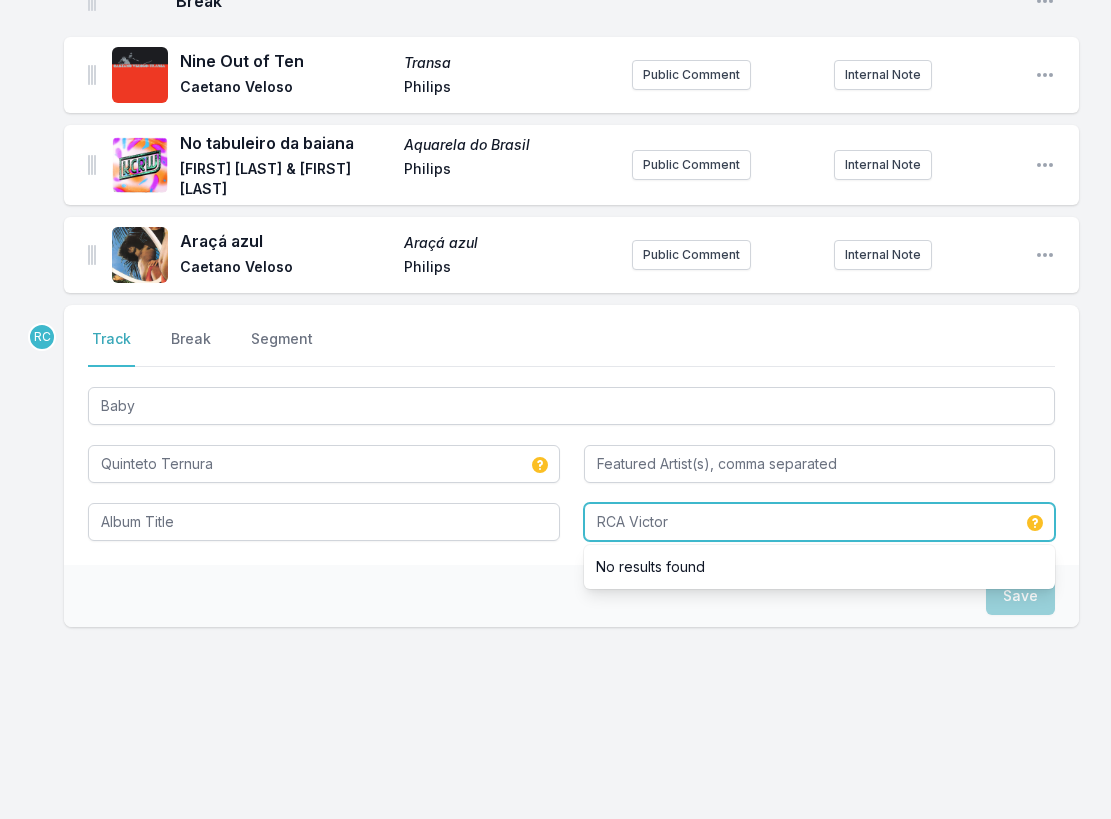 type on "RCA Victor" 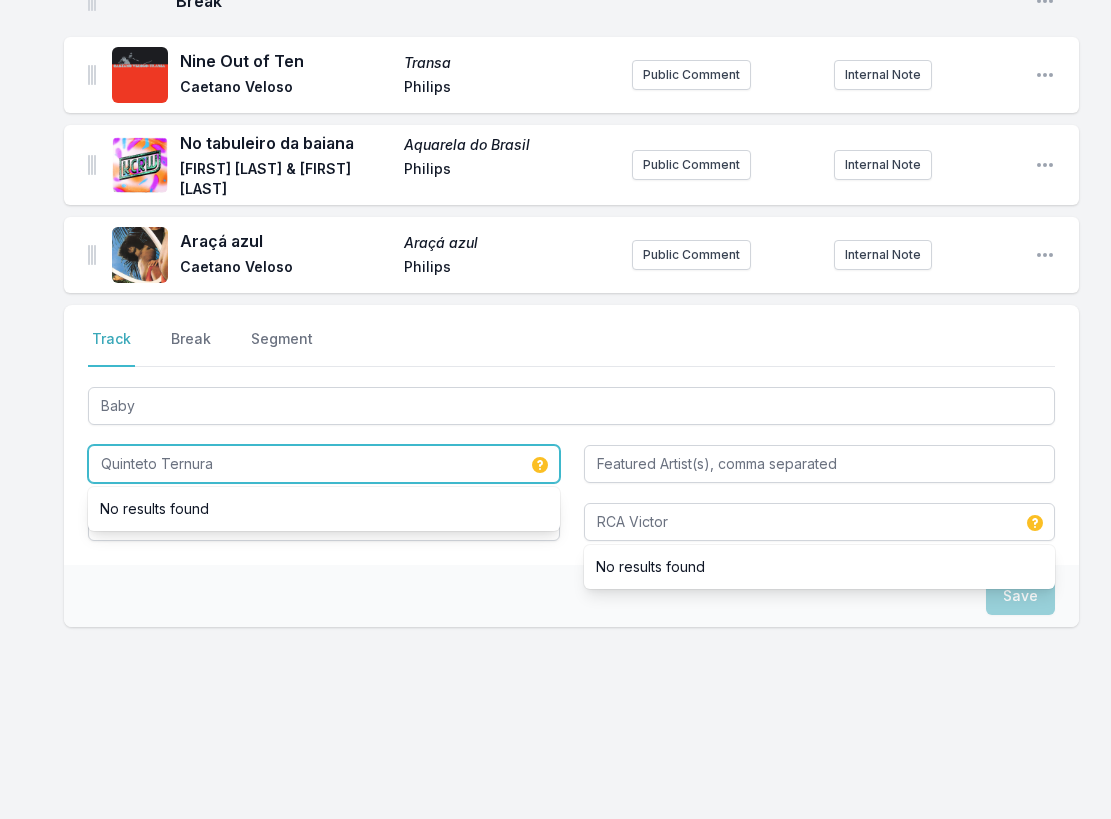 drag, startPoint x: 242, startPoint y: 478, endPoint x: 8, endPoint y: 455, distance: 235.12762 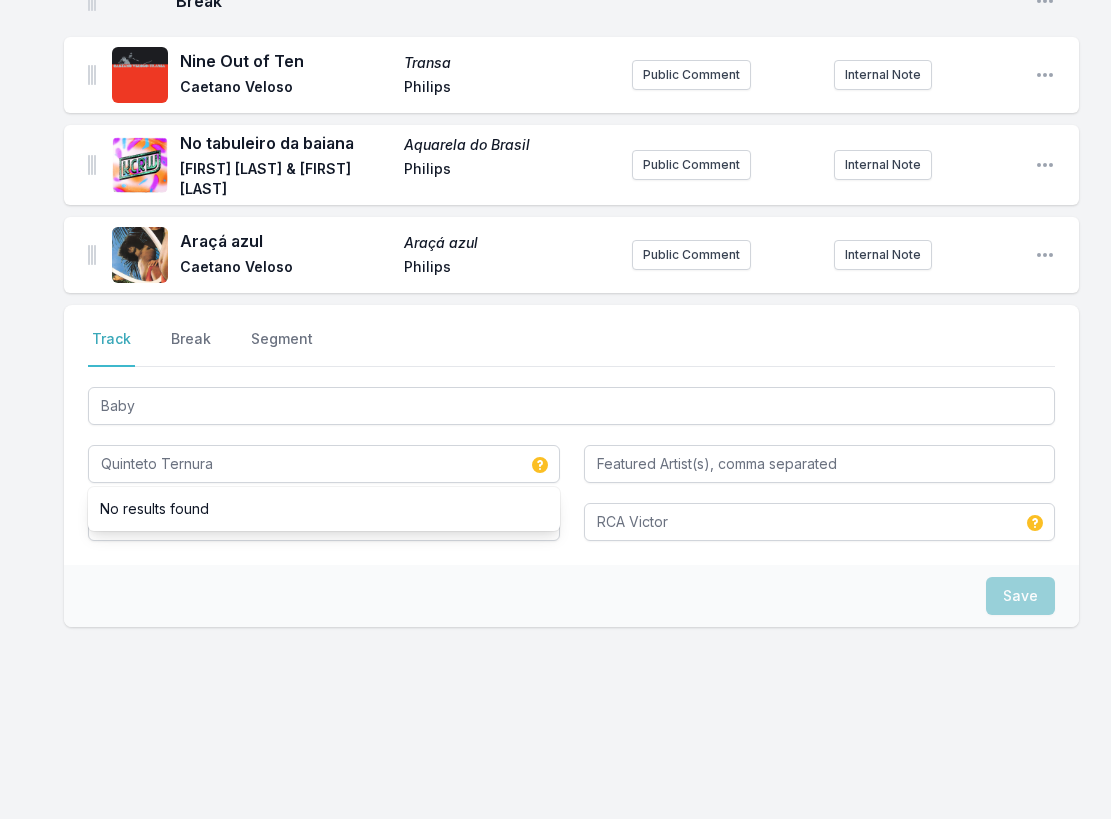 click on "Select a tab Track Break Segment Track Break Segment [ARTIST] No results found [BRAND]" at bounding box center [571, 435] 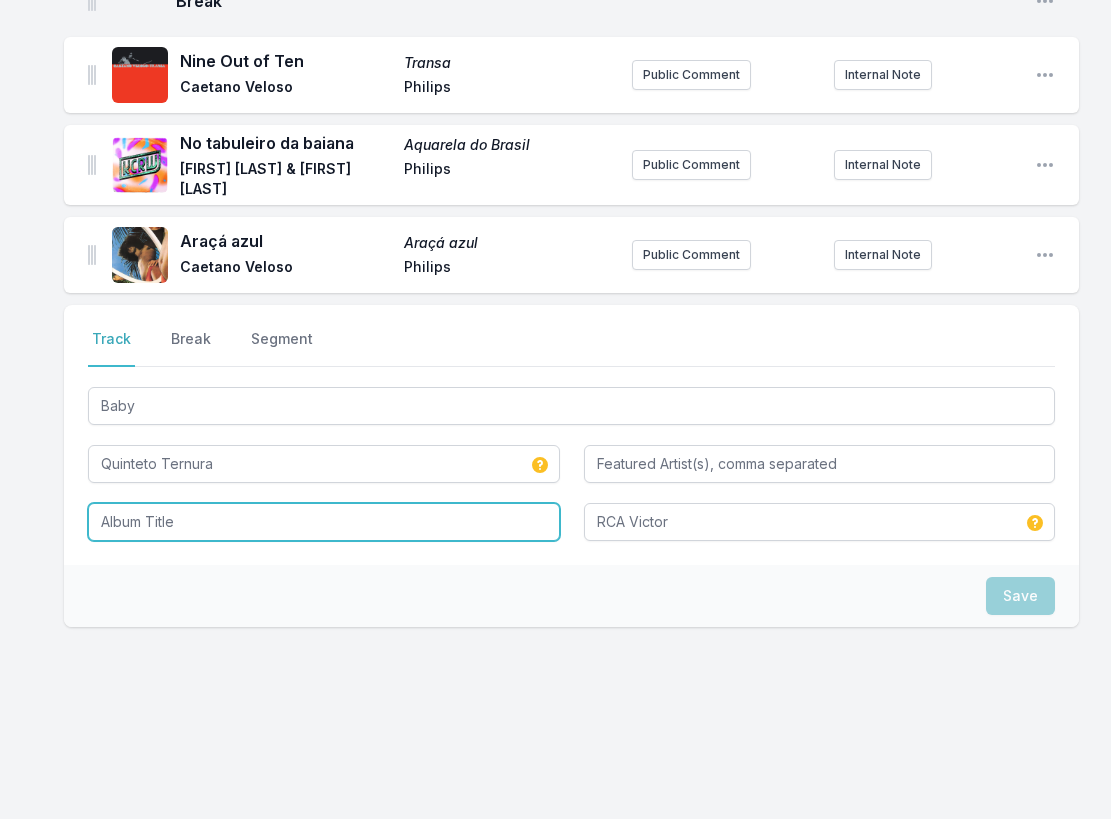 click at bounding box center (324, 522) 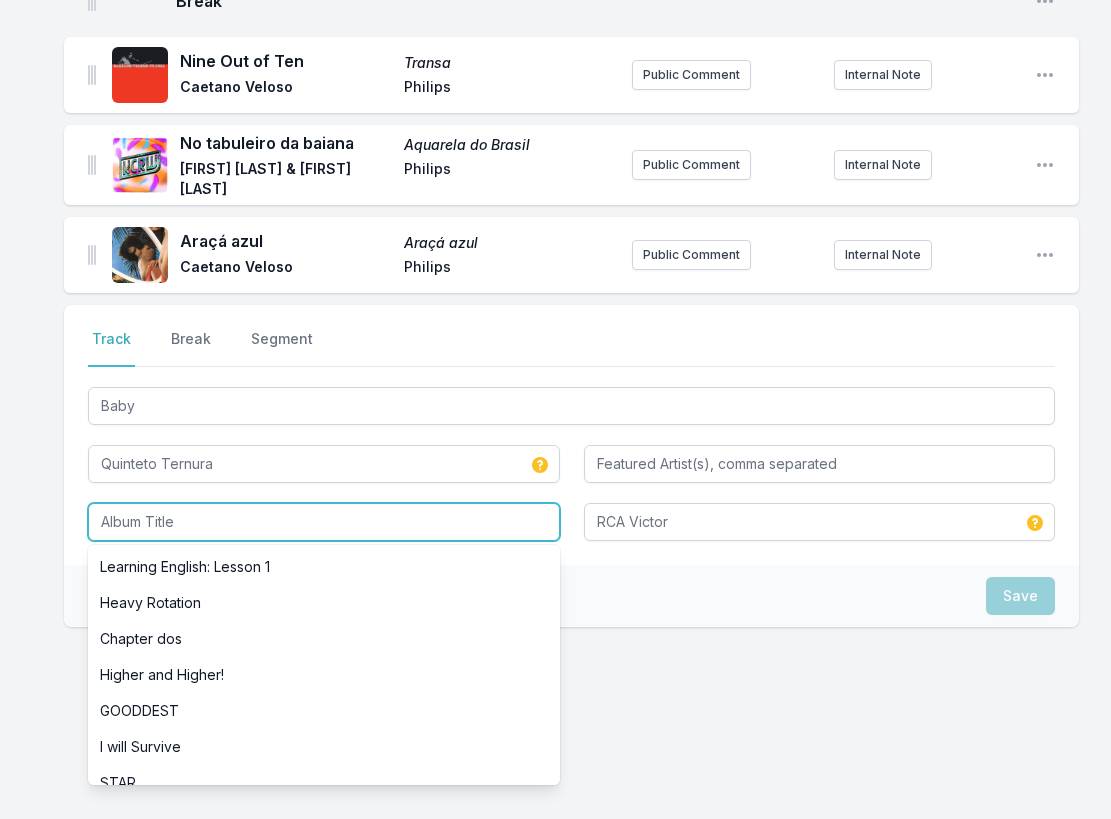paste on "Quinteto Ternura" 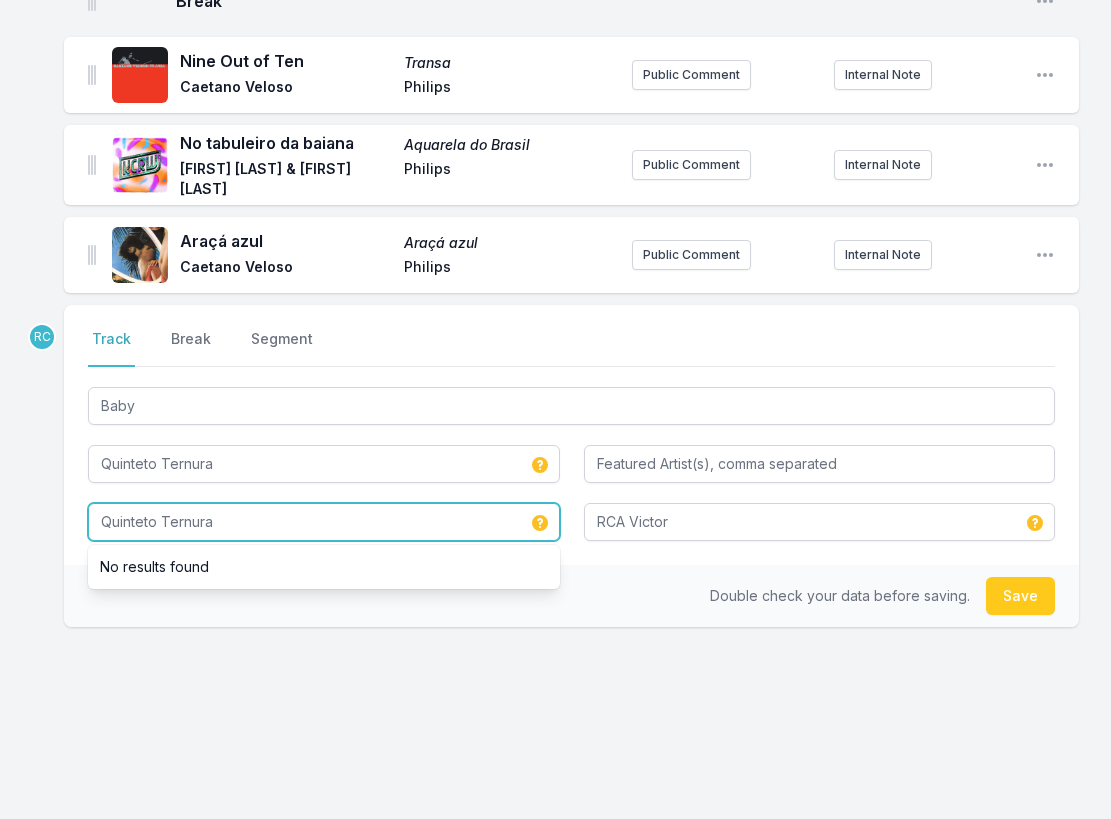 type on "Quinteto Ternura" 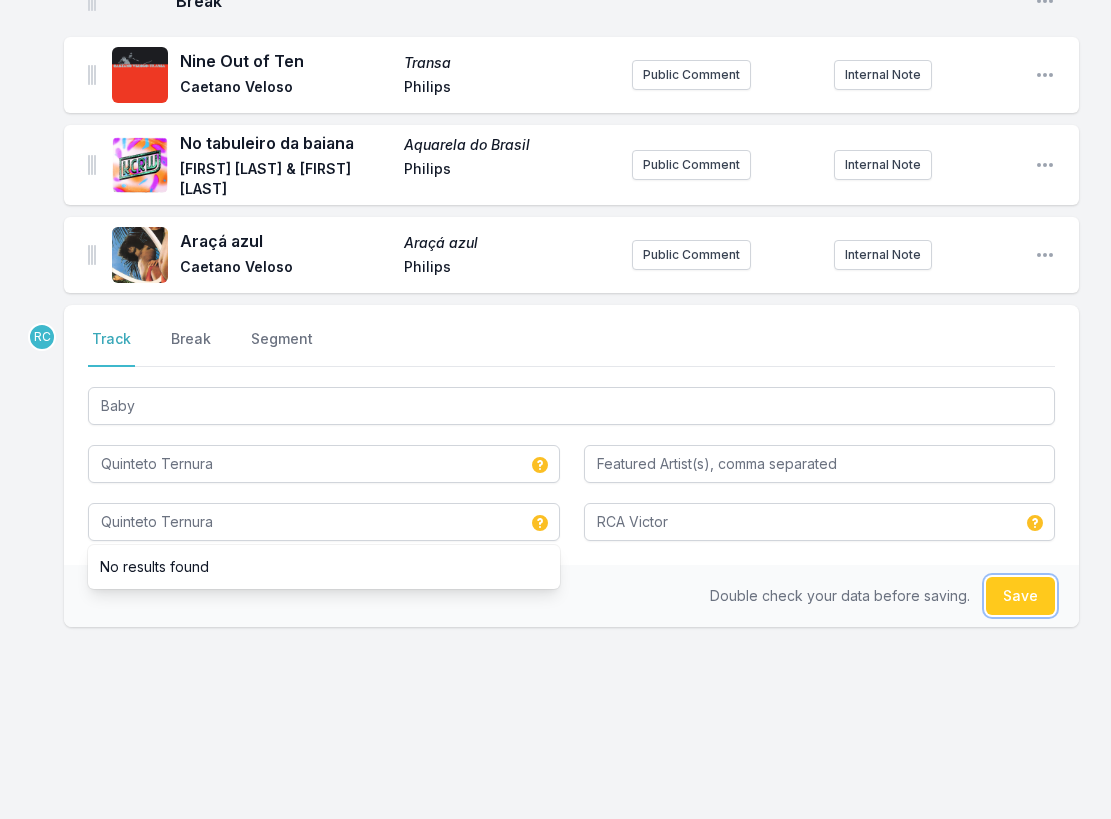 click on "Save" at bounding box center [1020, 596] 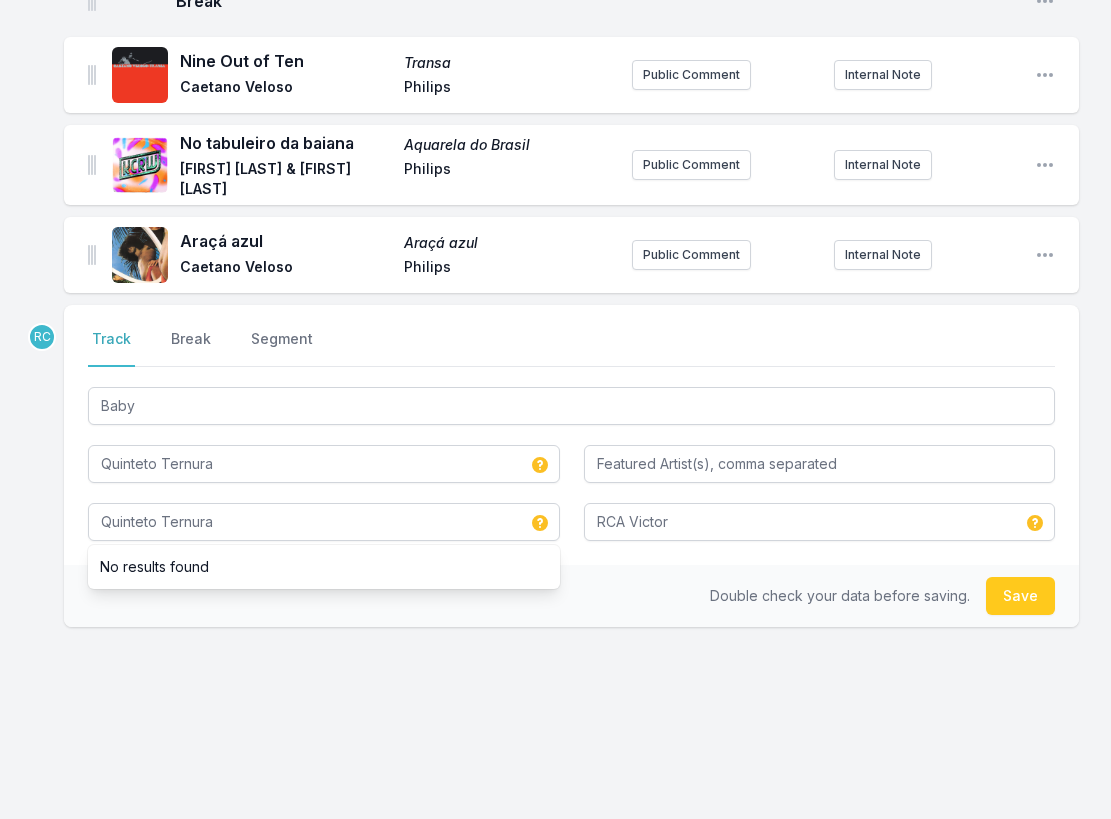 type 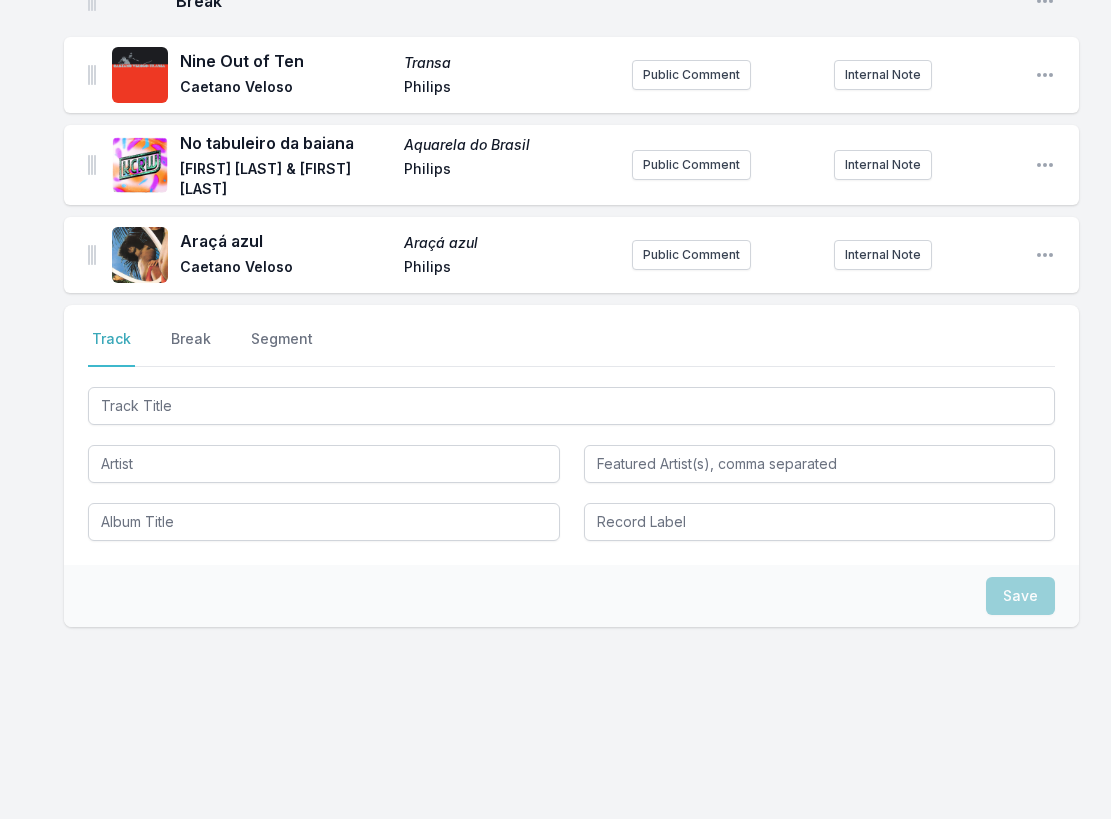 scroll, scrollTop: 1587, scrollLeft: 0, axis: vertical 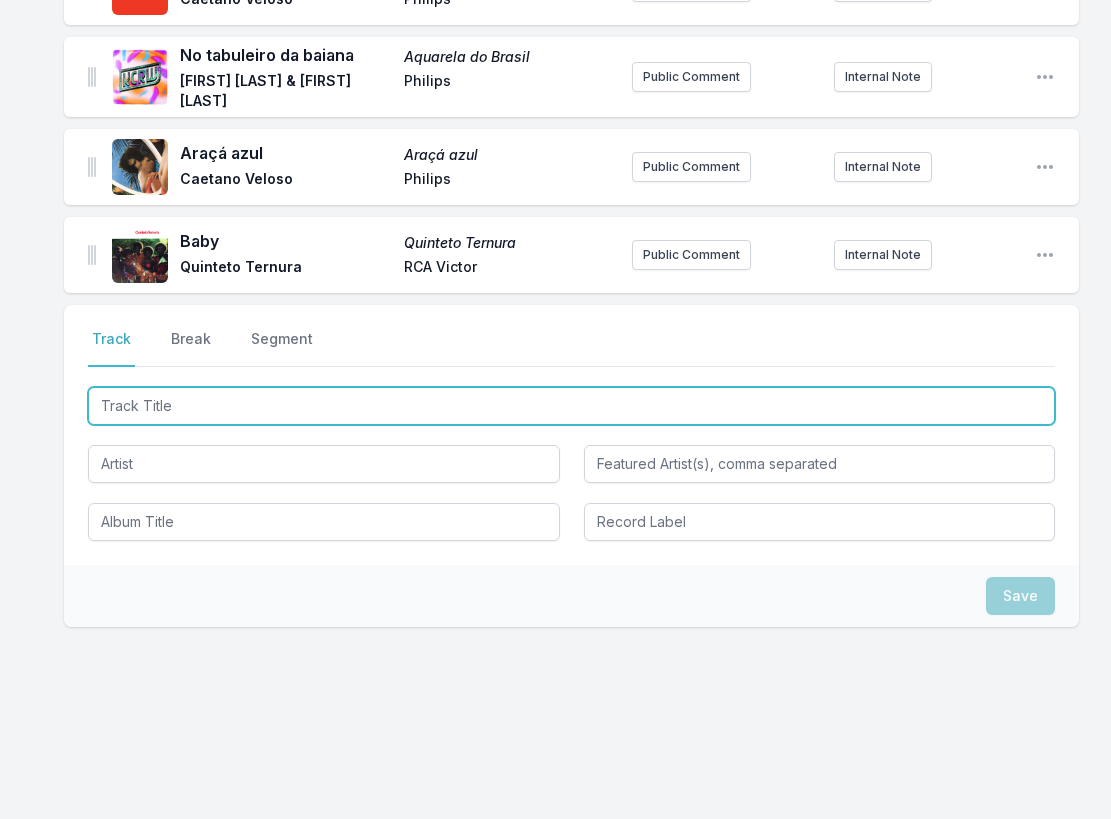 click at bounding box center (571, 406) 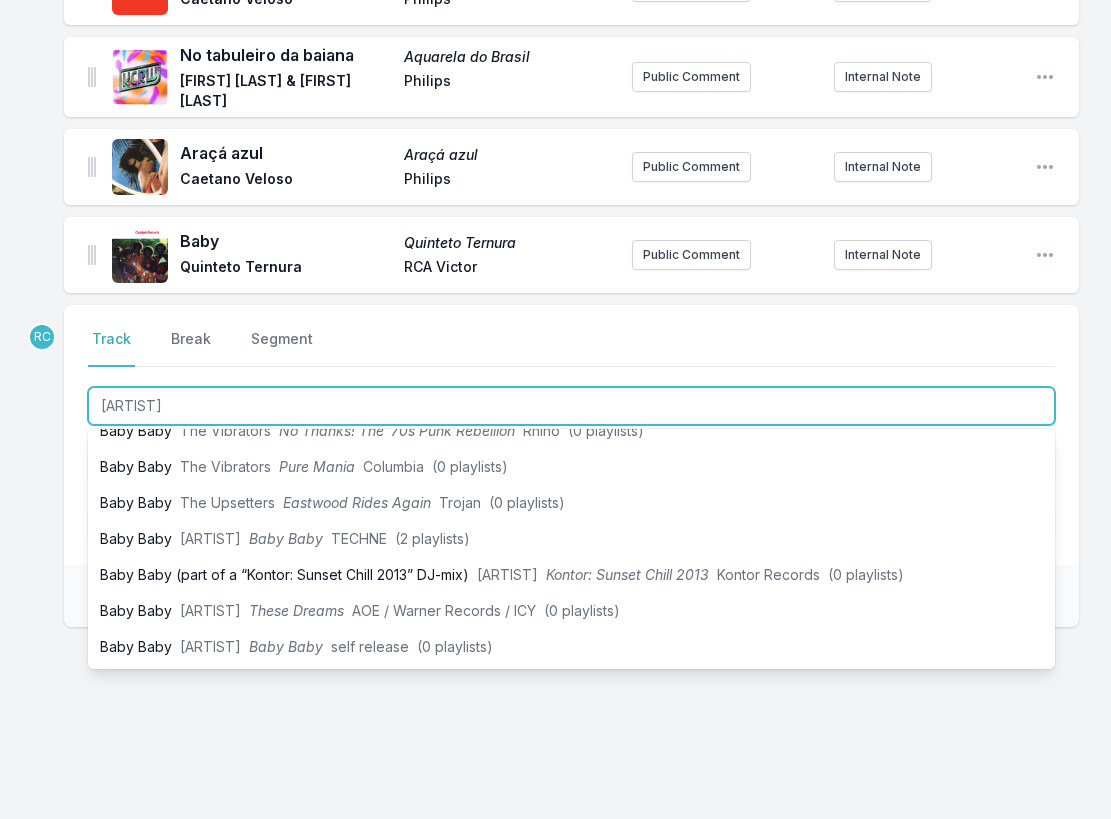 scroll, scrollTop: 0, scrollLeft: 0, axis: both 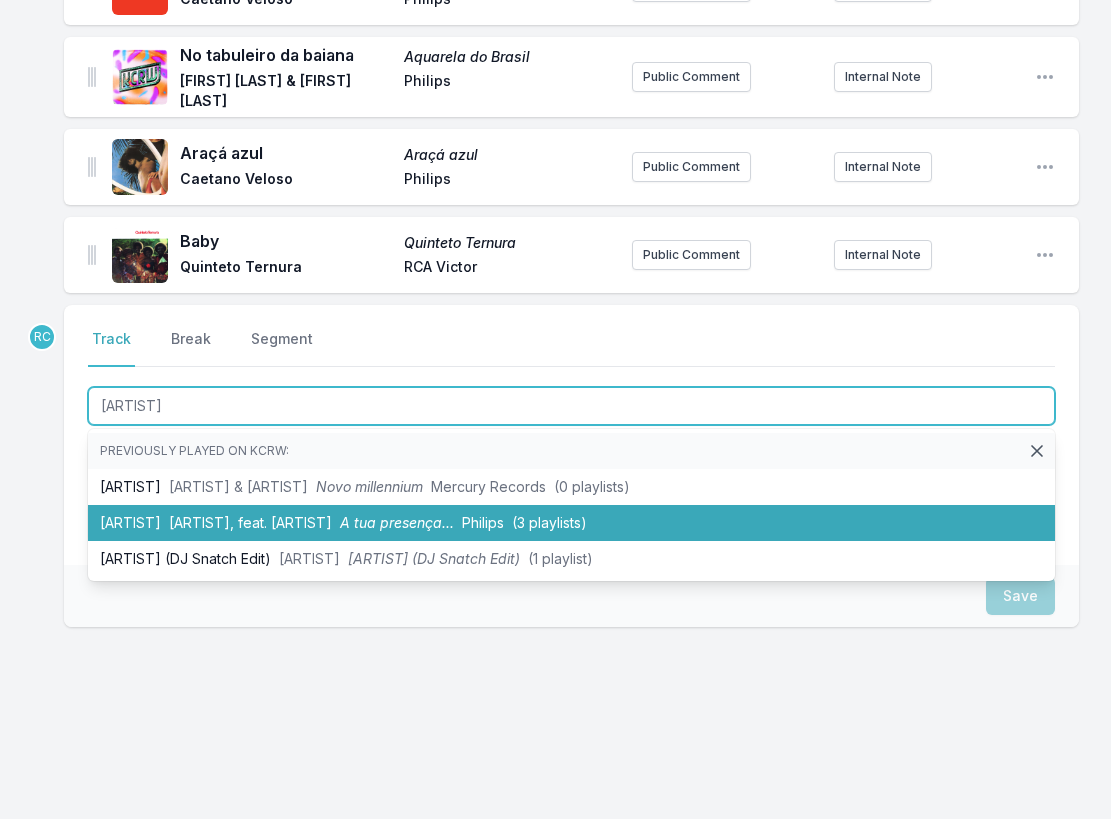 click on "[ARTIST] [ARTIST], feat. [ARTIST] A tua presença... [BRAND] (3 playlists)" at bounding box center (571, 523) 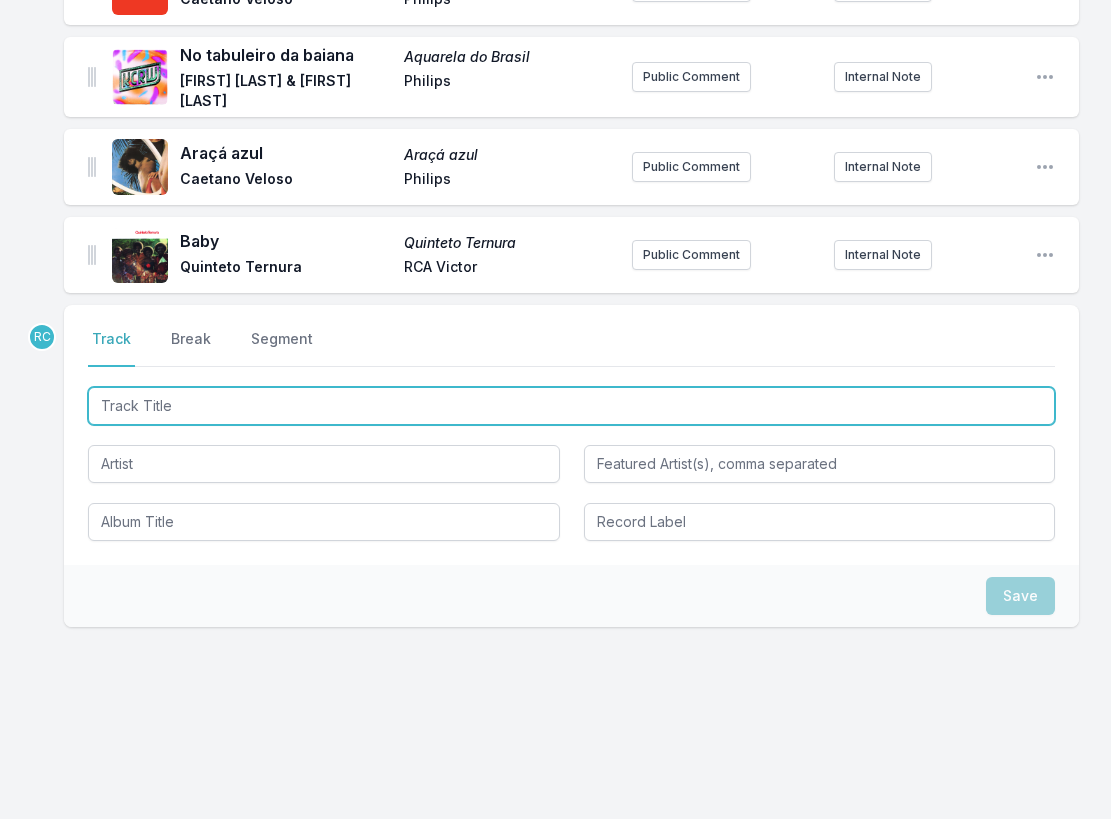 scroll, scrollTop: 1679, scrollLeft: 0, axis: vertical 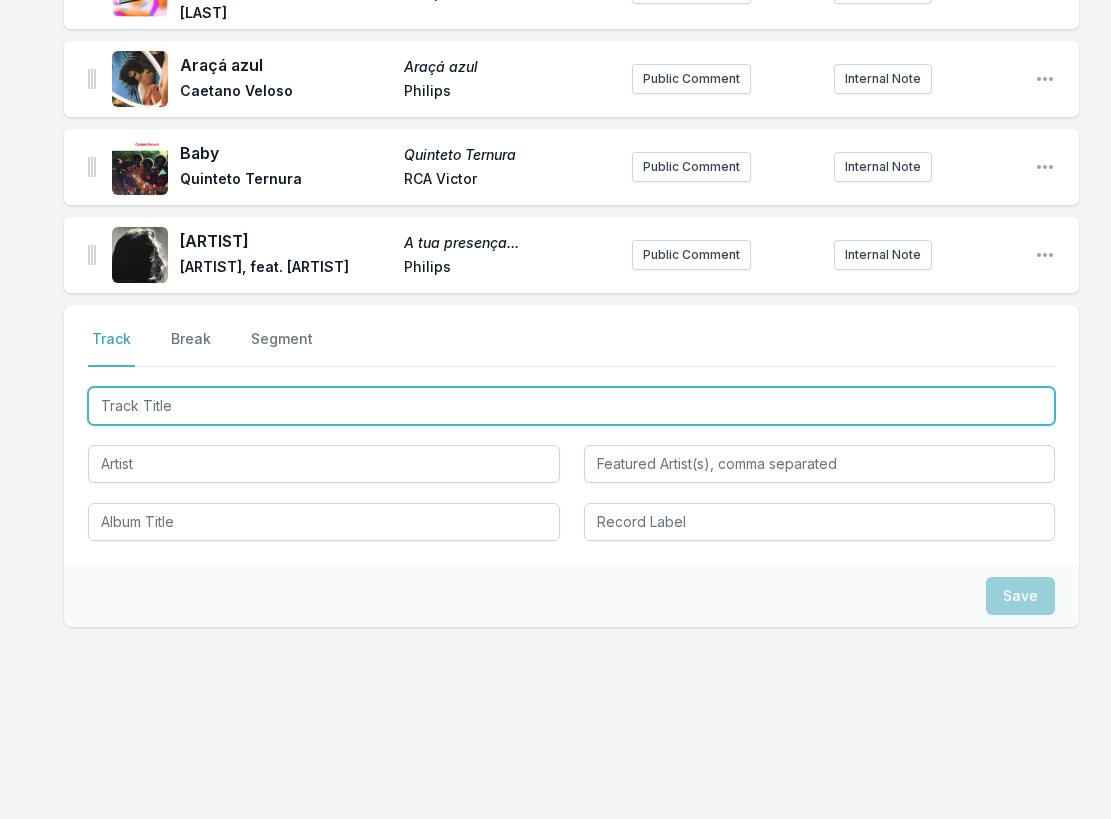 click at bounding box center [571, 406] 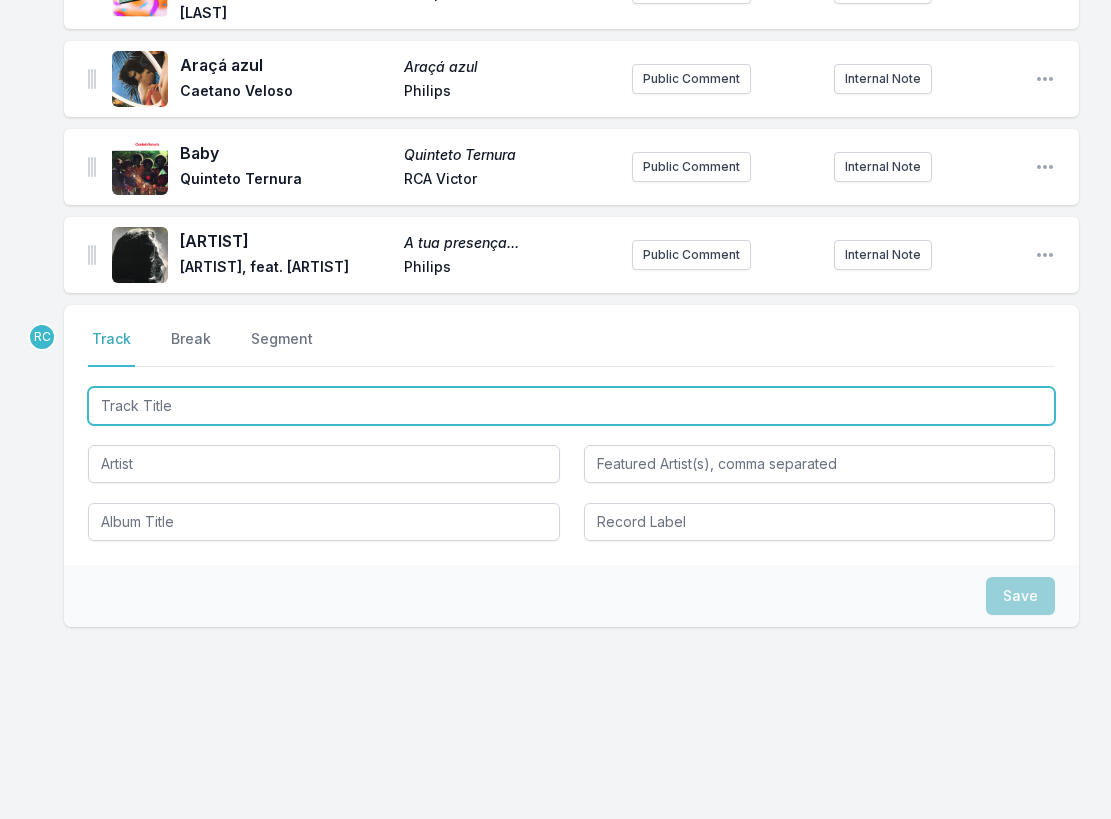 paste on "[ARTIST] (feat. [ARTIST])" 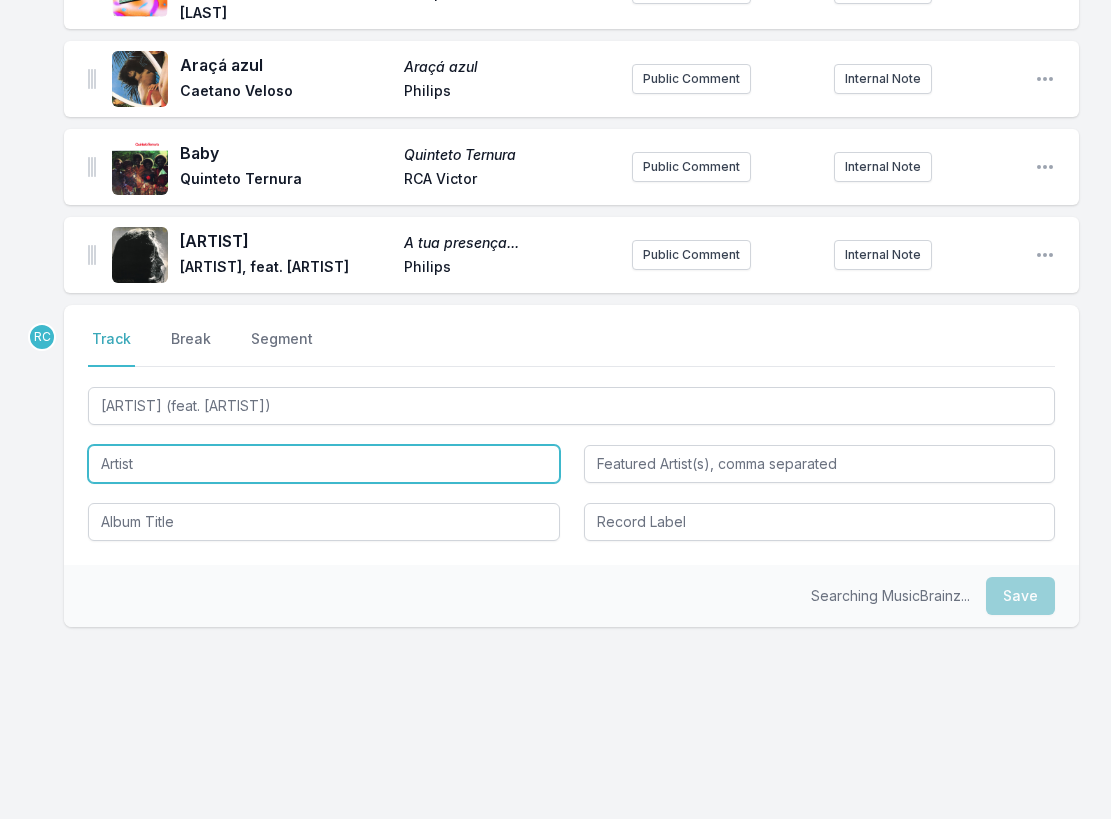 type on "[ARTIST]" 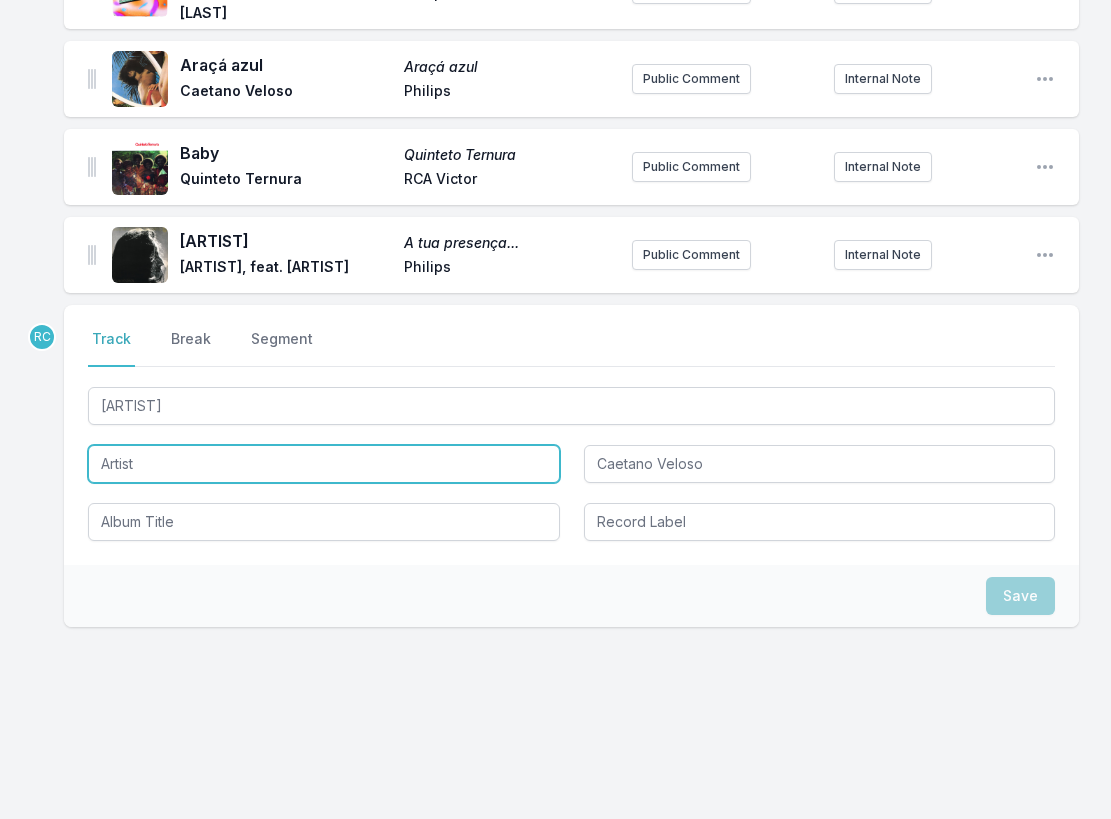 click at bounding box center [324, 464] 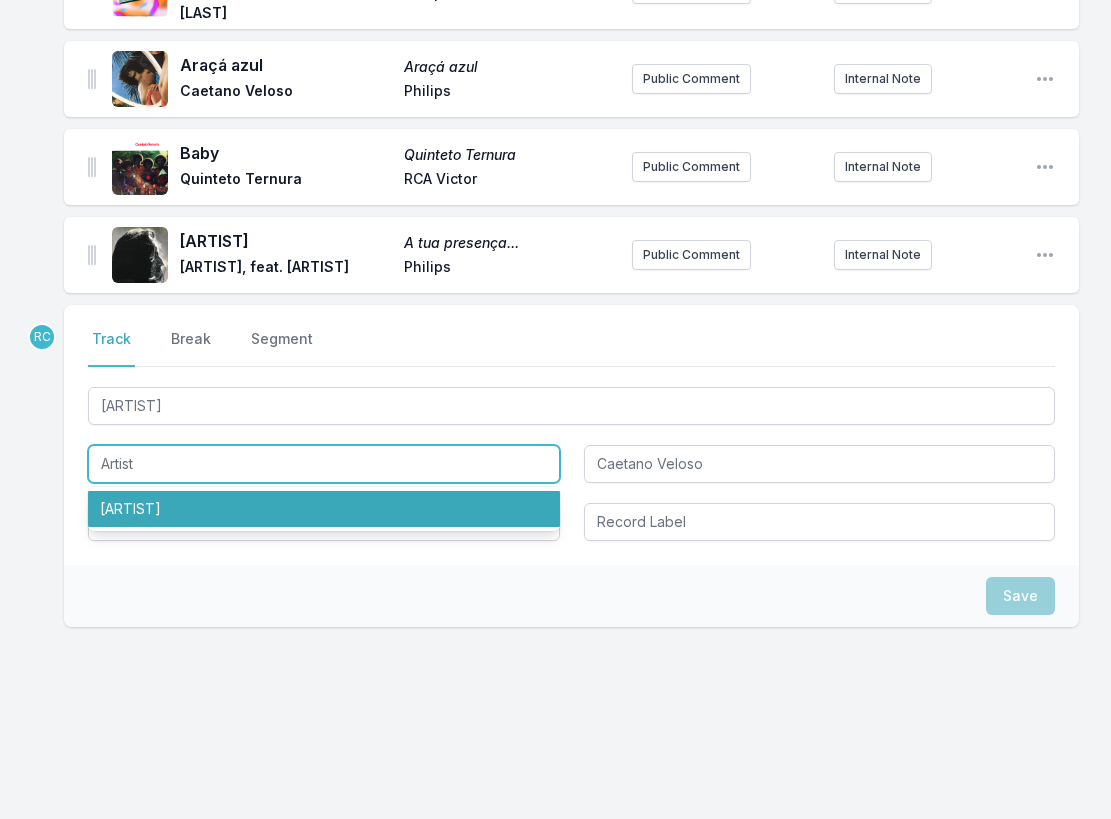 click on "[ARTIST]" at bounding box center [324, 509] 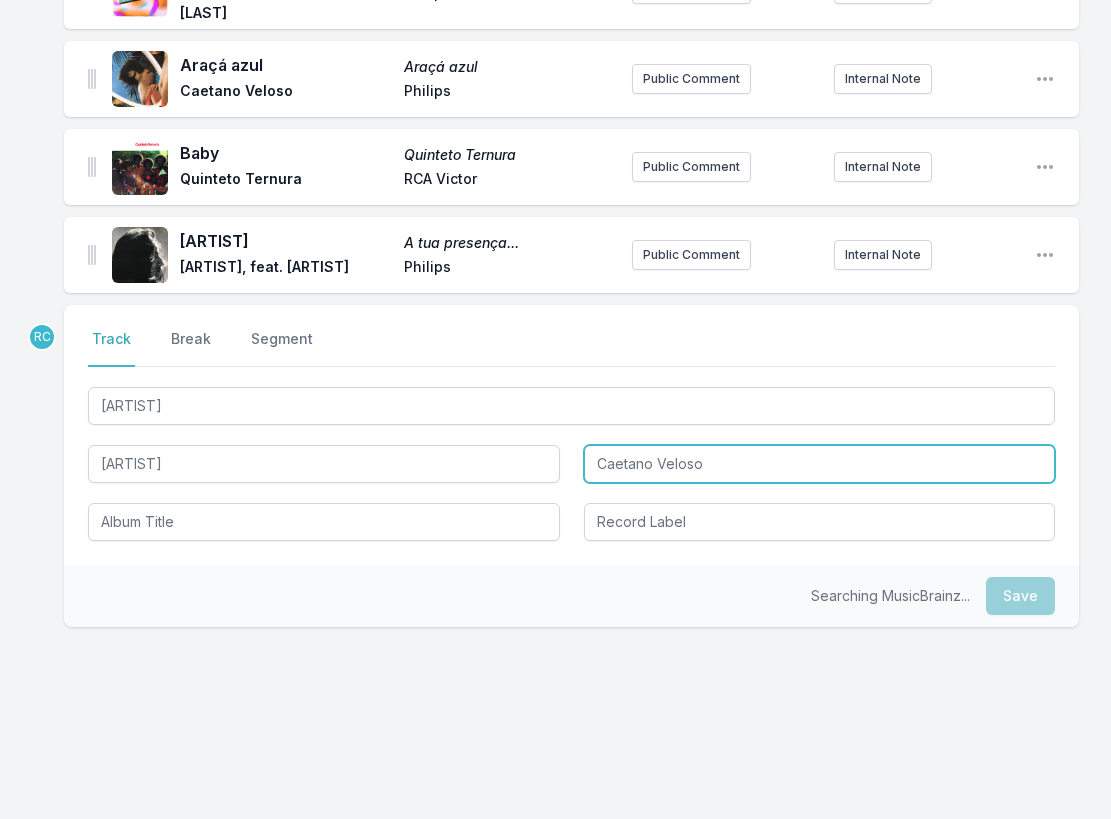 type on "[ARTIST]" 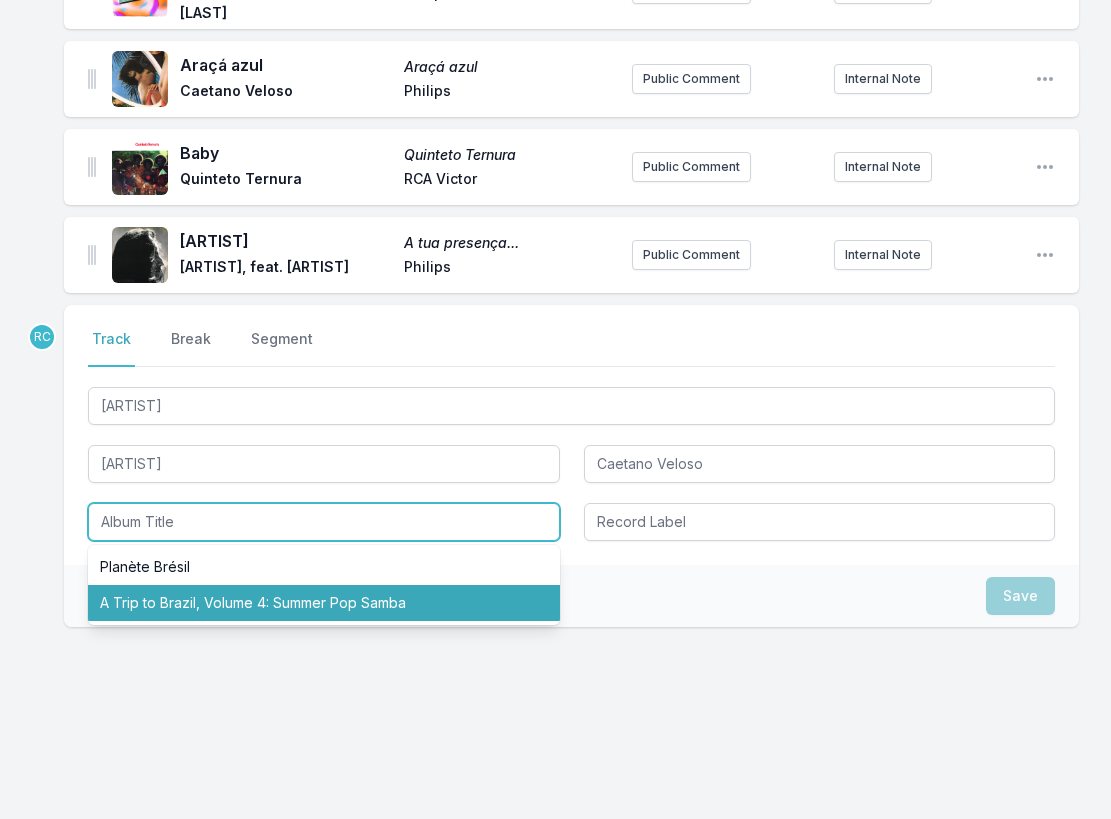 click on "A Trip to Brazil, Volume 4: Summer Pop Samba" at bounding box center (324, 603) 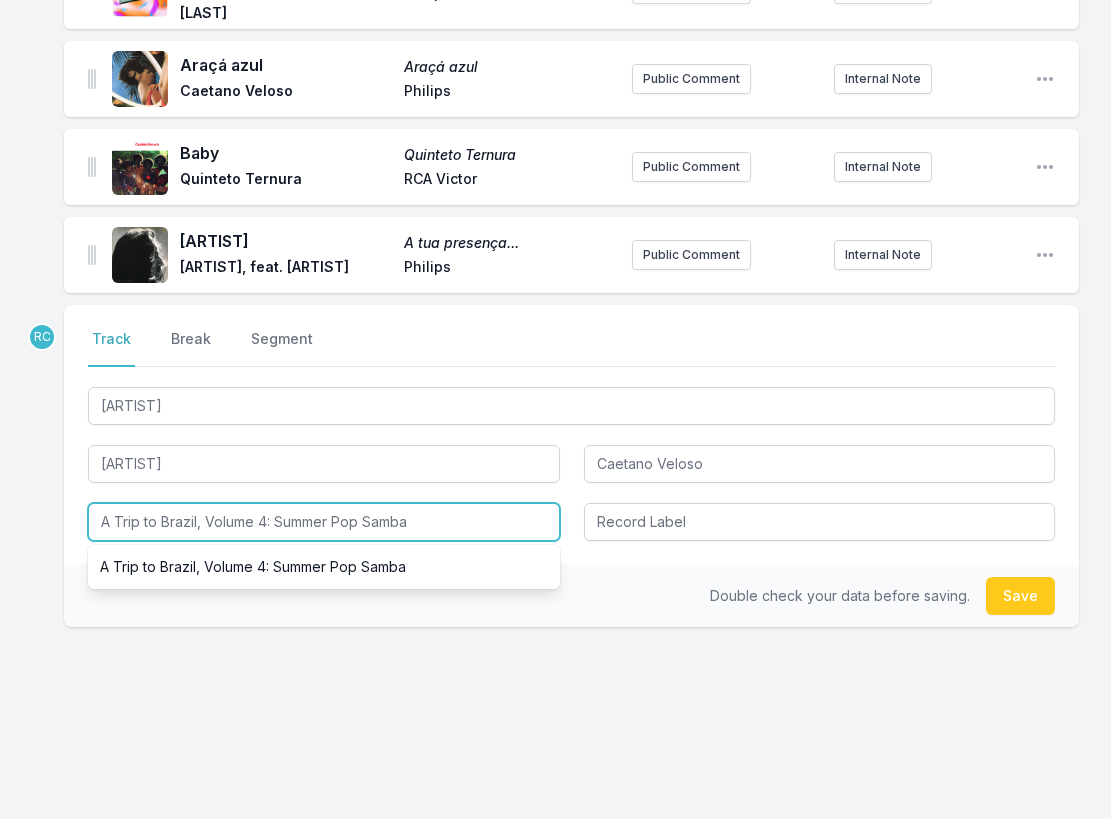 paste on "[TITLE]" 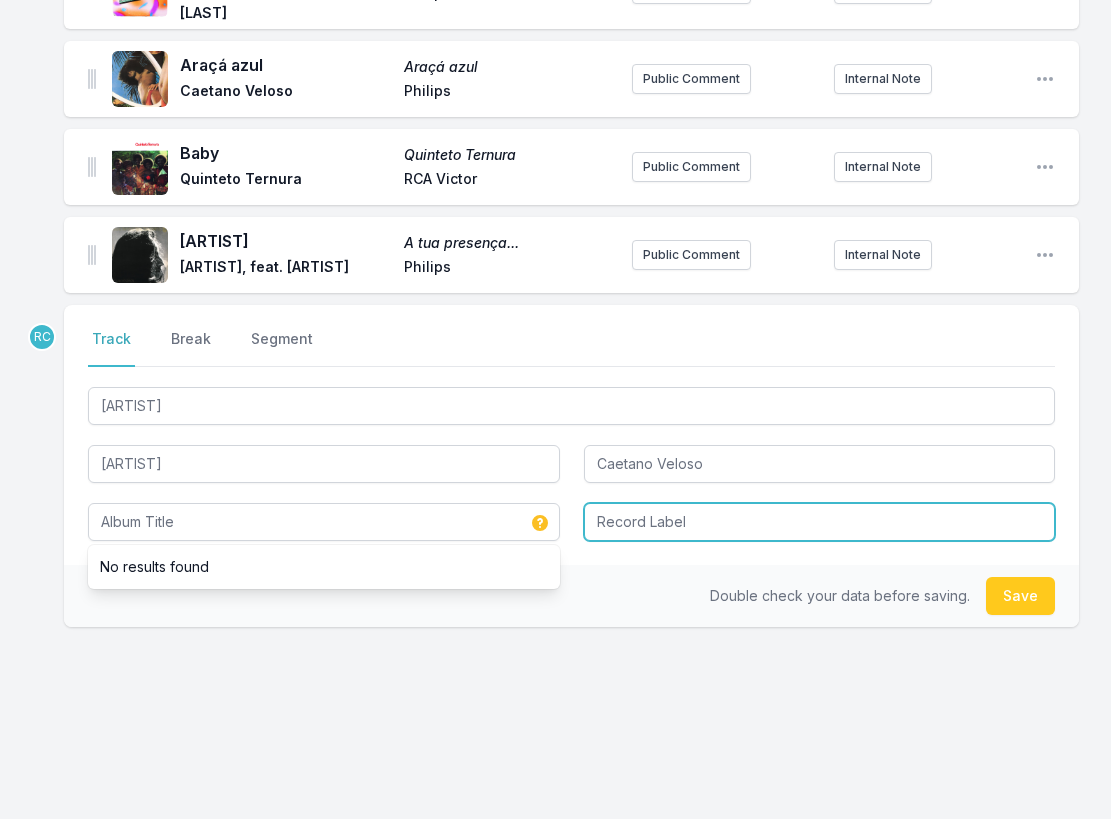 type on "Salve Simpatia" 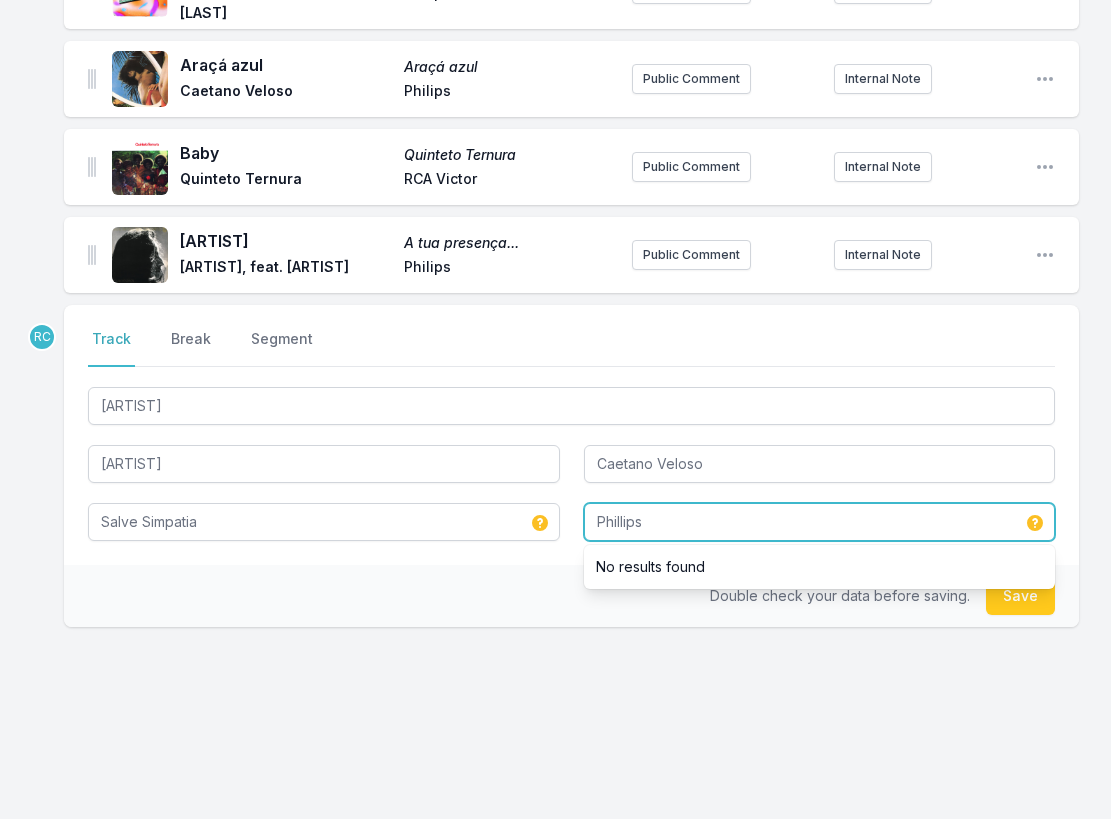 type on "Phillips" 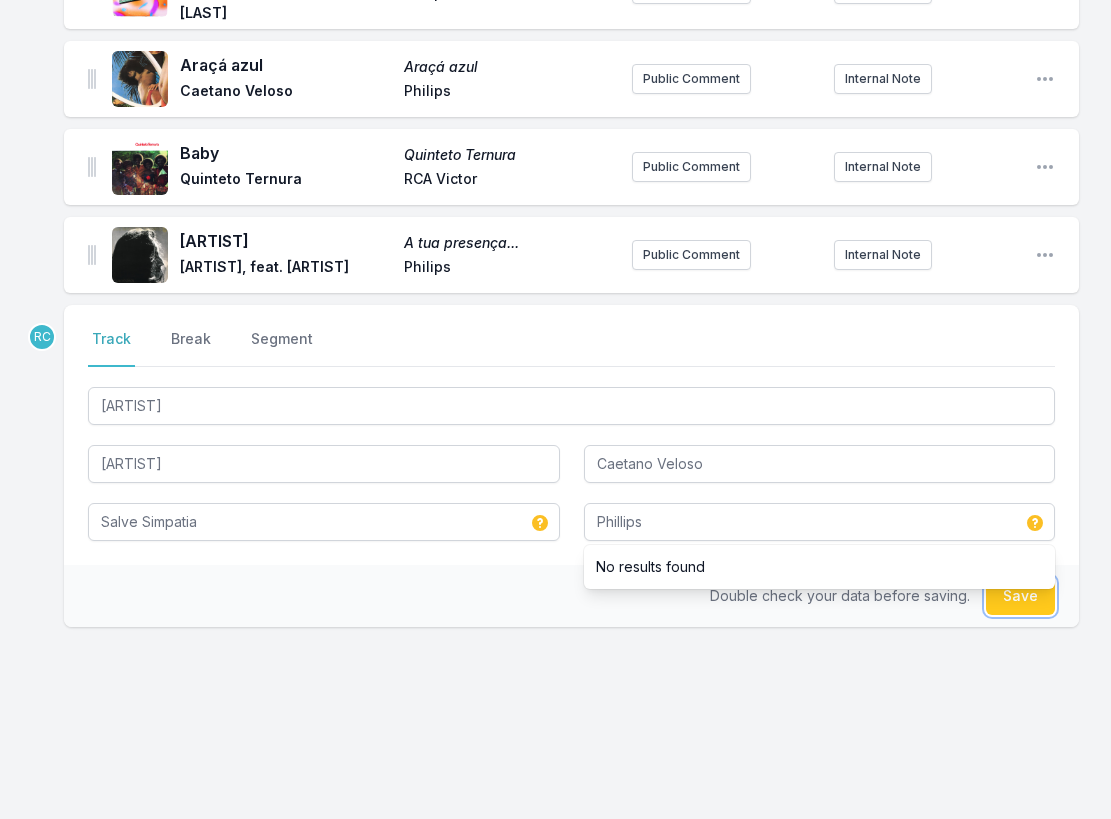 click on "Save" at bounding box center (1020, 596) 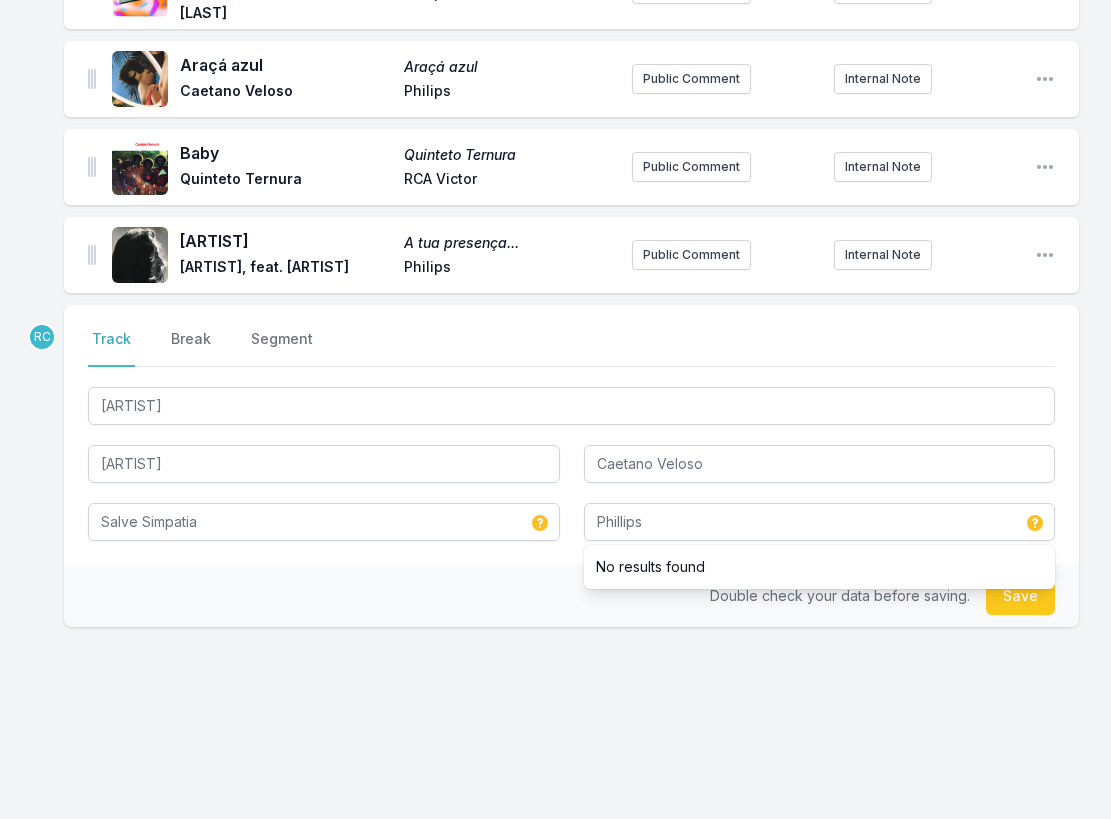 type 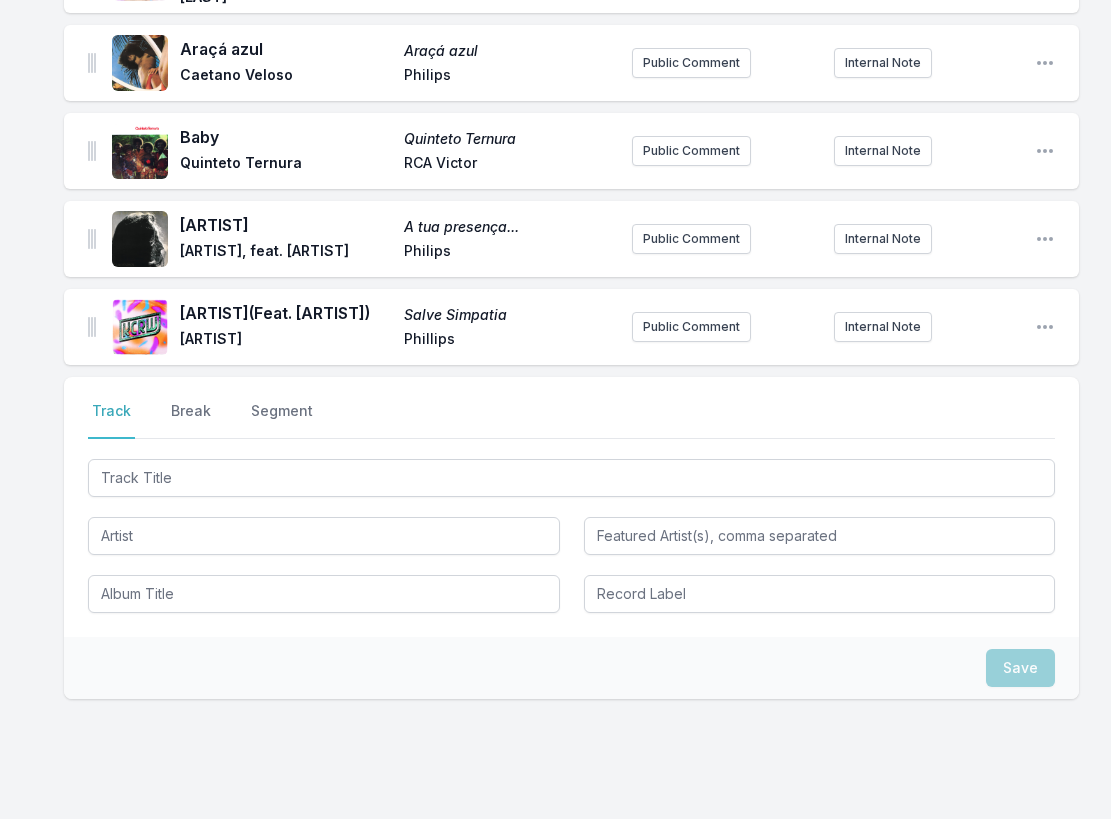 scroll, scrollTop: 1779, scrollLeft: 0, axis: vertical 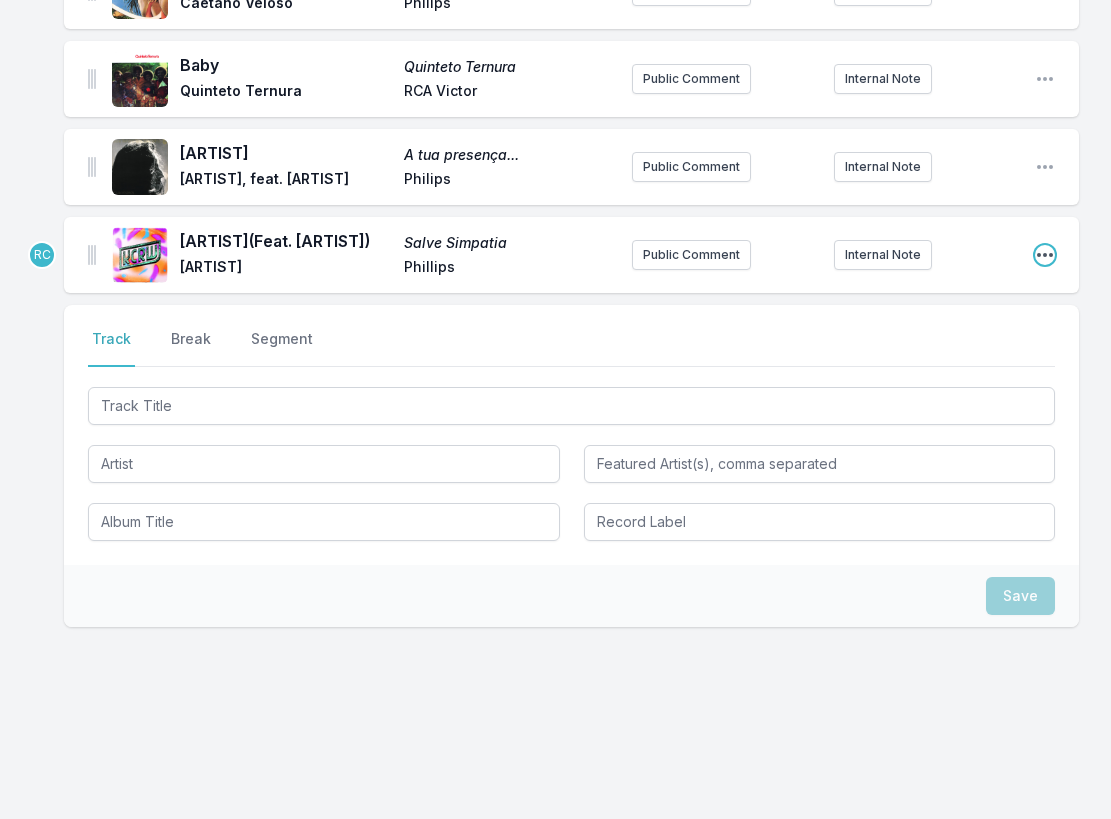 click 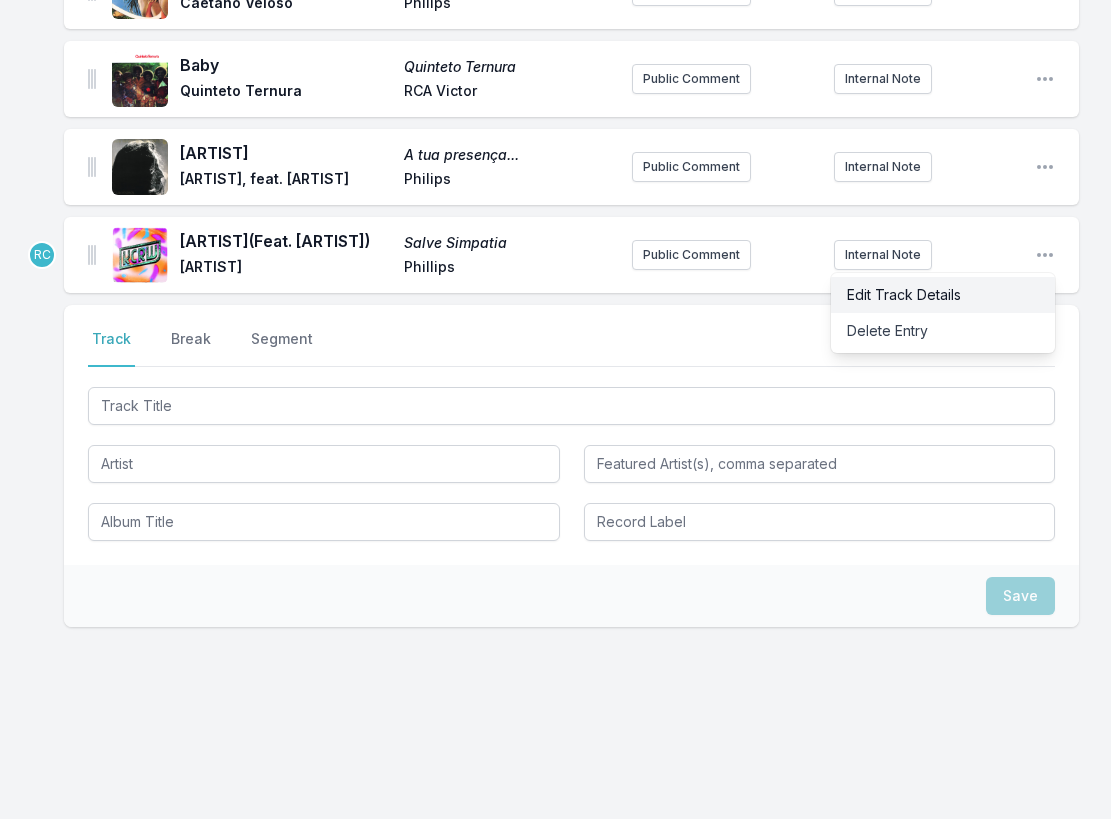 click on "Edit Track Details" at bounding box center (943, 295) 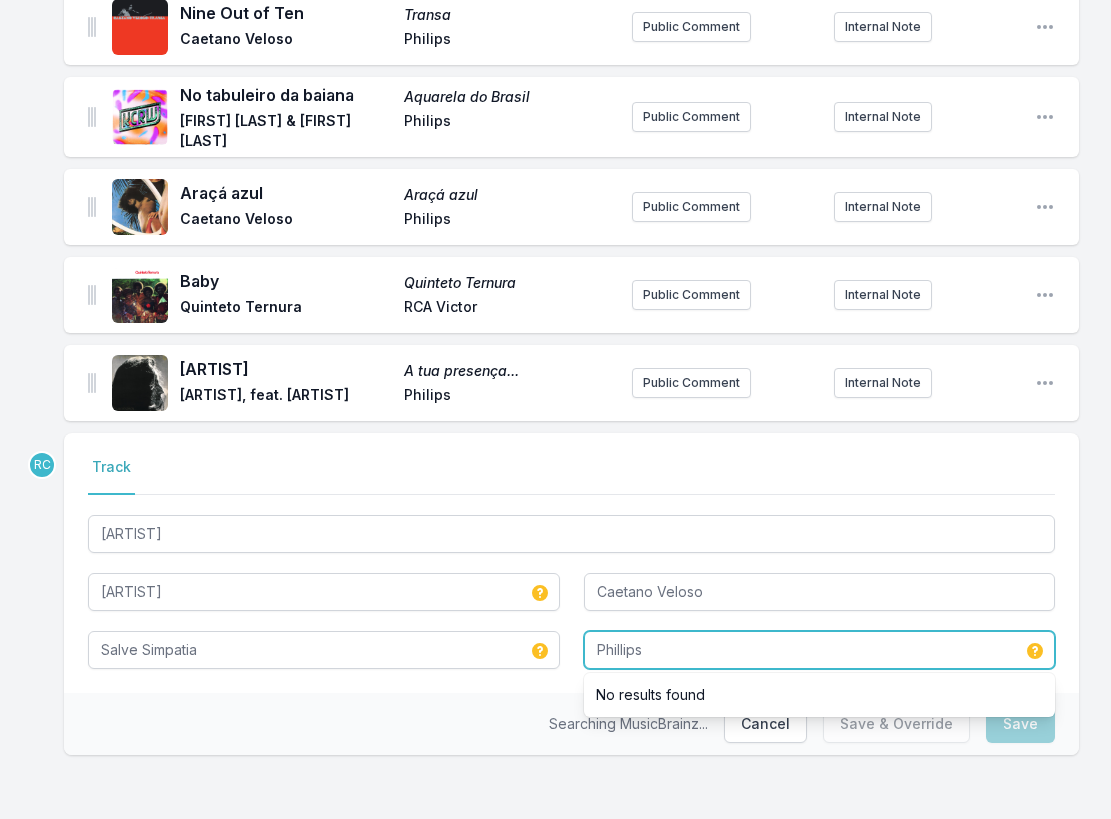 drag, startPoint x: 658, startPoint y: 647, endPoint x: 558, endPoint y: 634, distance: 100.84146 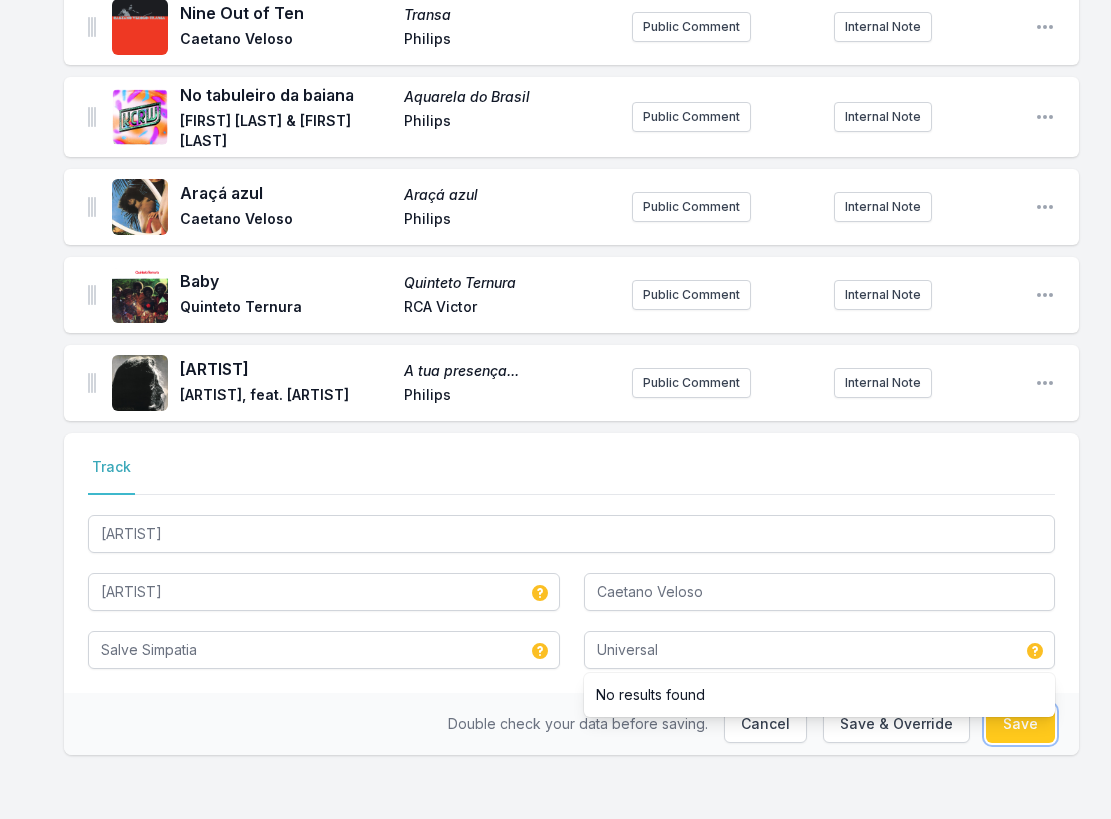 click on "Save" at bounding box center [1020, 724] 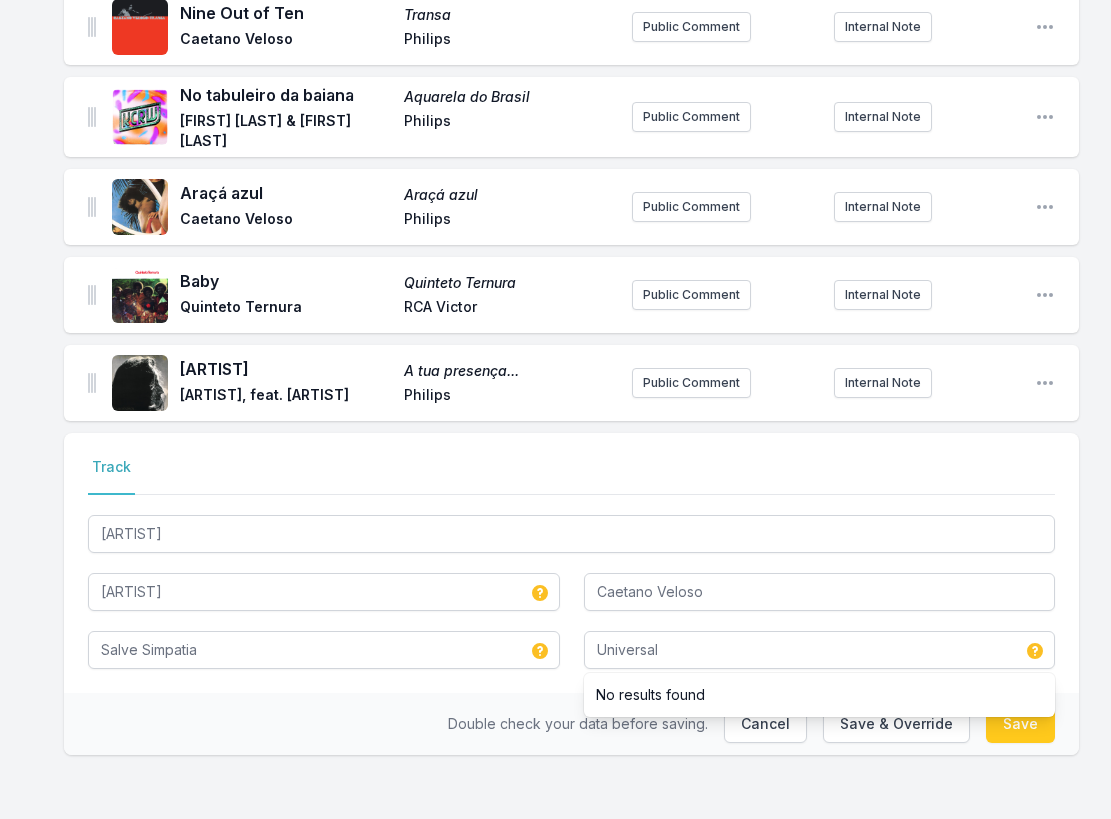 type on "Phillips" 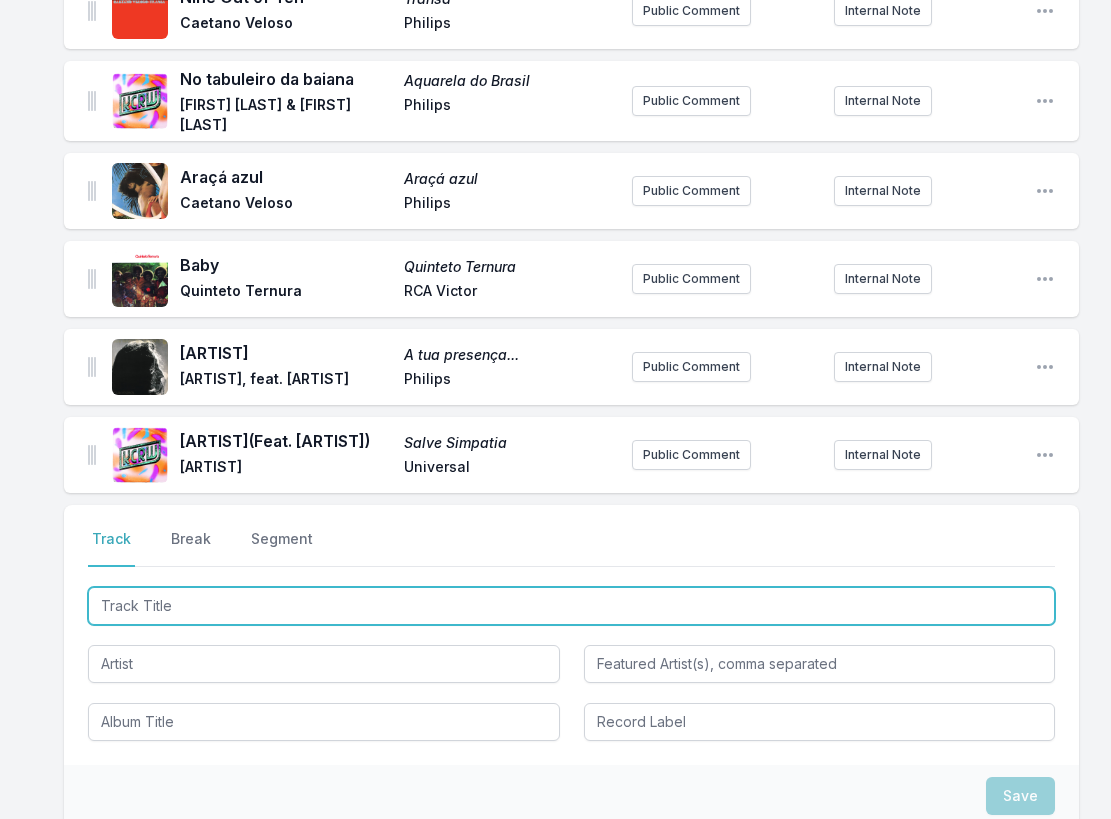 click at bounding box center [571, 606] 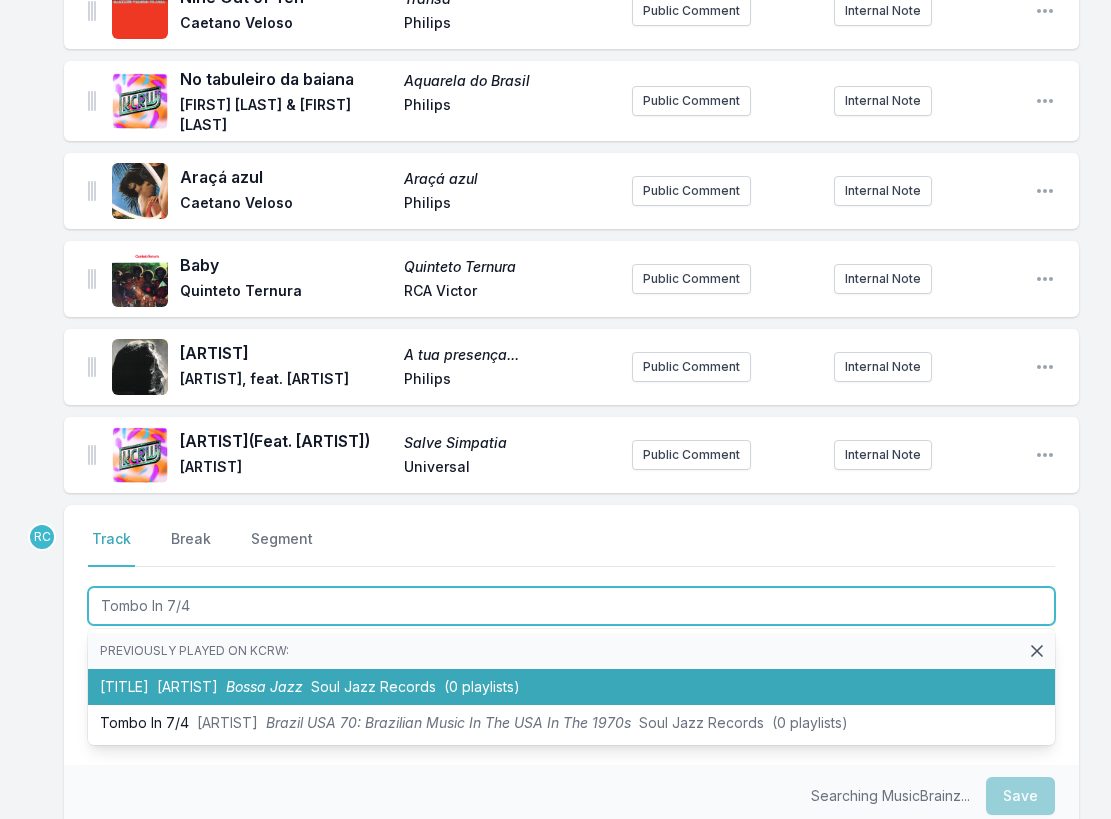 click on "Bossa Jazz" at bounding box center [264, 686] 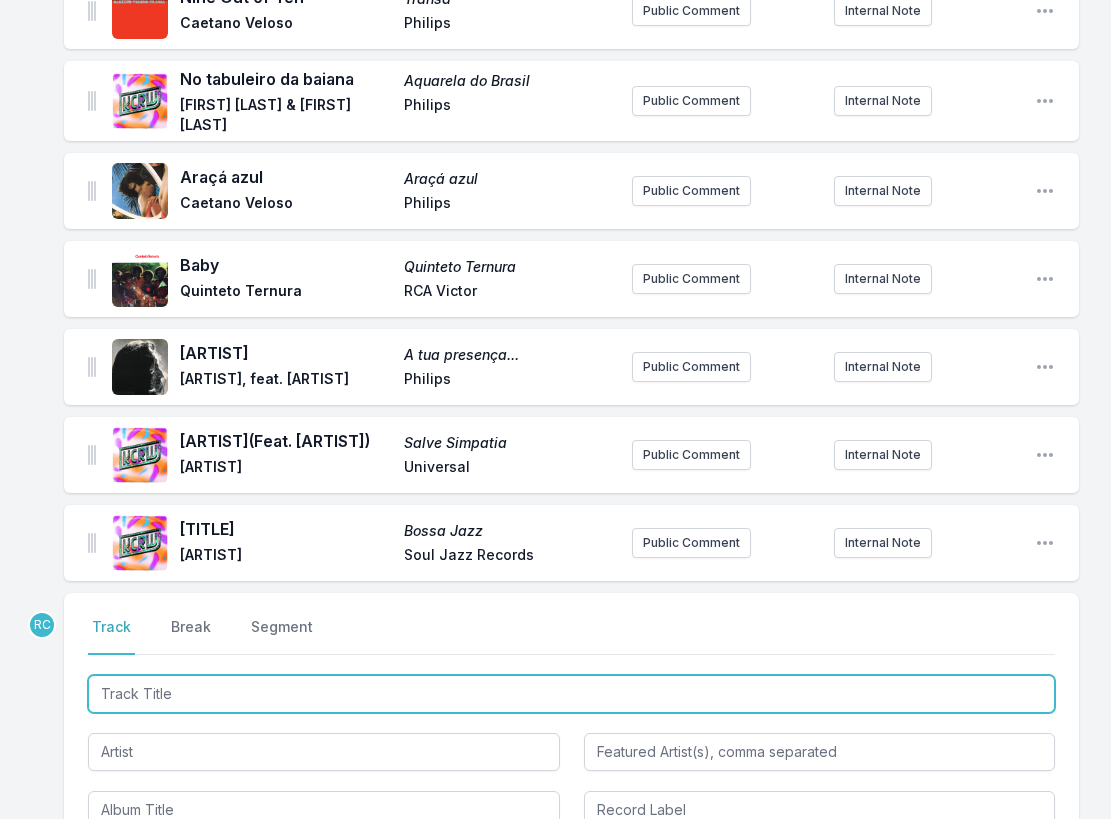scroll, scrollTop: 1639, scrollLeft: 0, axis: vertical 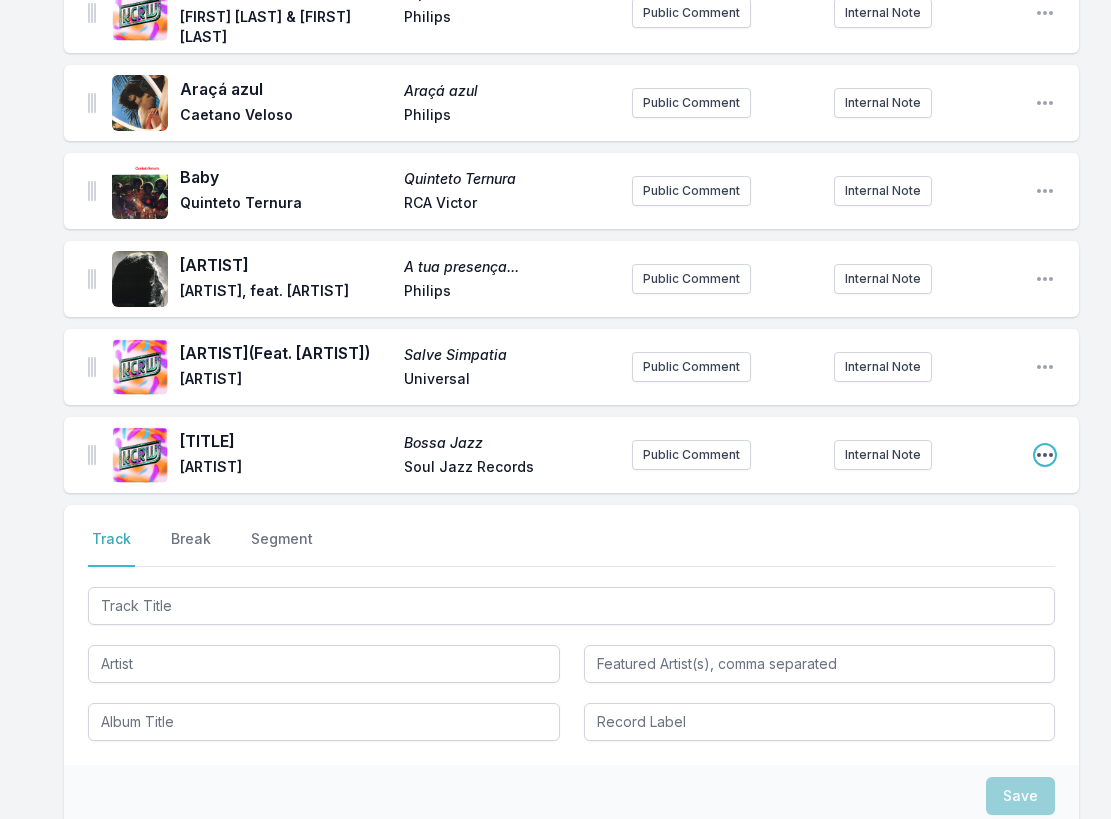 click 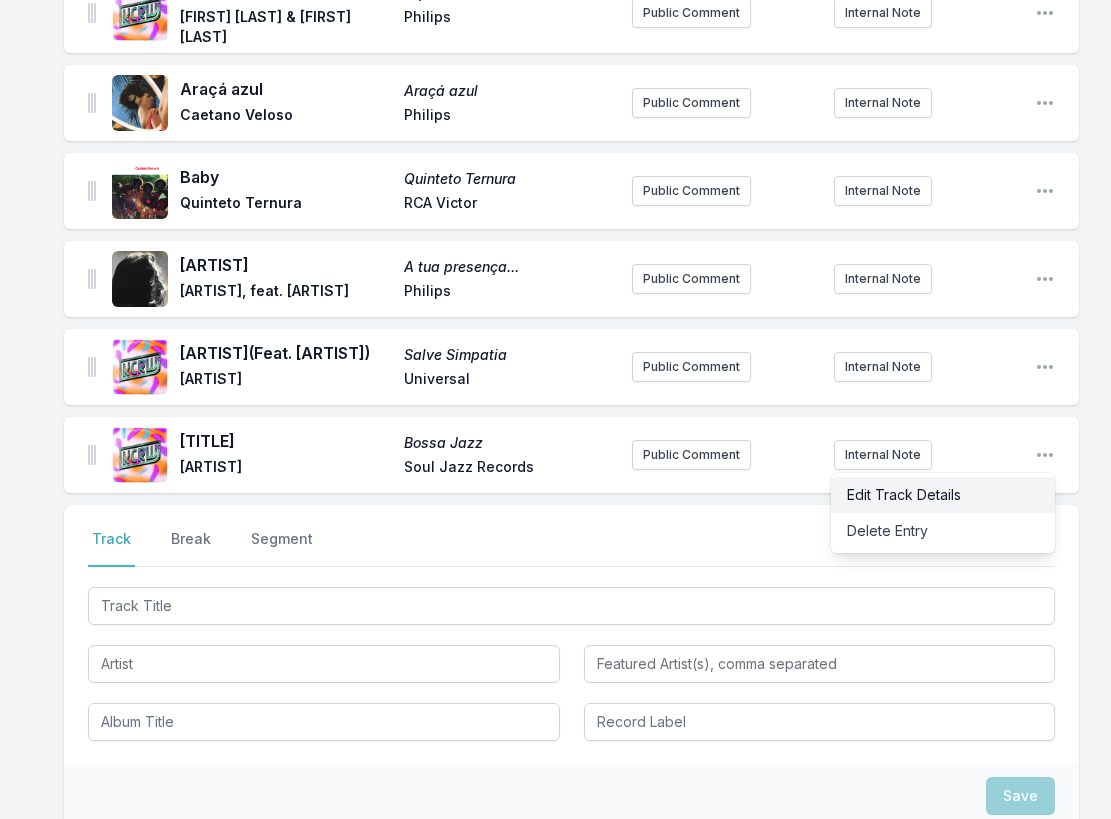 click on "Edit Track Details" at bounding box center (943, 495) 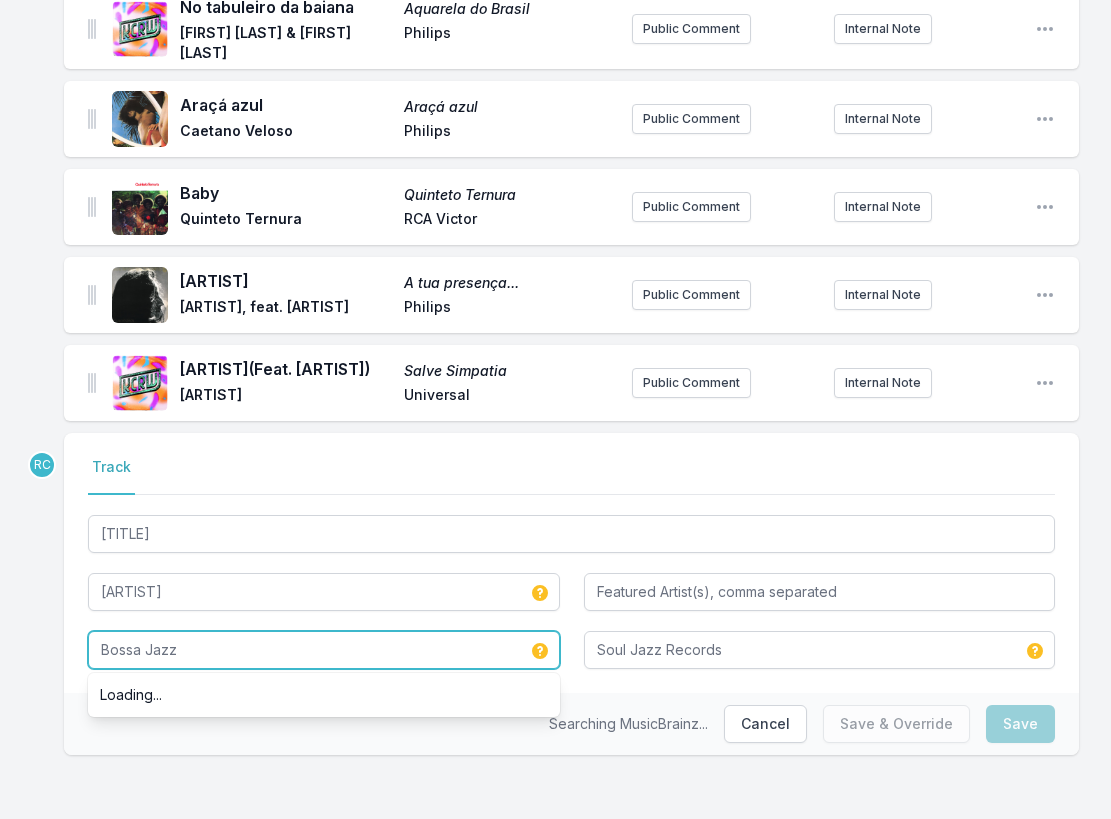 drag, startPoint x: 225, startPoint y: 660, endPoint x: 153, endPoint y: 650, distance: 72.691124 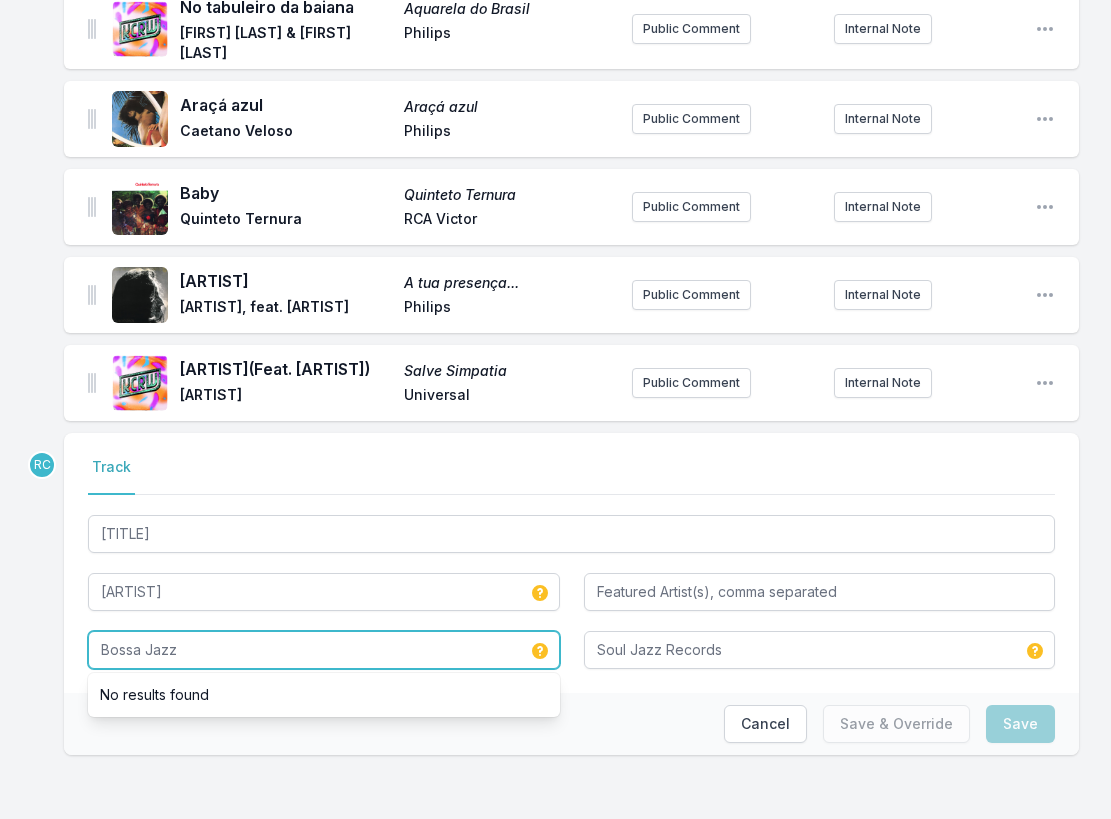 paste on "The Best of Airto" 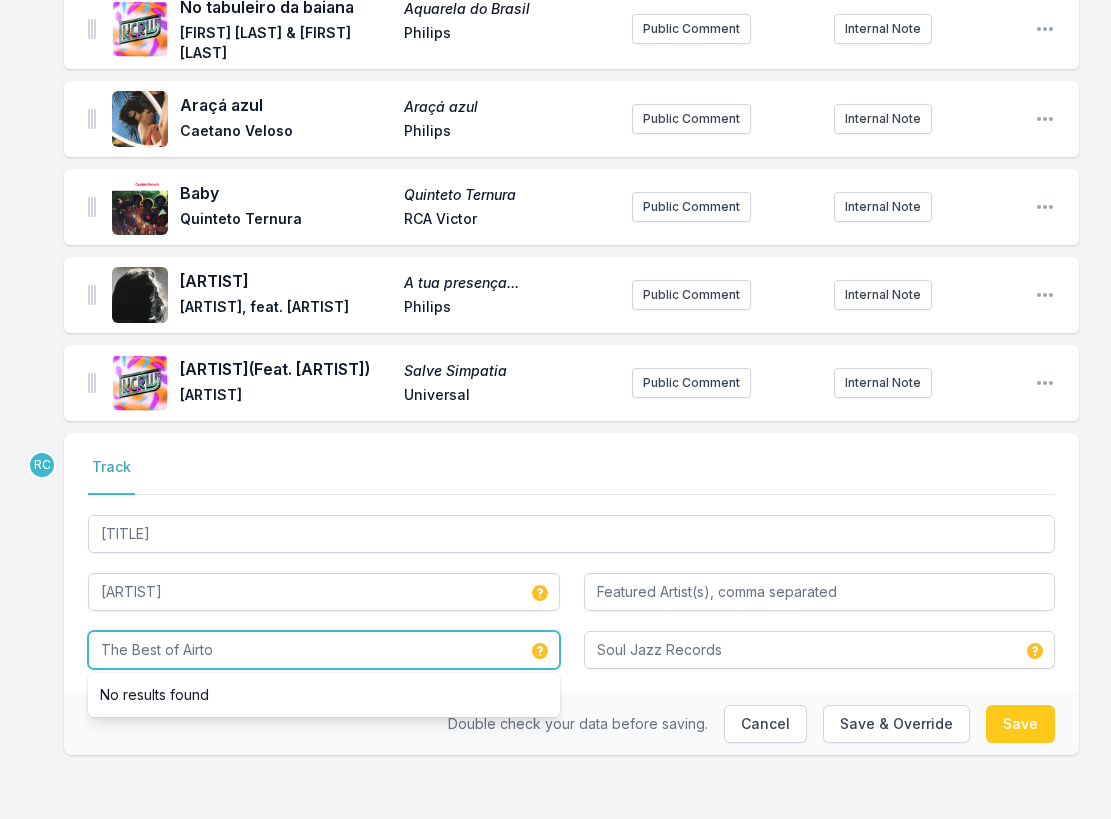 type on "The Best of Airto" 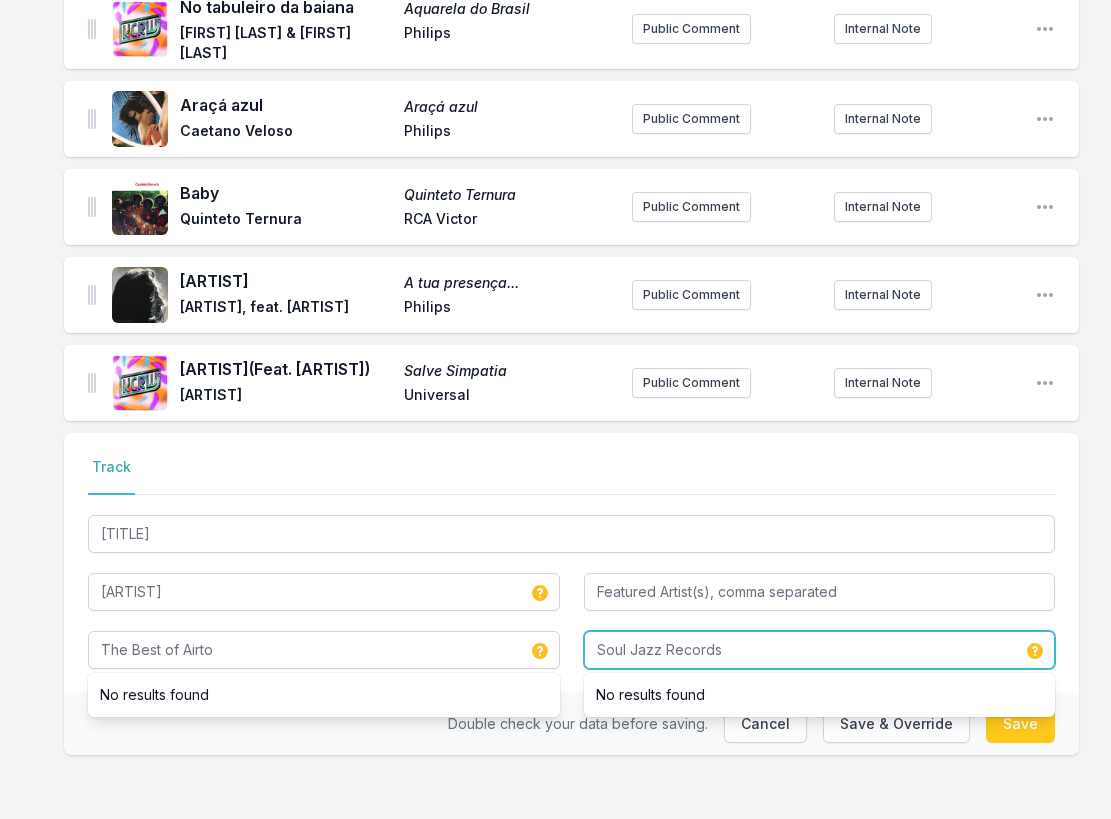 drag, startPoint x: 732, startPoint y: 669, endPoint x: 672, endPoint y: 637, distance: 68 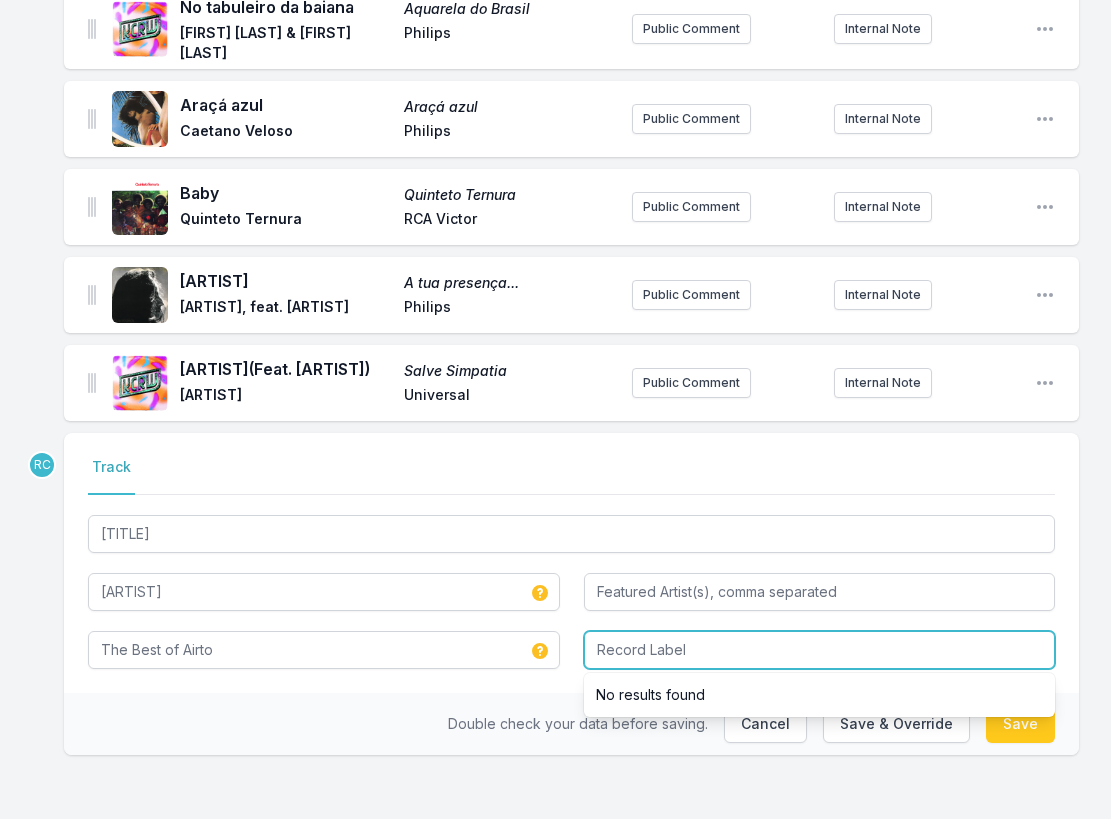type 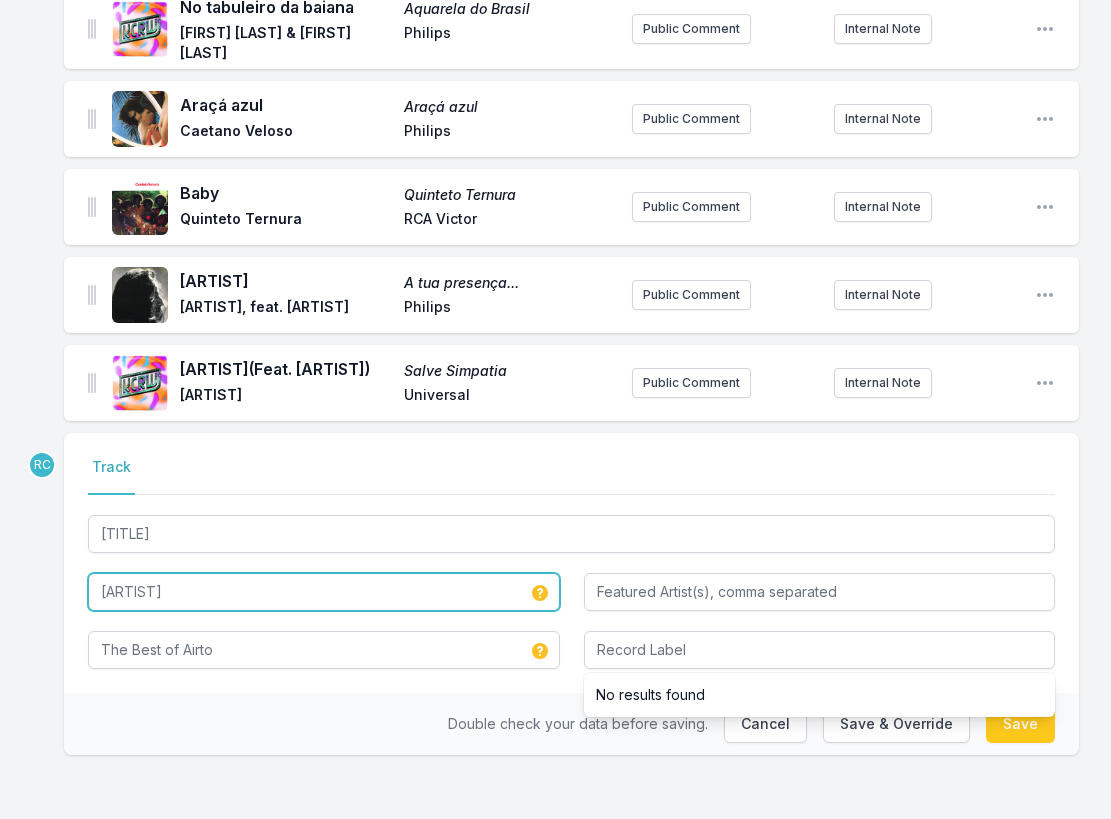 click on "[ARTIST]" at bounding box center [324, 592] 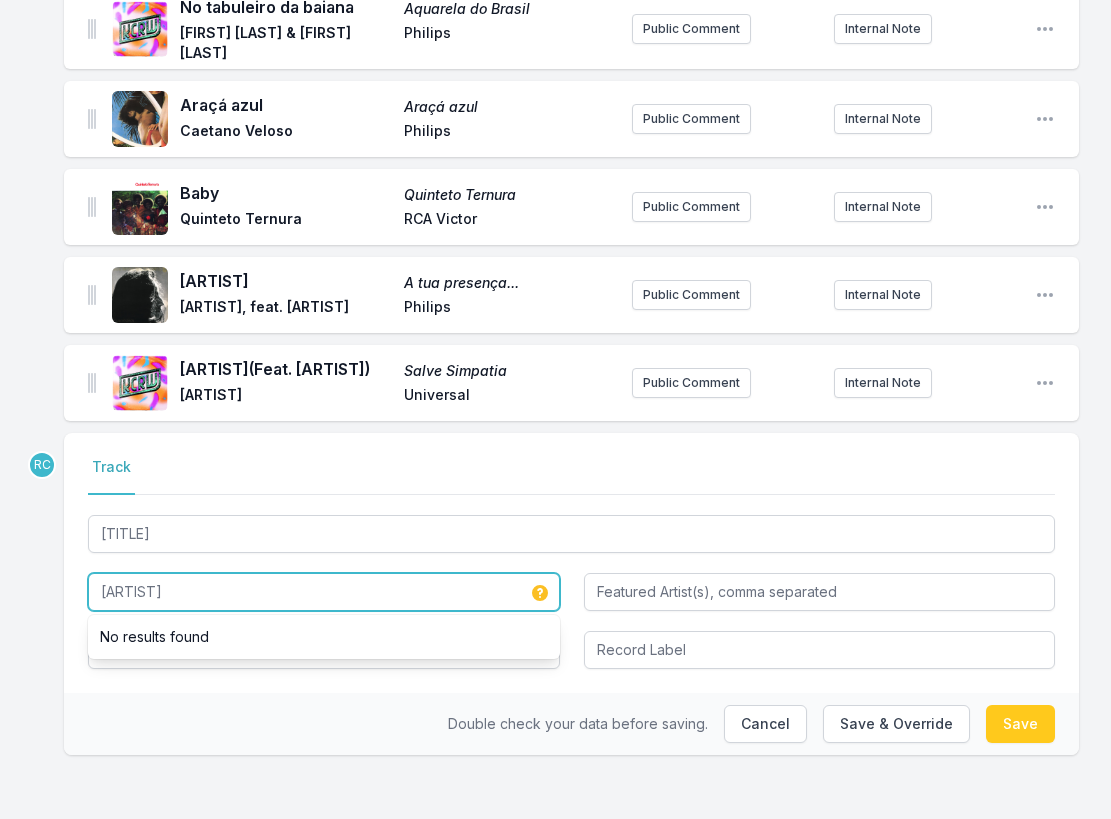 type on "[ARTIST]" 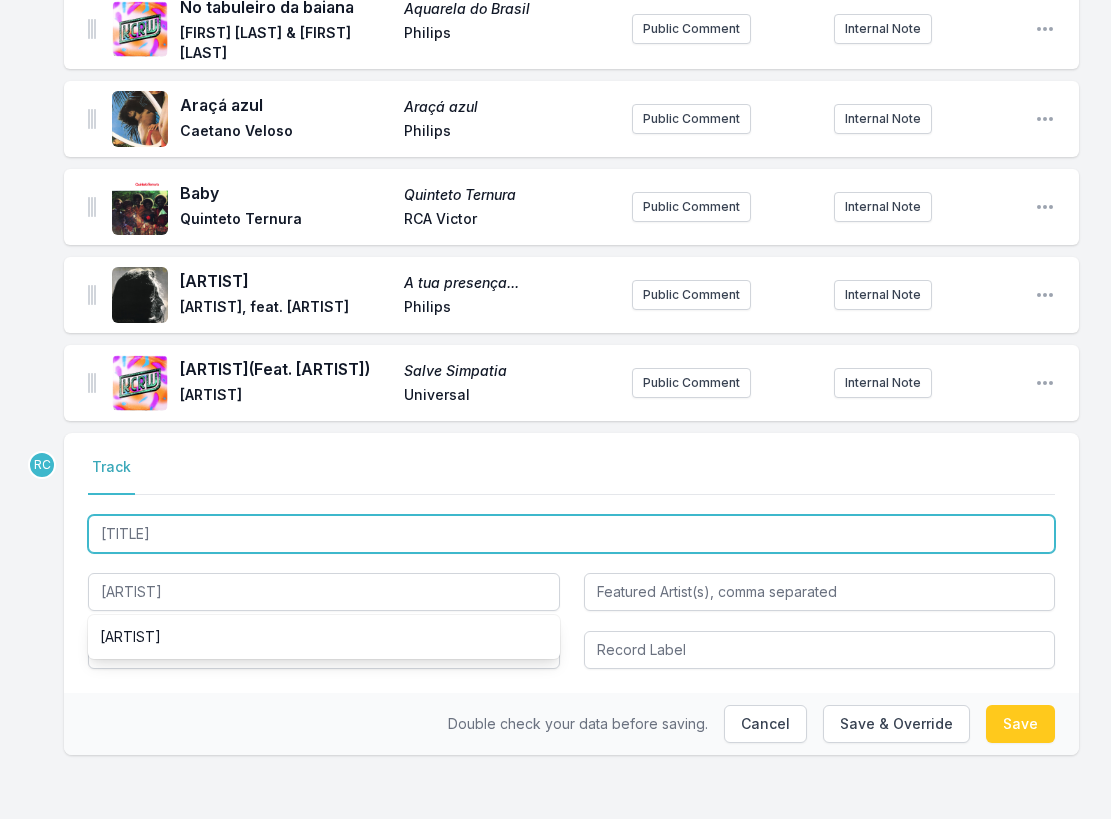 click on "[TITLE]" at bounding box center (571, 534) 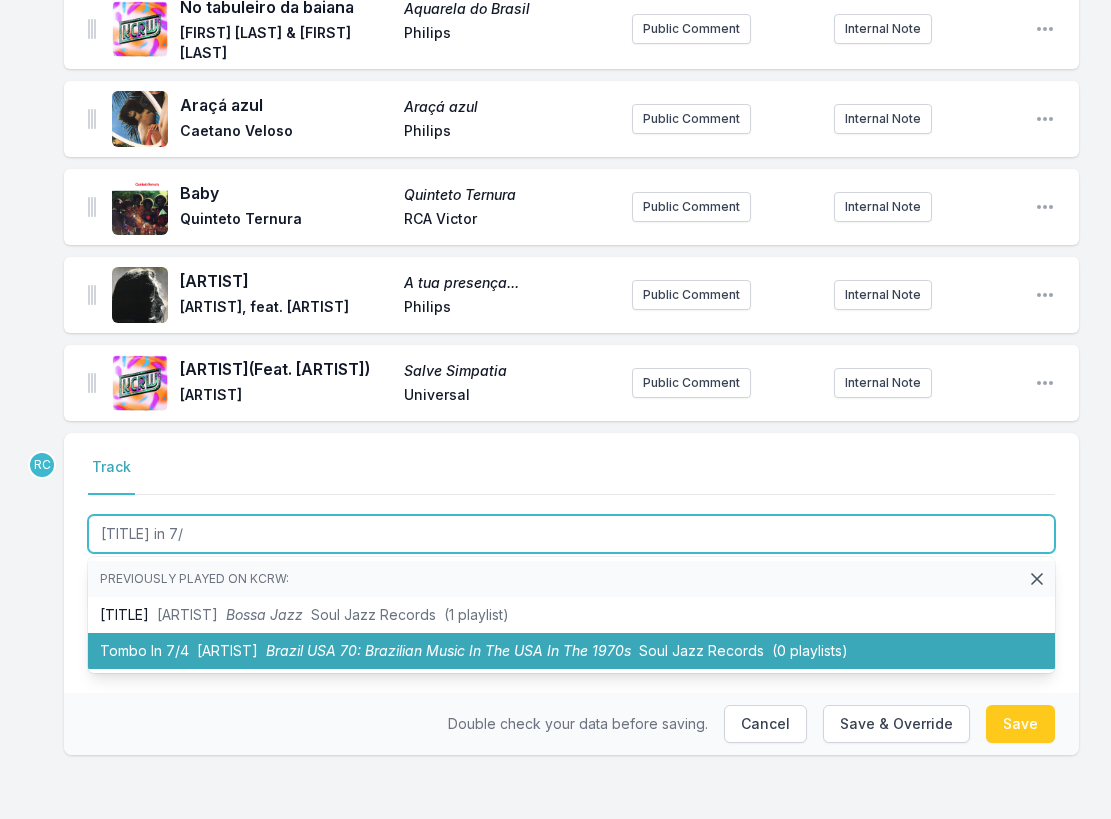 click on "[TITLE] In 7/4 [ARTIST] Brazil USA 70: Brazilian Music In The USA In The 1970s [BRAND] (0 playlists)" at bounding box center (571, 651) 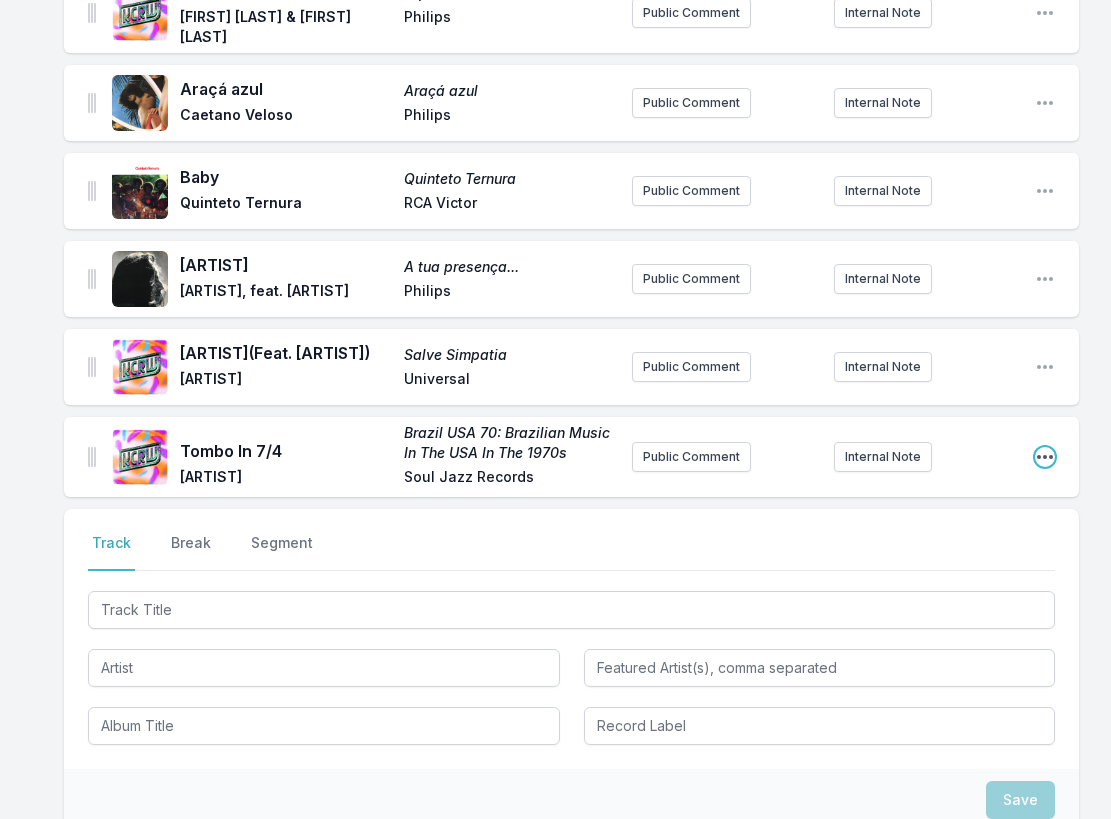 click 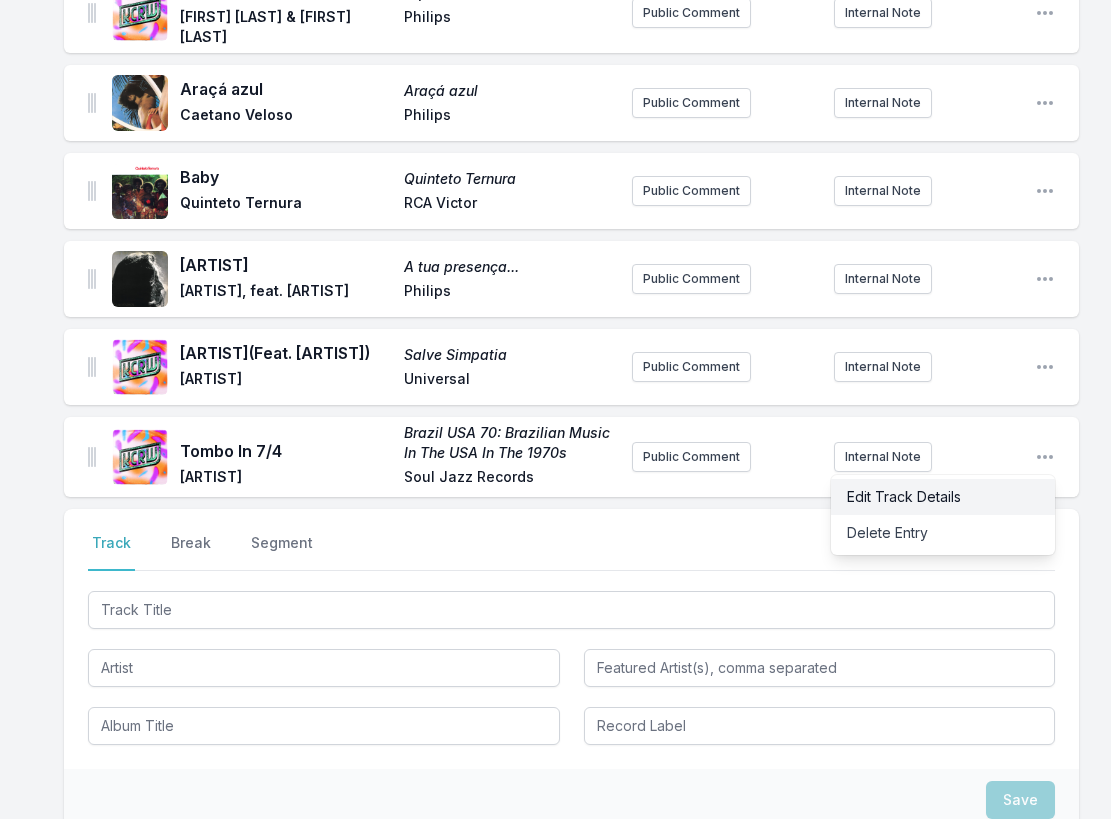 click on "Edit Track Details" at bounding box center [943, 497] 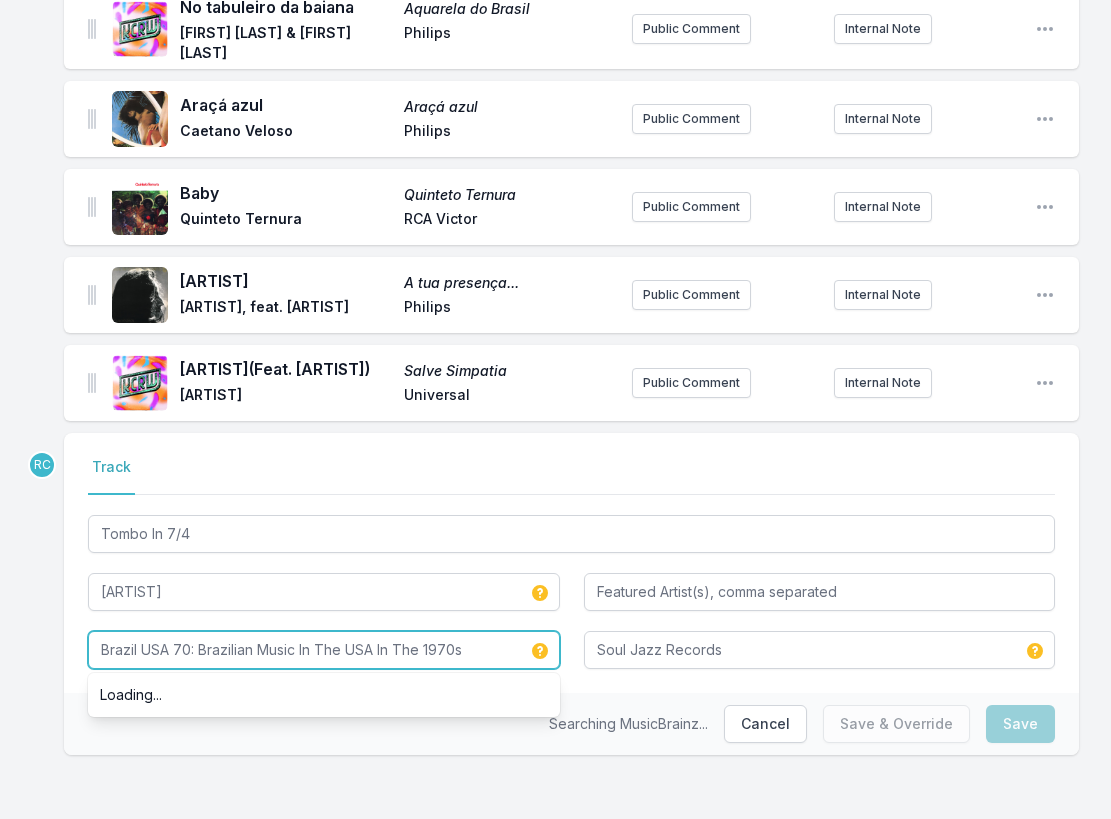 drag, startPoint x: 478, startPoint y: 657, endPoint x: 478, endPoint y: 615, distance: 42 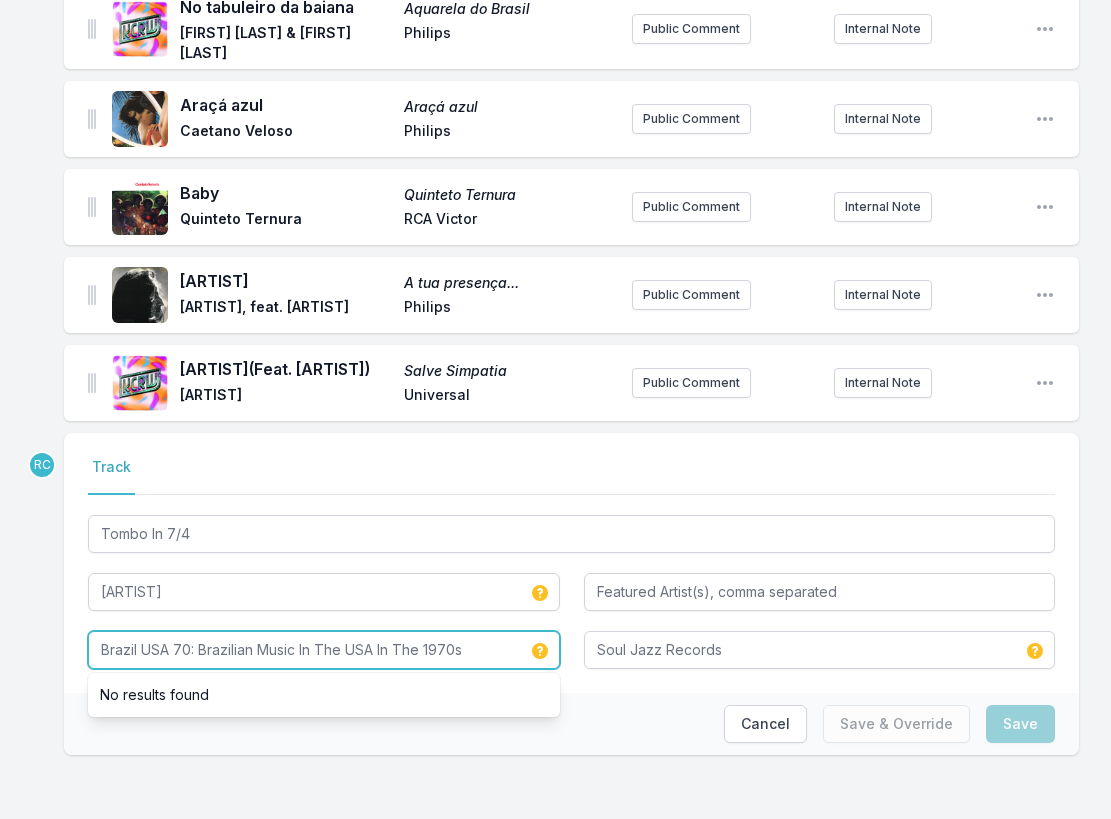 paste on "The Best of Airto" 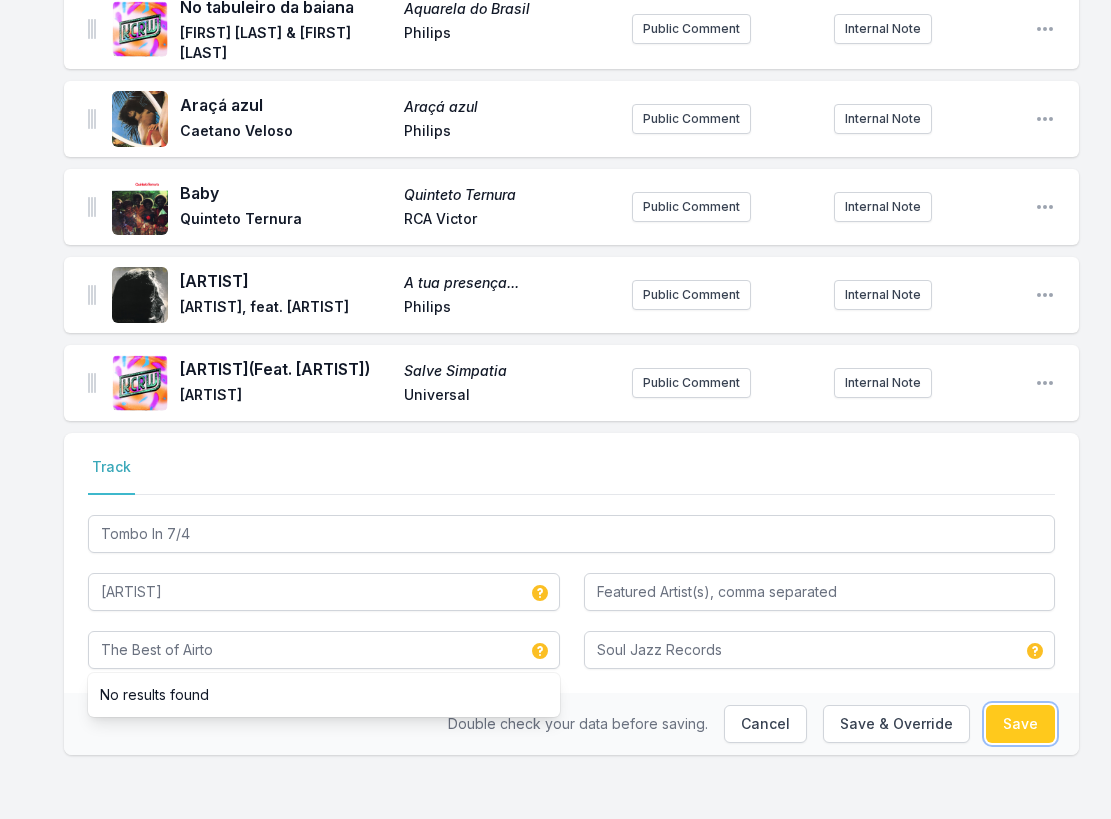 click on "Save" at bounding box center (1020, 724) 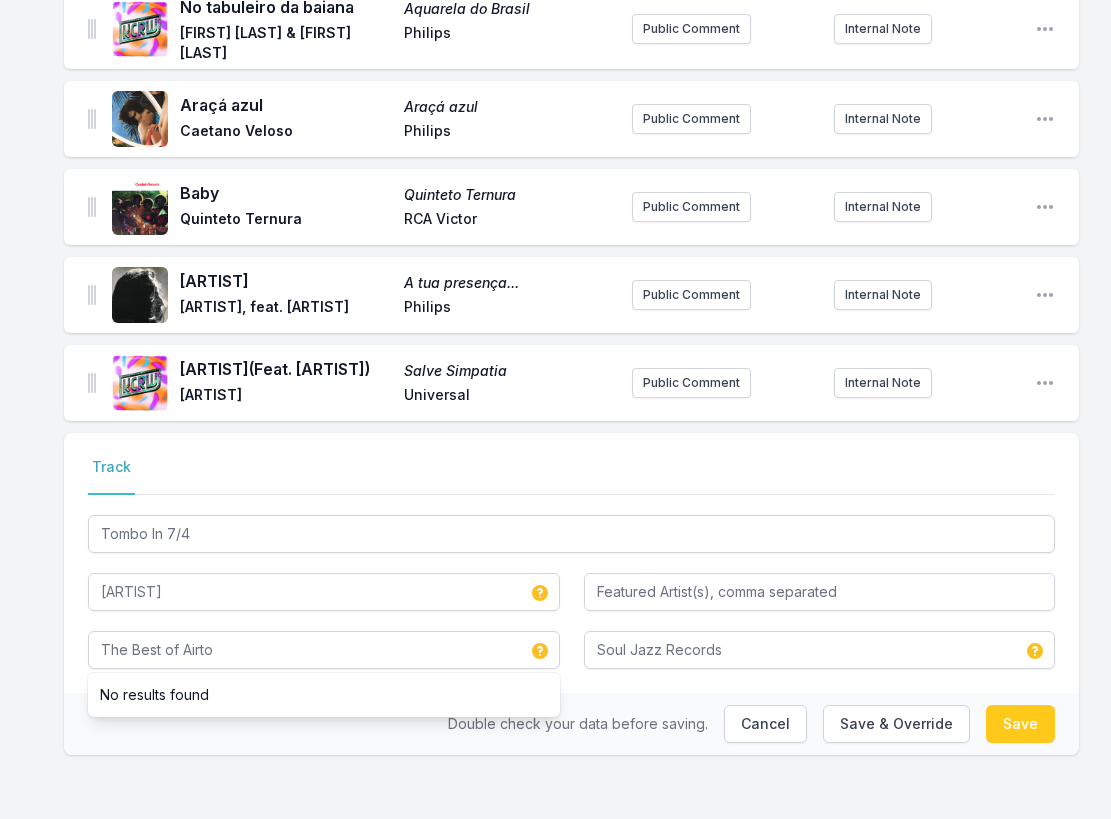 type on "Brazil USA 70: Brazilian Music In The USA In The 1970s" 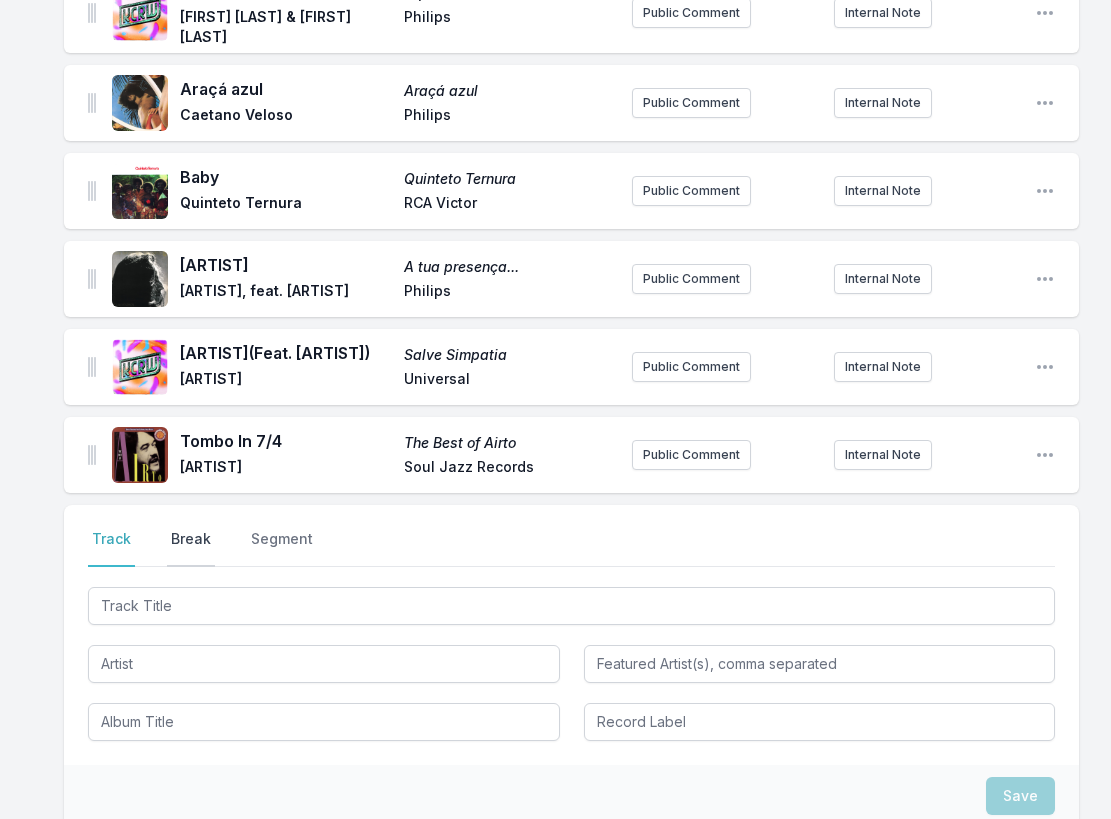 click on "Break" at bounding box center [191, 548] 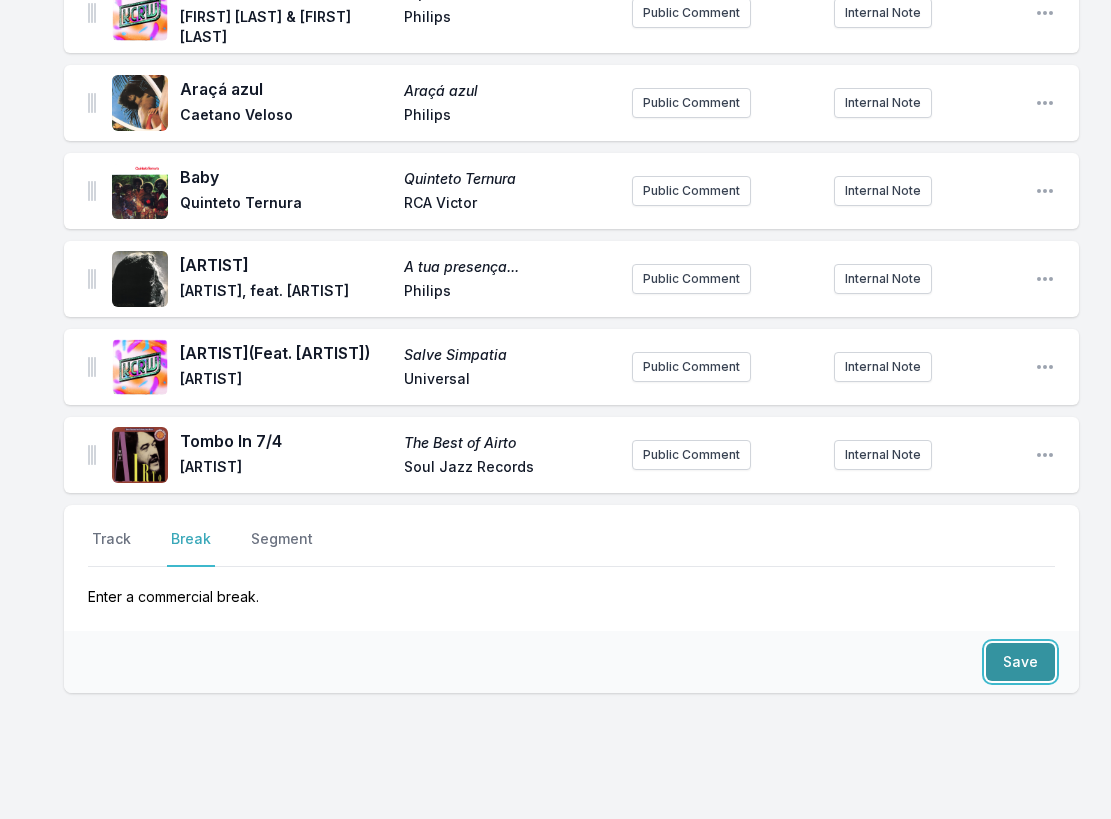 click on "Save" at bounding box center [1020, 662] 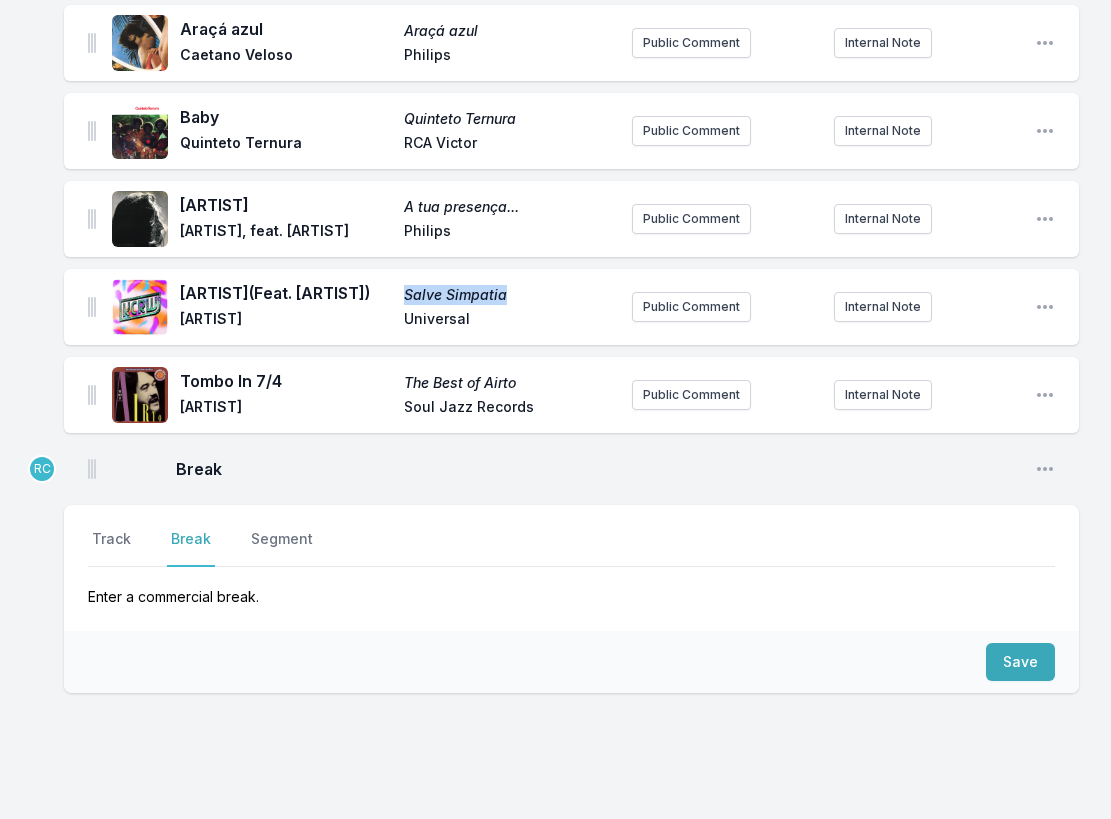 drag, startPoint x: 517, startPoint y: 327, endPoint x: 404, endPoint y: 332, distance: 113.110565 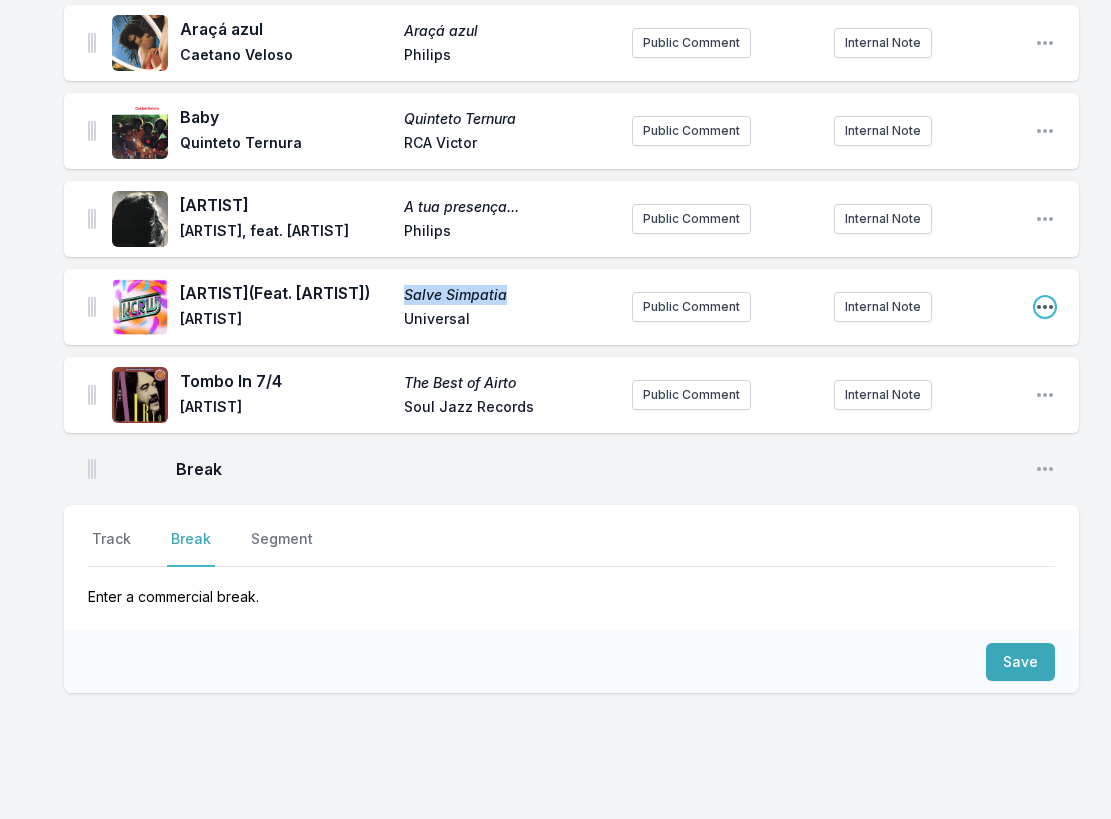 click 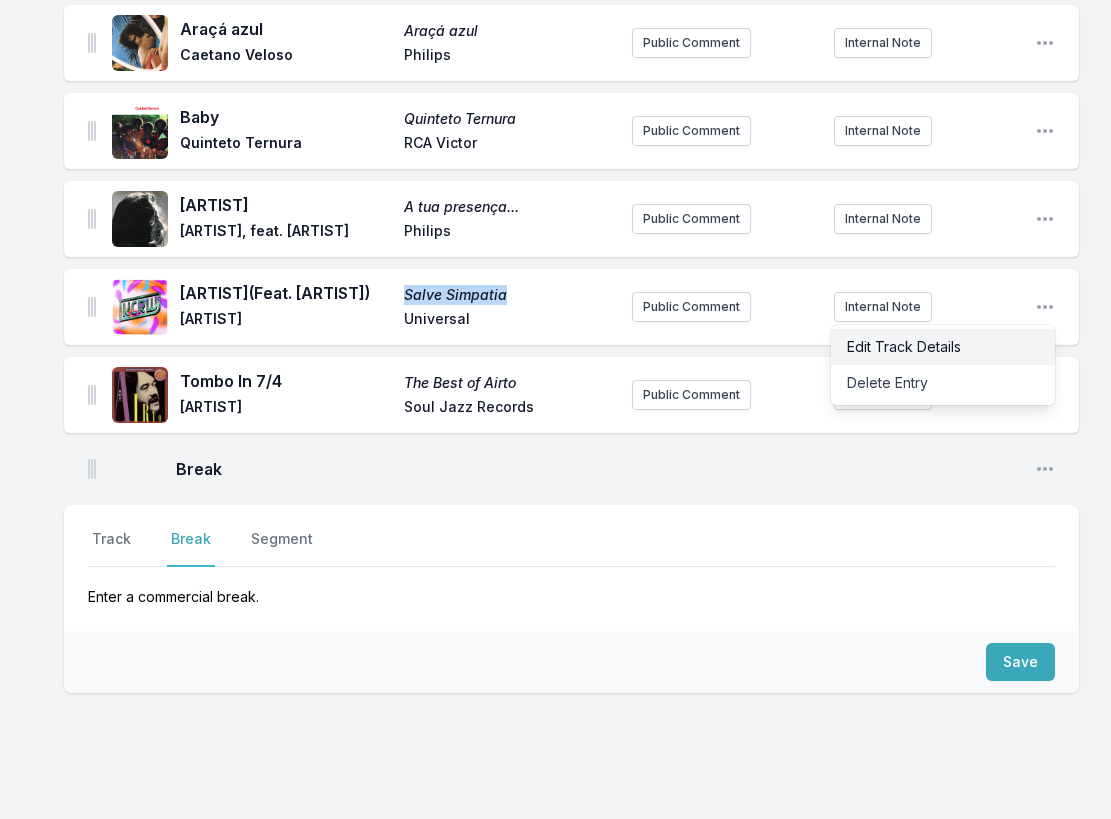 click on "Edit Track Details" at bounding box center (943, 347) 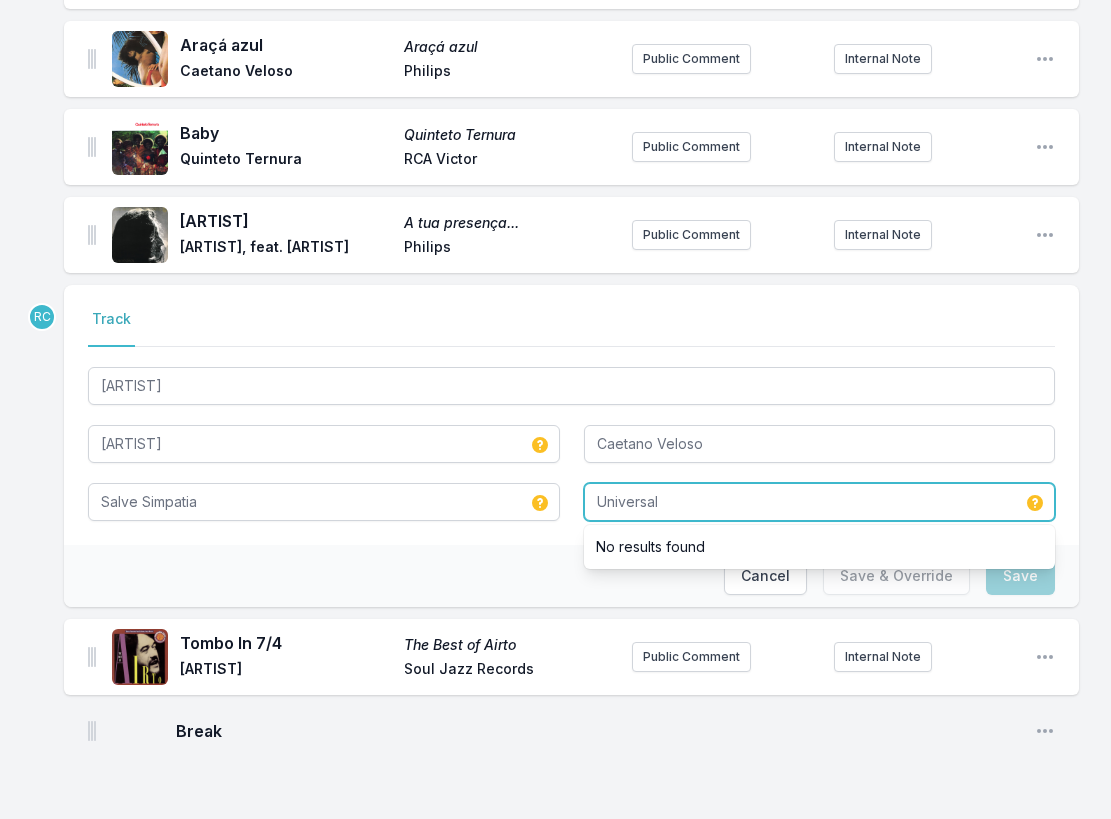 drag, startPoint x: 704, startPoint y: 502, endPoint x: 590, endPoint y: 481, distance: 115.918076 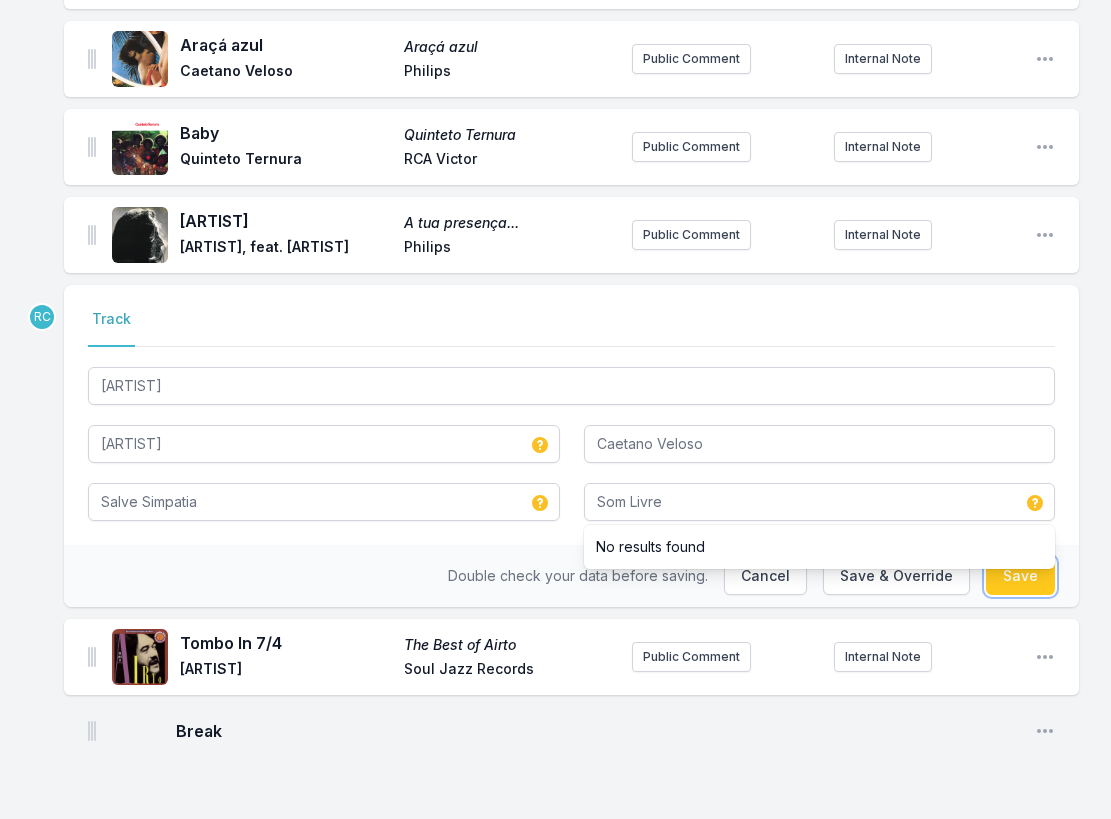 click on "Save" at bounding box center (1020, 576) 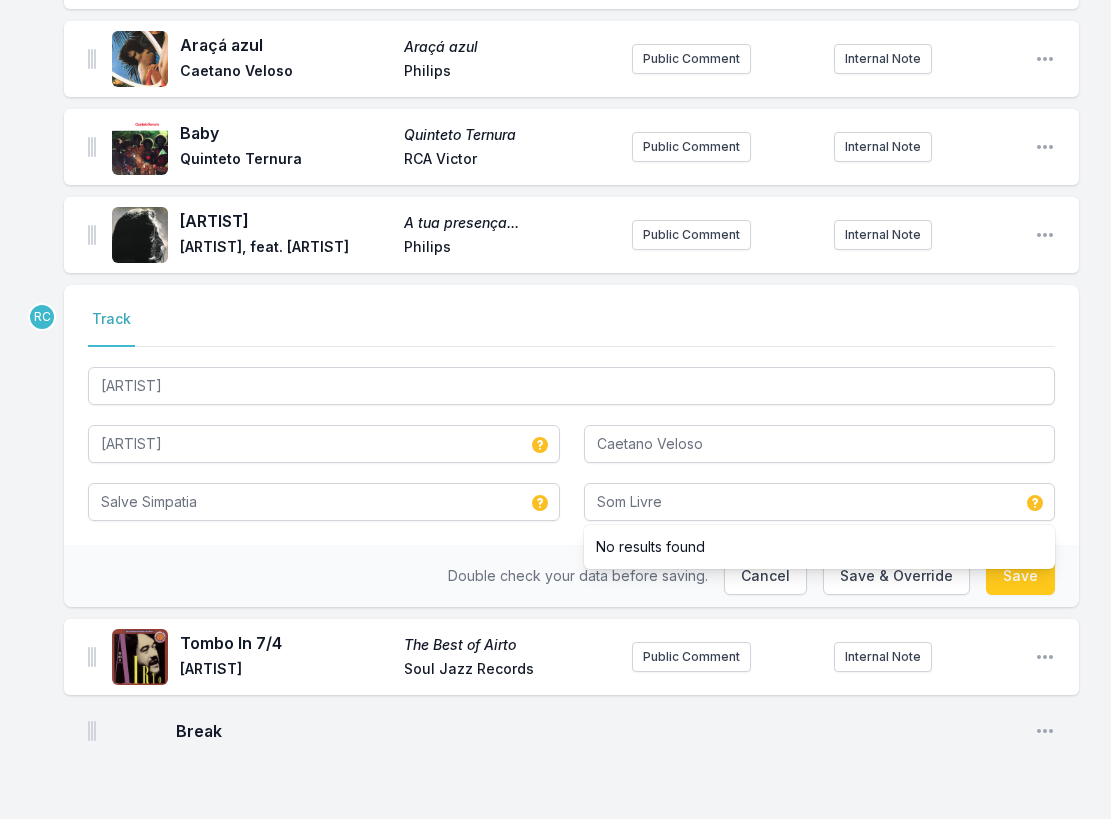 type on "Universal" 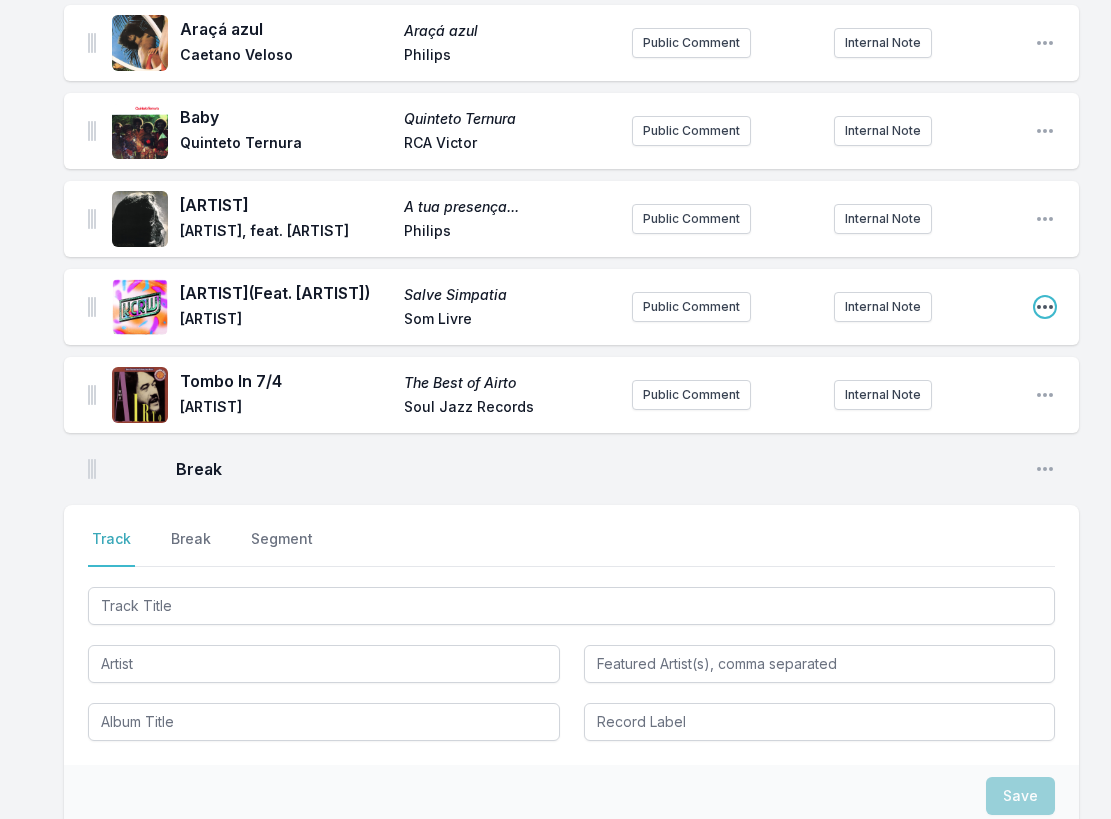 click 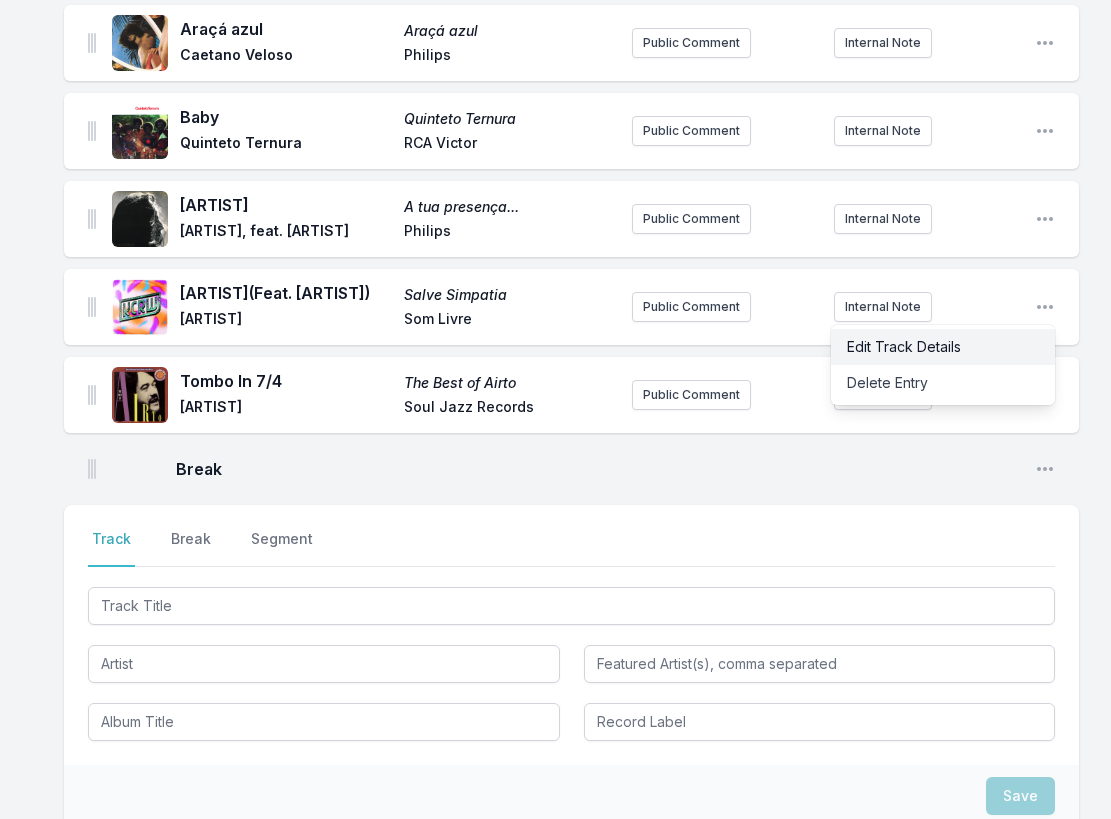 click on "Edit Track Details" at bounding box center [943, 347] 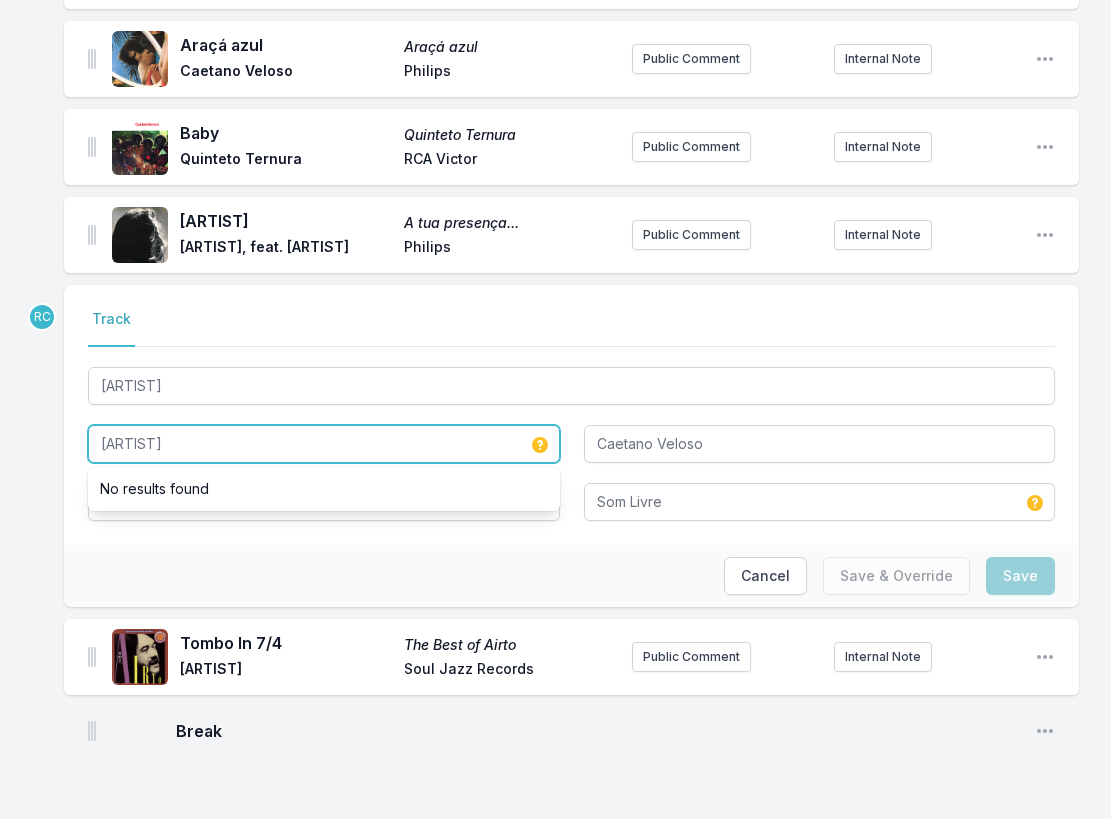 drag, startPoint x: 167, startPoint y: 442, endPoint x: 188, endPoint y: 484, distance: 46.957428 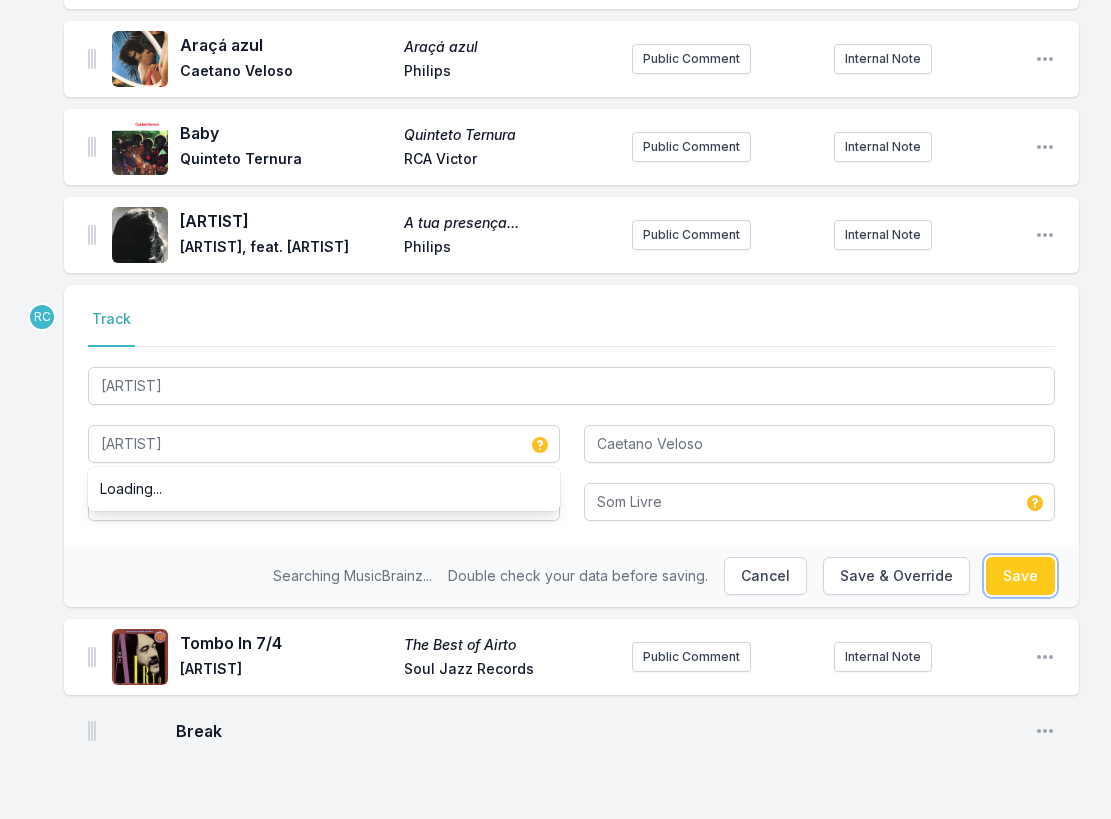 click on "Save" at bounding box center [1020, 576] 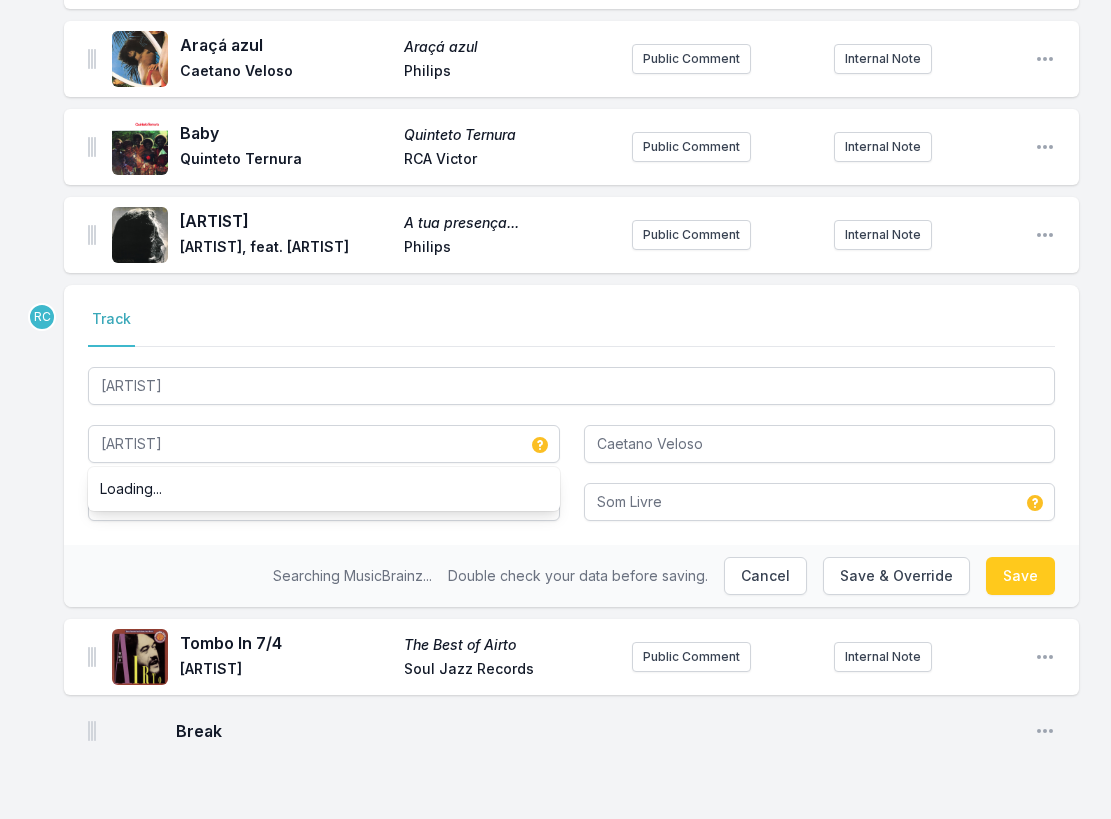 type on "[ARTIST]" 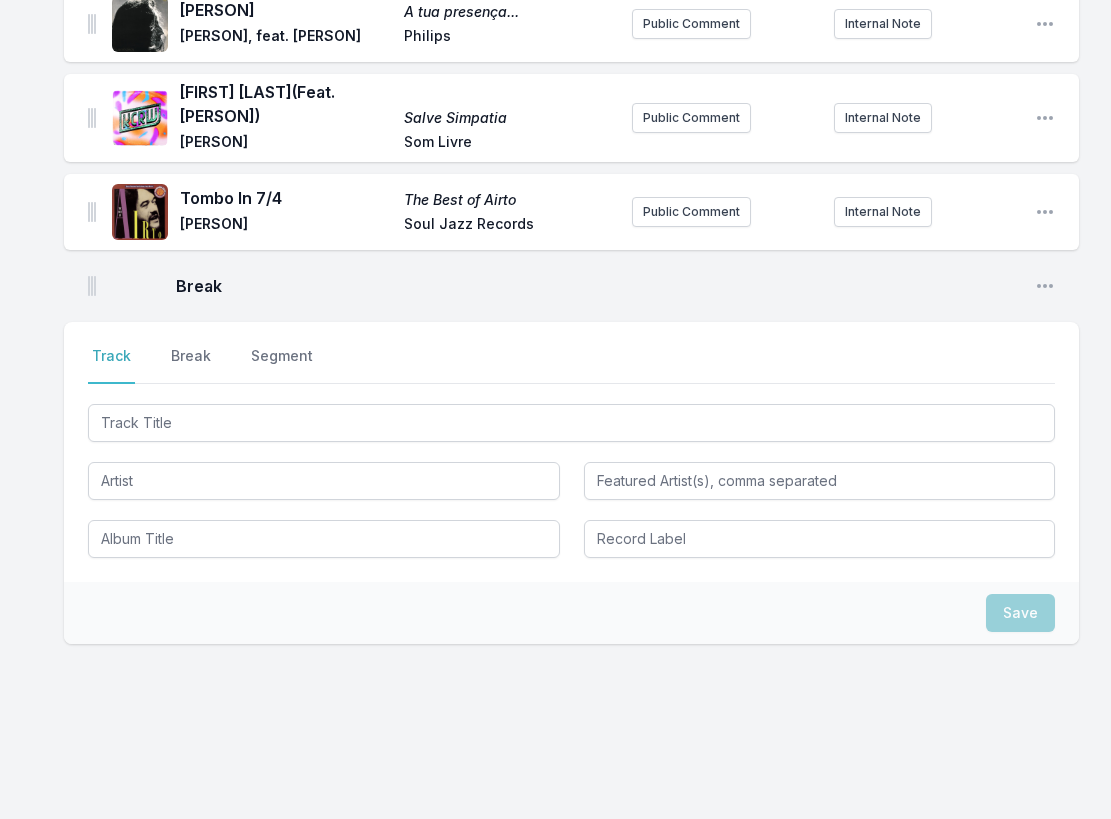 scroll, scrollTop: 1887, scrollLeft: 0, axis: vertical 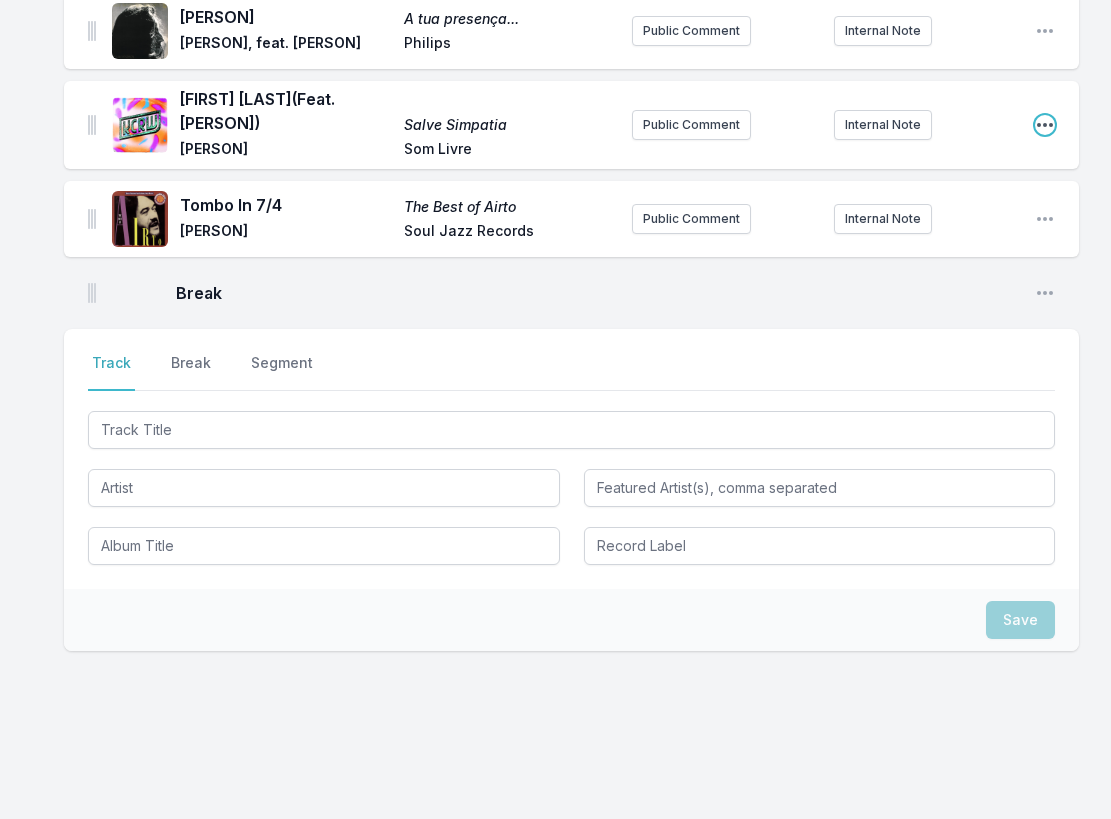 click 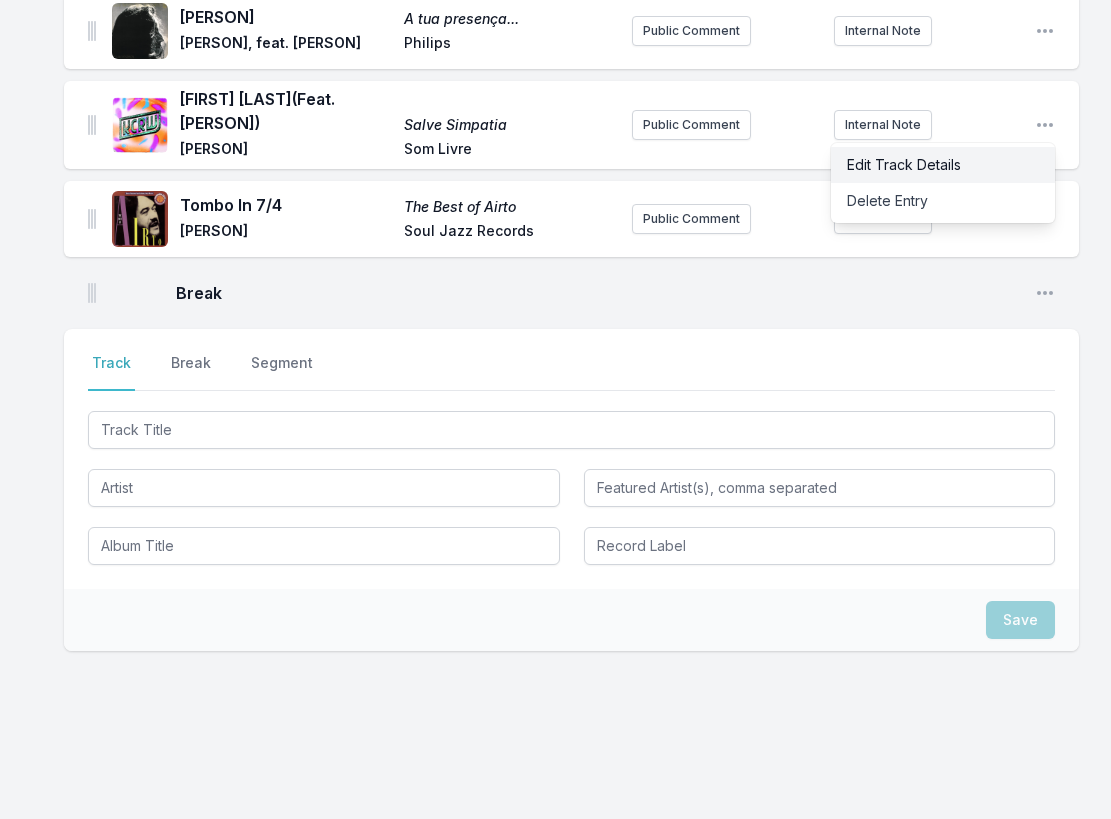 click on "Edit Track Details" at bounding box center [943, 165] 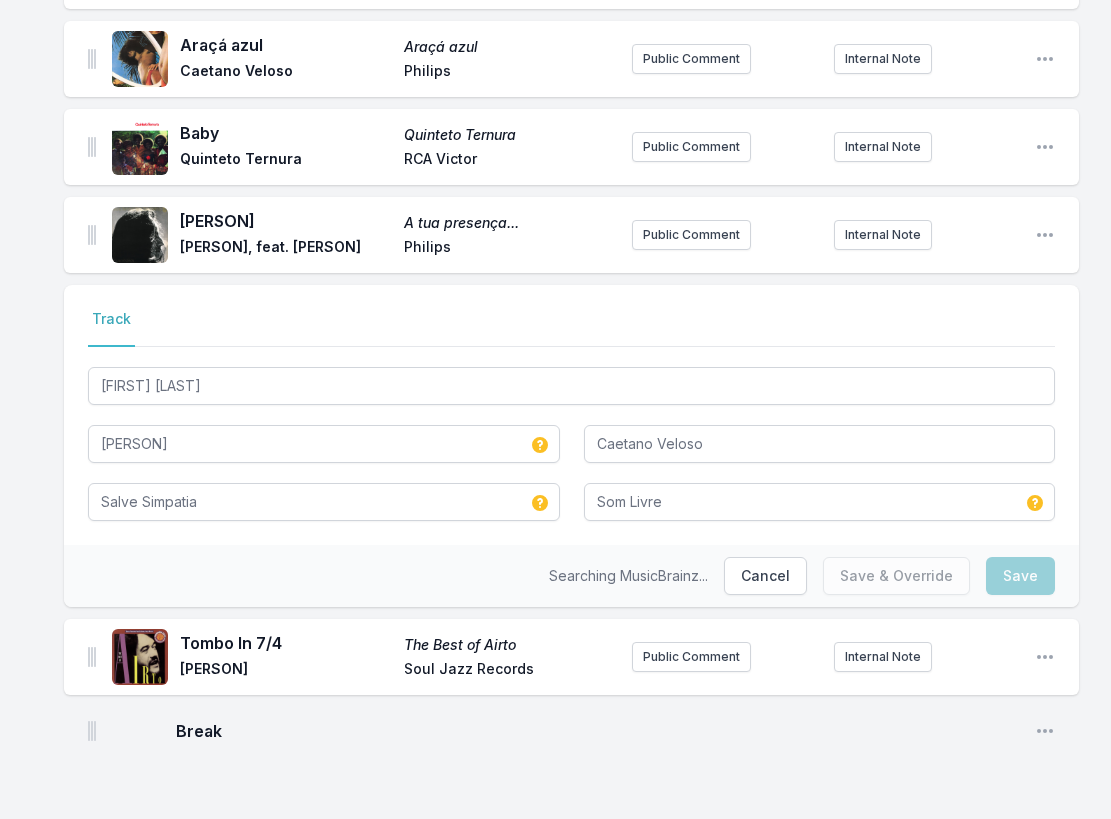 scroll, scrollTop: 1699, scrollLeft: 0, axis: vertical 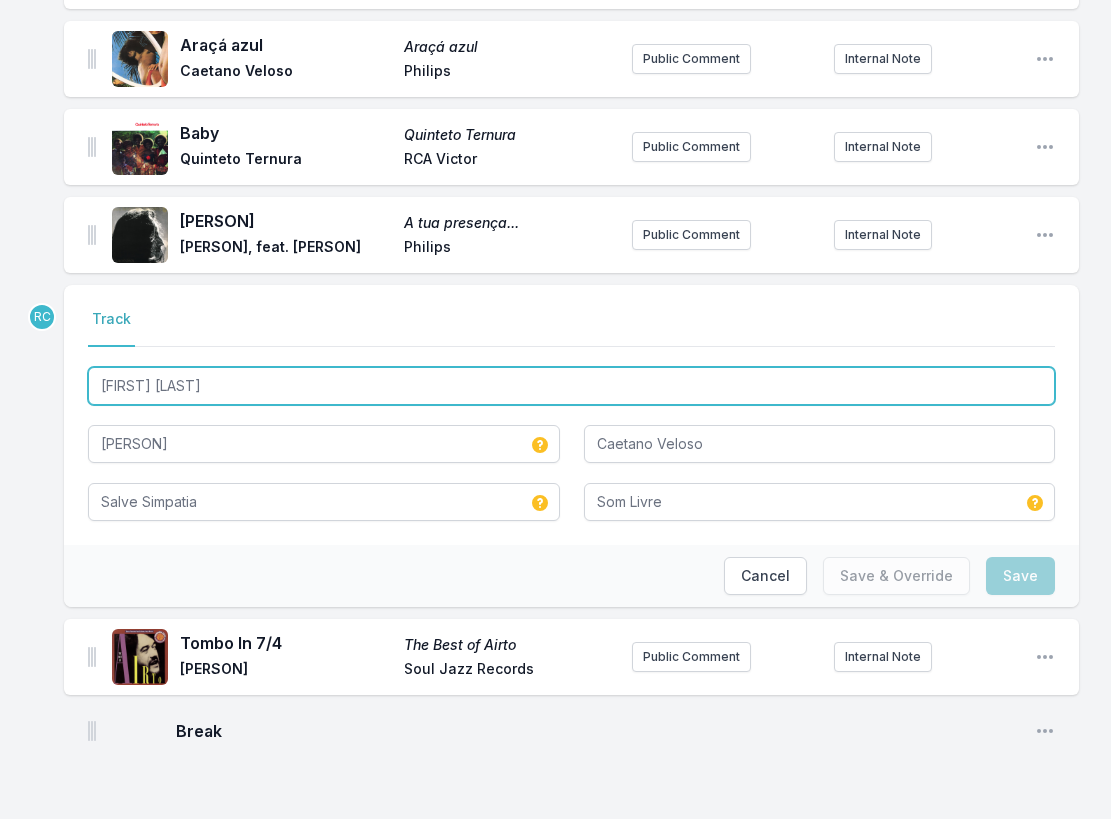click on "[PERSON]" at bounding box center [571, 386] 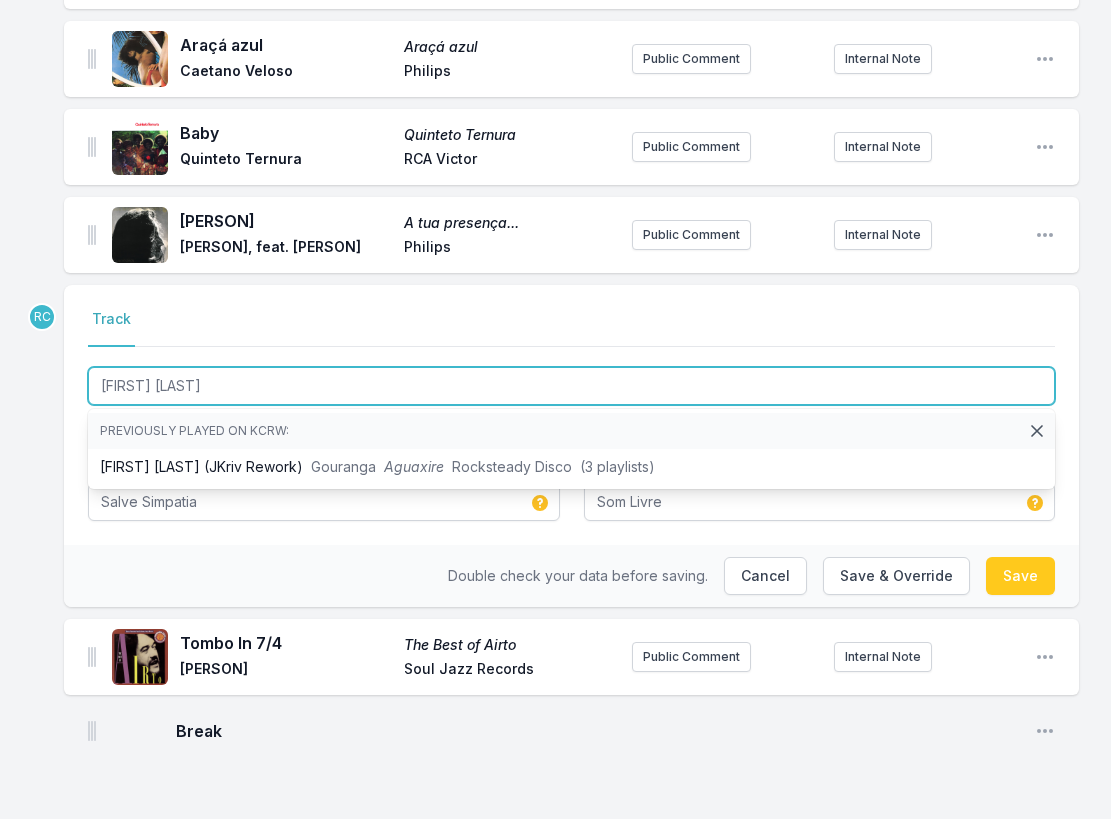 type on "Ive Brussel" 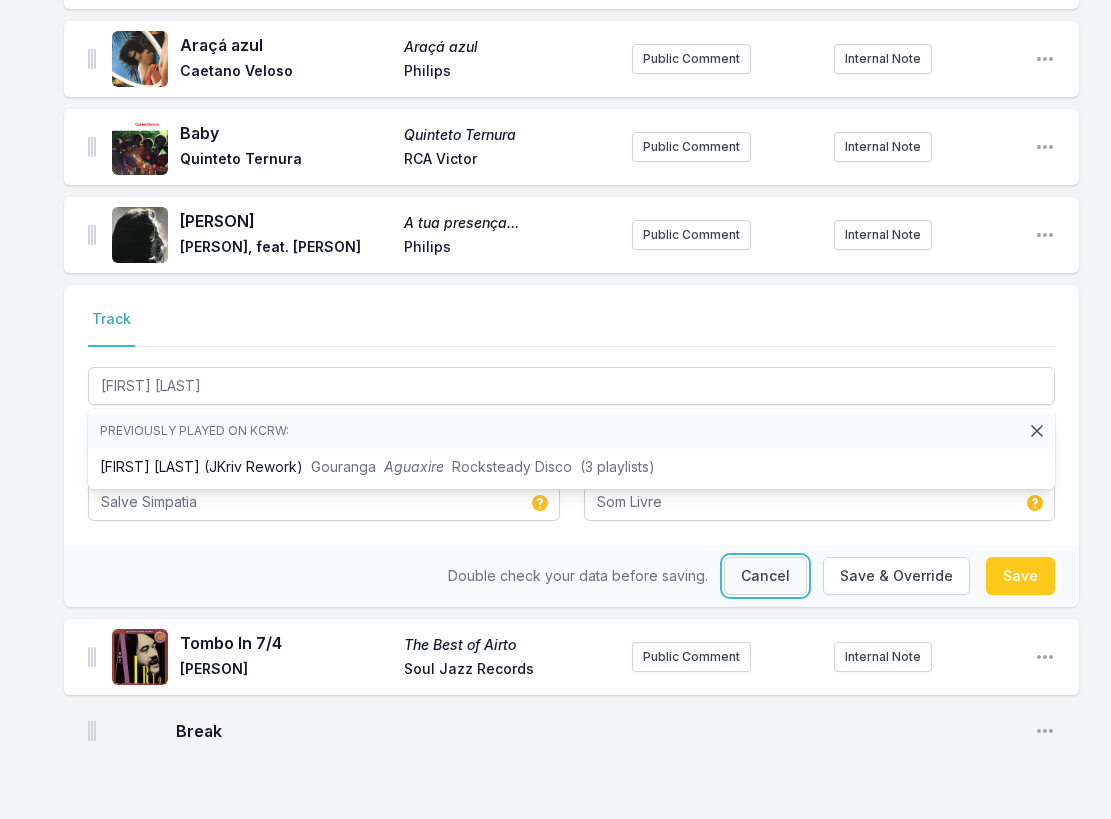 click on "Cancel" at bounding box center [765, 576] 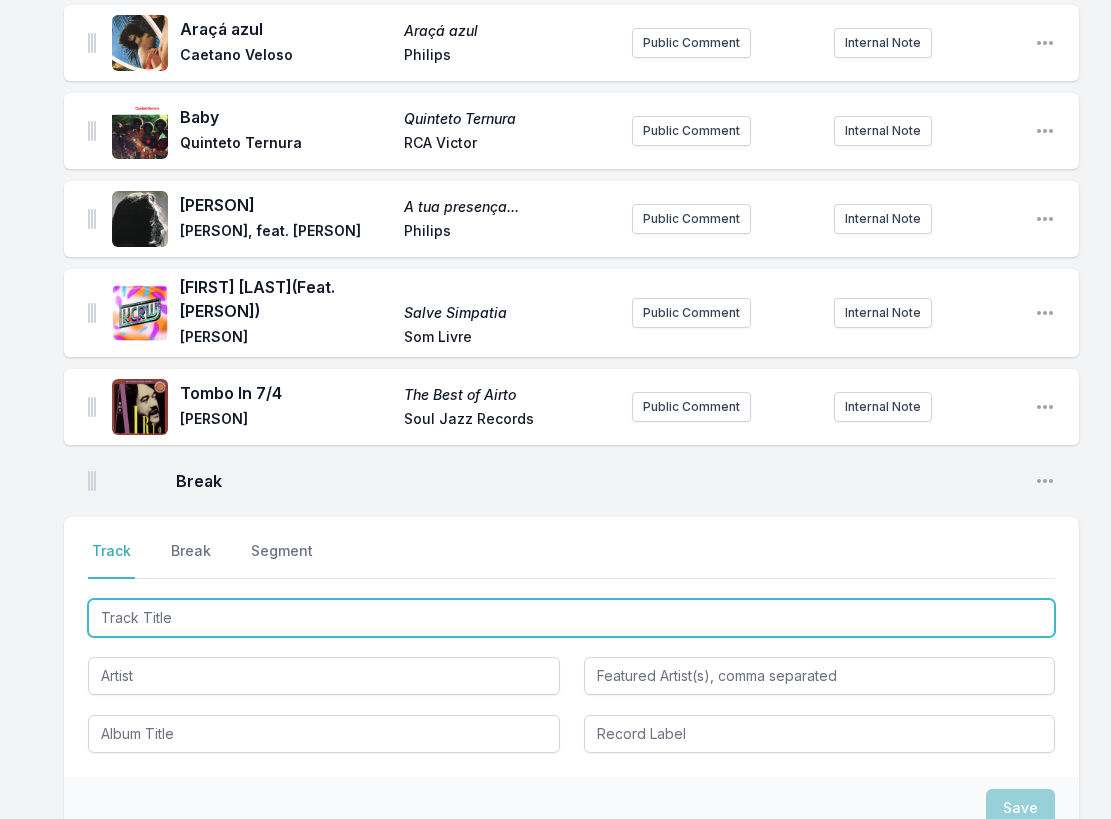 click at bounding box center [571, 618] 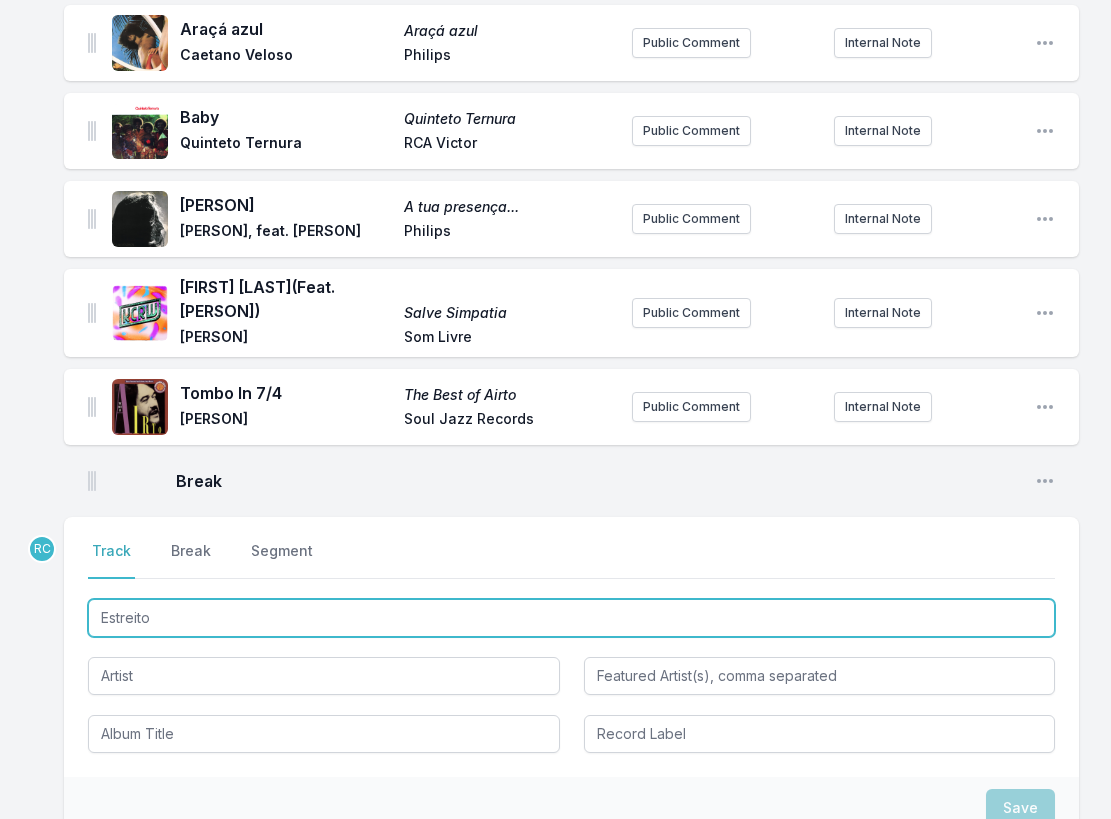 type on "Estreito" 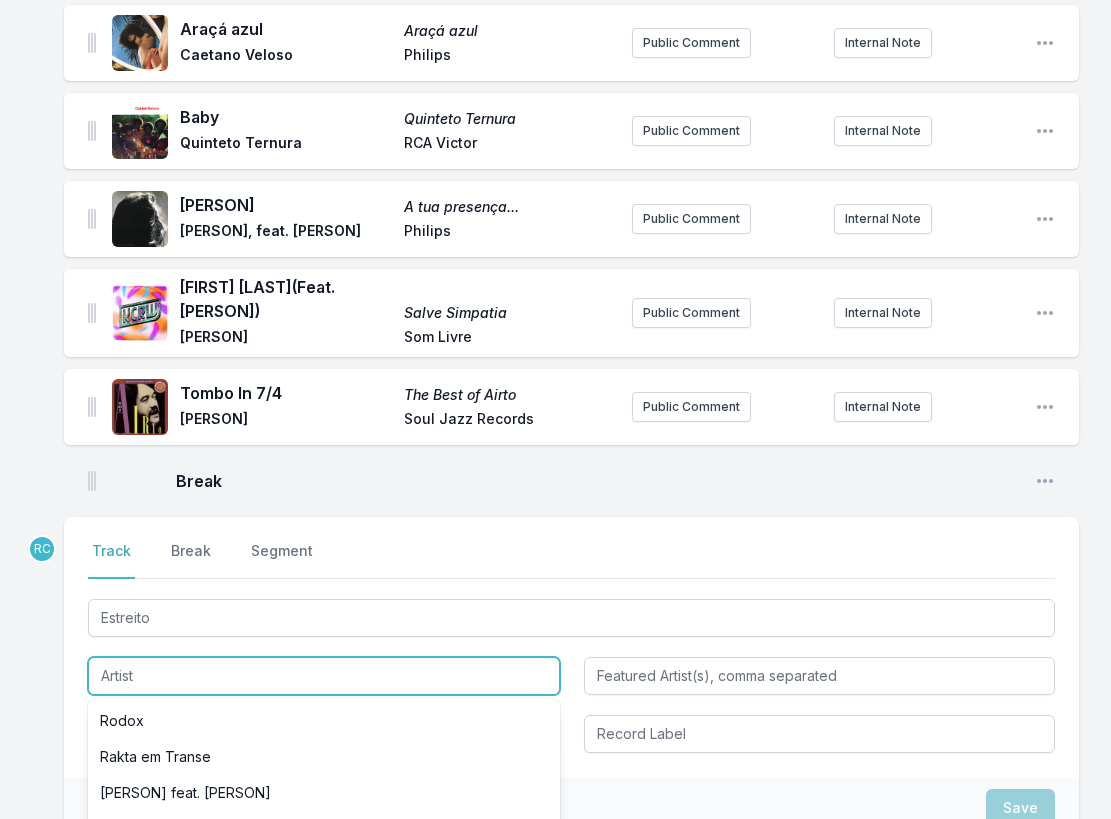 paste on "[PERSON]" 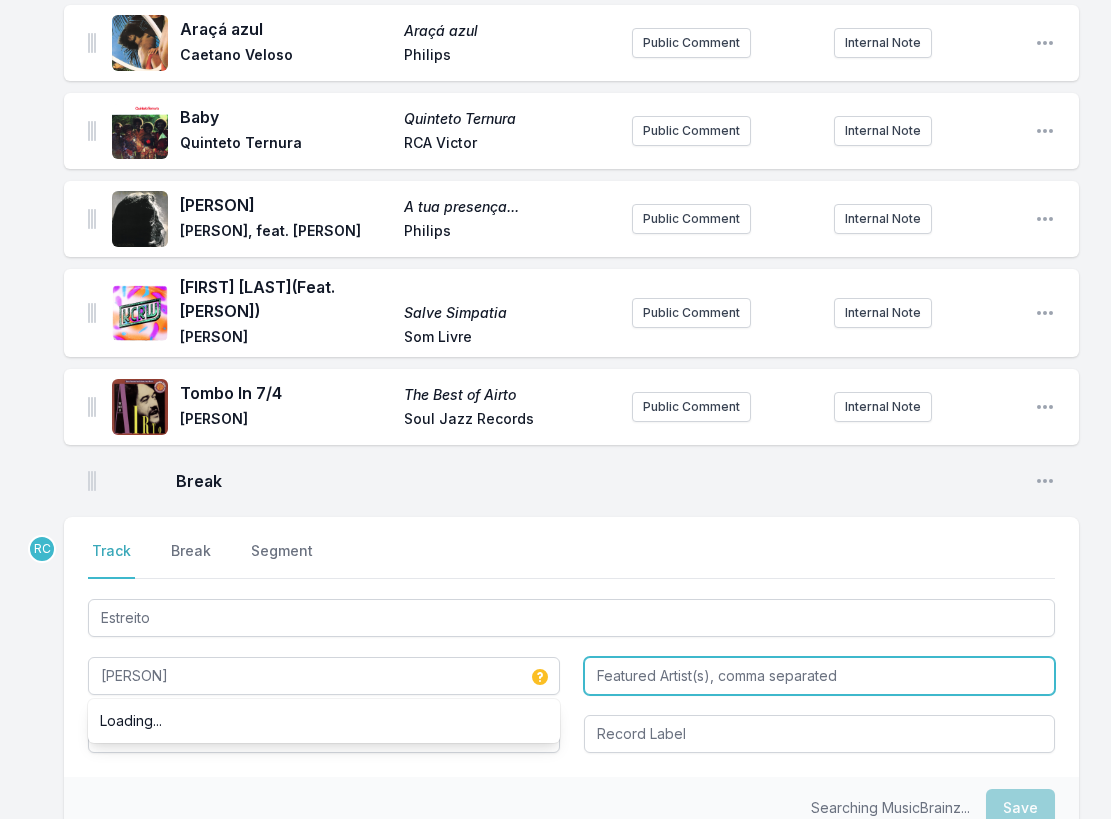 type on "[PERSON]" 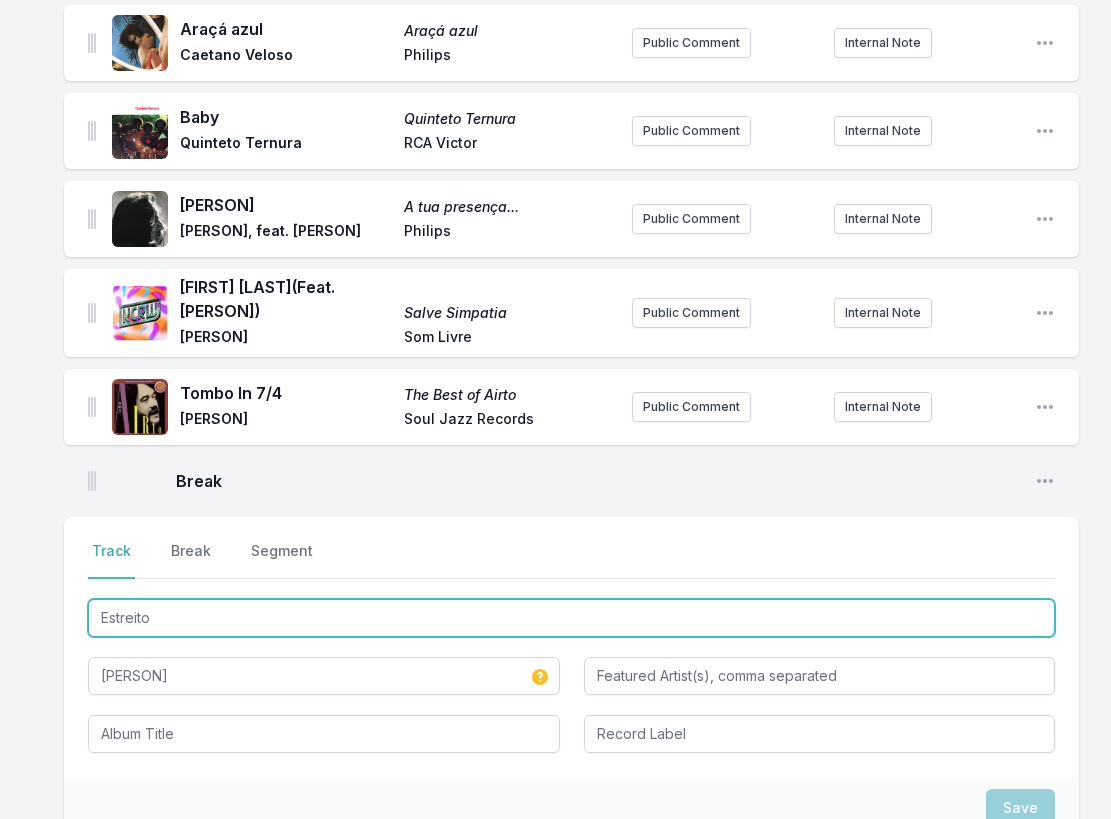 drag, startPoint x: 148, startPoint y: 635, endPoint x: 47, endPoint y: 625, distance: 101.49384 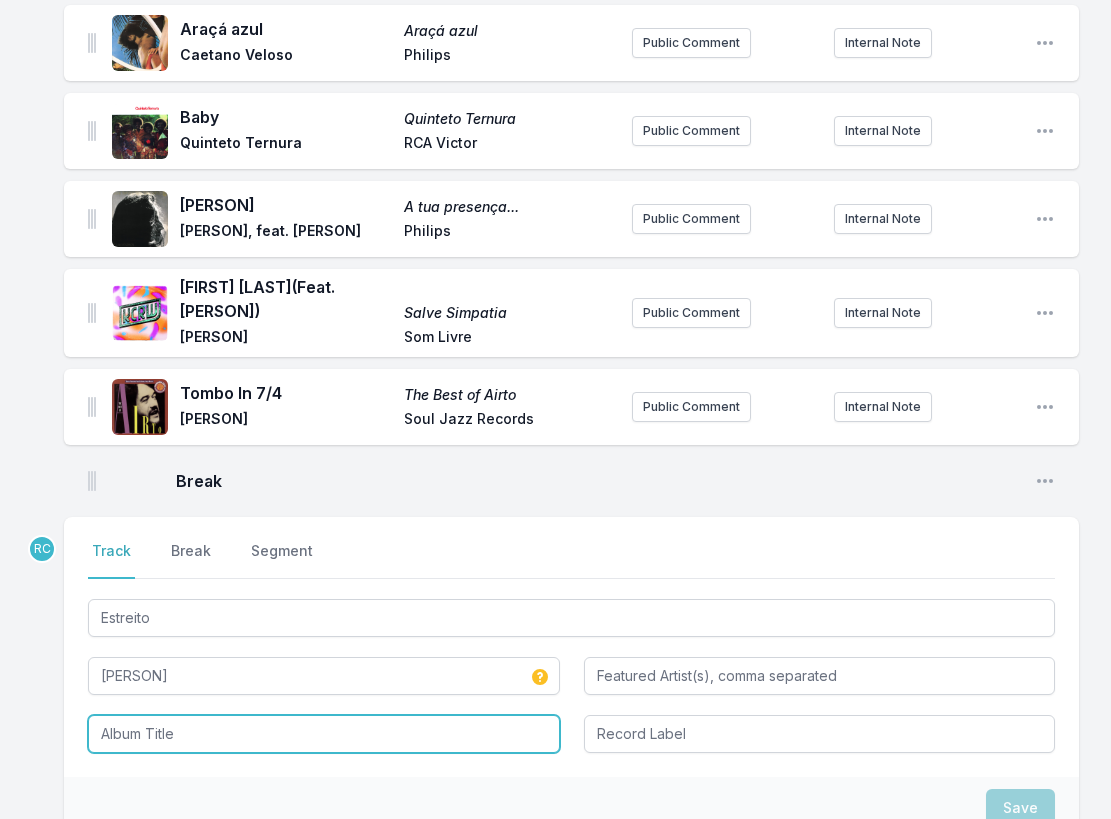 click at bounding box center [324, 734] 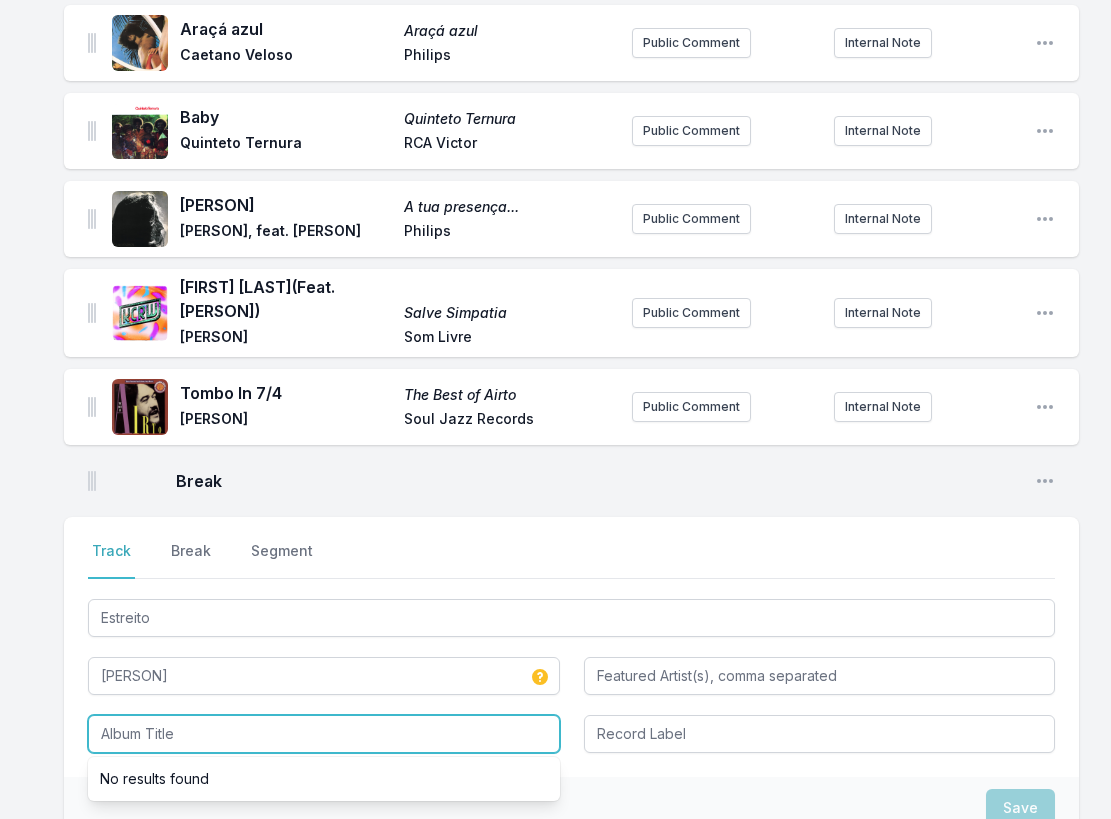 paste on "Estreito" 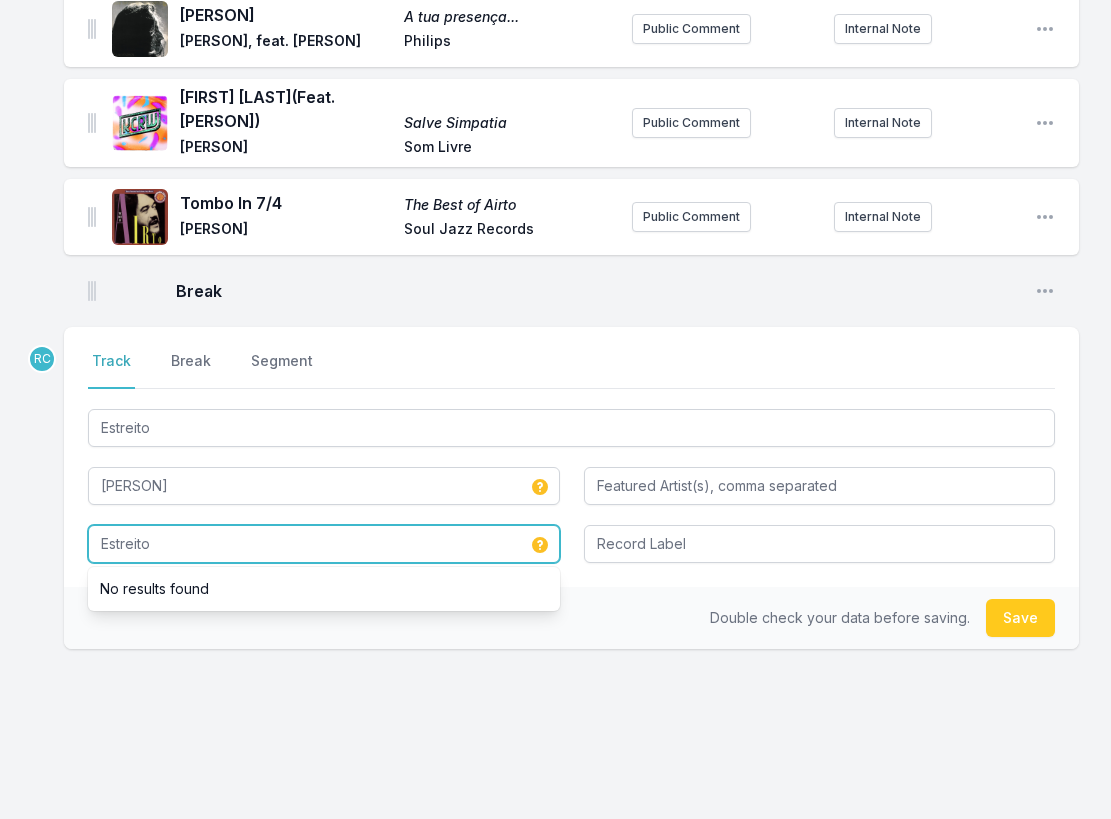 scroll, scrollTop: 1927, scrollLeft: 0, axis: vertical 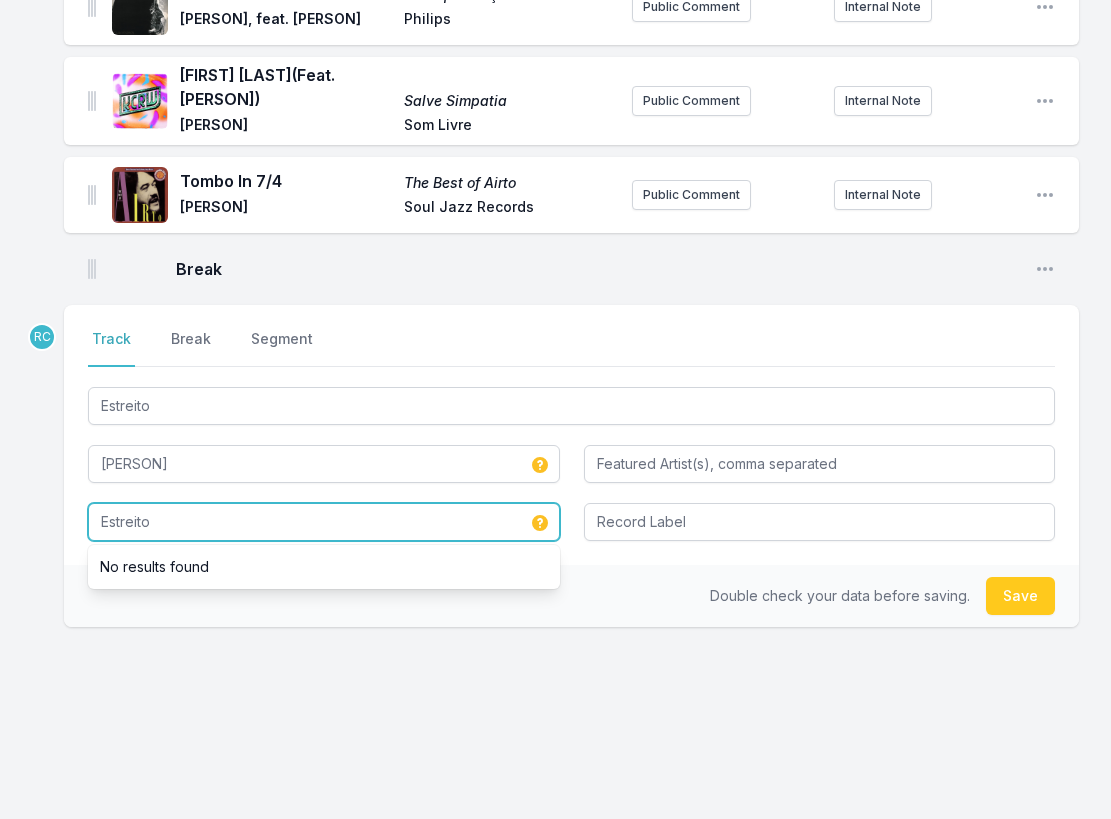 type on "Estreito" 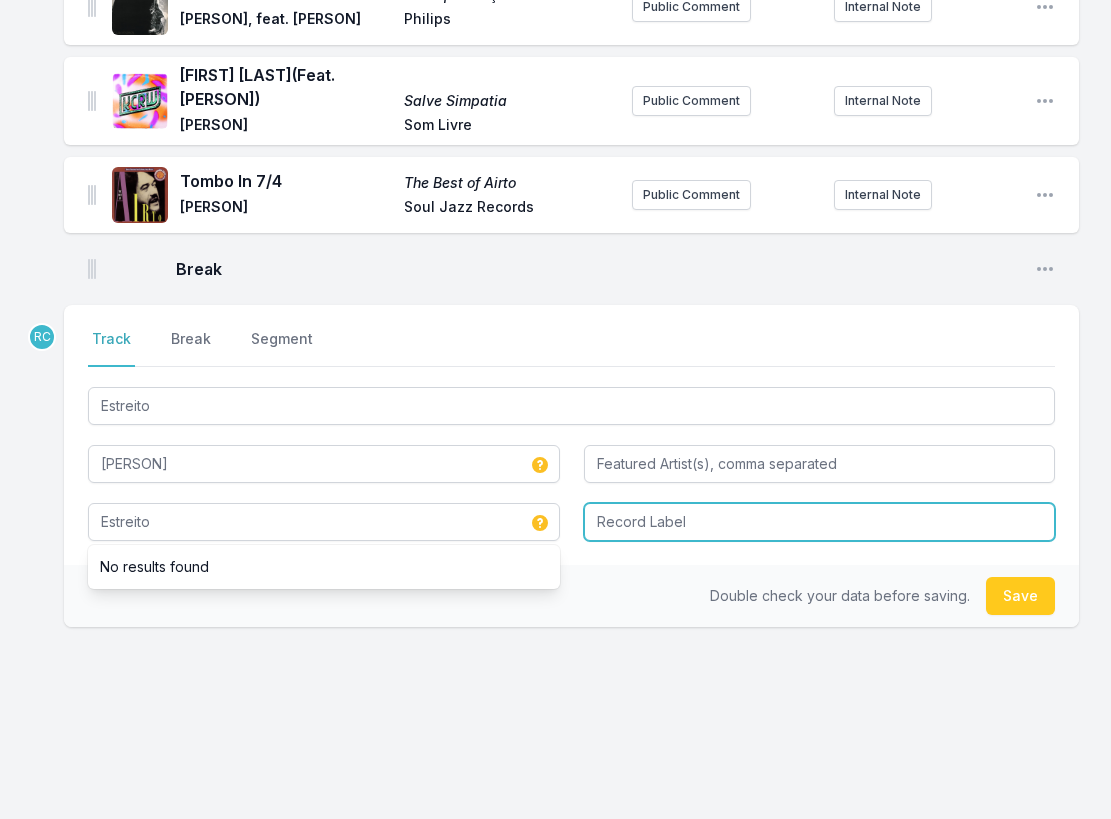 click at bounding box center [820, 522] 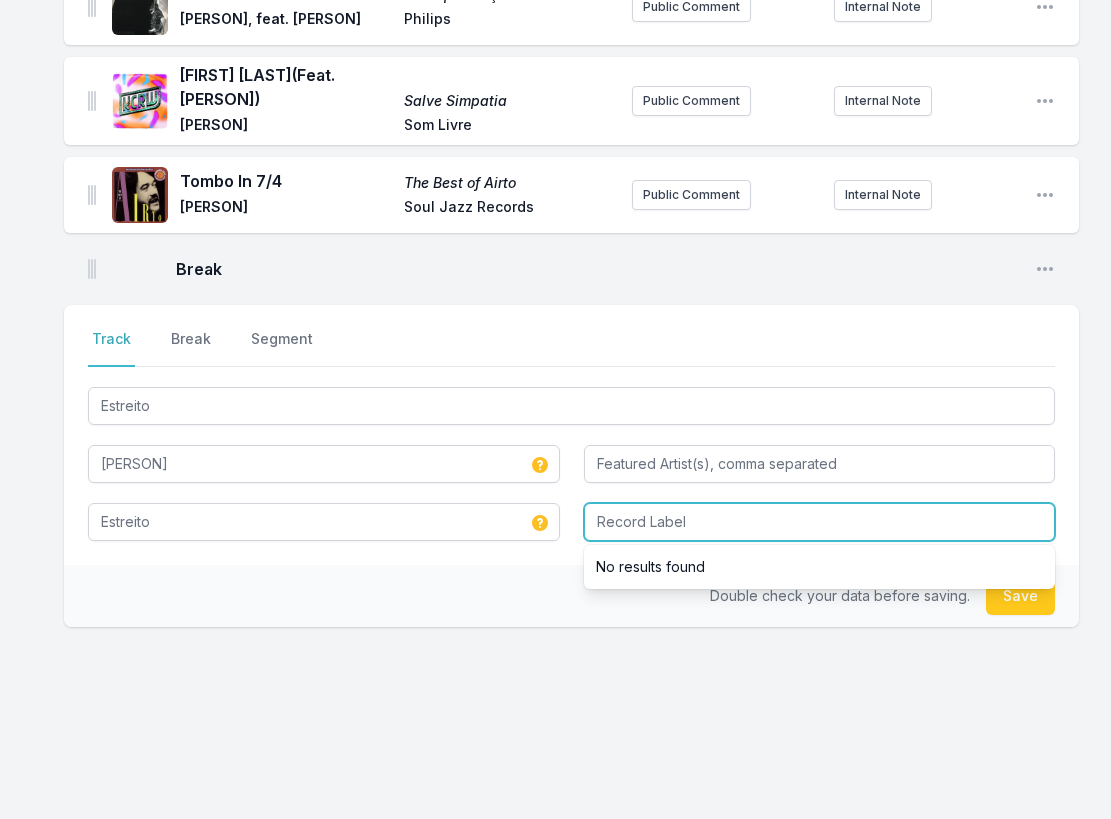 paste on "(Seloki Records" 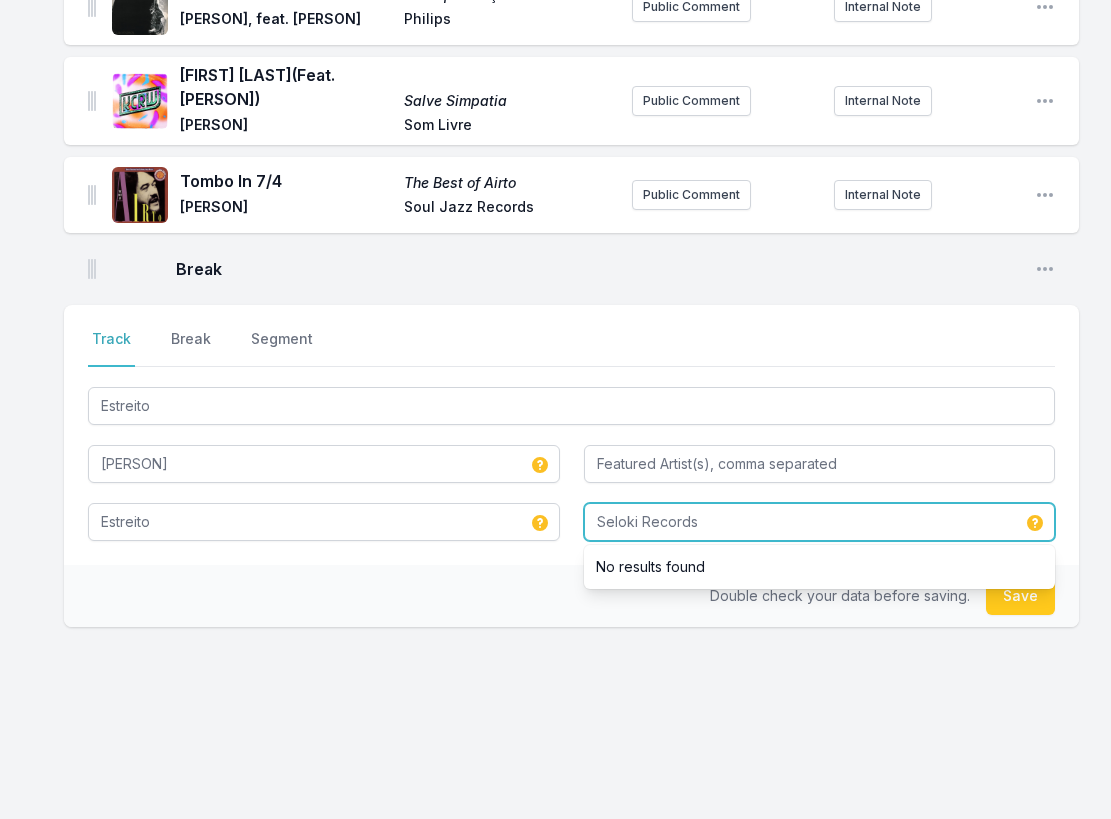 type on "Seloki Records" 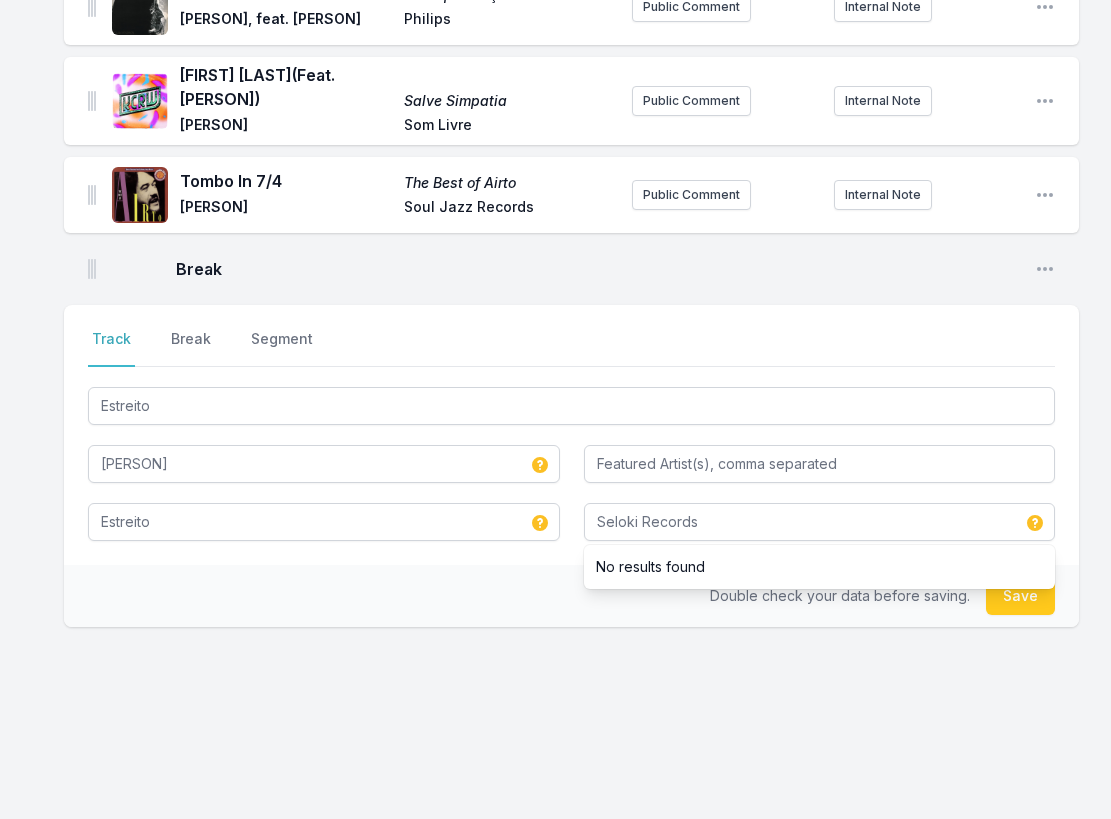 click on "Select a tab Track Break Segment Track Break Segment Estreito Valentim Frateschi Estreito Seloki Records No results found Double check your data before saving. Save" at bounding box center [571, 530] 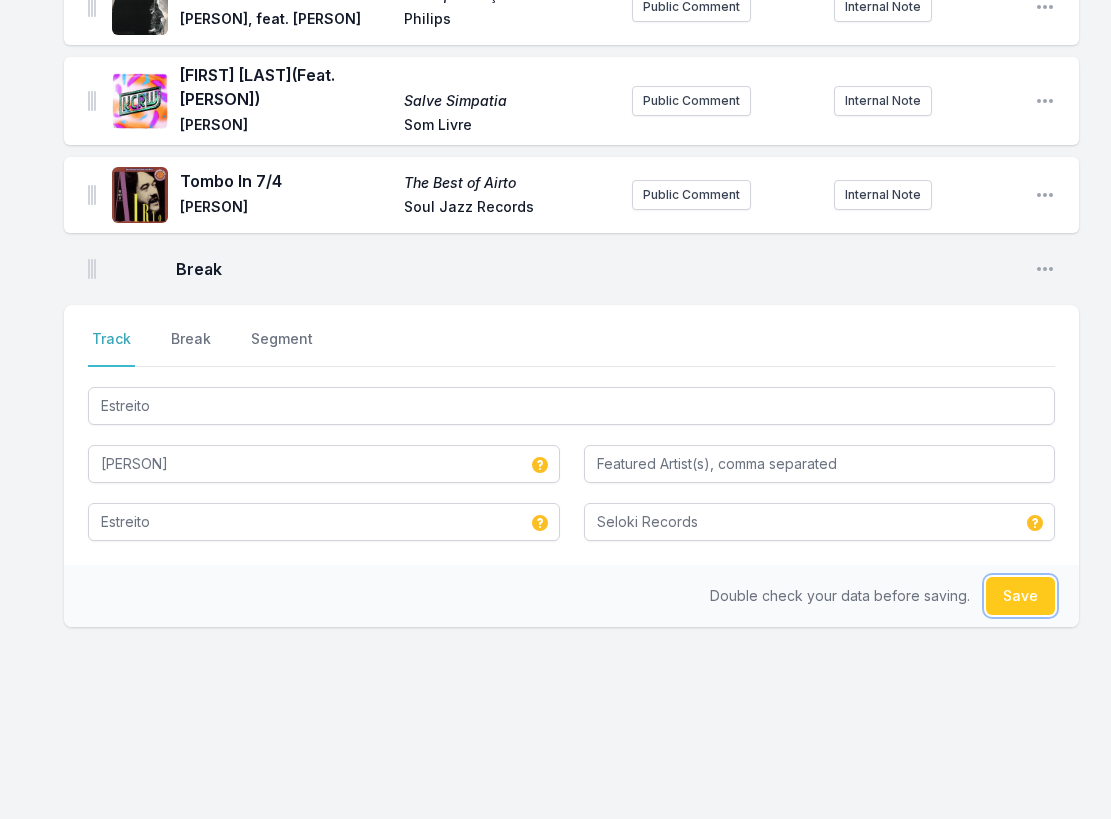click on "Save" at bounding box center [1020, 596] 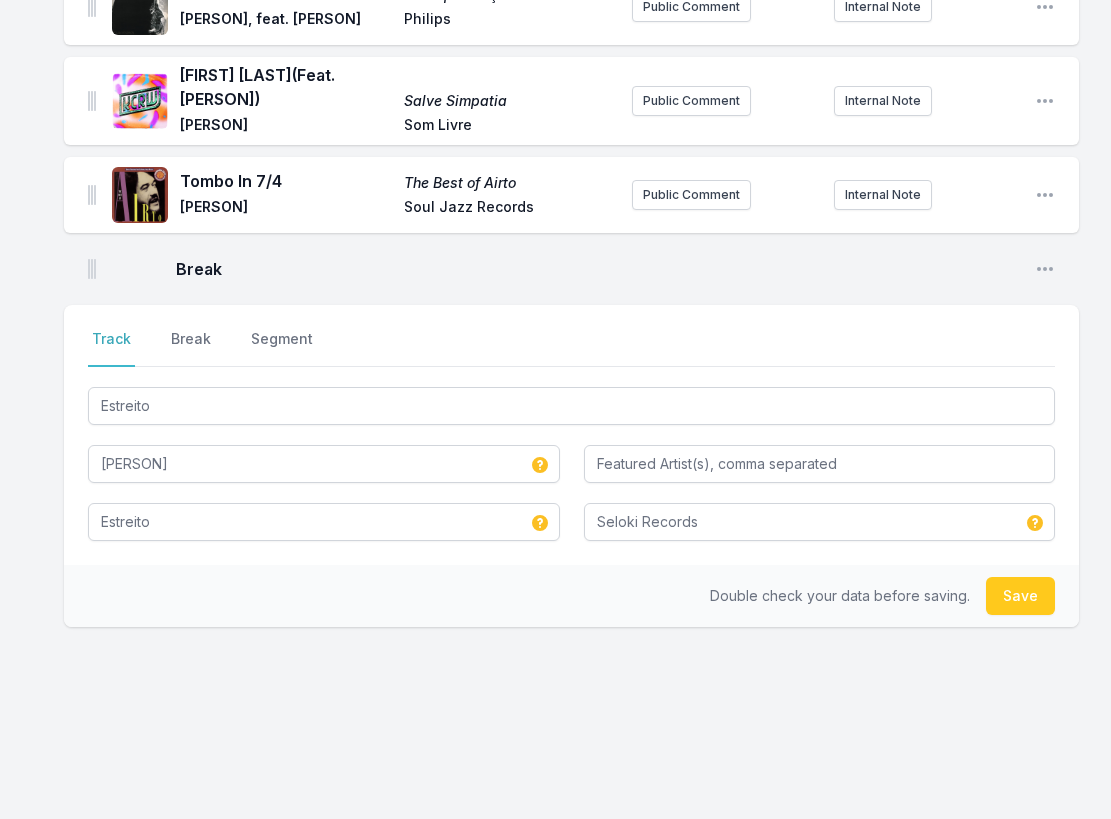 type 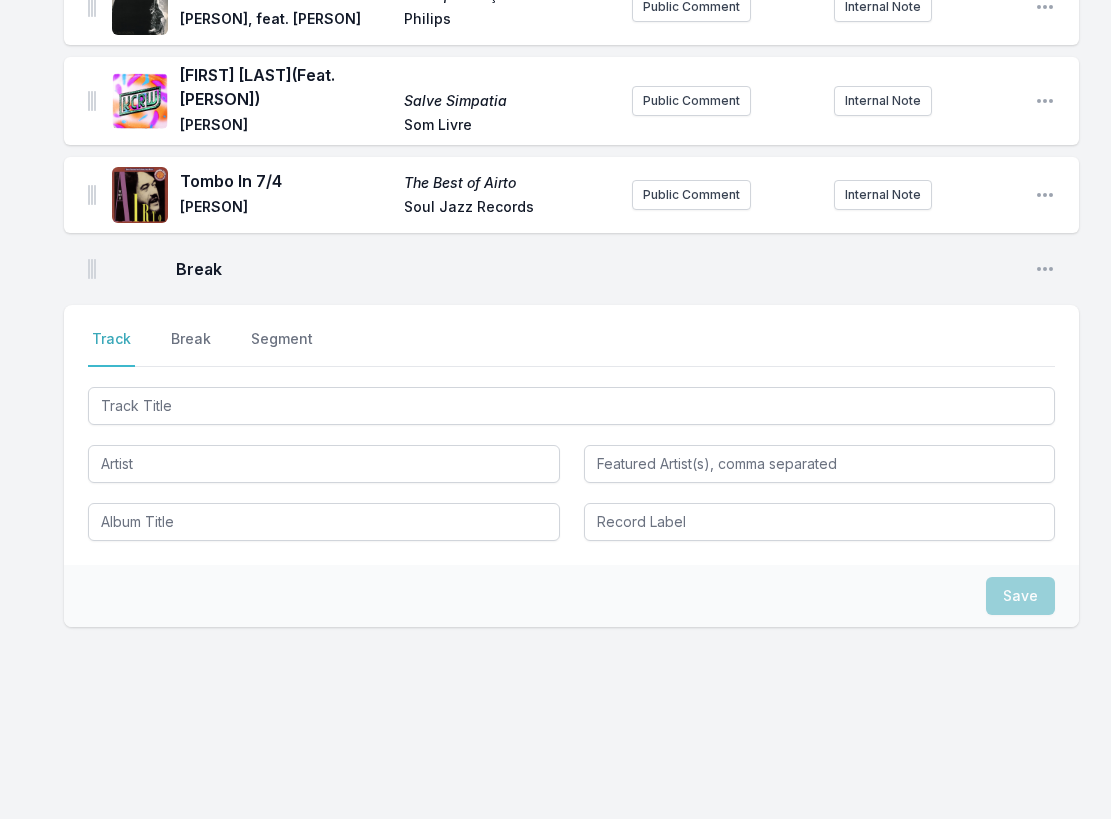 scroll, scrollTop: 2015, scrollLeft: 0, axis: vertical 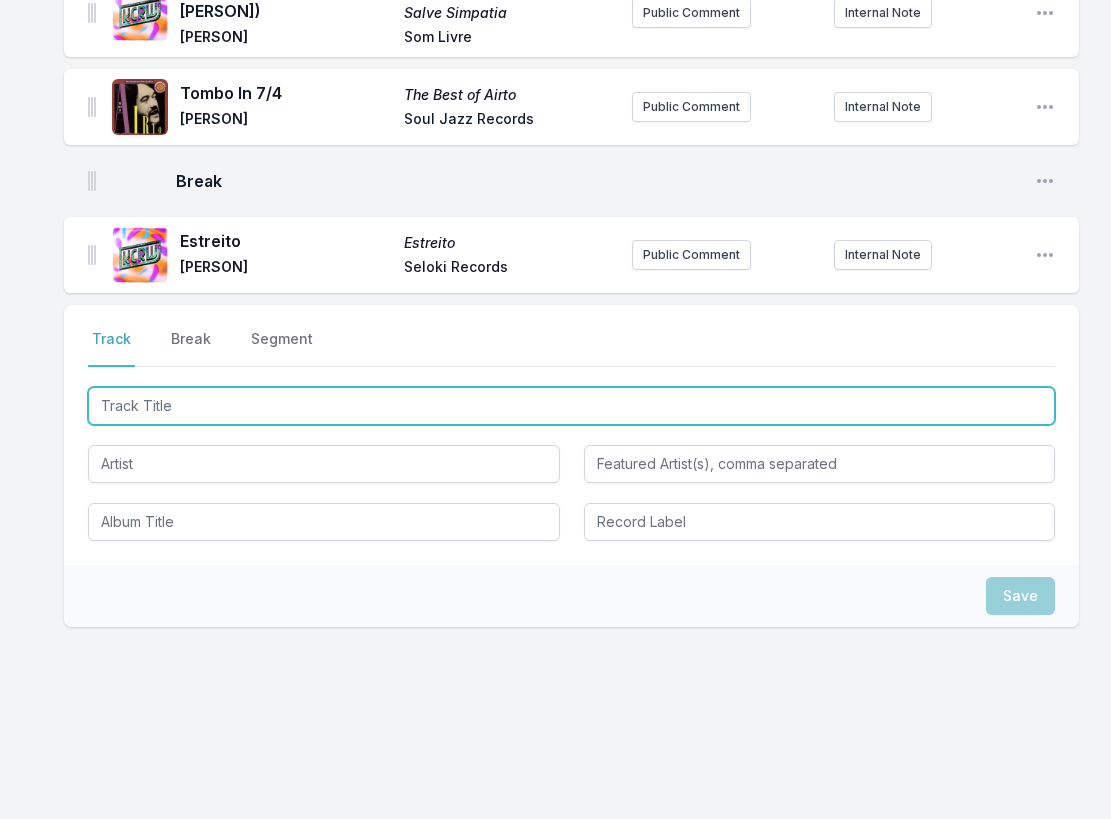 click at bounding box center [571, 406] 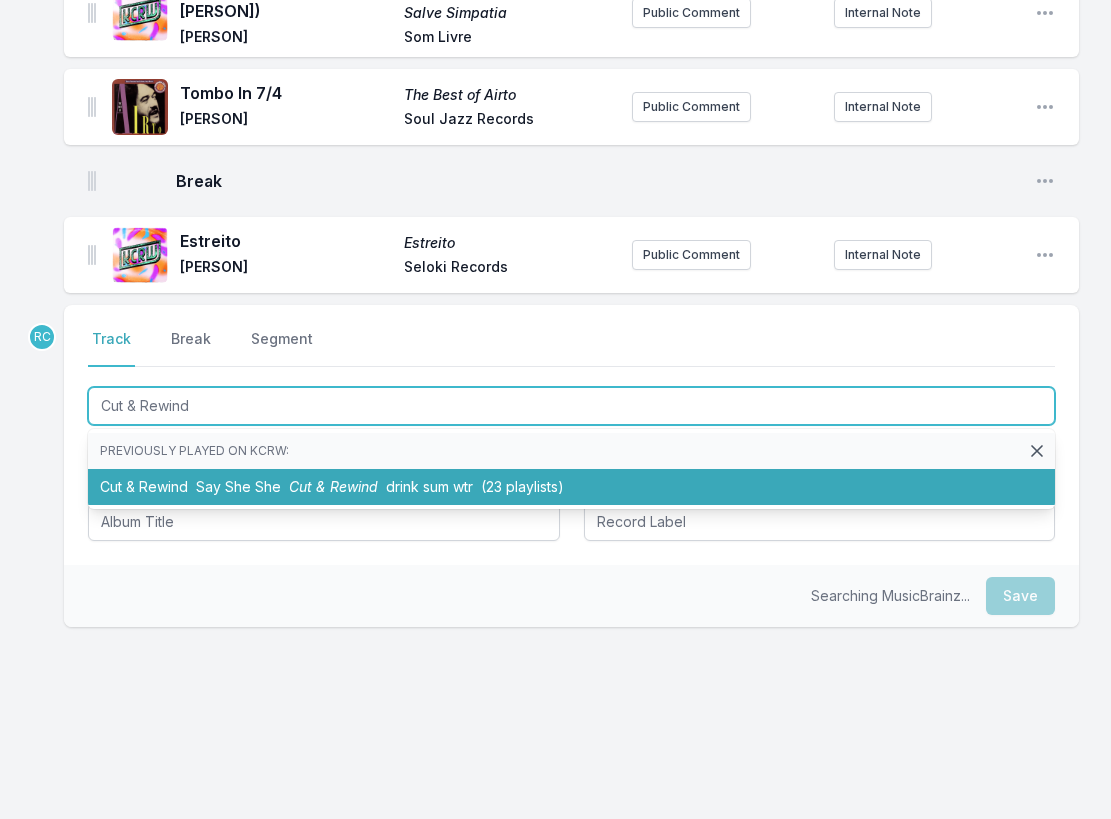 click on "Cut & Rewind" at bounding box center [333, 486] 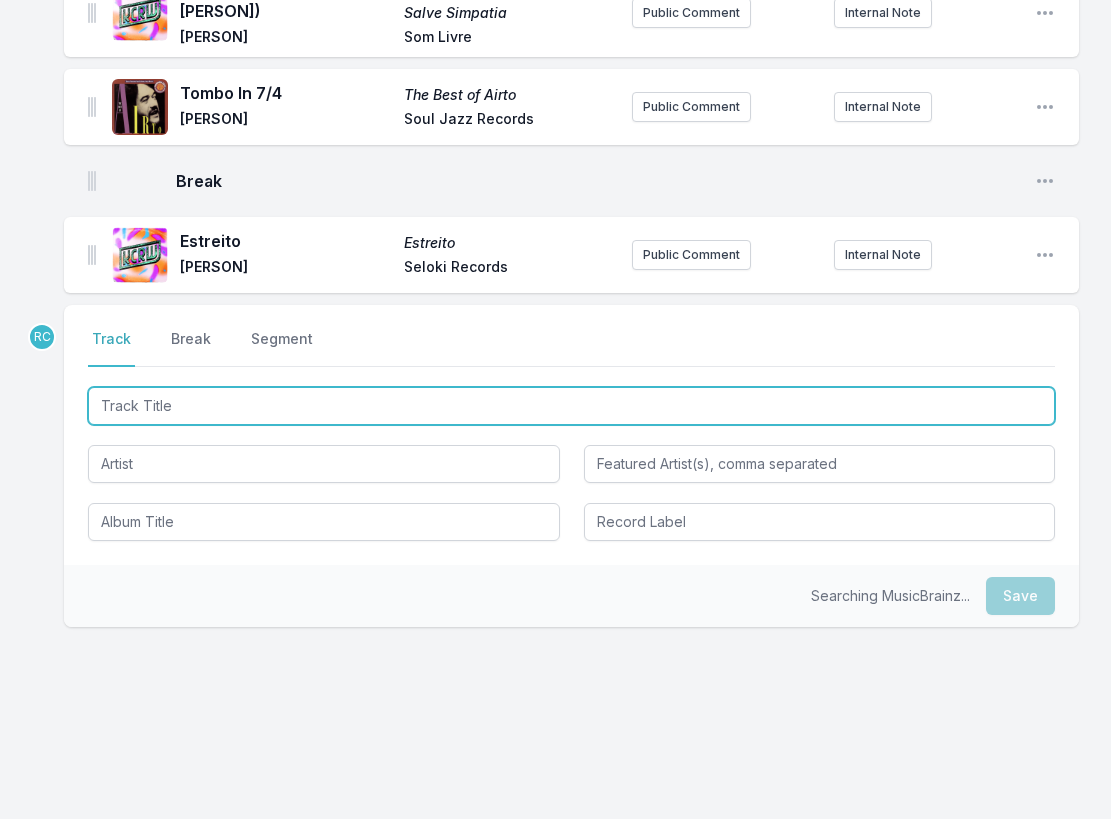 scroll, scrollTop: 2103, scrollLeft: 0, axis: vertical 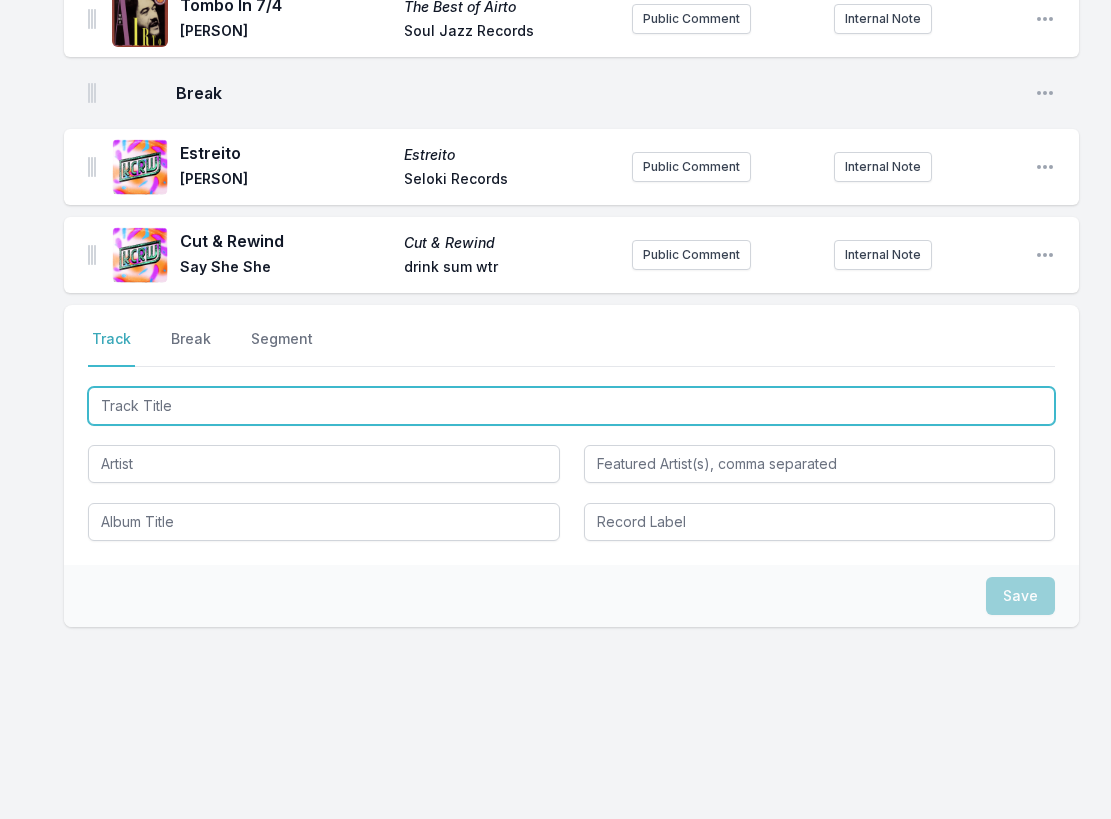 click at bounding box center (571, 406) 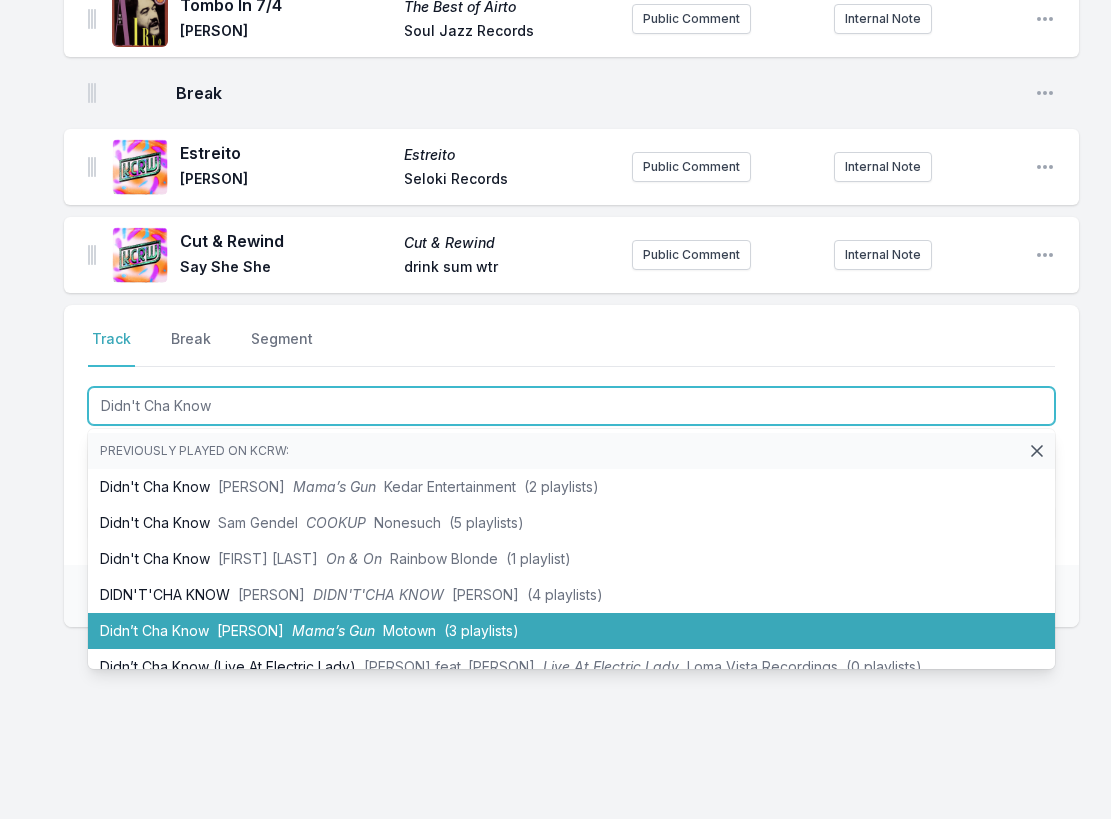click on "Didn’t Cha Know Erykah Badu Mama’s Gun Motown (3 playlists)" at bounding box center [571, 631] 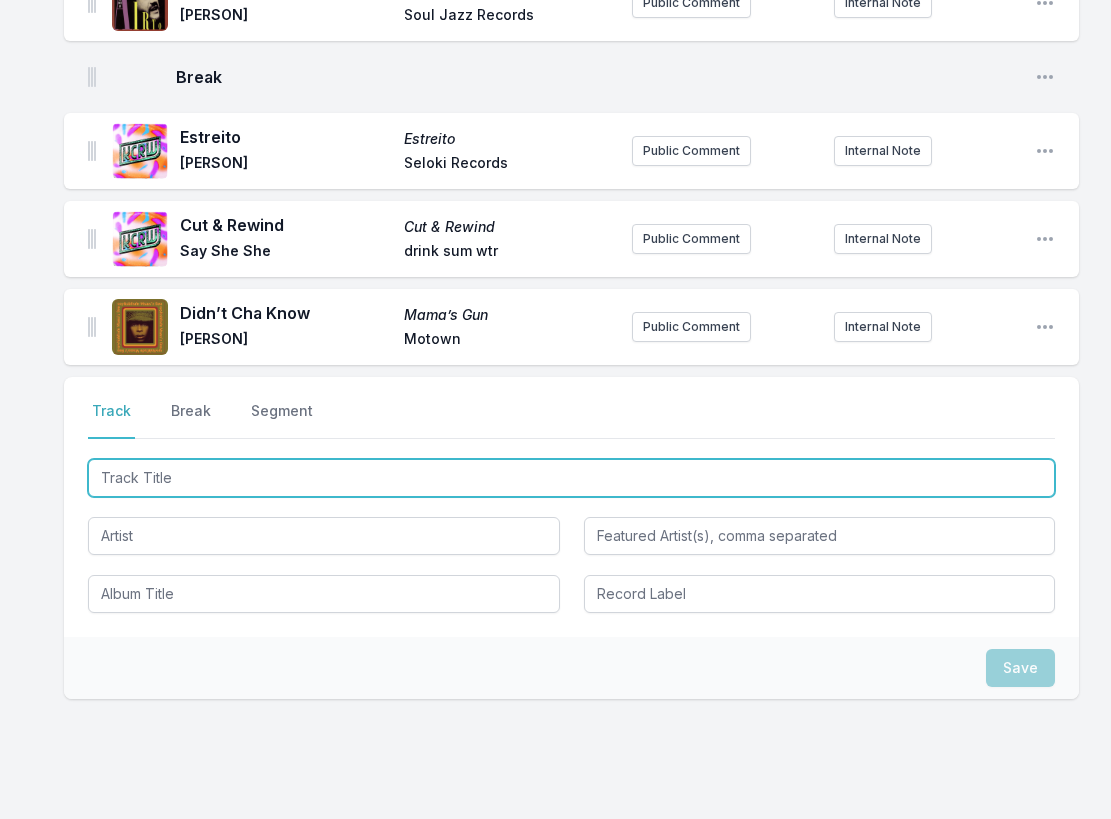 scroll, scrollTop: 2191, scrollLeft: 0, axis: vertical 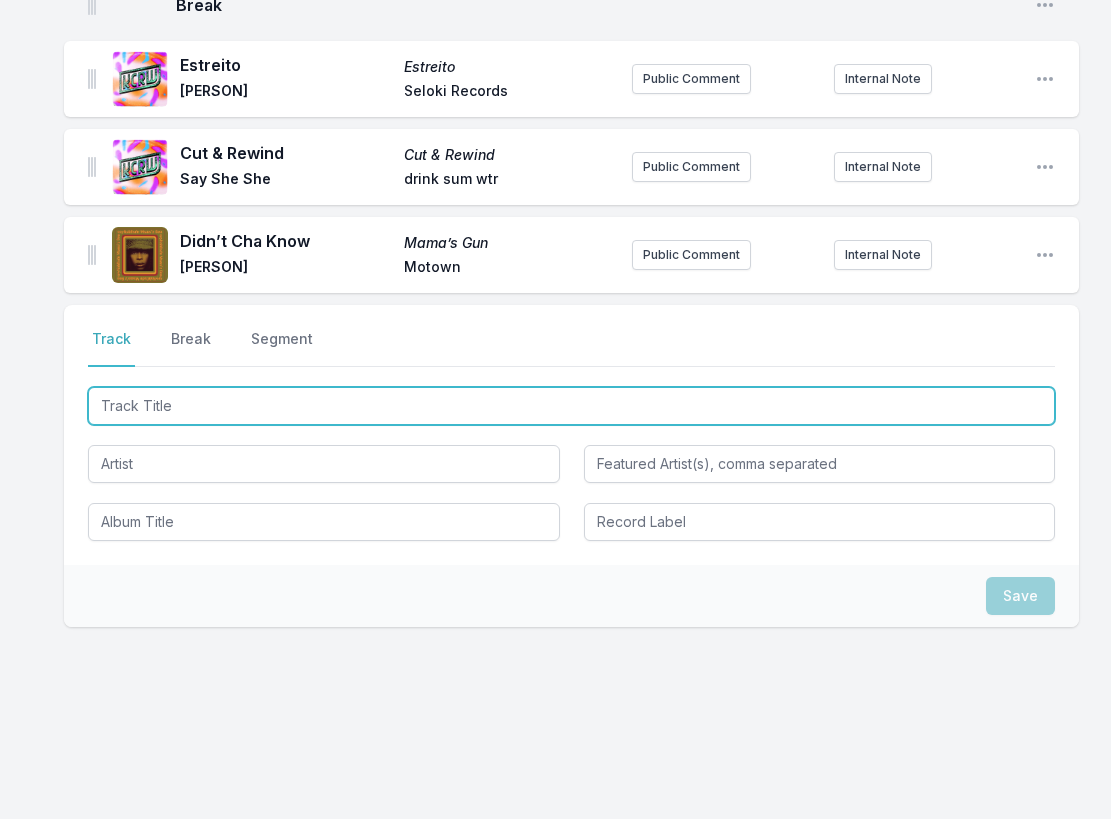 click at bounding box center [571, 406] 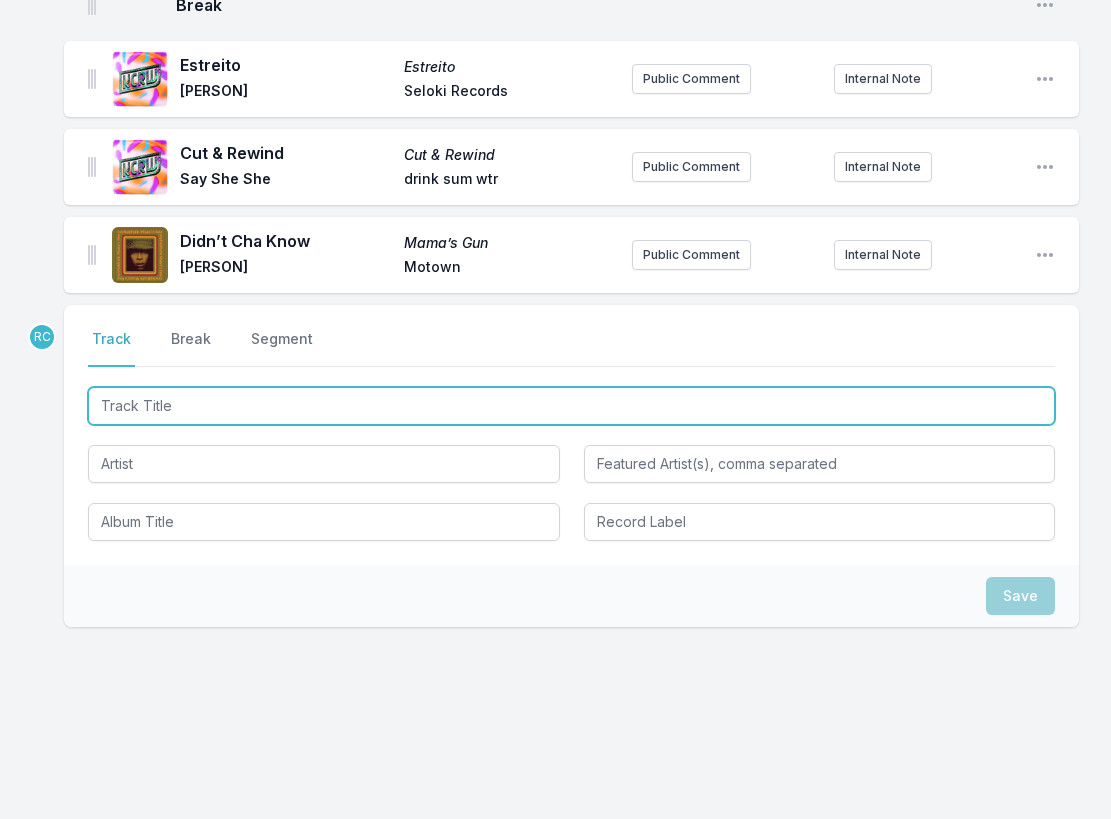 paste on "I Don't" 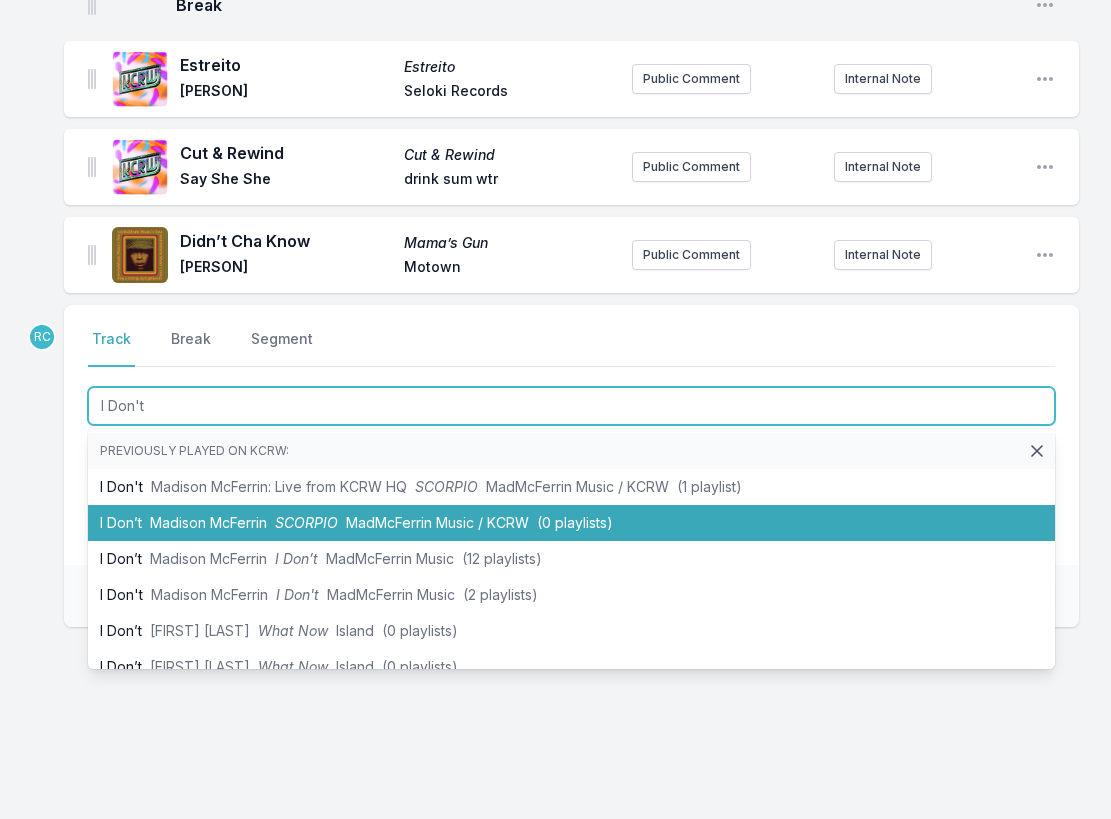 click on "MadMcFerrin Music / KCRW" at bounding box center (437, 522) 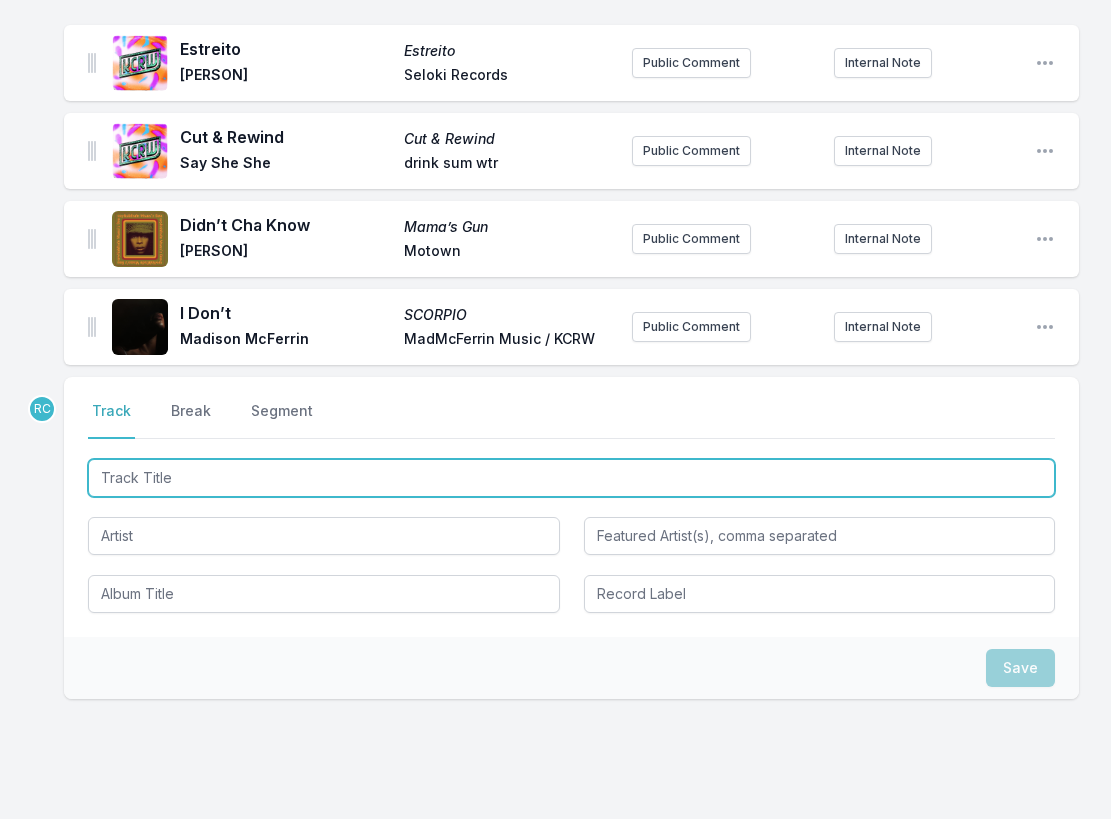 scroll, scrollTop: 2279, scrollLeft: 0, axis: vertical 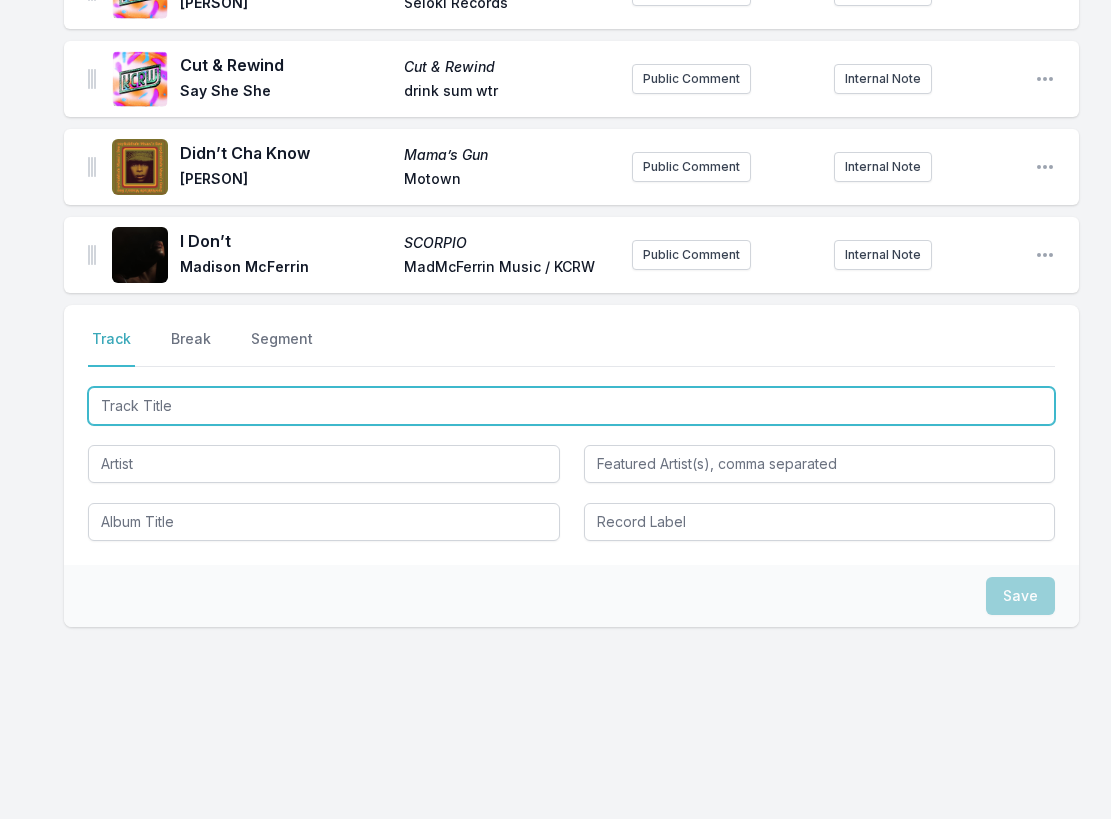 click at bounding box center (571, 406) 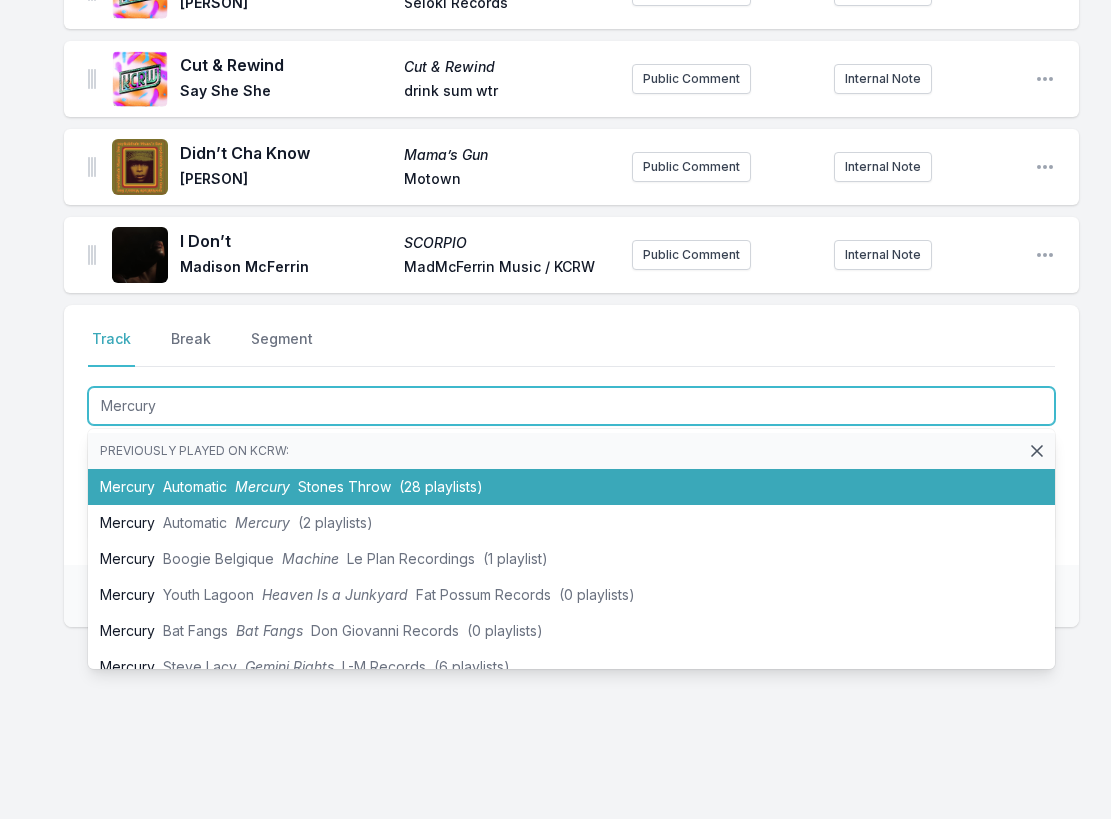 click on "Mercury" at bounding box center [262, 486] 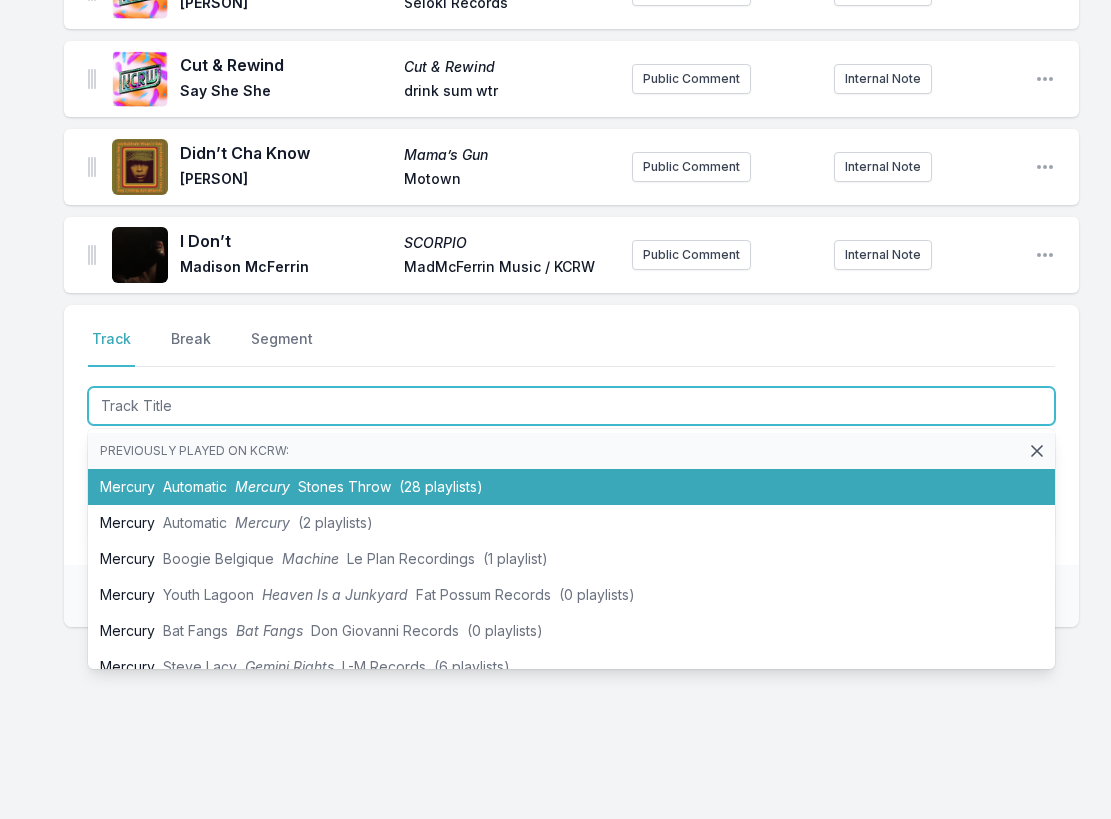 scroll, scrollTop: 2367, scrollLeft: 0, axis: vertical 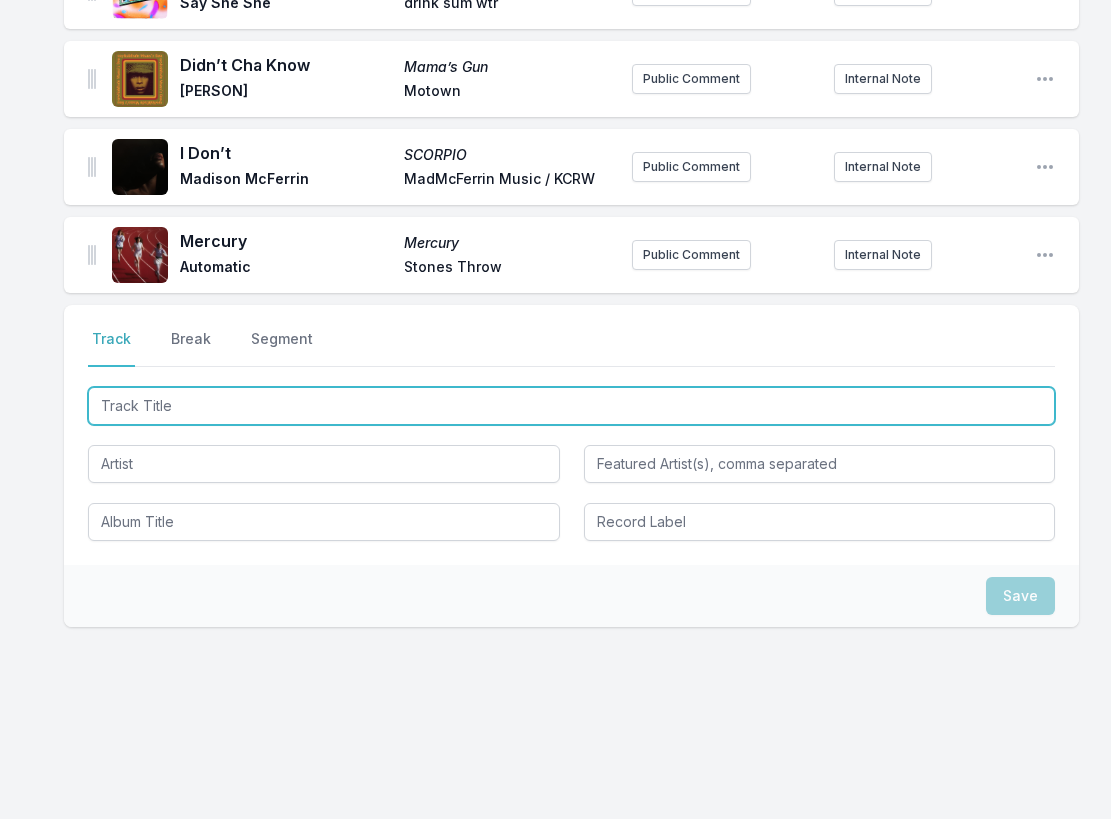 click at bounding box center [571, 406] 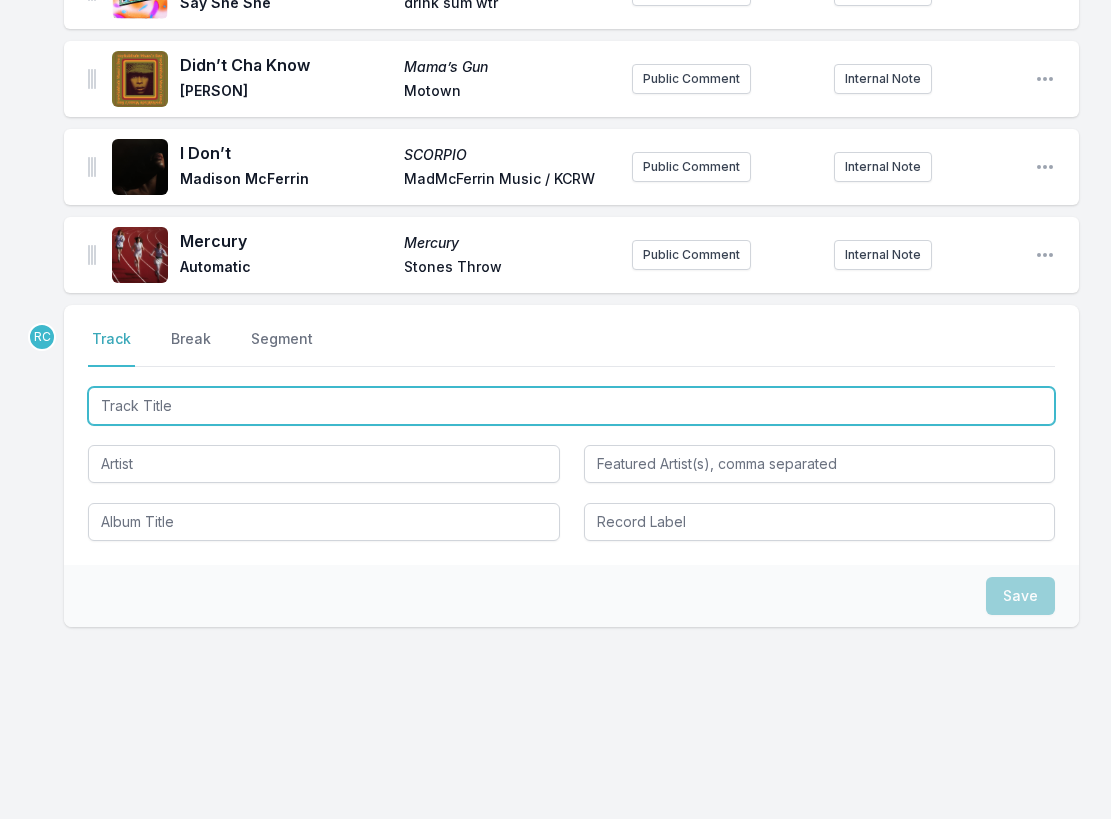 click at bounding box center (571, 406) 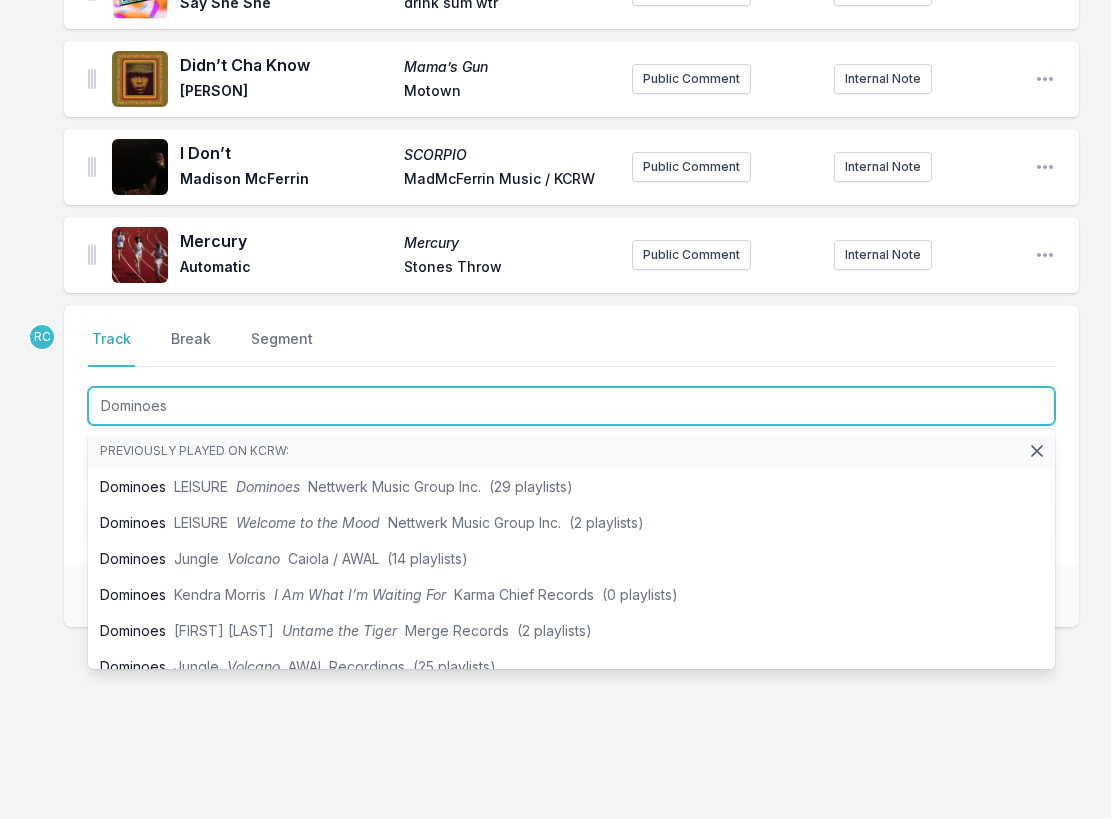 type on "Dominoes" 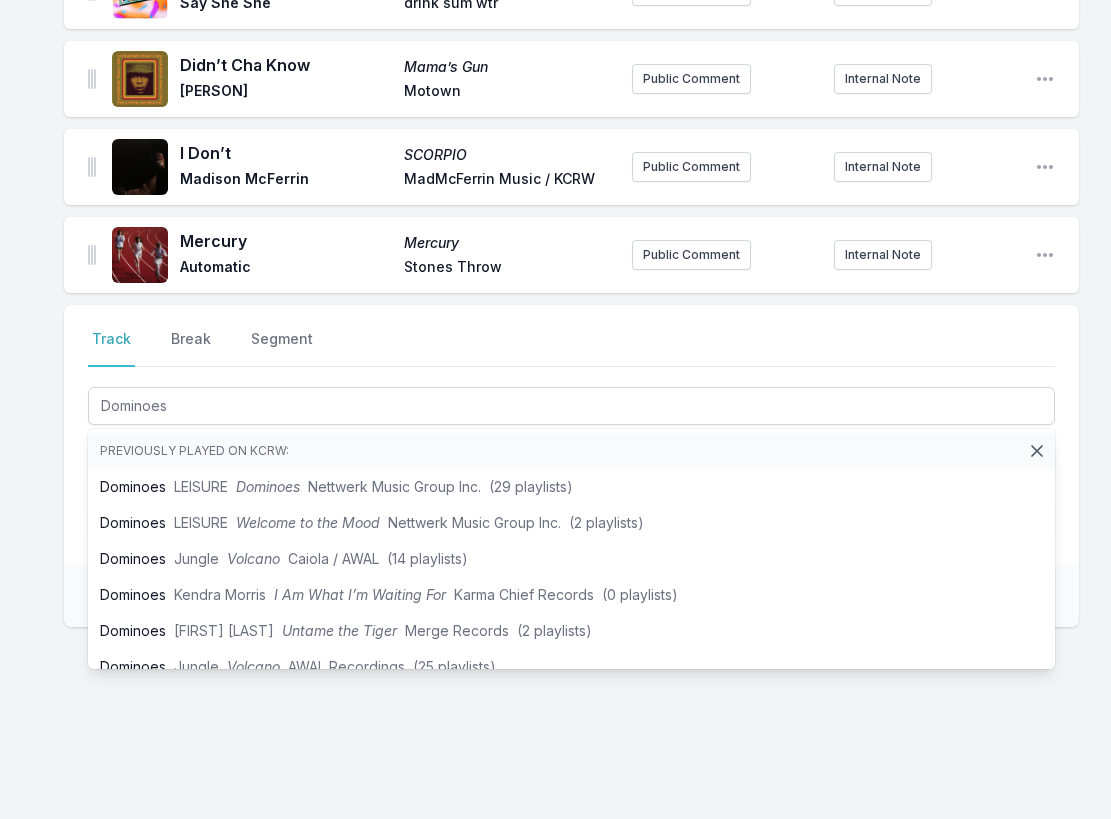 click on "Select a tab Track Break Segment Track Break Segment Dominoes Previously played on KCRW: Dominoes LEISURE Dominoes Nettwerk Music Group Inc. (29 playlists) Dominoes LEISURE Welcome to the Mood Nettwerk Music Group Inc. (2 playlists) Dominoes Jungle Volcano Caiola / AWAL (14 playlists) Dominoes Kendra Morris I Am What I’m Waiting For Karma Chief Records (0 playlists) Dominoes Mary Timony Untame the Tiger Merge Records (2 playlists) Dominoes Jungle Volcano AWAL Recordings (25 playlists) Dominoes Jungle Dominoes Caiola / AWAL (347 playlists) Dominoes Classixx Hanging Gardens Innovative Leisure (1 playlist) dominoes Uffie Sunshine Factory Company Records (1 playlist) Dominoes Office SXSW 2006 Showcasing Artists [no label] (0 playlists) Dominoes Uffie Sunshine Factory Company (9 playlists) Dominoes Lorde Solar Power Star Line (0 playlists) Dominoes Classixx Hanging Gardens Innovative Leisure (0 playlists) Dominoes The Flesh Eaters No Questions Asked Atavistic (0 playlists) (We’re) Dominoes Ghostpoet Blue Note" at bounding box center (571, 435) 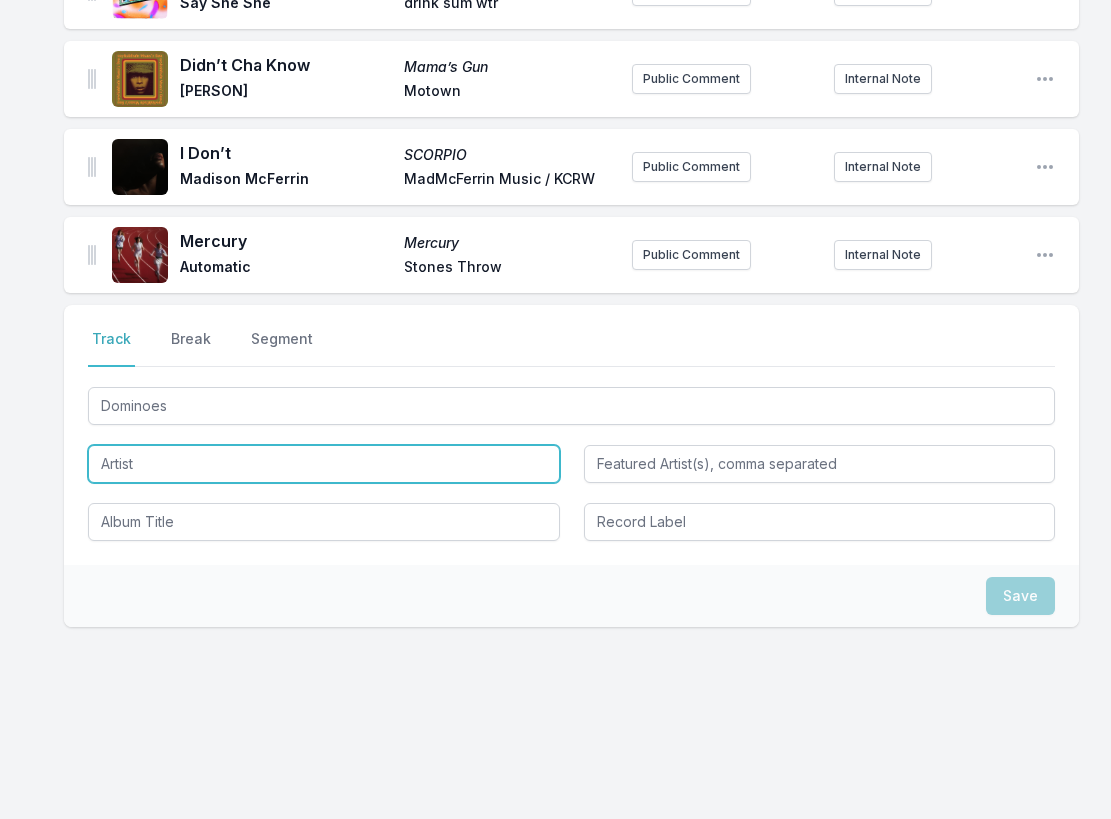click at bounding box center [324, 464] 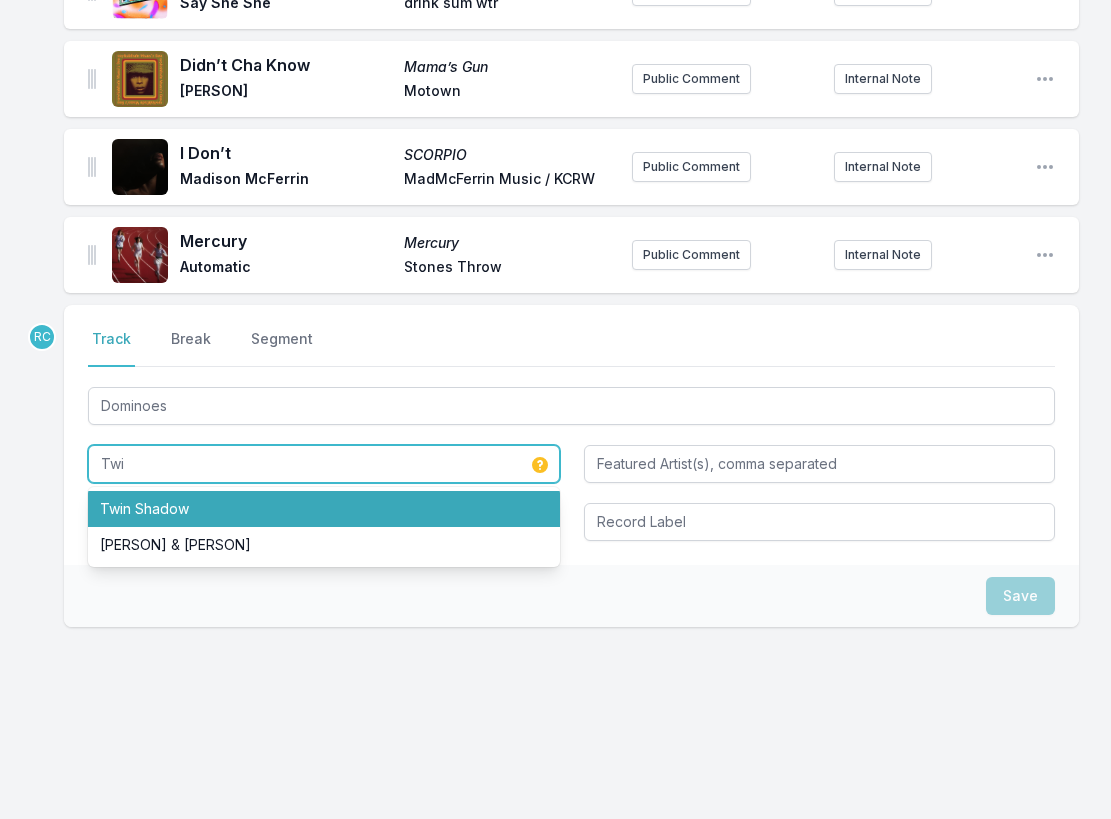 click on "Twin Shadow" at bounding box center [324, 509] 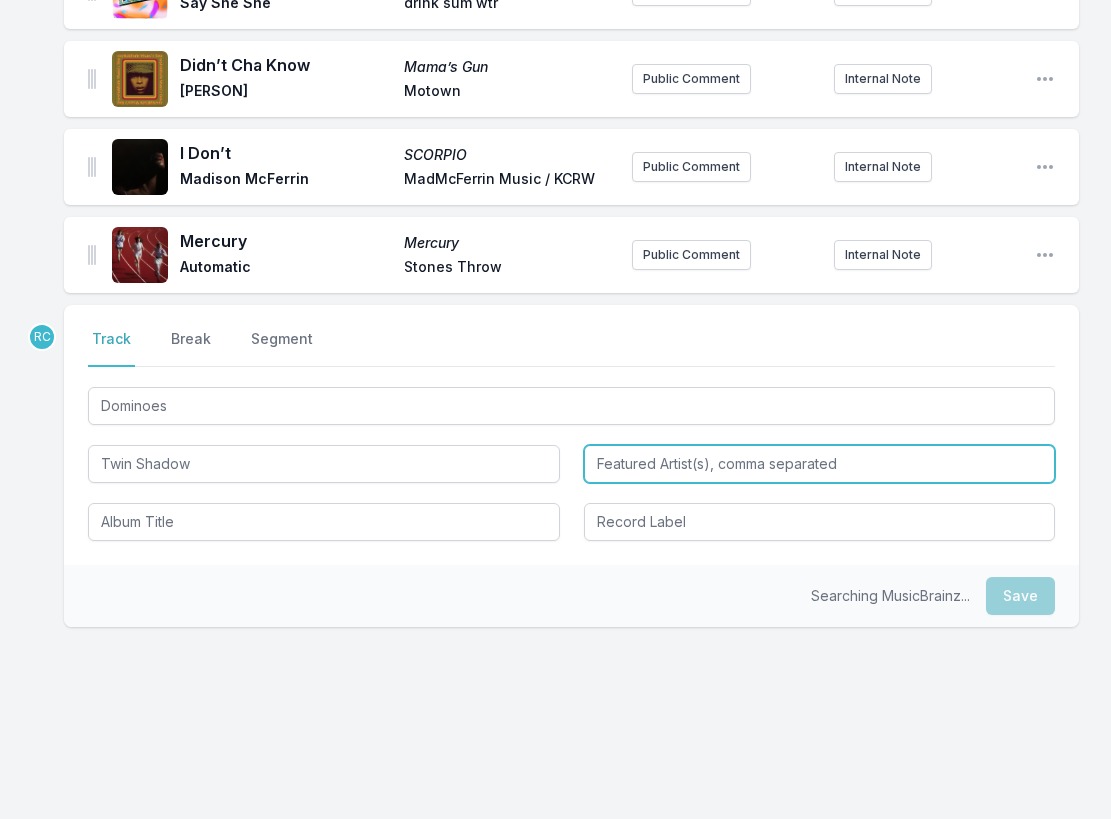 type on "Twin Shadow" 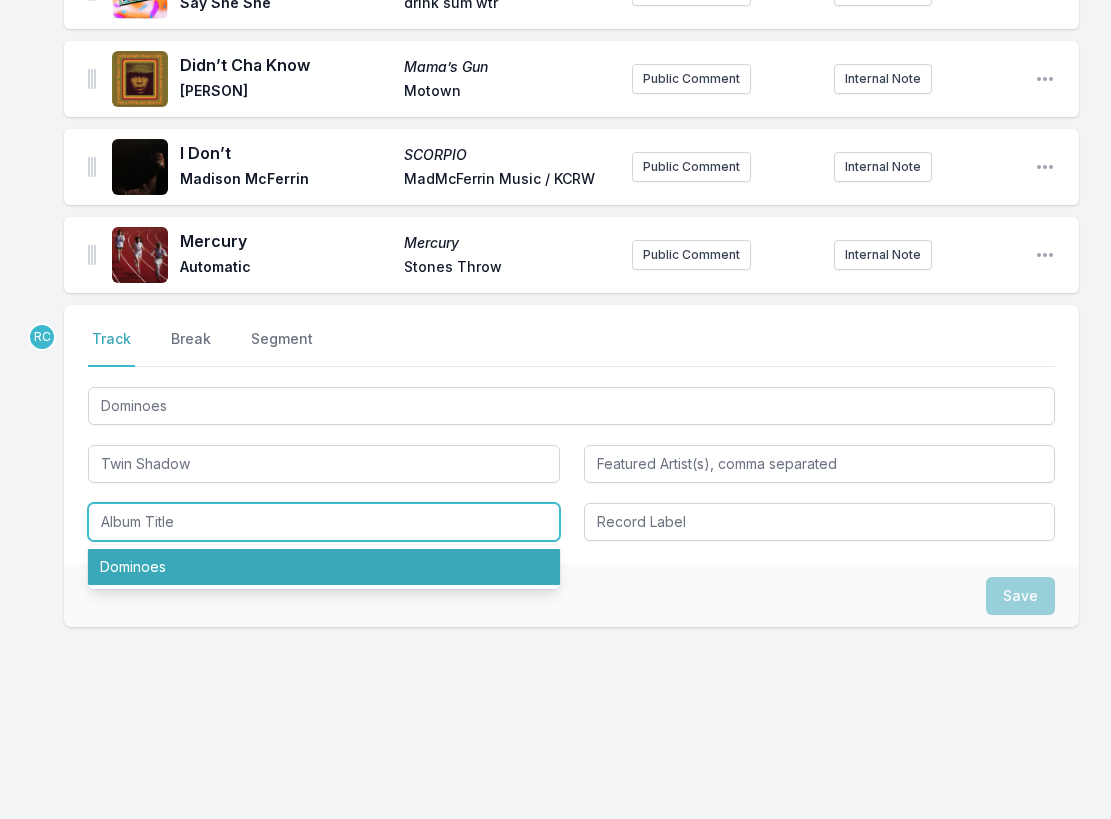 click on "Dominoes" at bounding box center [324, 567] 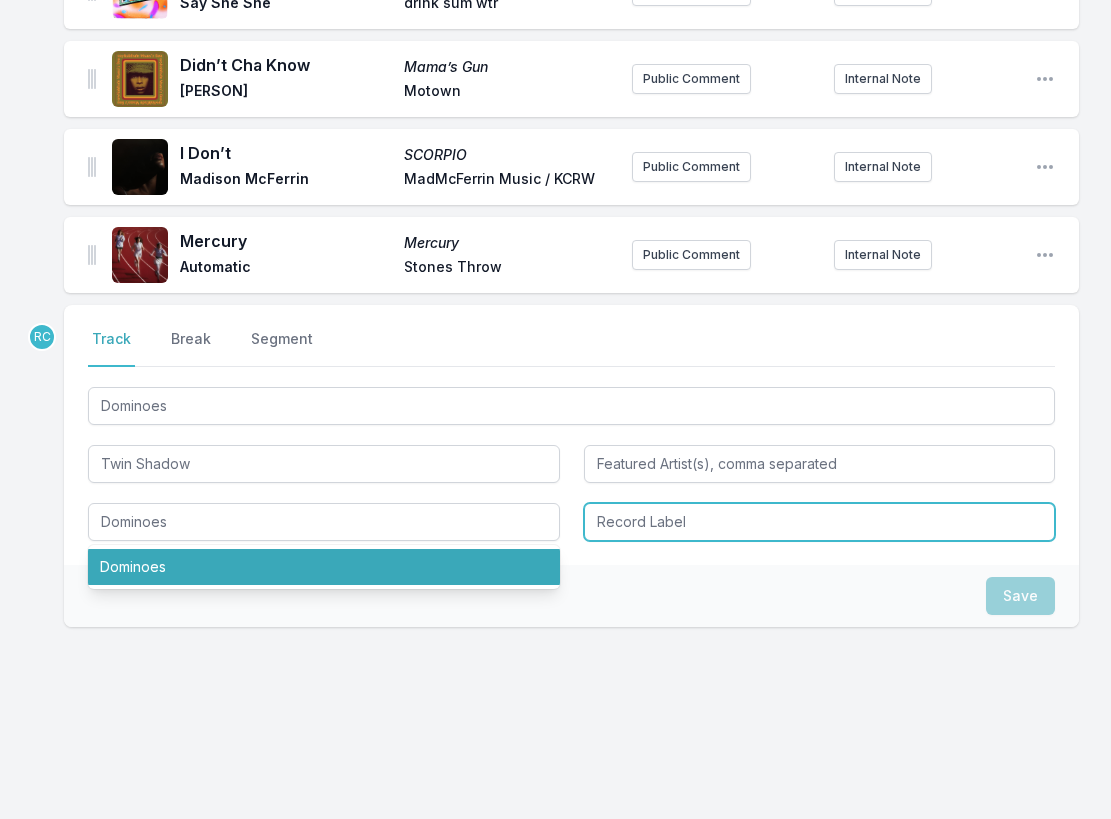 type on "Dominoes" 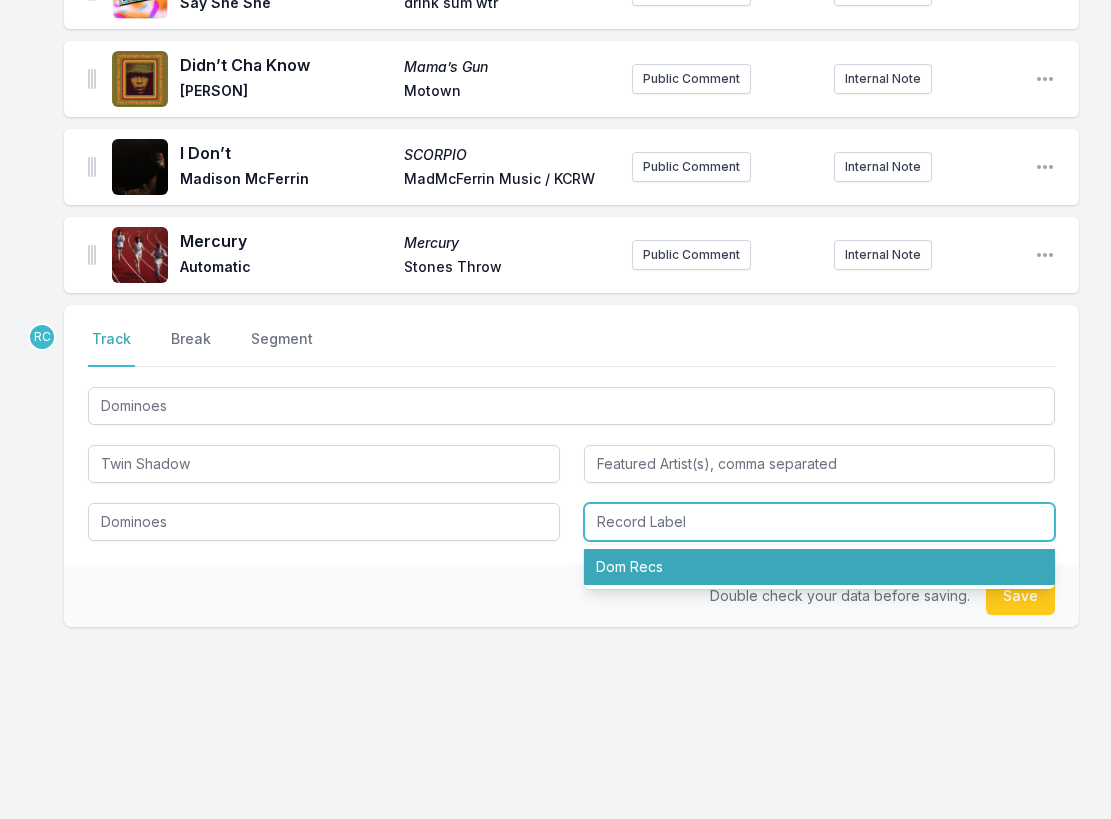 click on "Dom Recs" at bounding box center [820, 567] 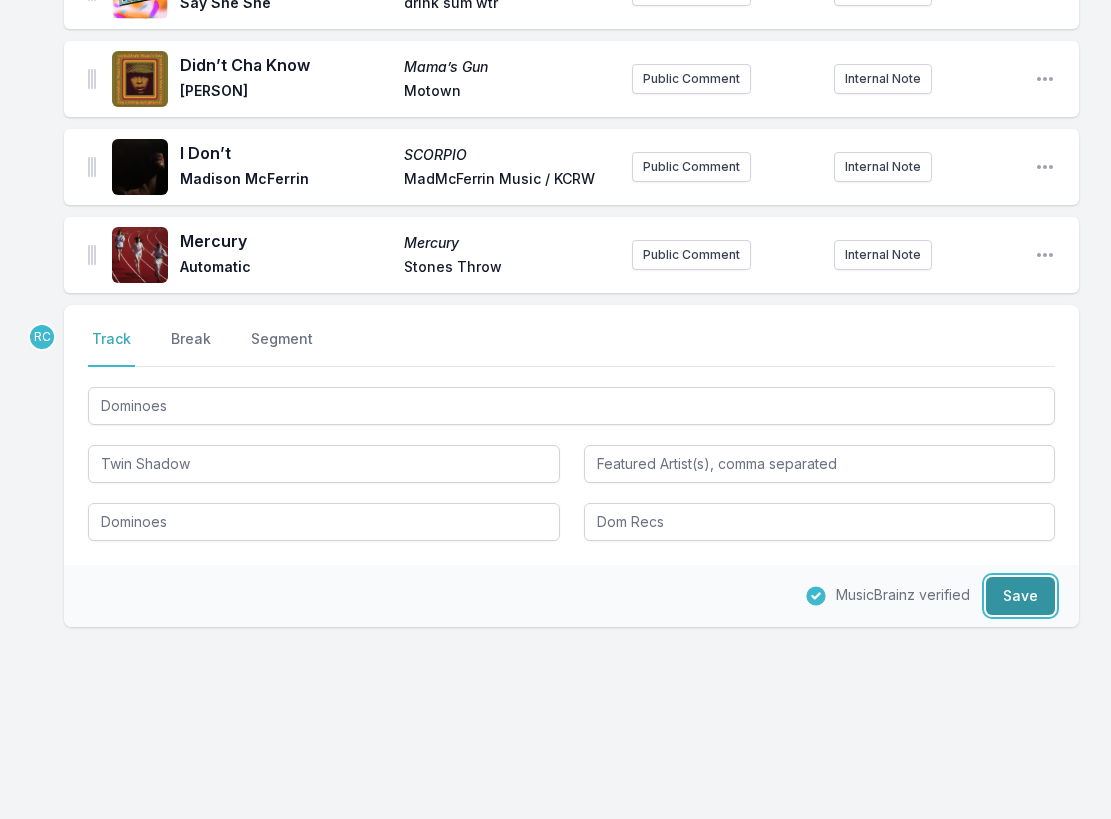click on "Save" at bounding box center (1020, 596) 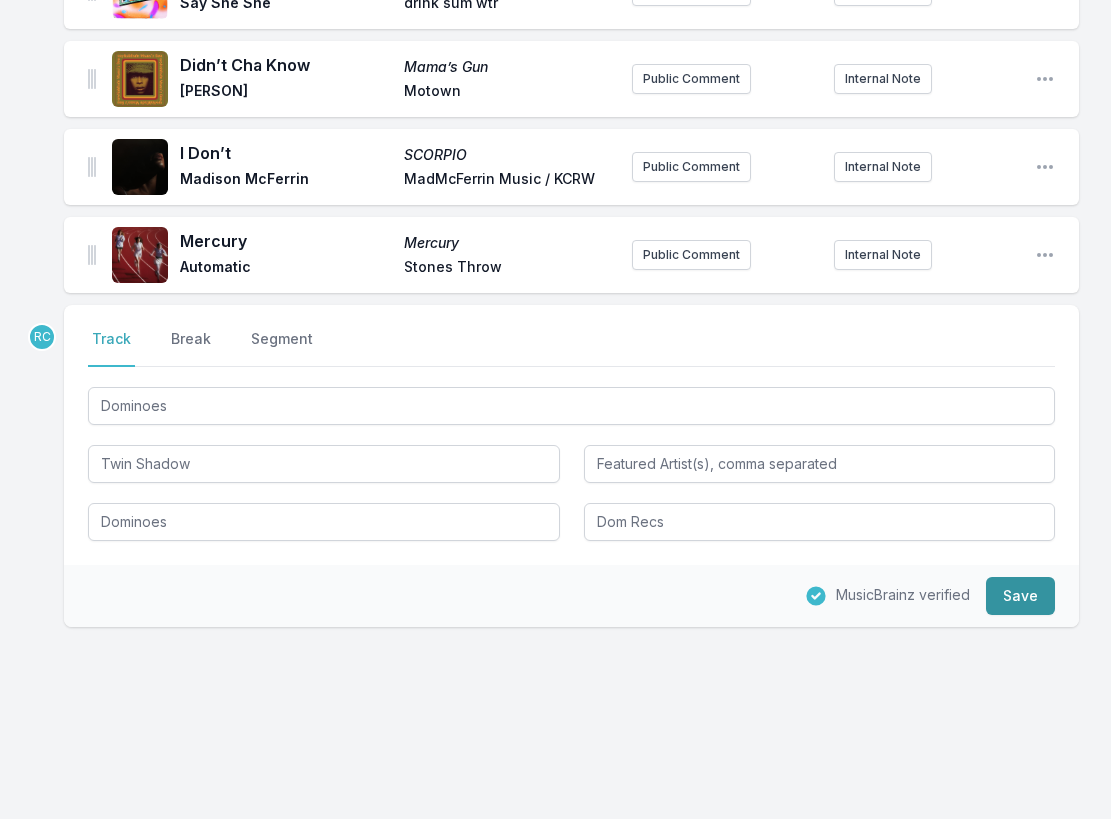 type 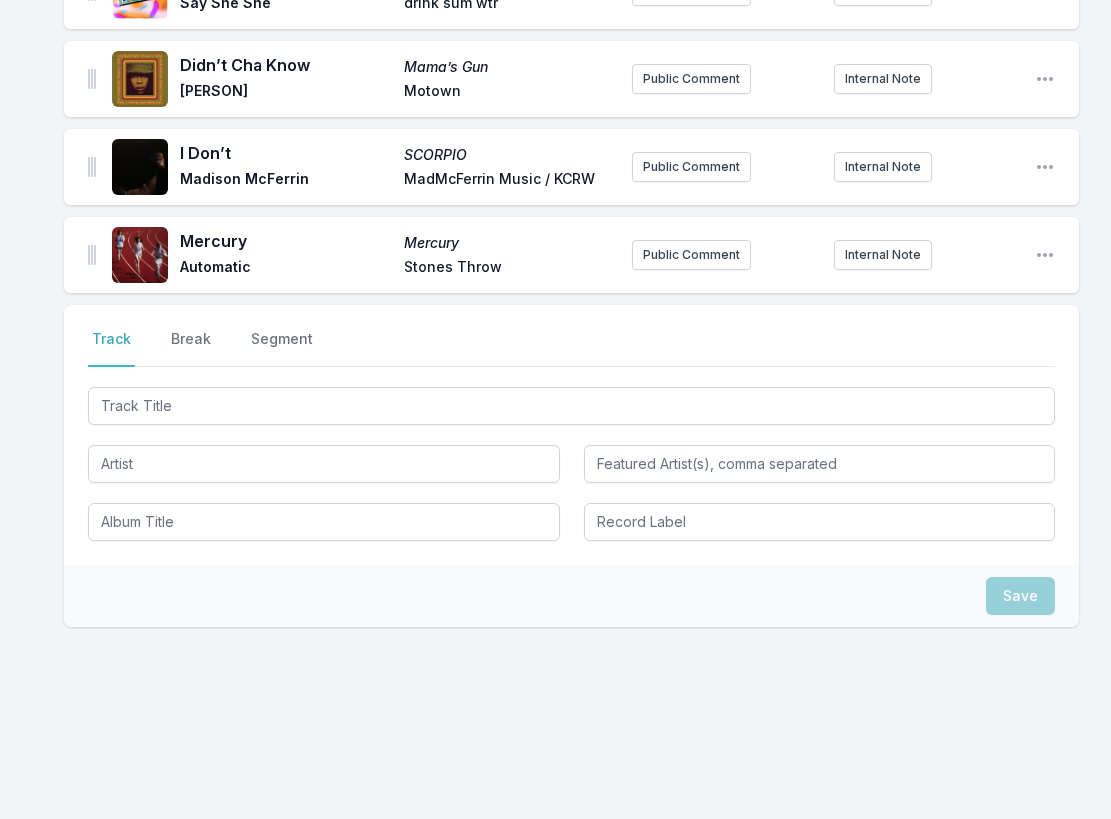 scroll, scrollTop: 2455, scrollLeft: 0, axis: vertical 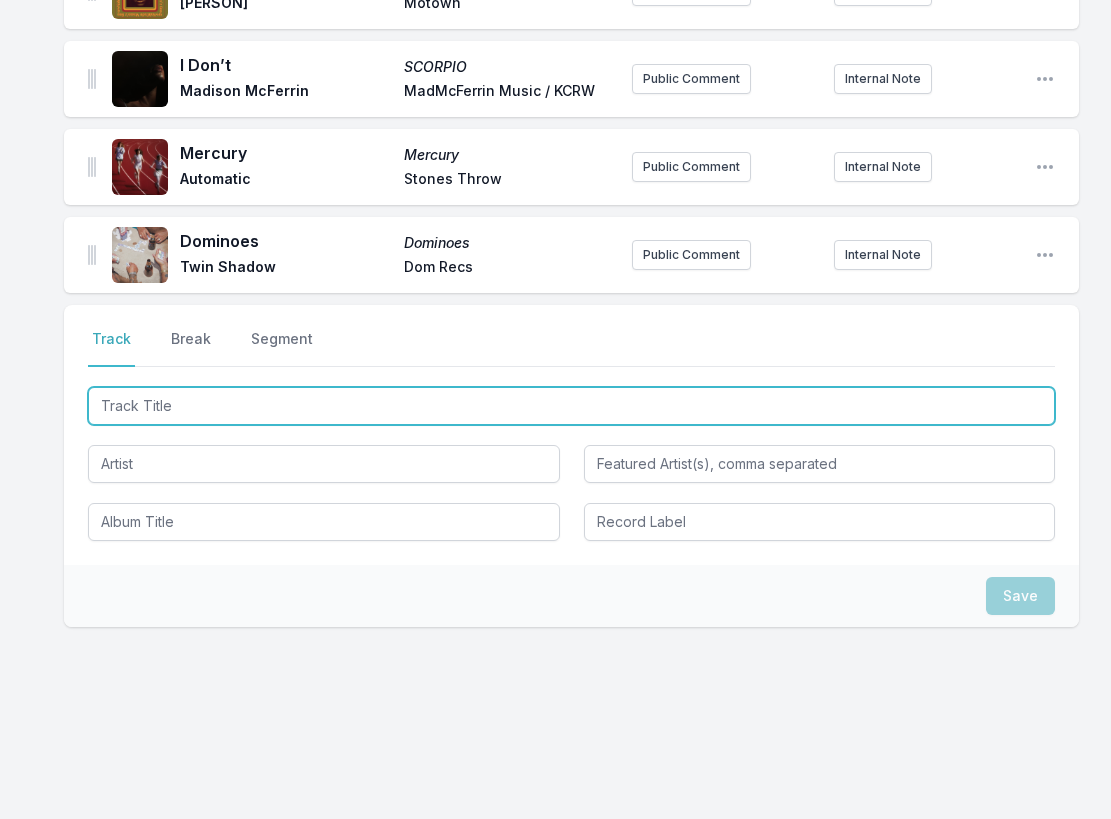 click at bounding box center (571, 406) 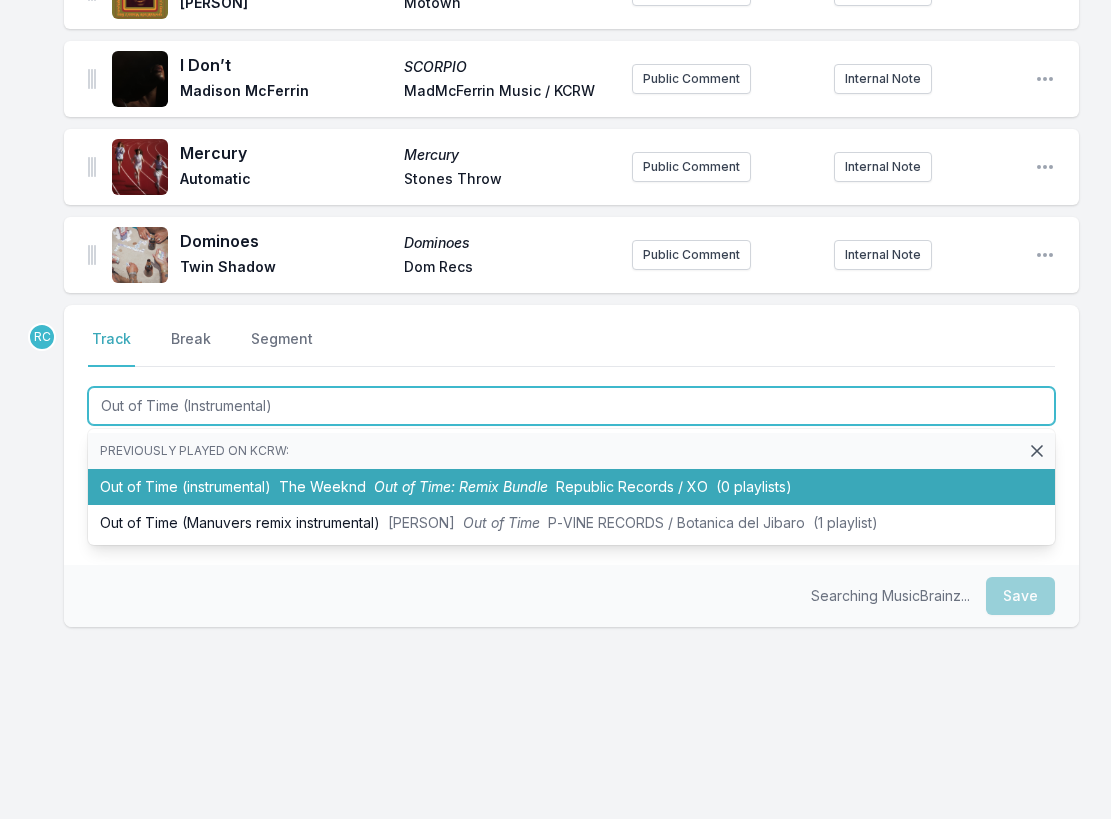 click on "The Weeknd" at bounding box center [322, 486] 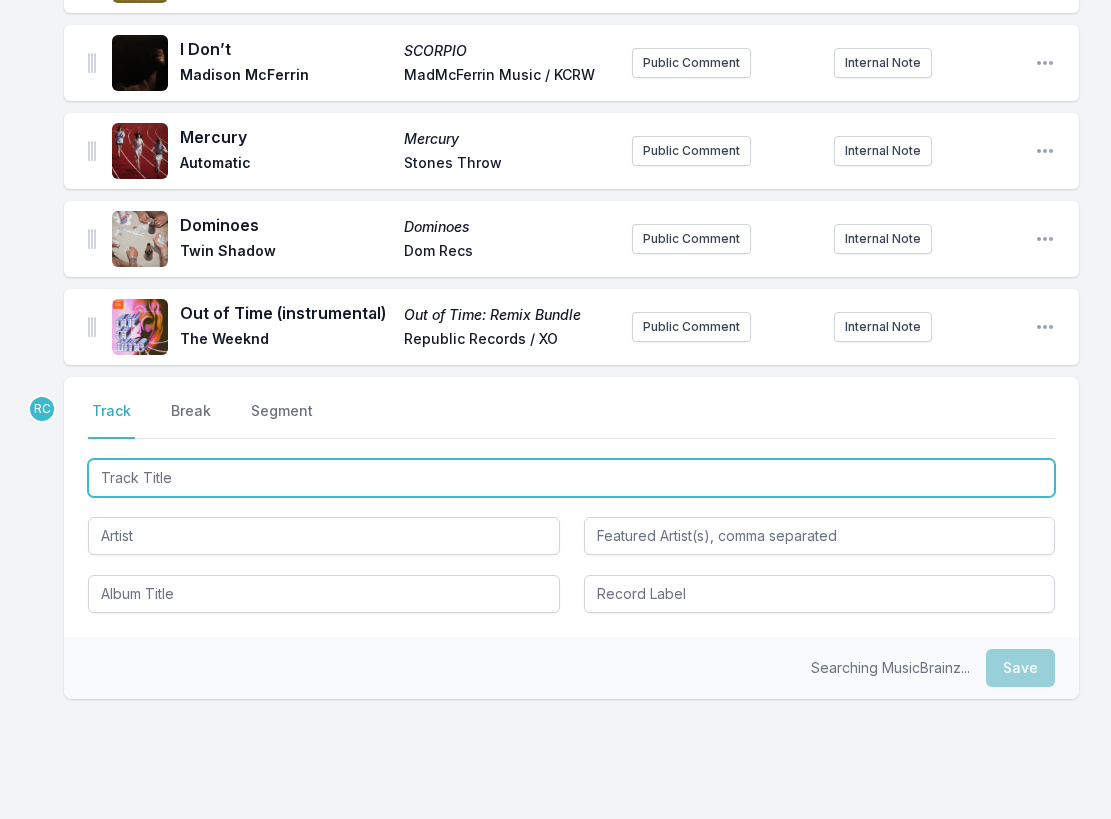 scroll, scrollTop: 2543, scrollLeft: 0, axis: vertical 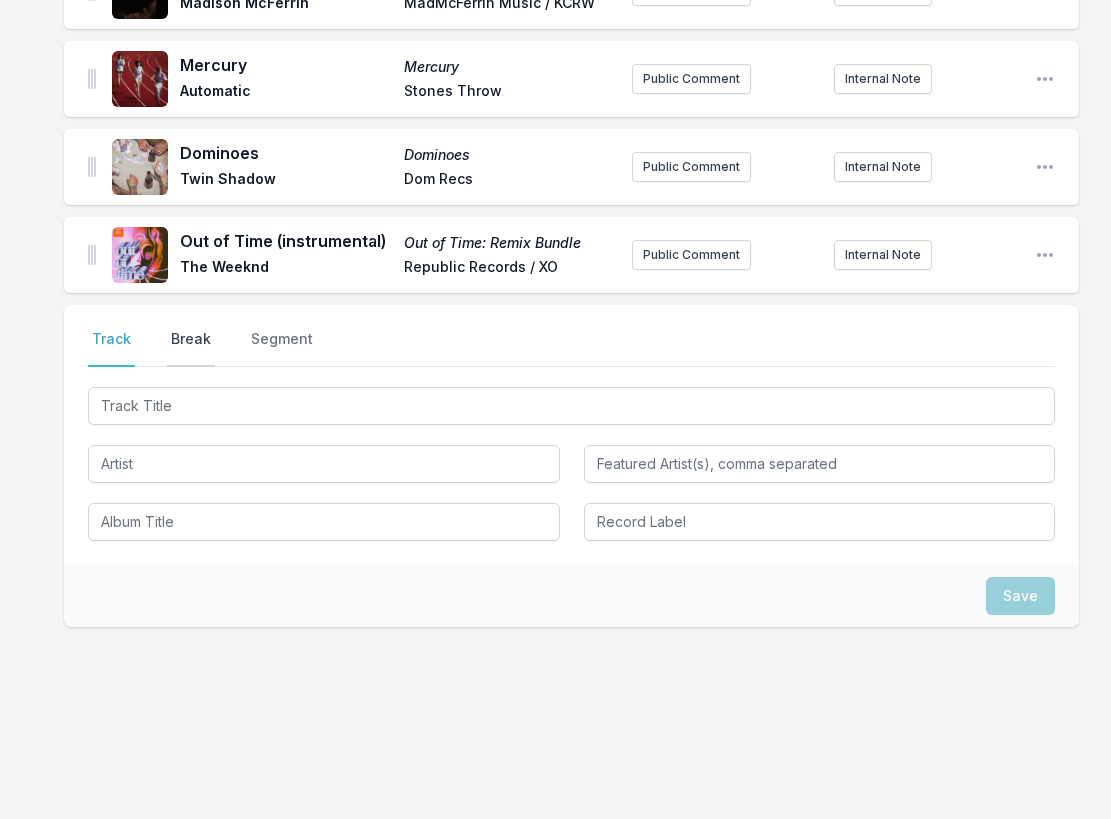 click on "Break" at bounding box center [191, 348] 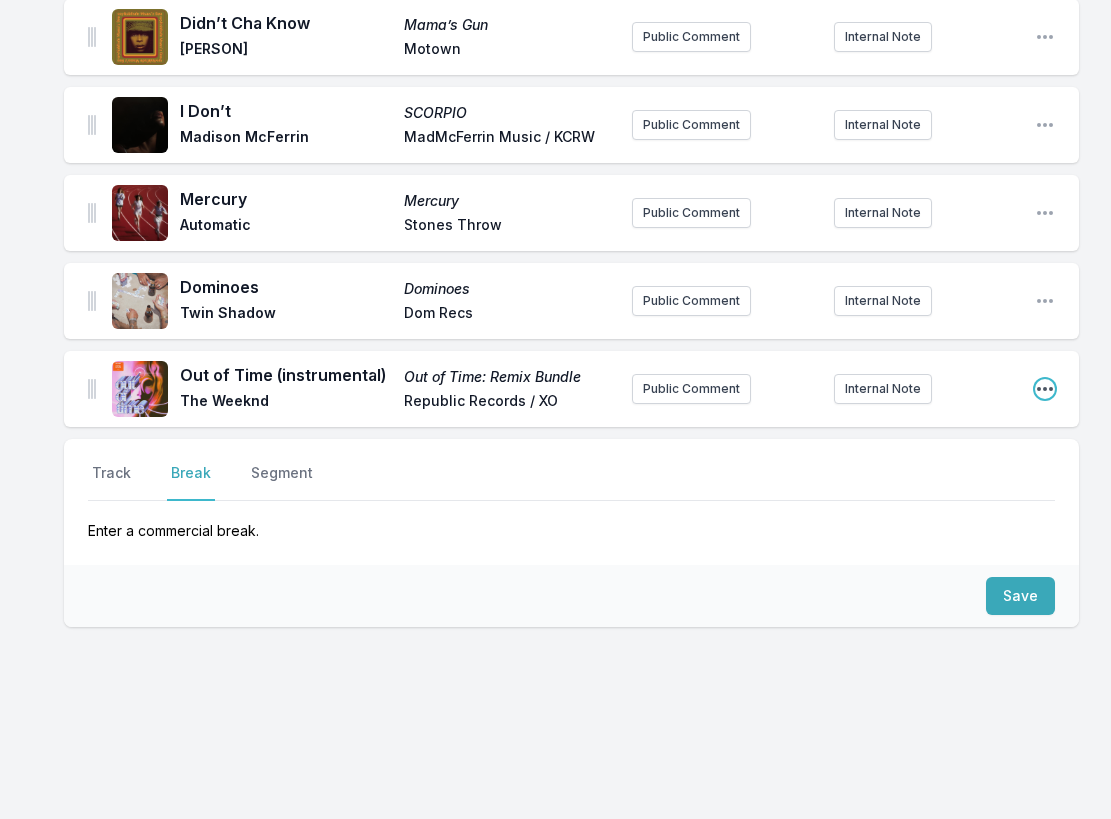 click 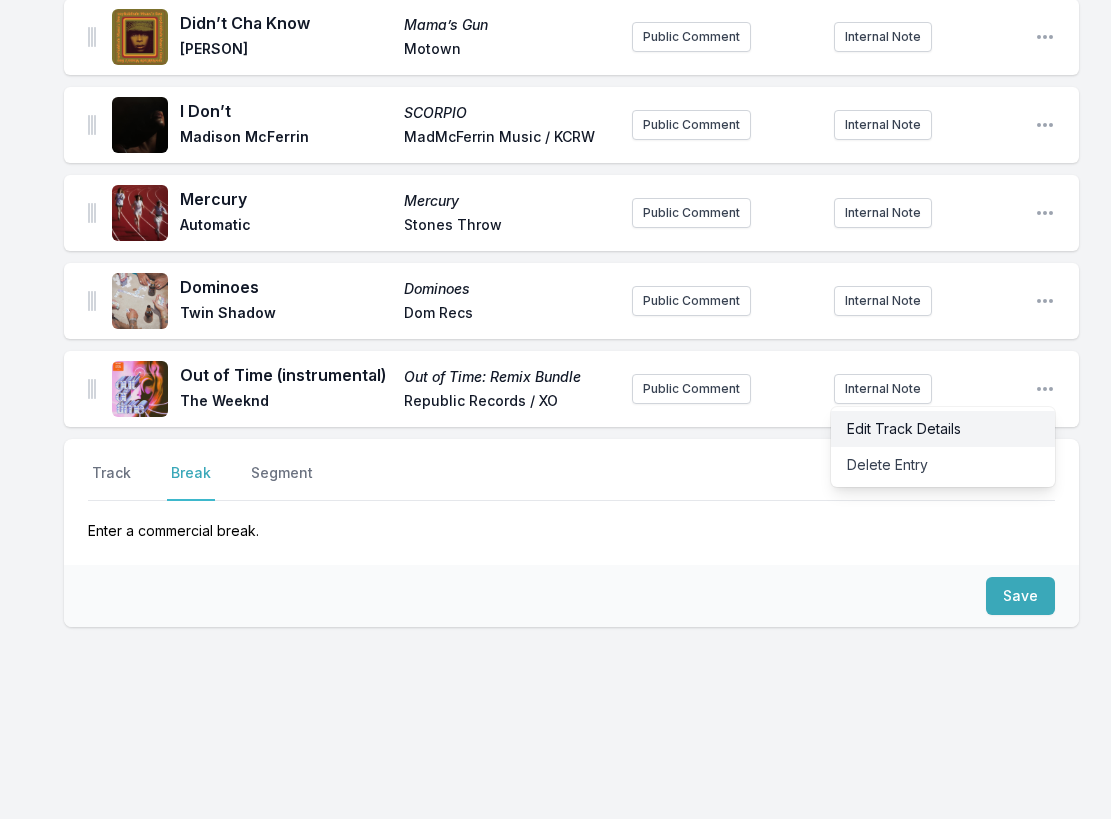 click on "Edit Track Details" at bounding box center [943, 429] 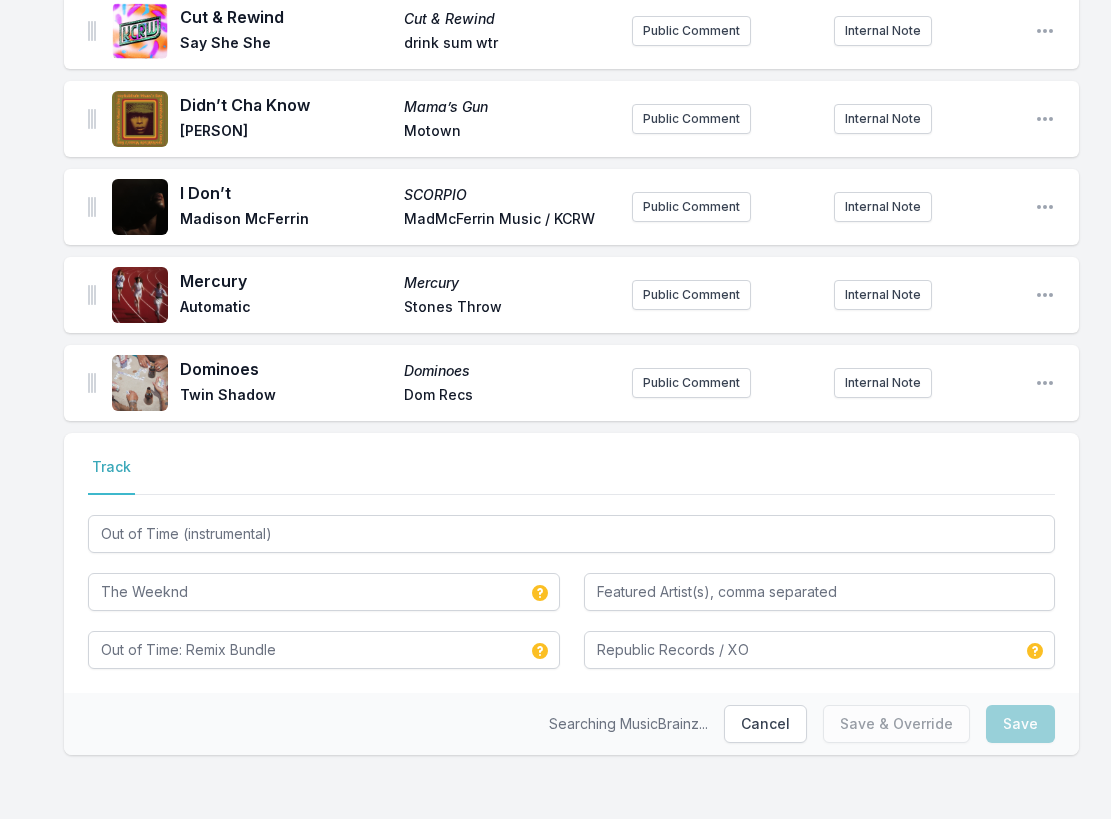 scroll, scrollTop: 2327, scrollLeft: 0, axis: vertical 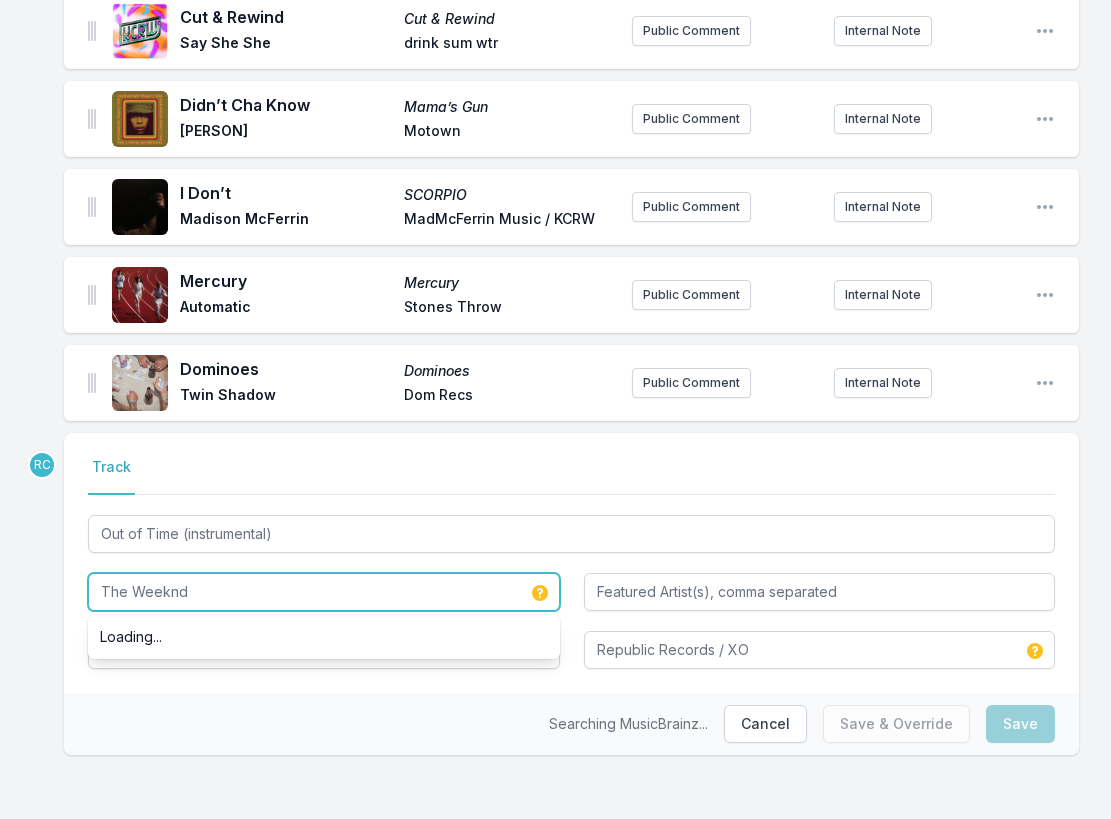 drag, startPoint x: 219, startPoint y: 590, endPoint x: 66, endPoint y: 583, distance: 153.16005 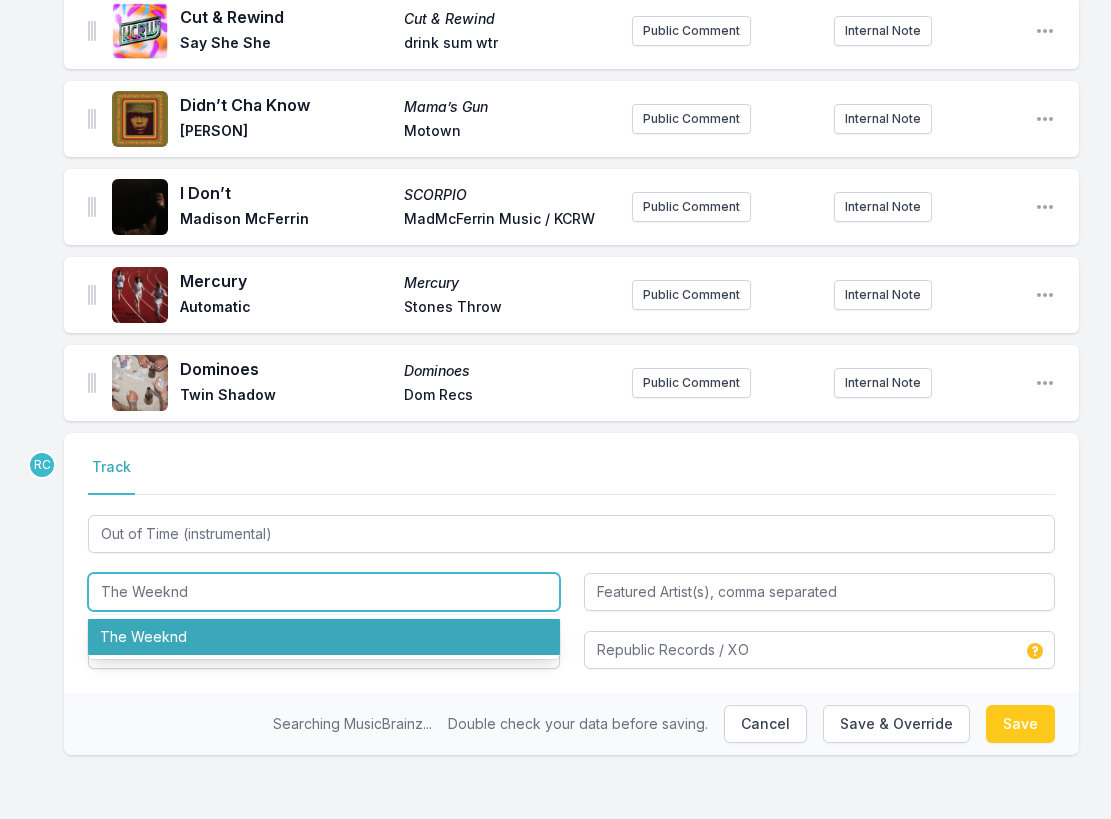 type 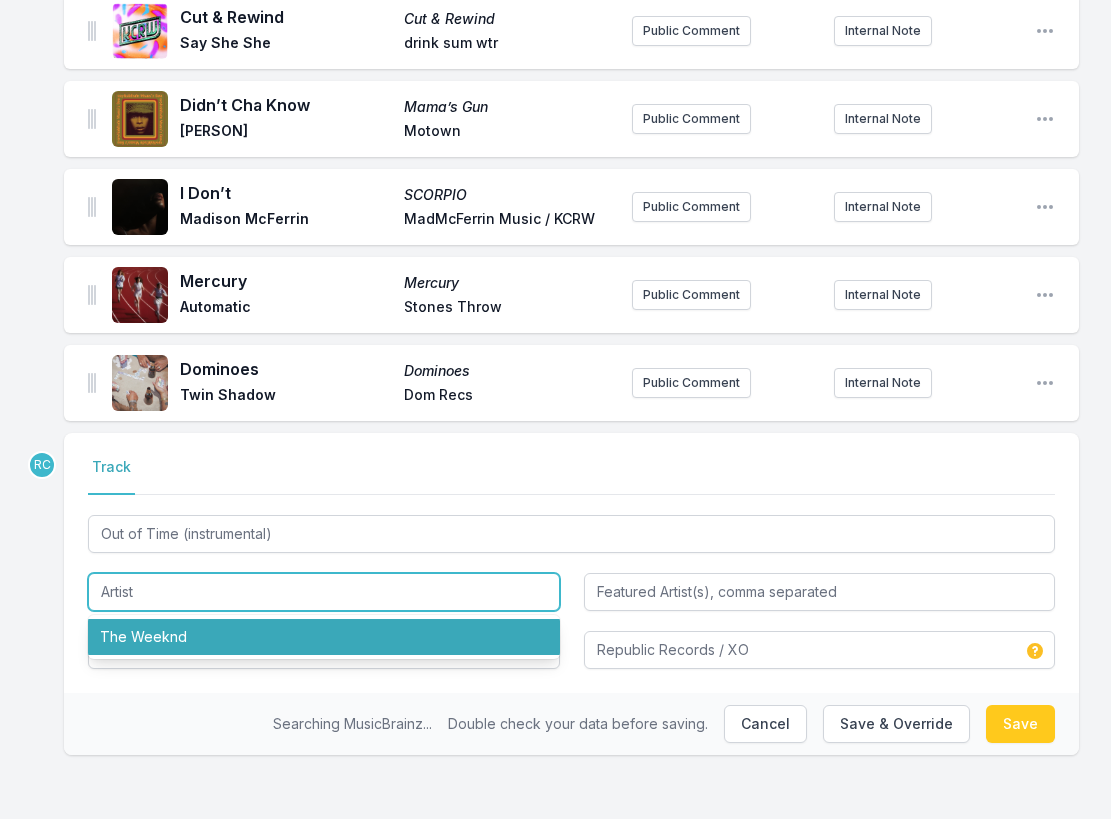 type on "Republic Records, XO" 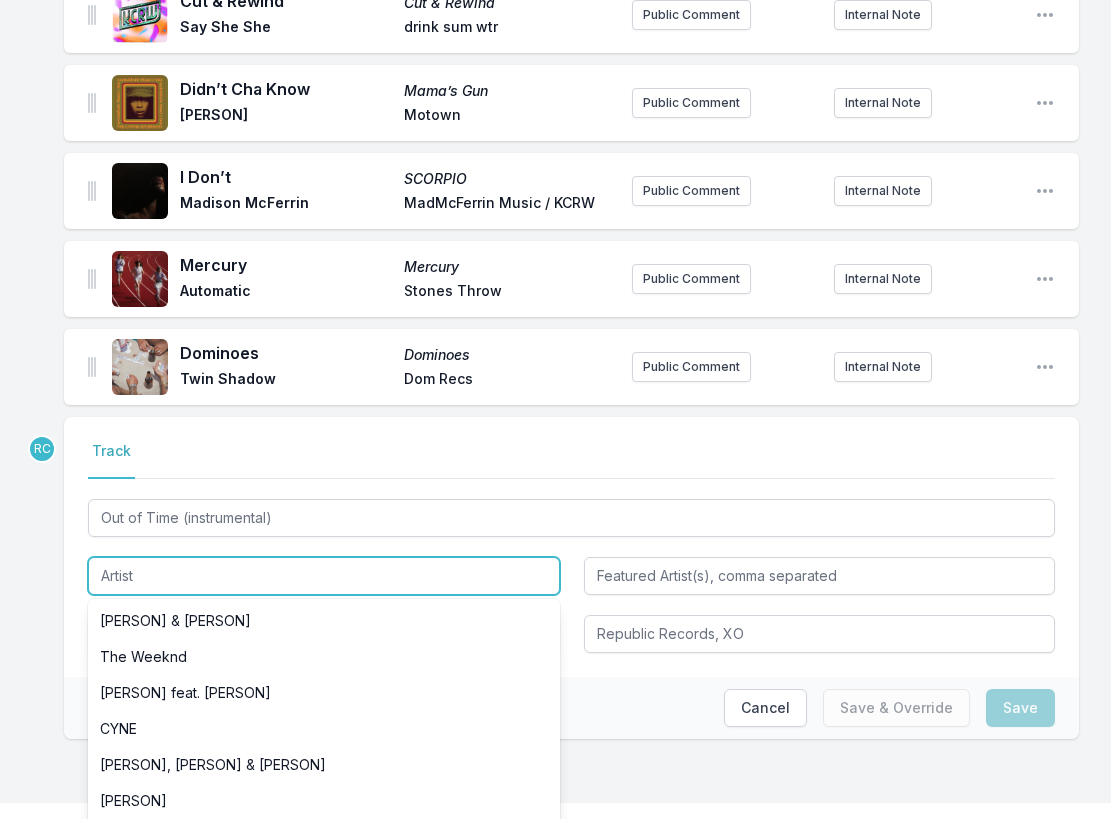 paste on "JKriv & Megatronic" 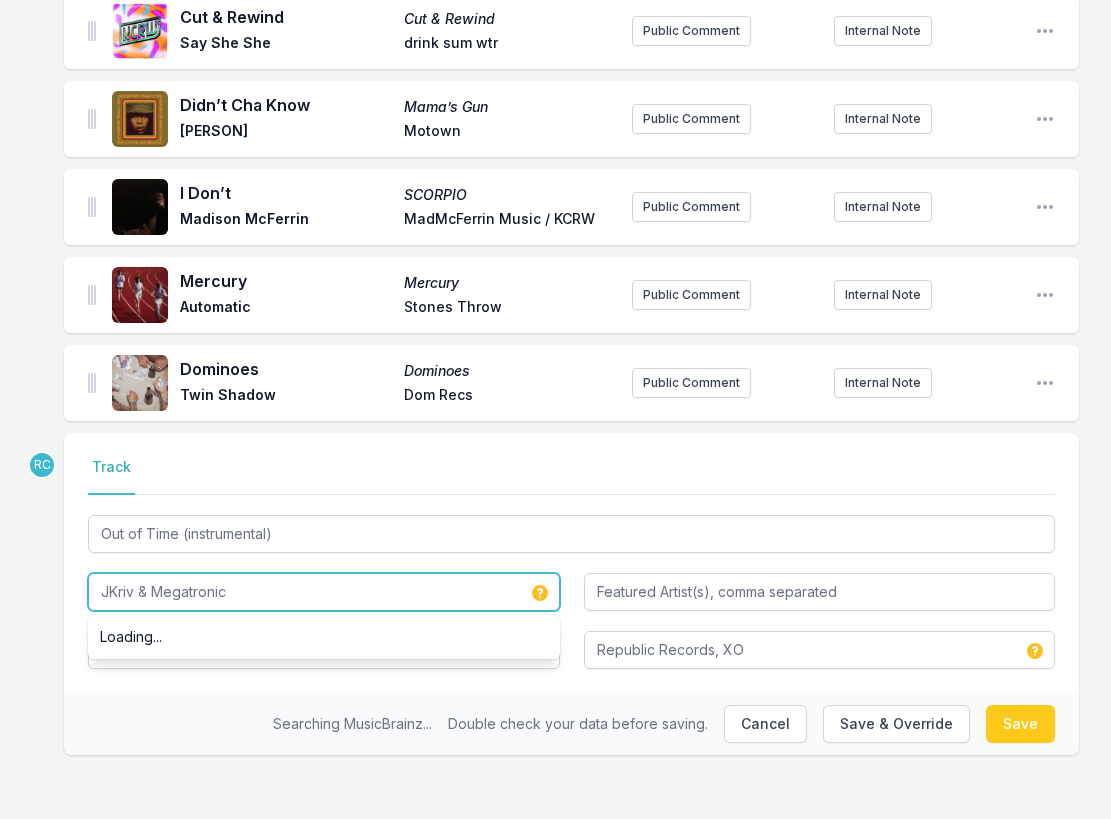 type on "JKriv & Megatronic" 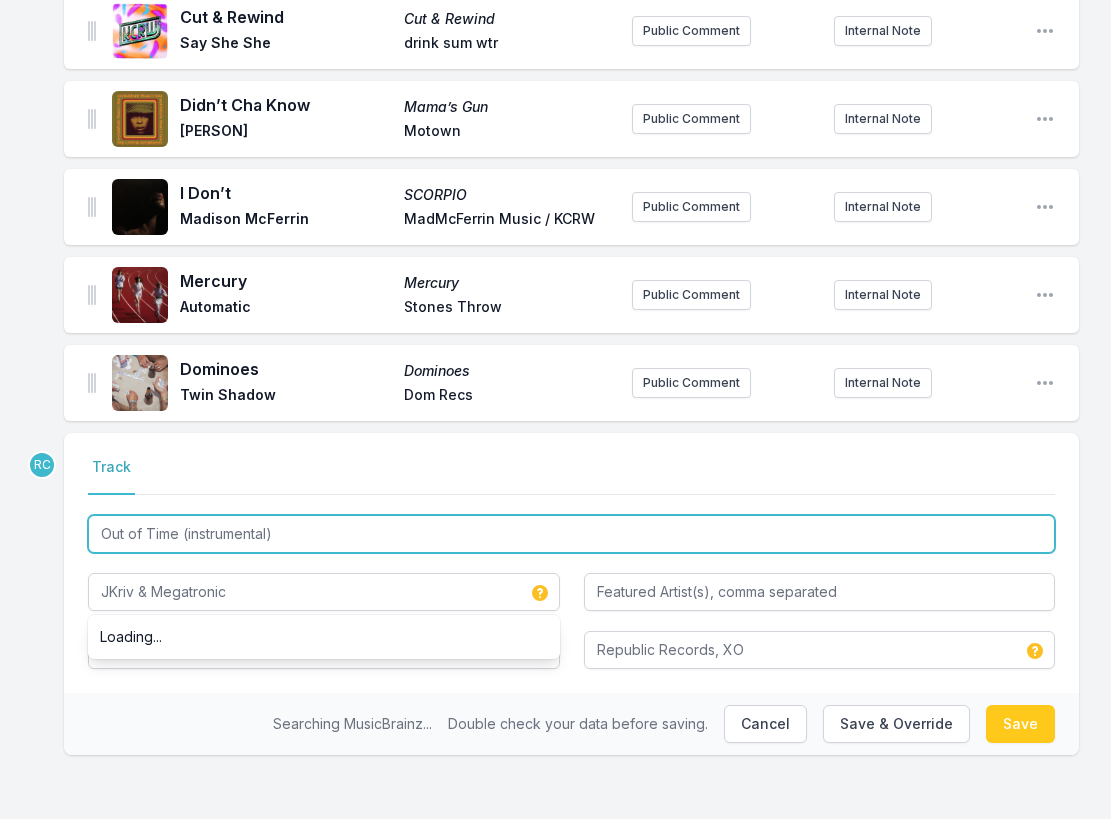 click on "Out of Time (instrumental)" at bounding box center (571, 534) 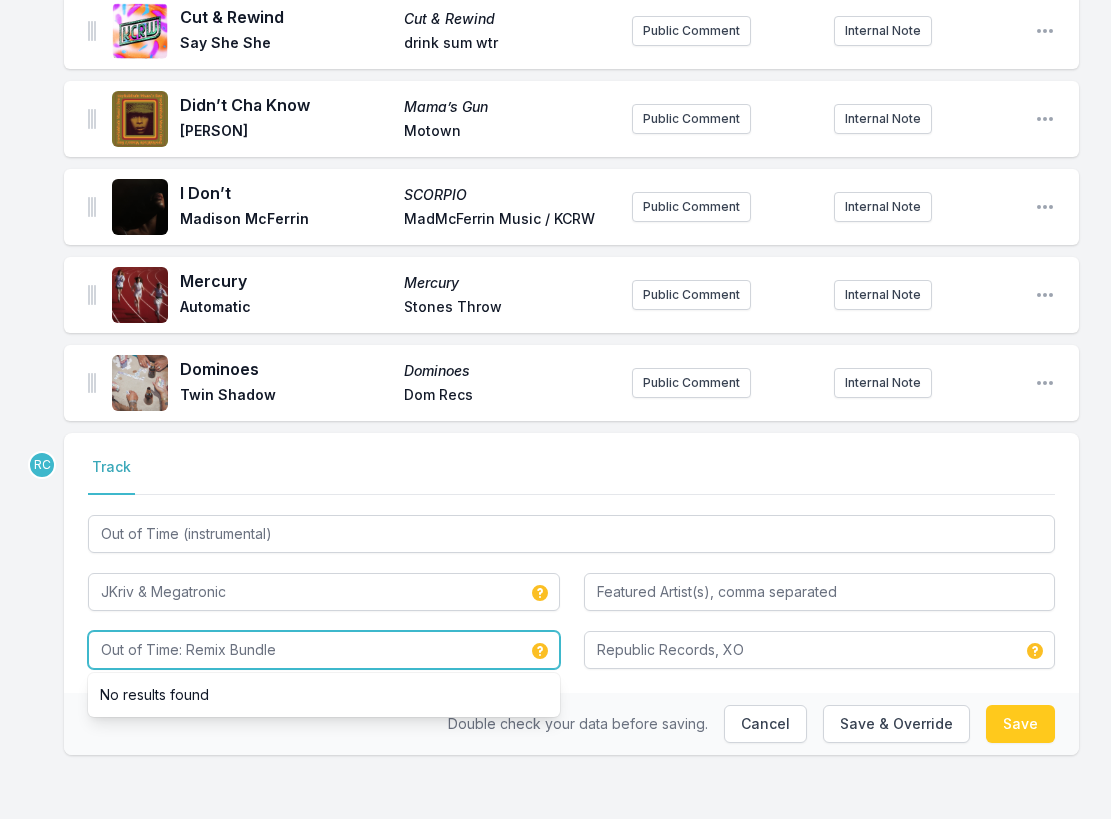 drag, startPoint x: 293, startPoint y: 655, endPoint x: 184, endPoint y: 652, distance: 109.041275 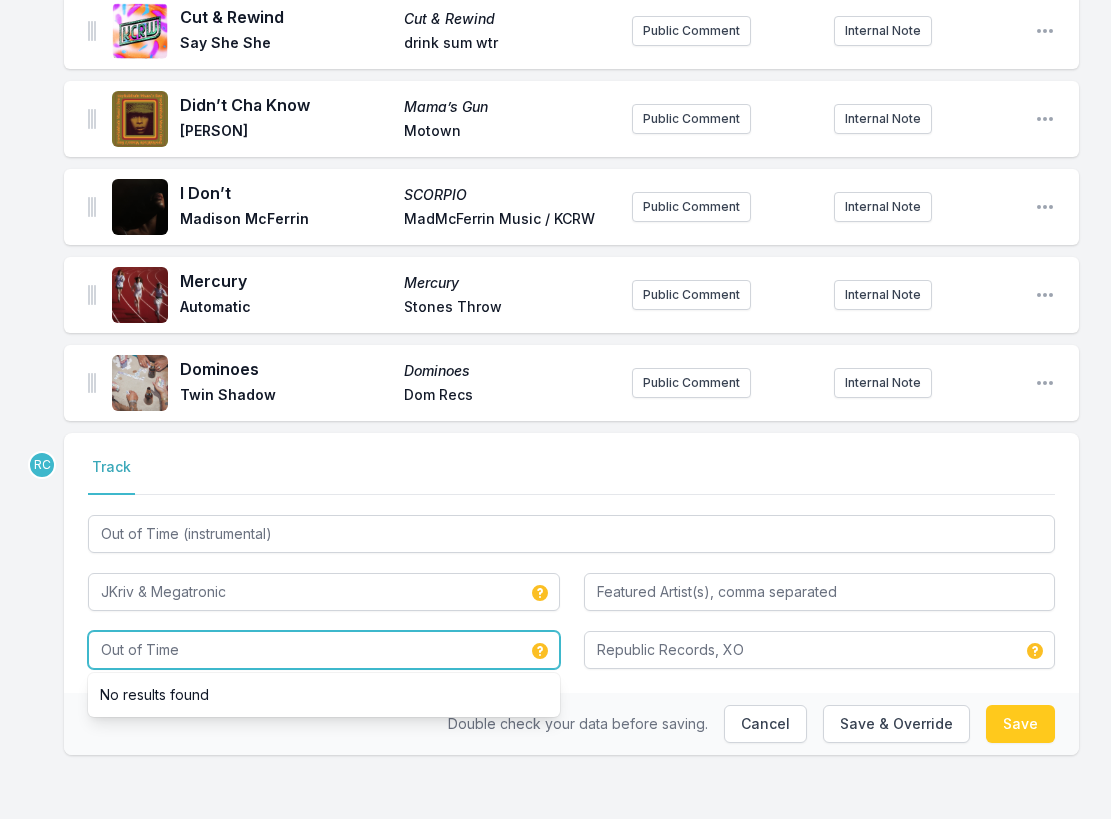 type on "Out of Time" 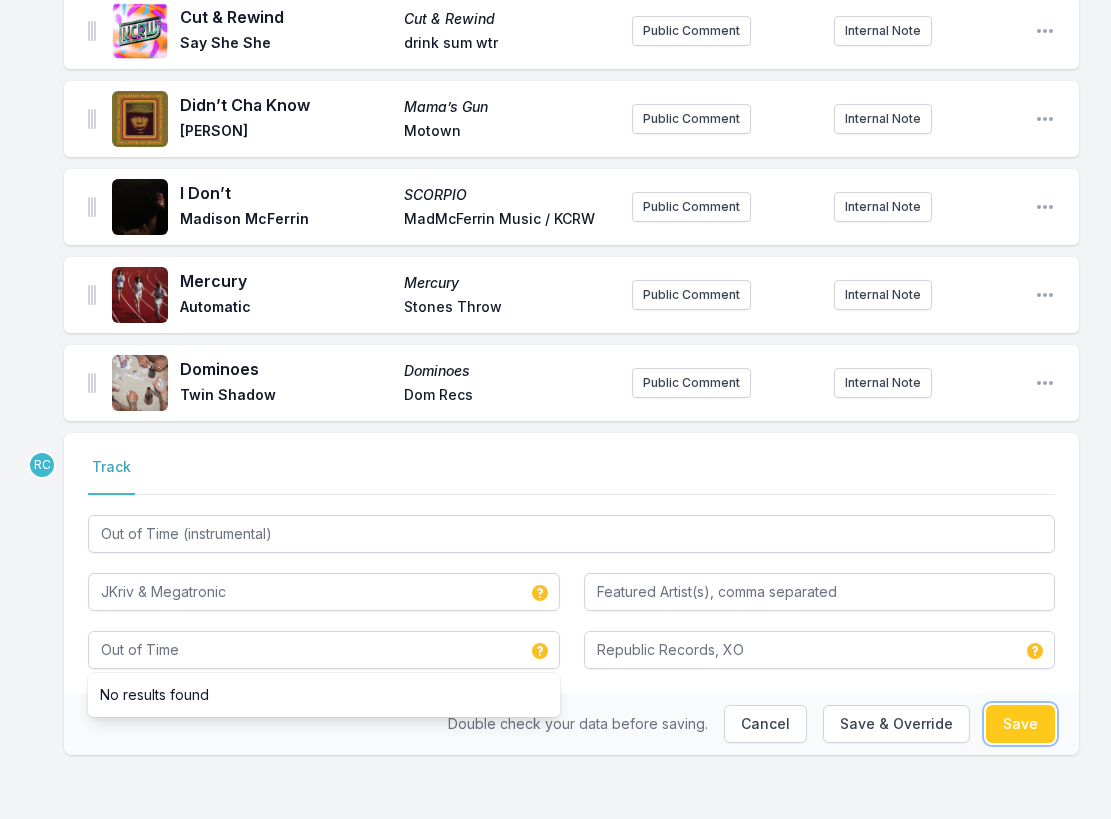 click on "Save" at bounding box center (1020, 724) 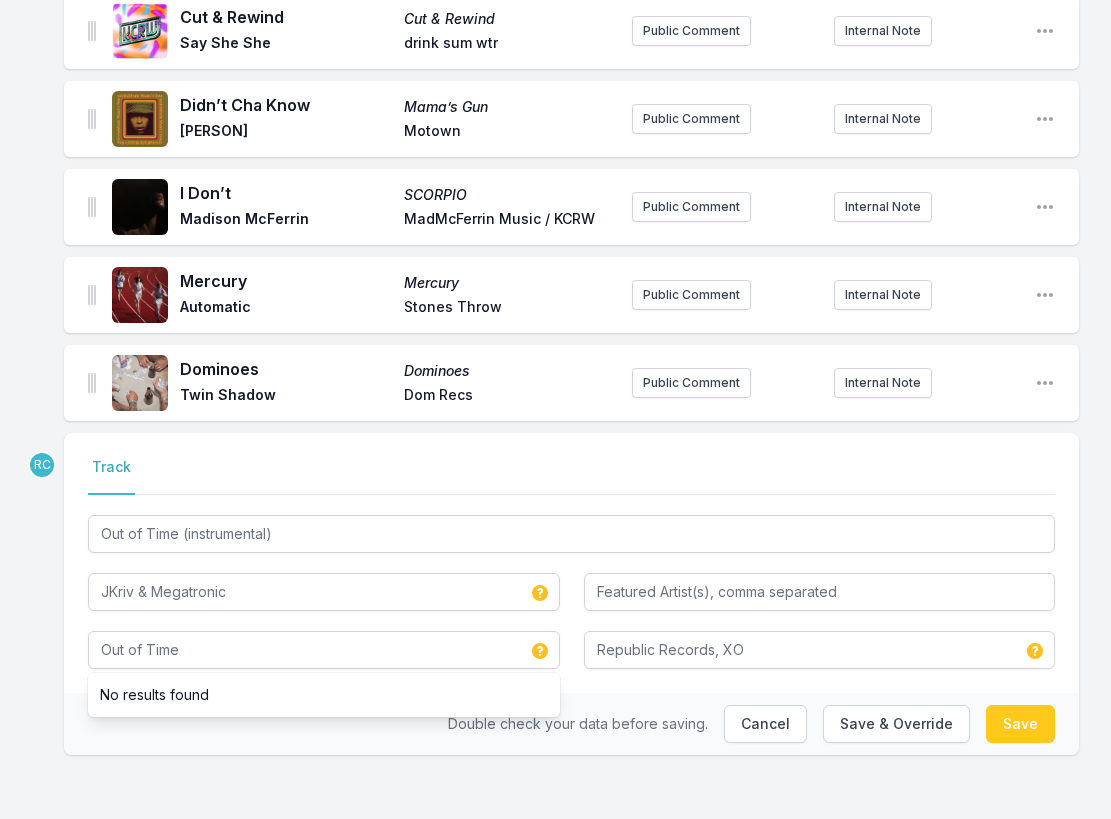 type on "The Weeknd" 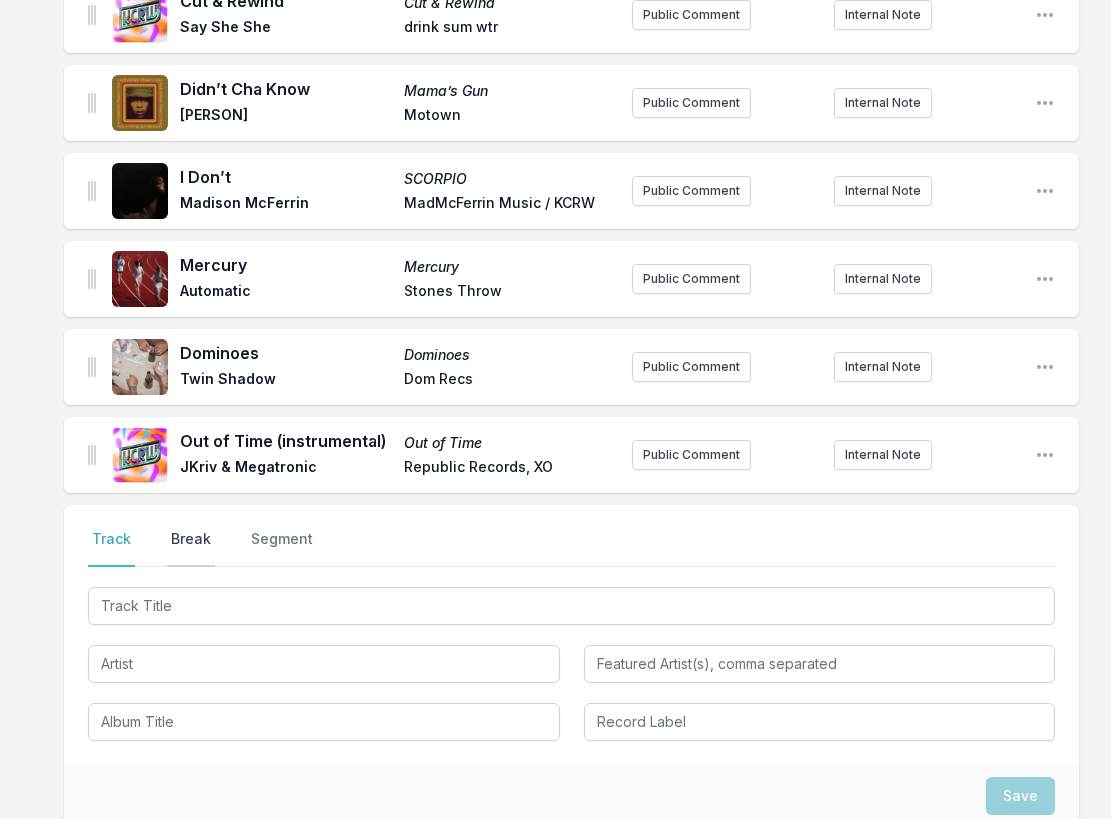 click on "Break" at bounding box center (191, 548) 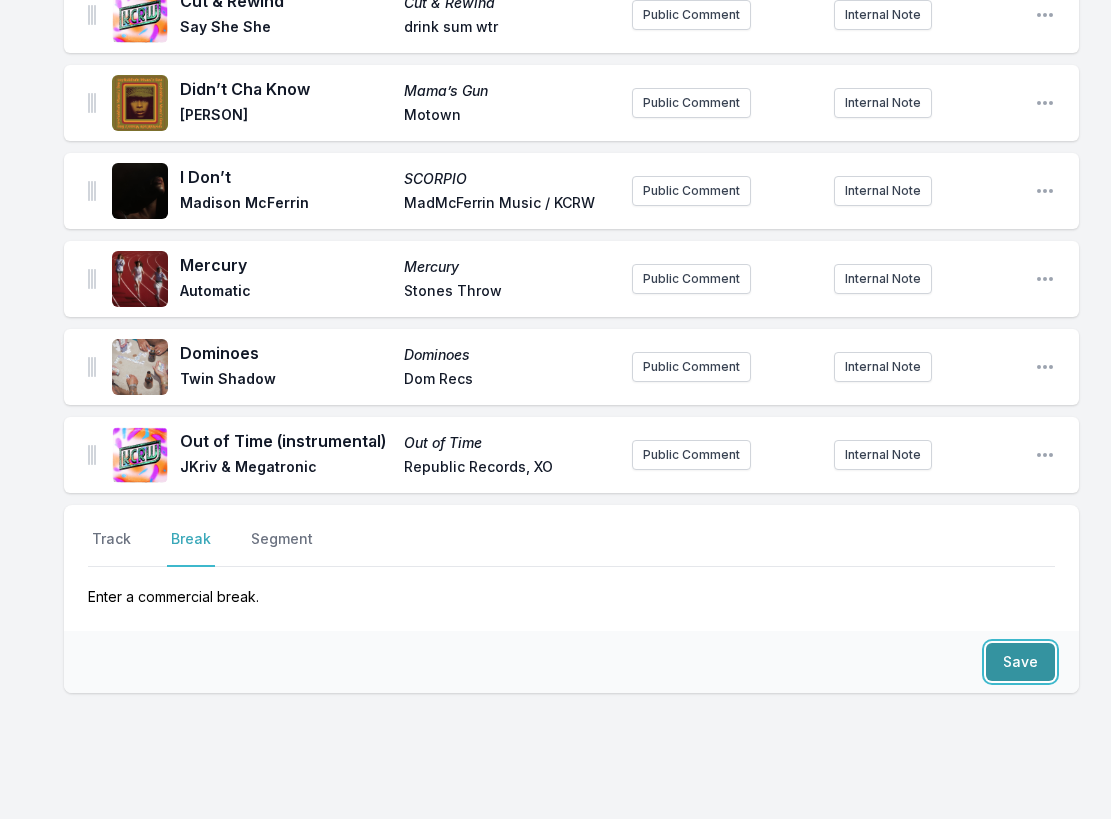 click on "Save" at bounding box center [1020, 662] 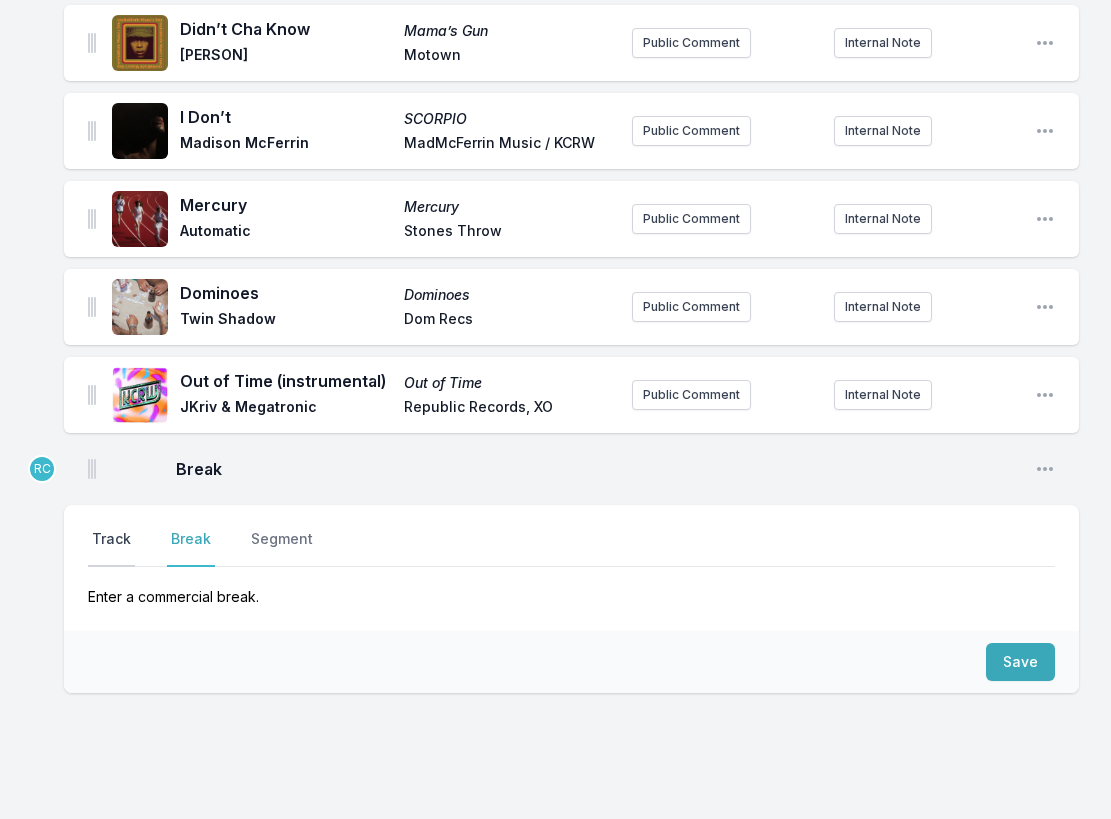 click on "Track" at bounding box center (111, 548) 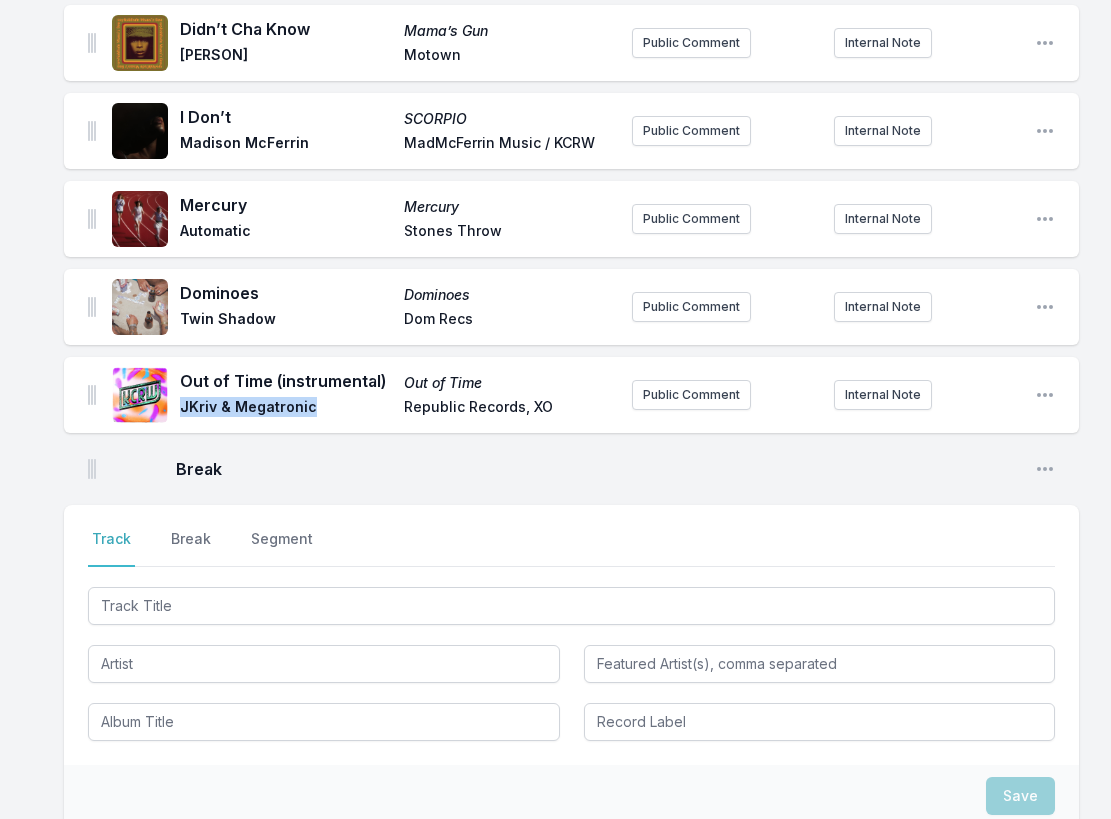 drag, startPoint x: 312, startPoint y: 419, endPoint x: 179, endPoint y: 430, distance: 133.45412 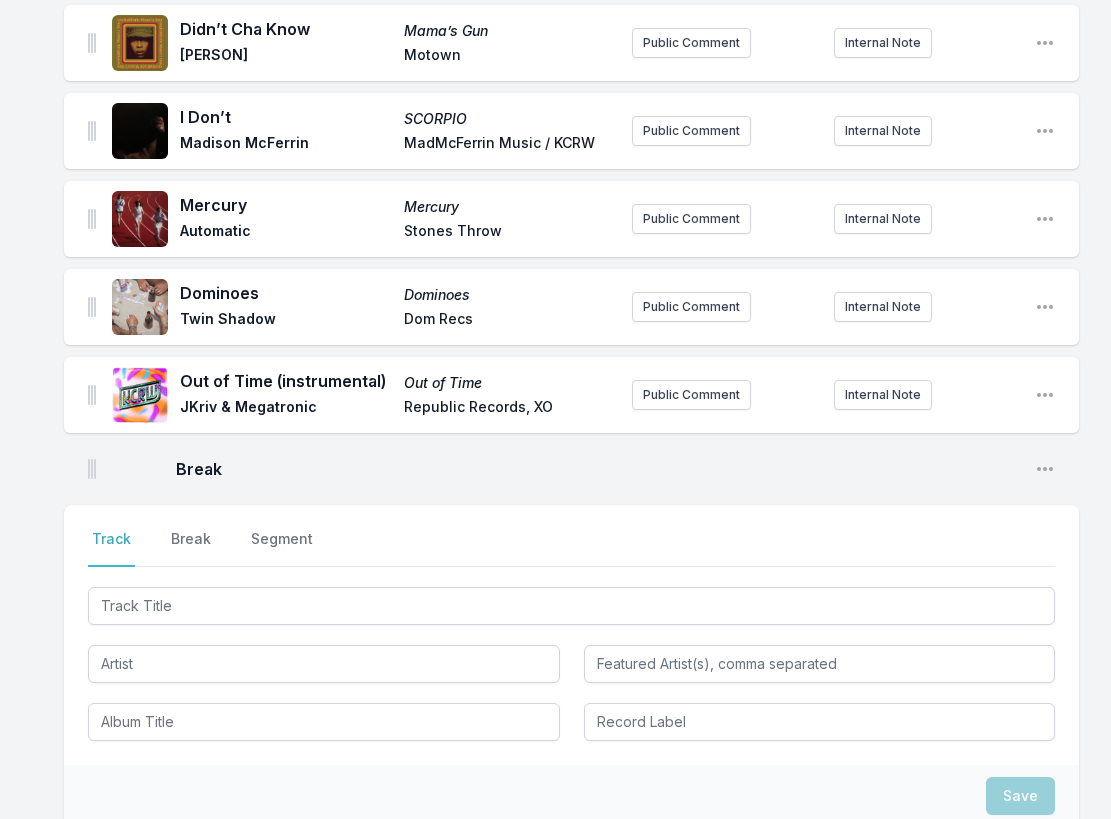 click at bounding box center [571, 662] 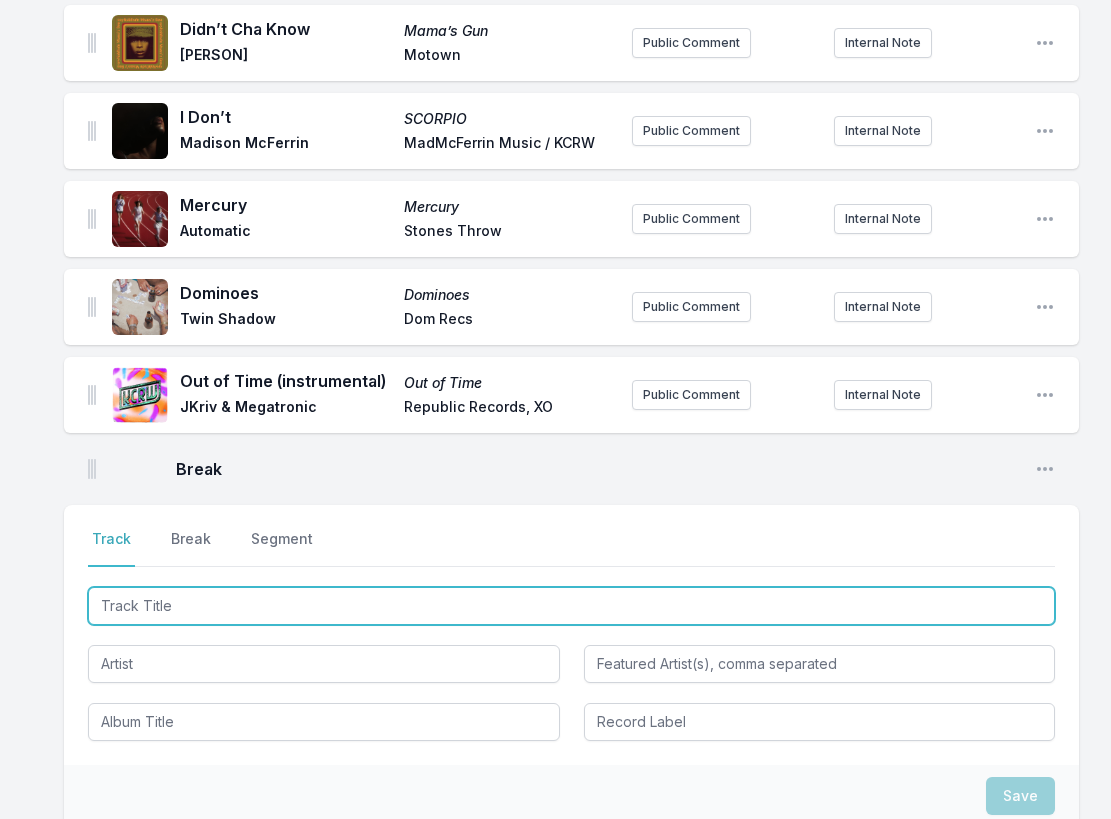 click at bounding box center [571, 606] 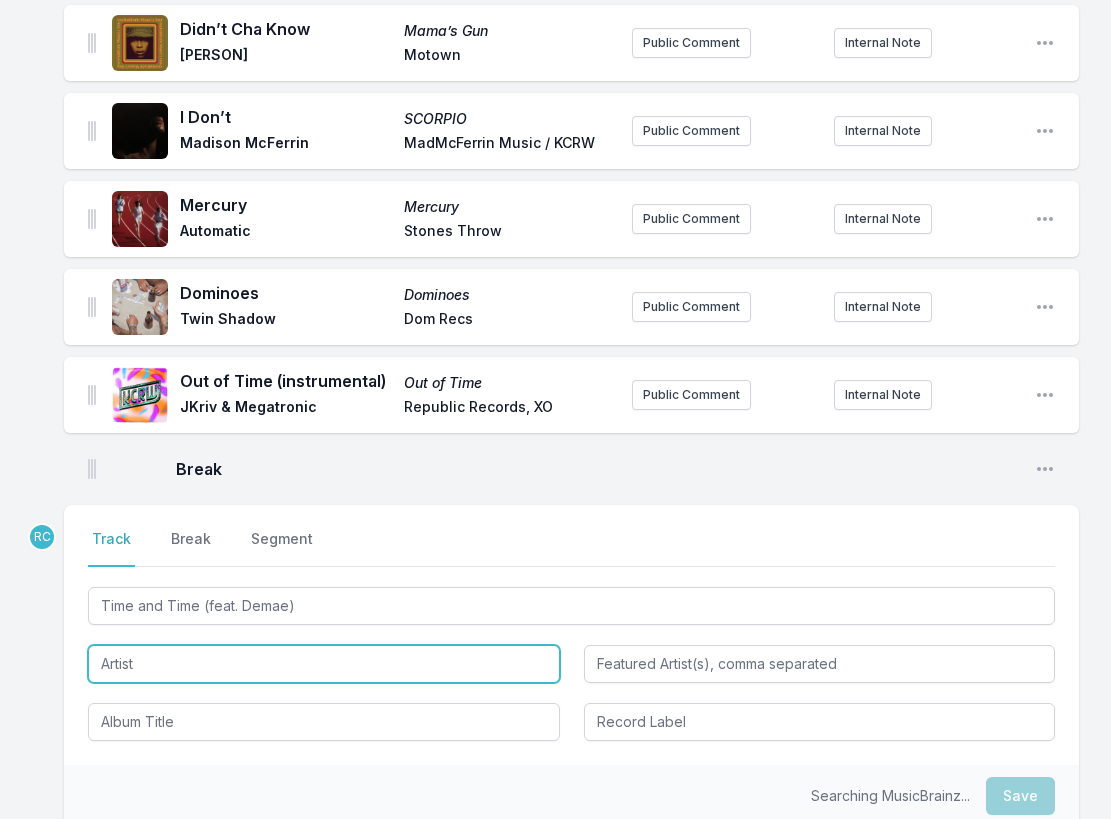 type on "Time and Time" 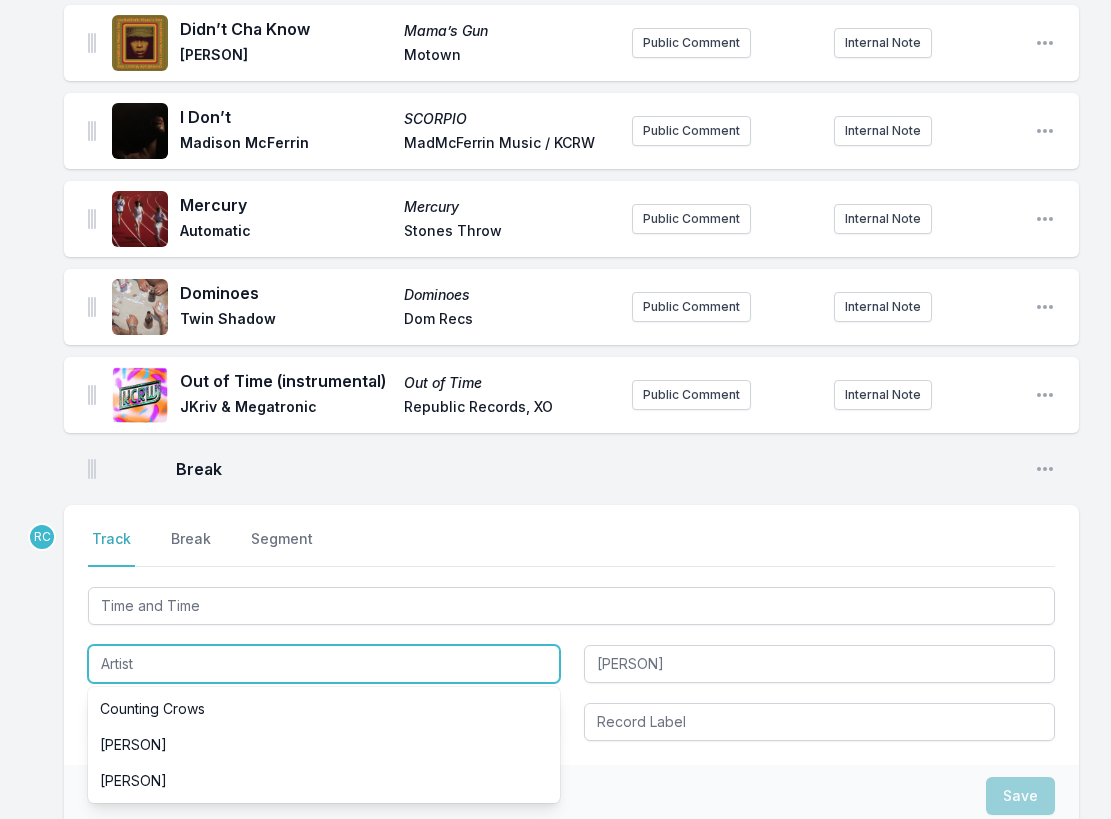 paste on "Kokoroko" 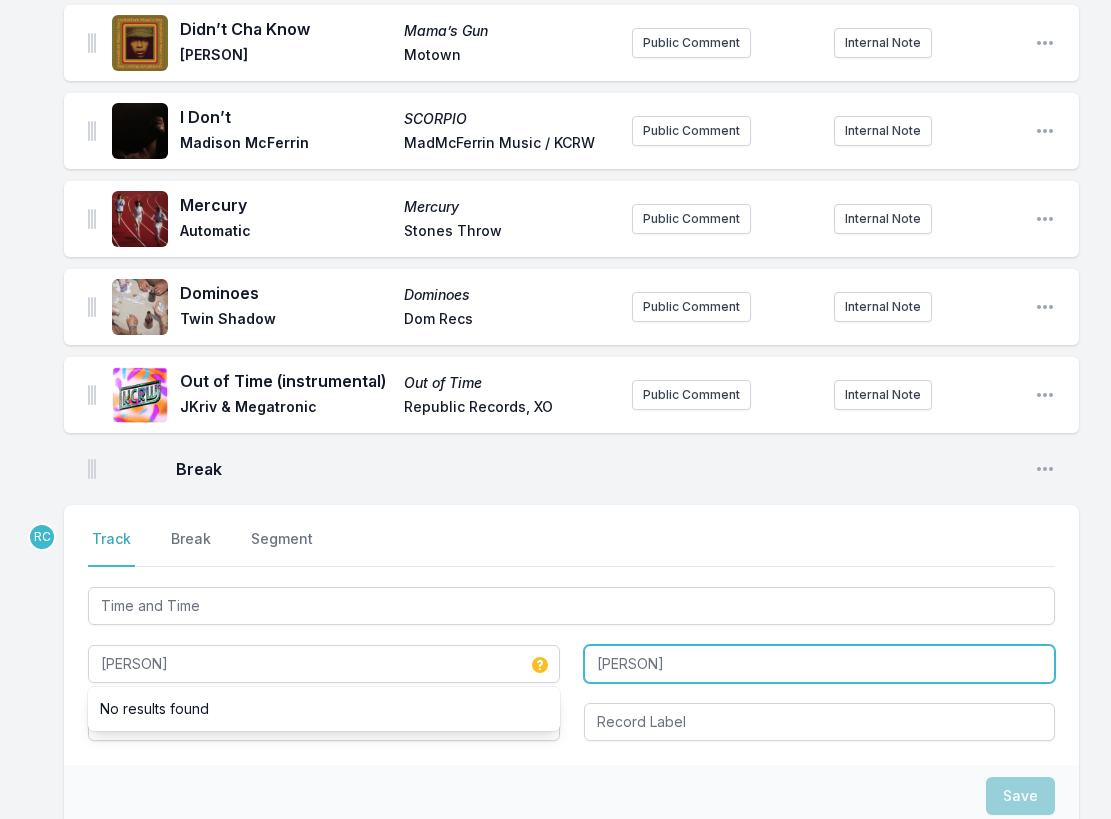 type on "Kokoroko" 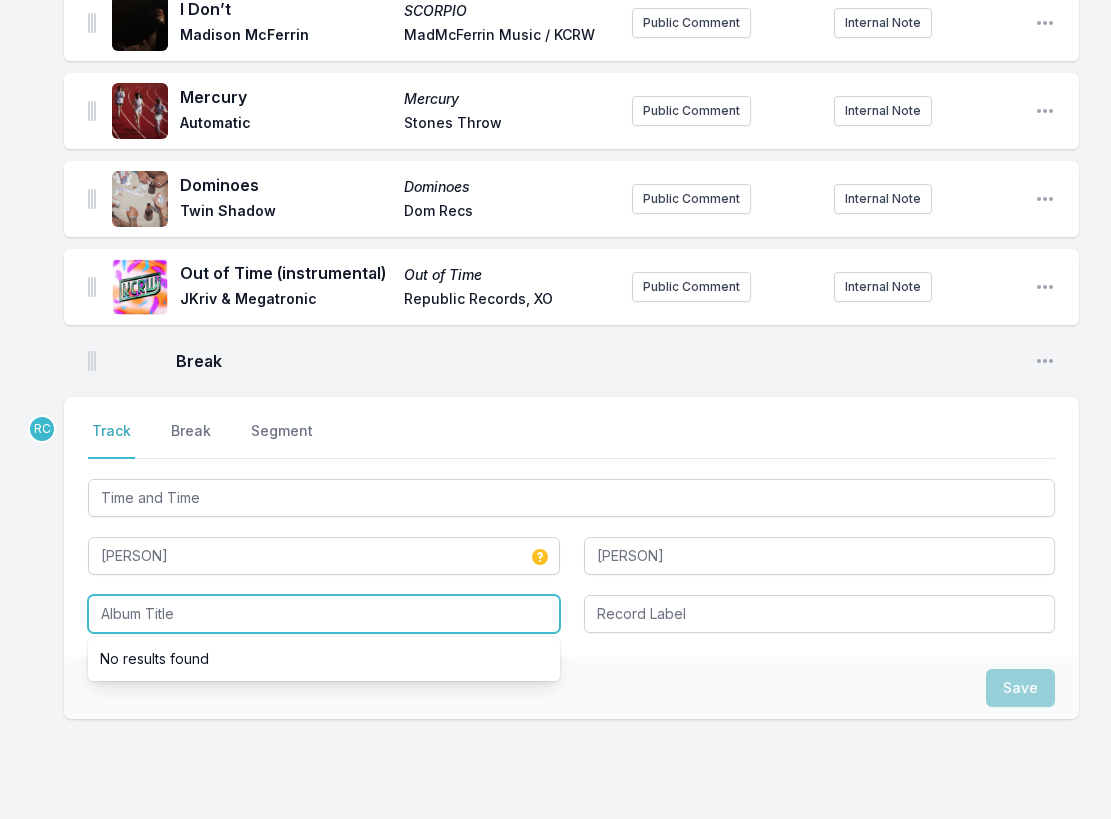 scroll, scrollTop: 2553, scrollLeft: 0, axis: vertical 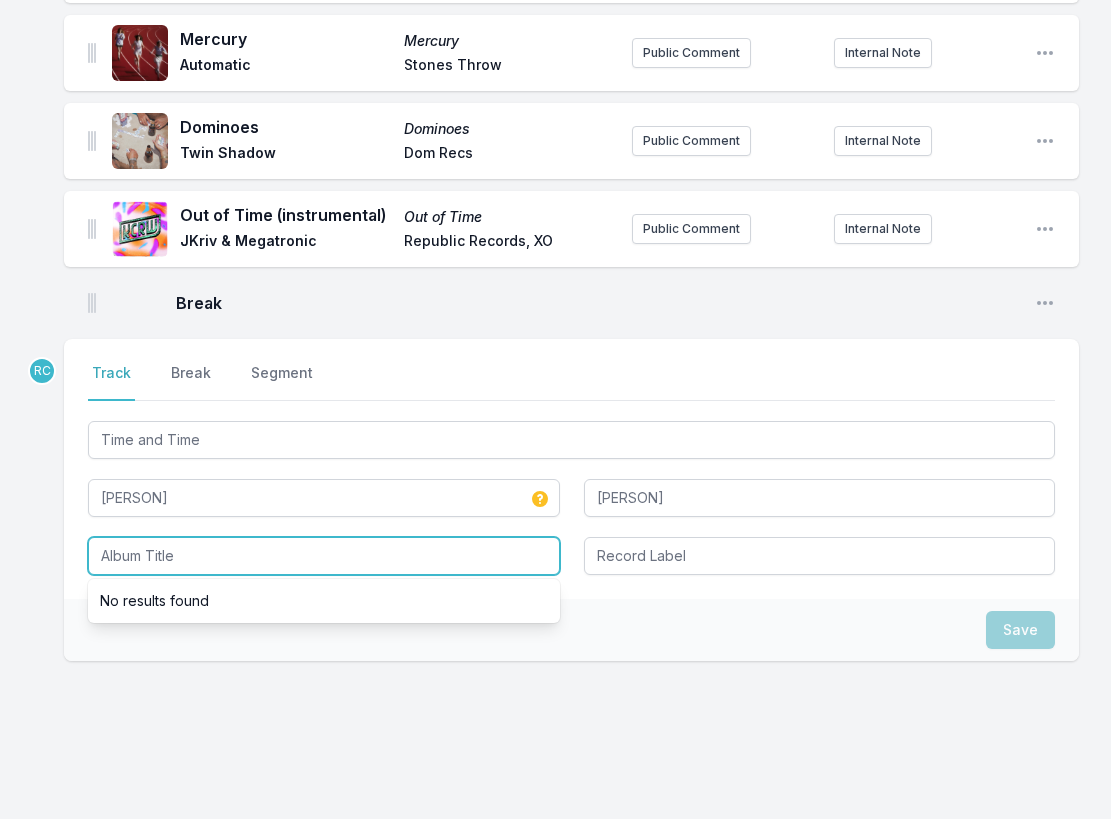 paste on "Kokoroko - Tuff Times Never Last" 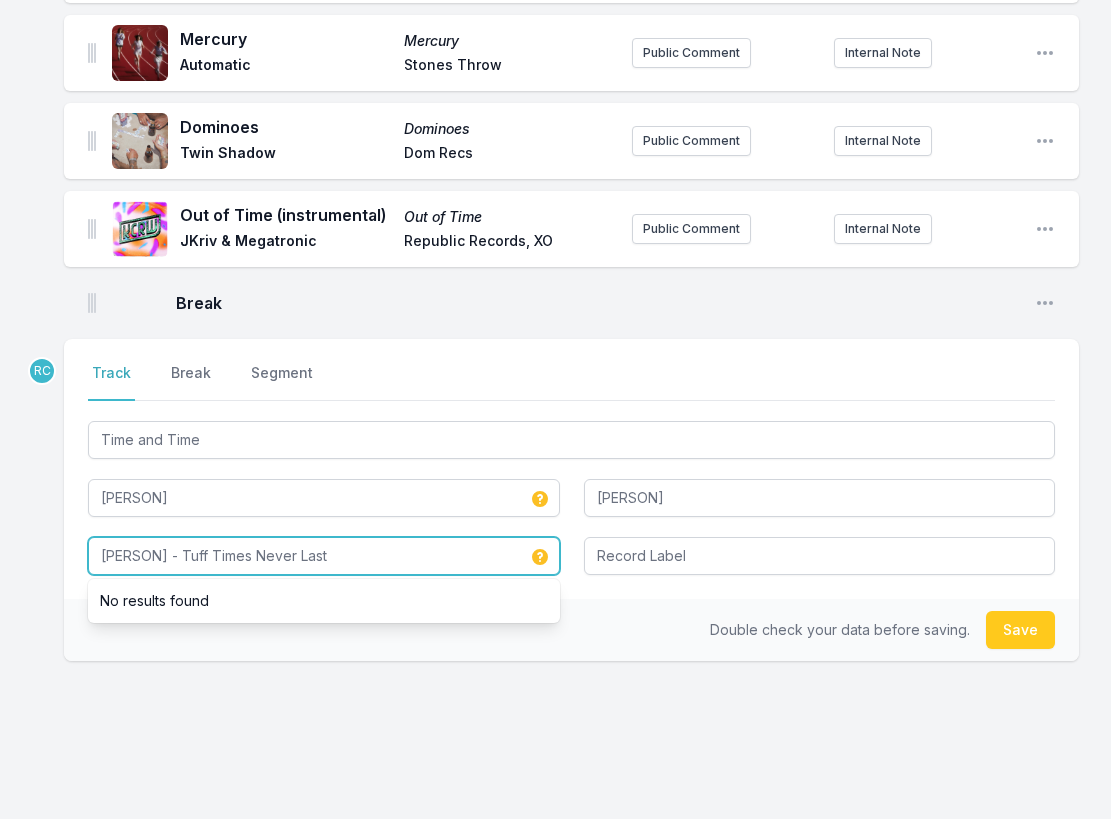 drag, startPoint x: 177, startPoint y: 571, endPoint x: 186, endPoint y: 459, distance: 112.36102 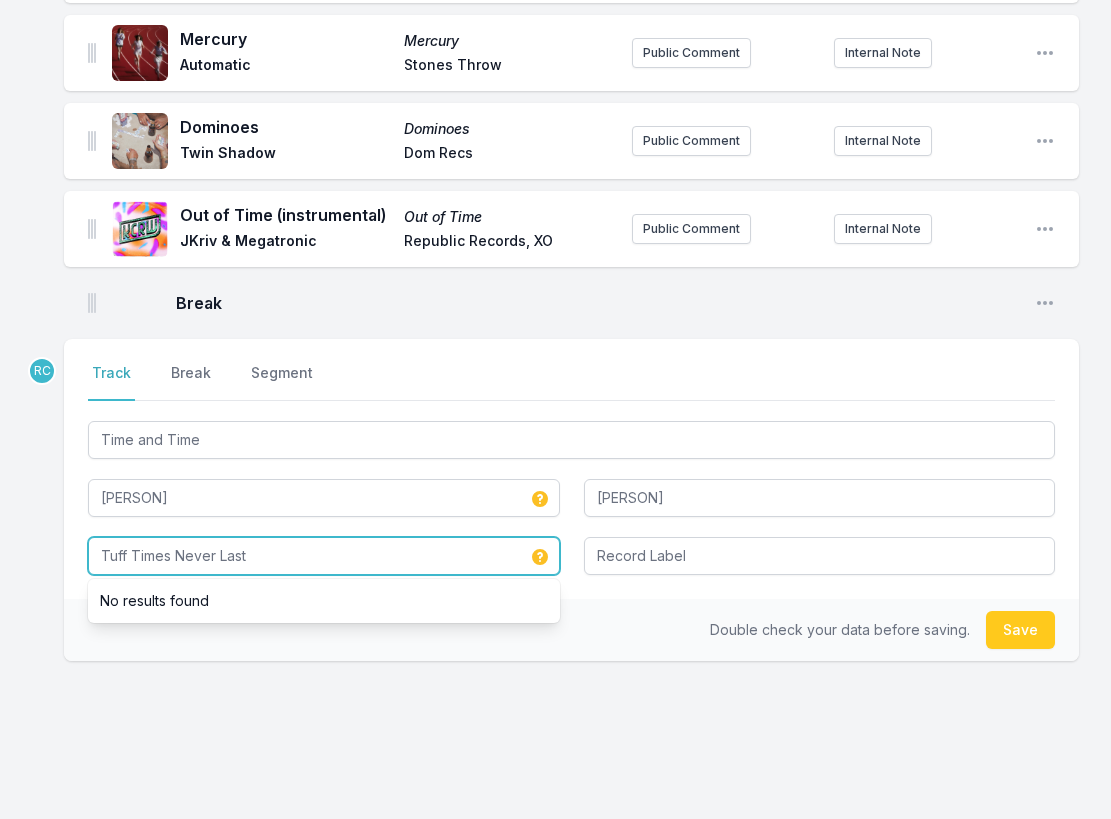 type on "Tuff Times Never Last" 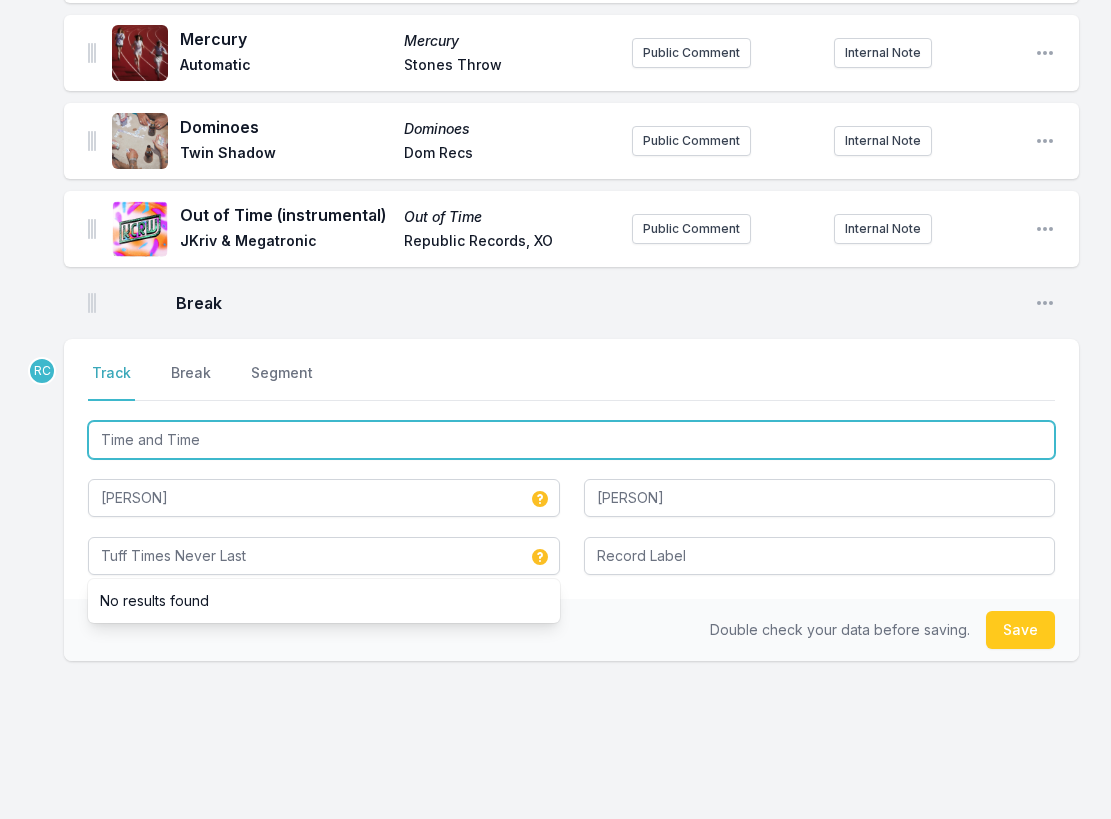 click on "Time and Time" at bounding box center [571, 440] 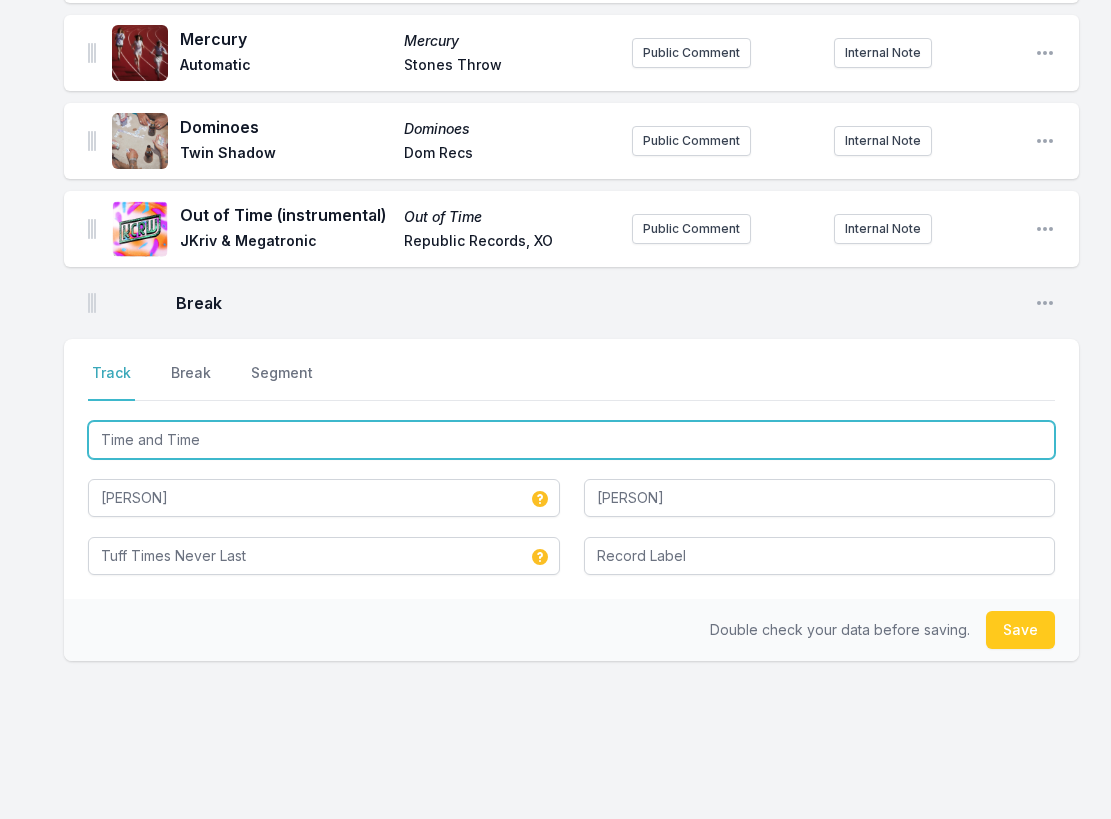 type on "Time and Tim" 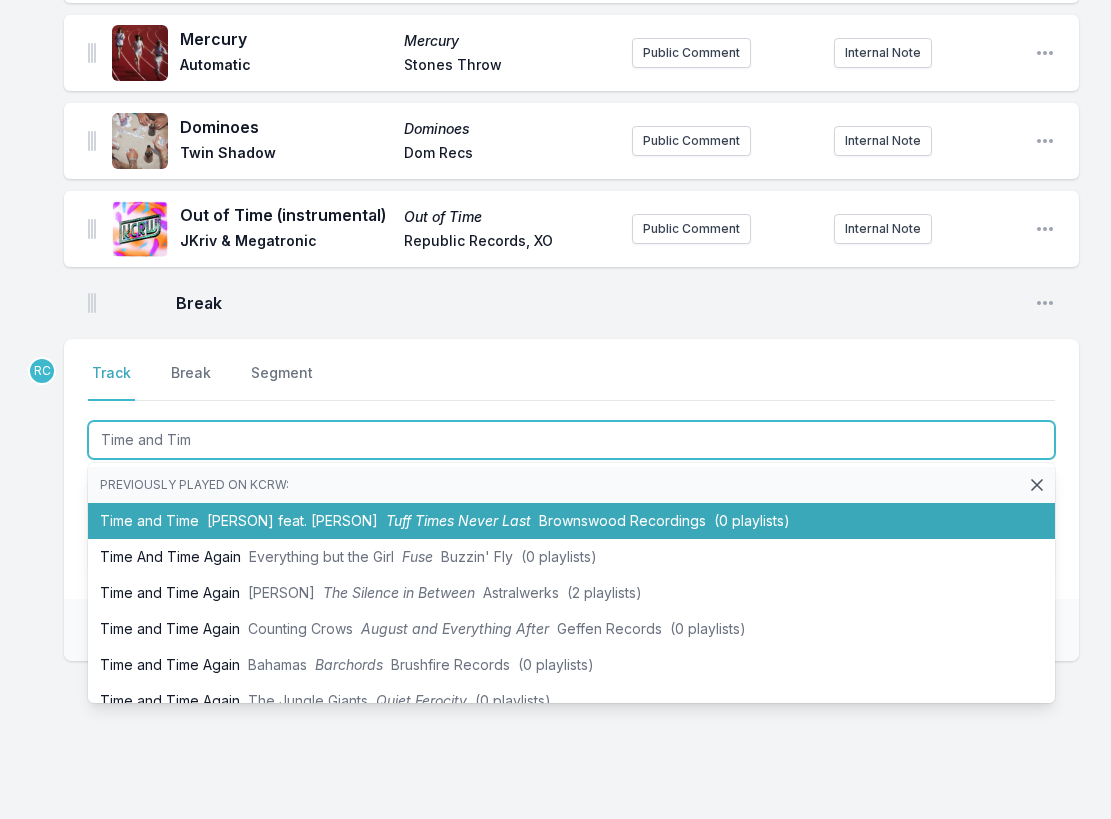 click on "KOKOROKO feat. Demae" at bounding box center (292, 520) 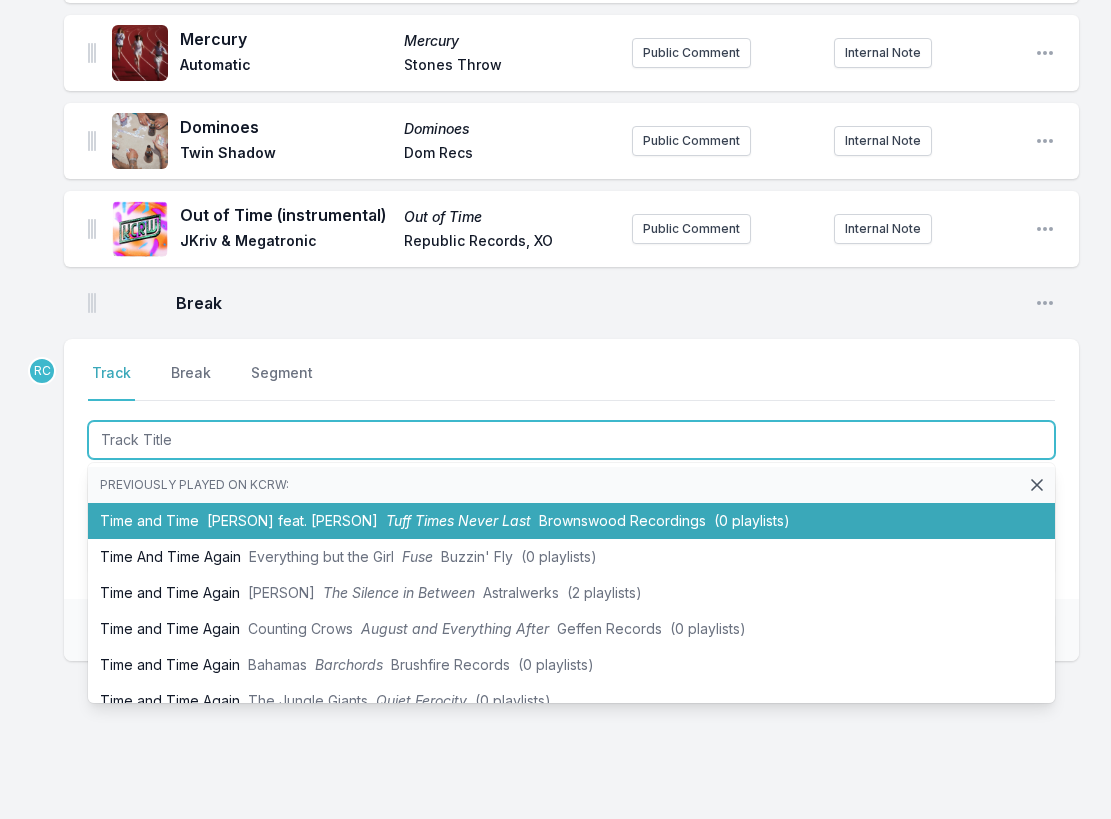 scroll, scrollTop: 2641, scrollLeft: 0, axis: vertical 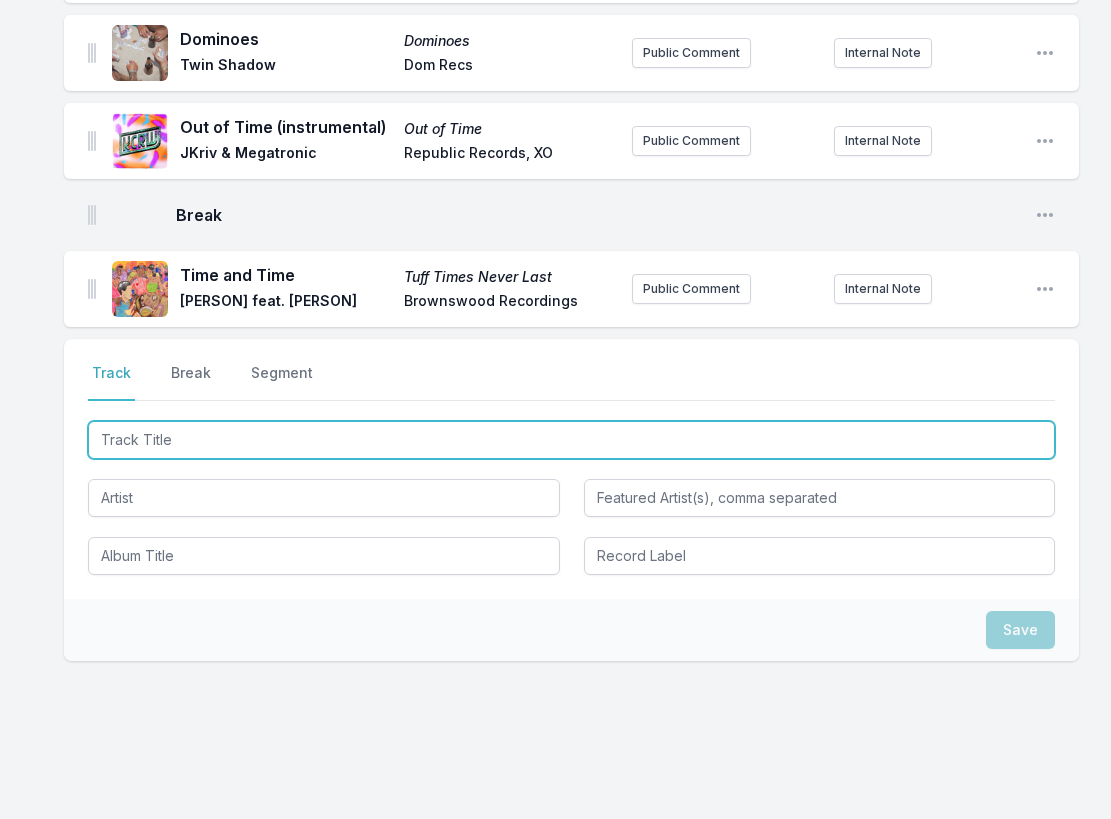 click at bounding box center (571, 440) 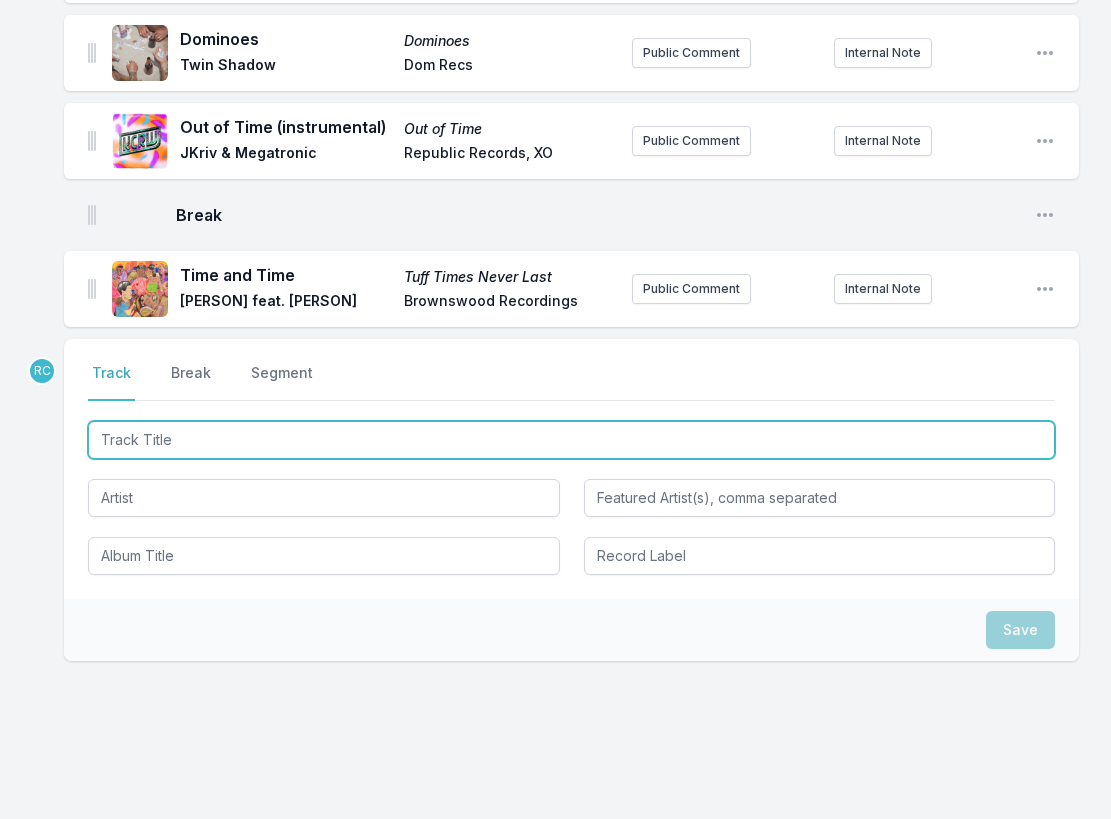 paste on "Two Steps" 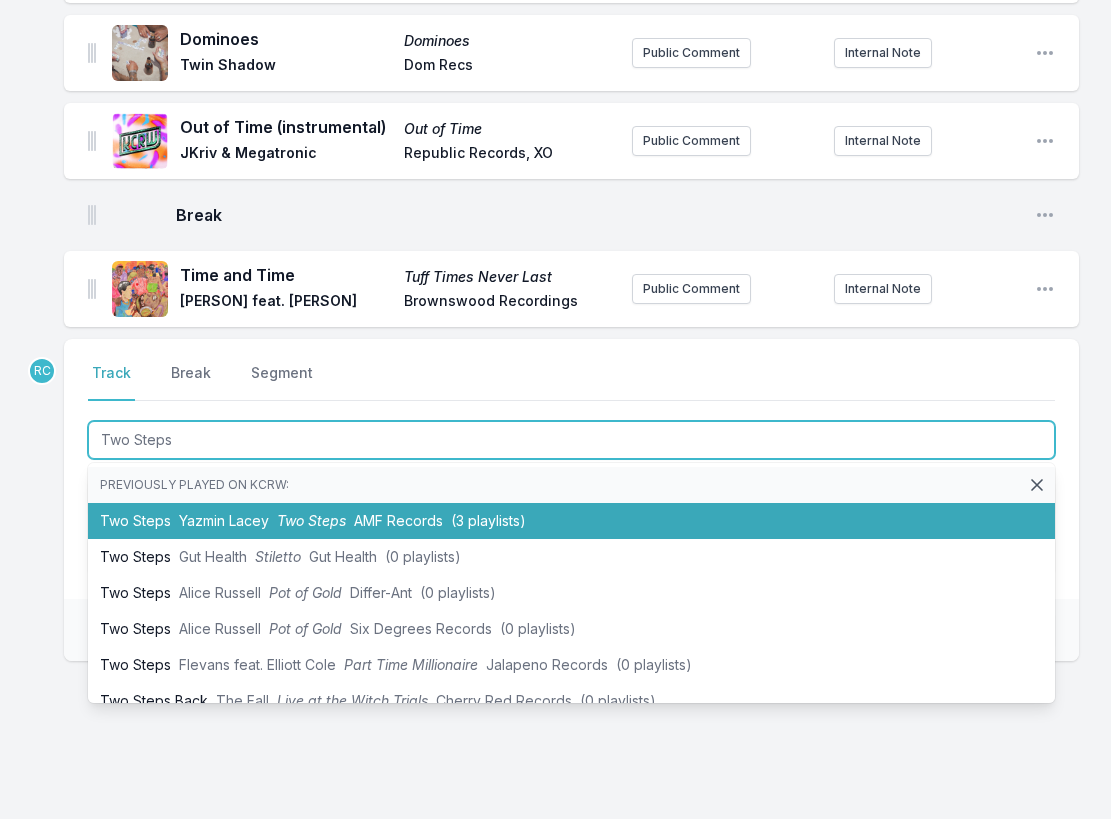 click on "Two Steps" at bounding box center [311, 520] 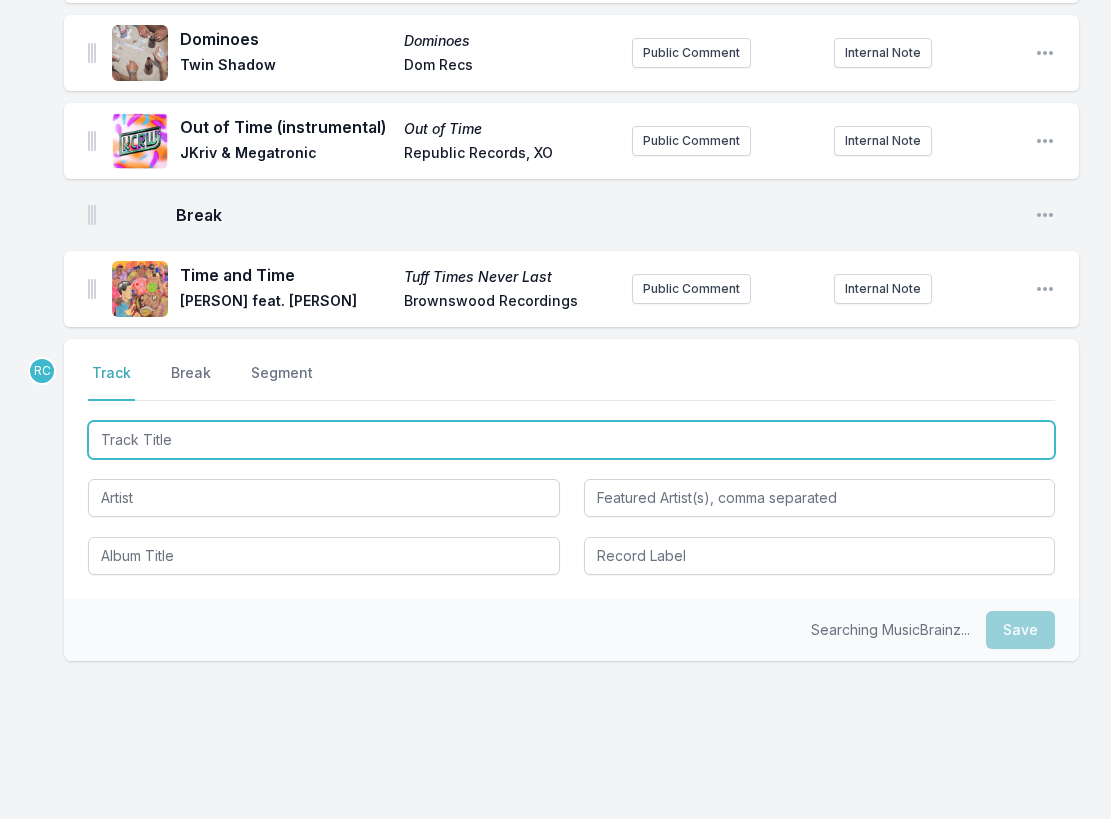 scroll, scrollTop: 2729, scrollLeft: 0, axis: vertical 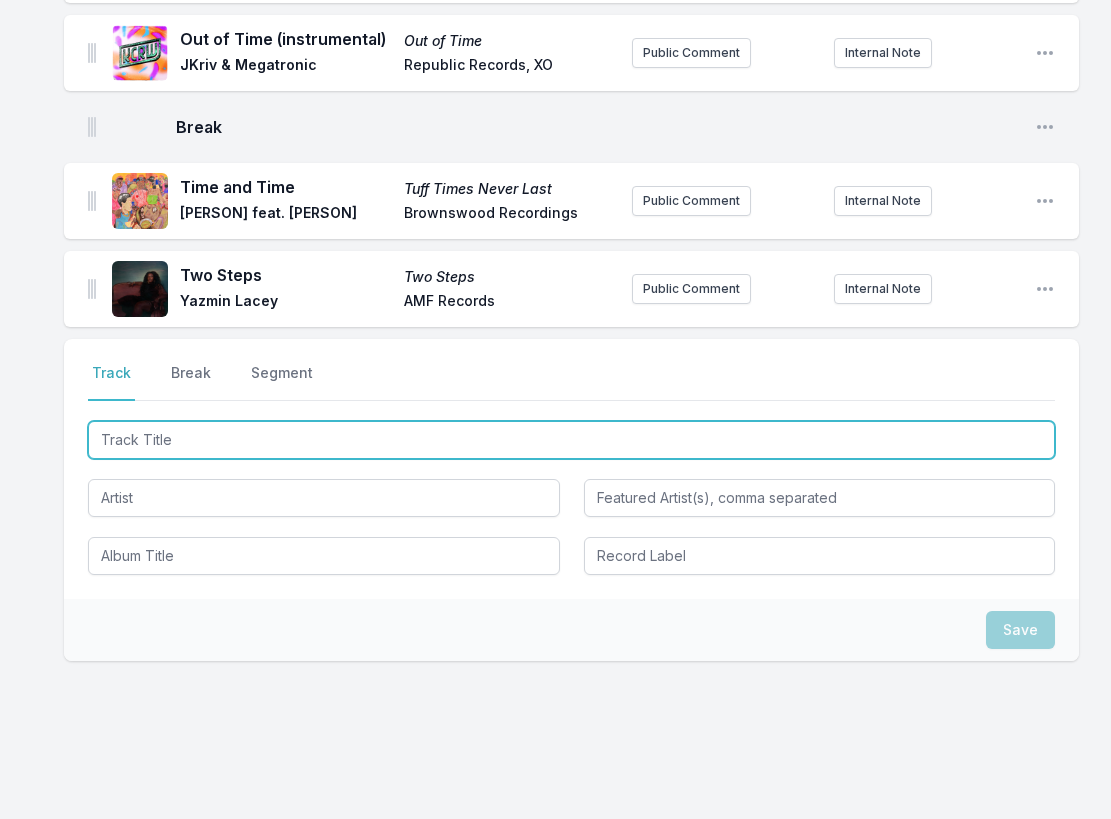 click at bounding box center [571, 440] 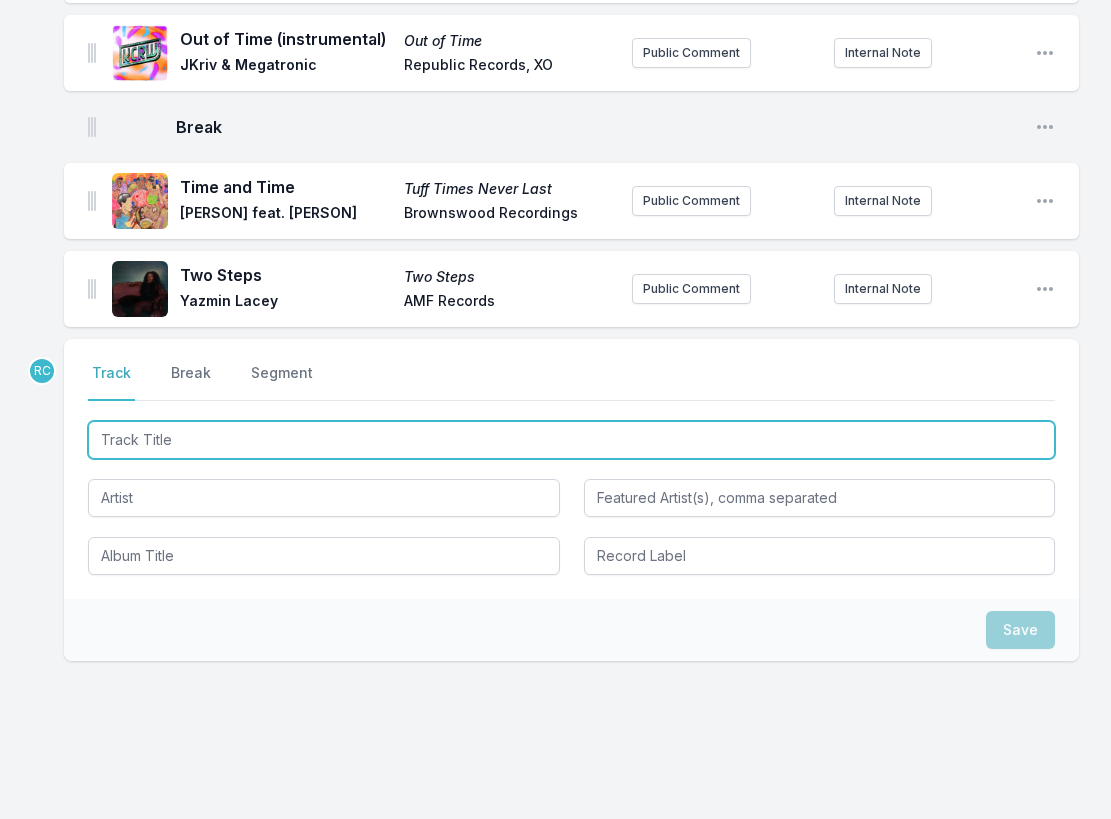 paste on "i used to live in england" 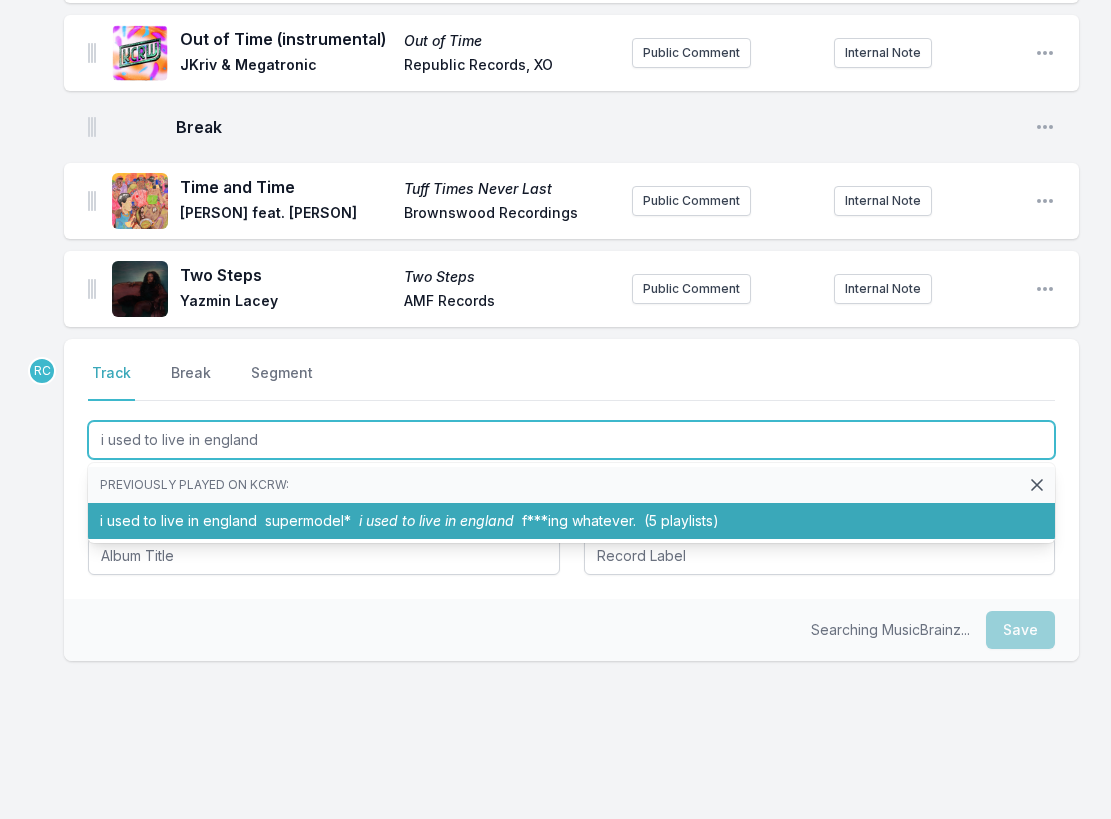 click on "i used to live in england supermodel* i used to live in england f***ing whatever. (5 playlists)" at bounding box center (571, 521) 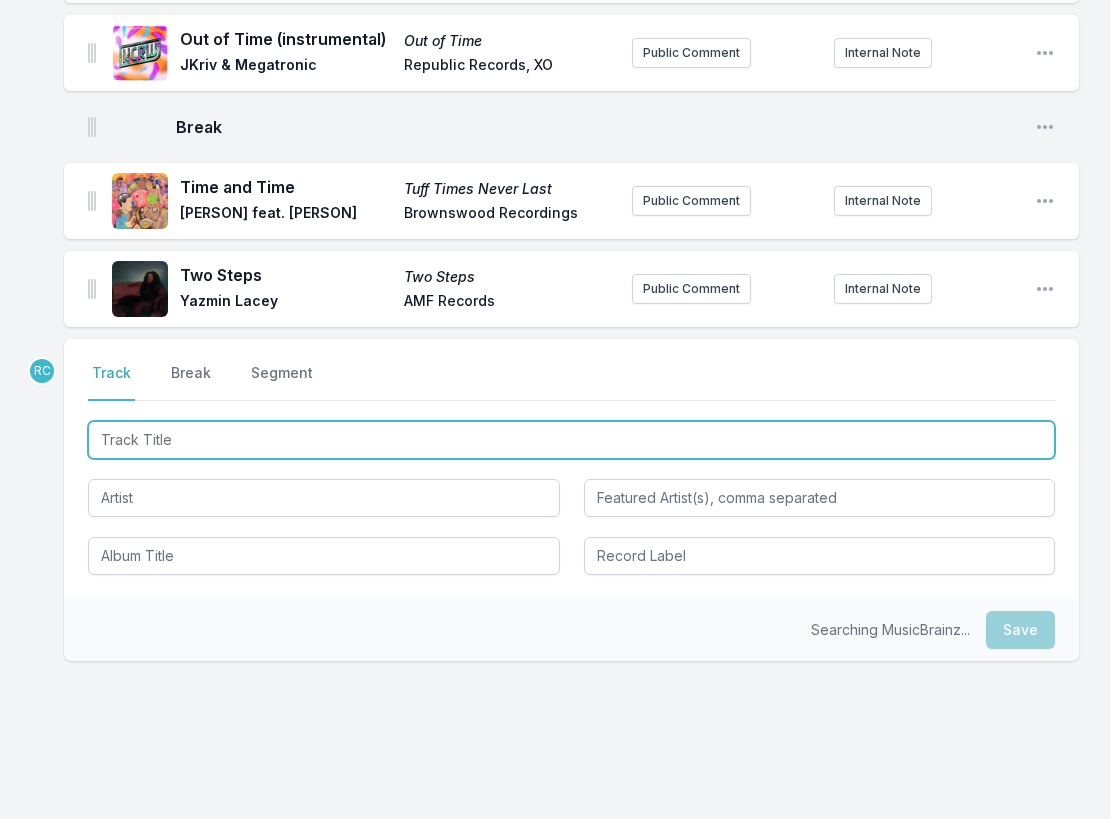 scroll, scrollTop: 2817, scrollLeft: 0, axis: vertical 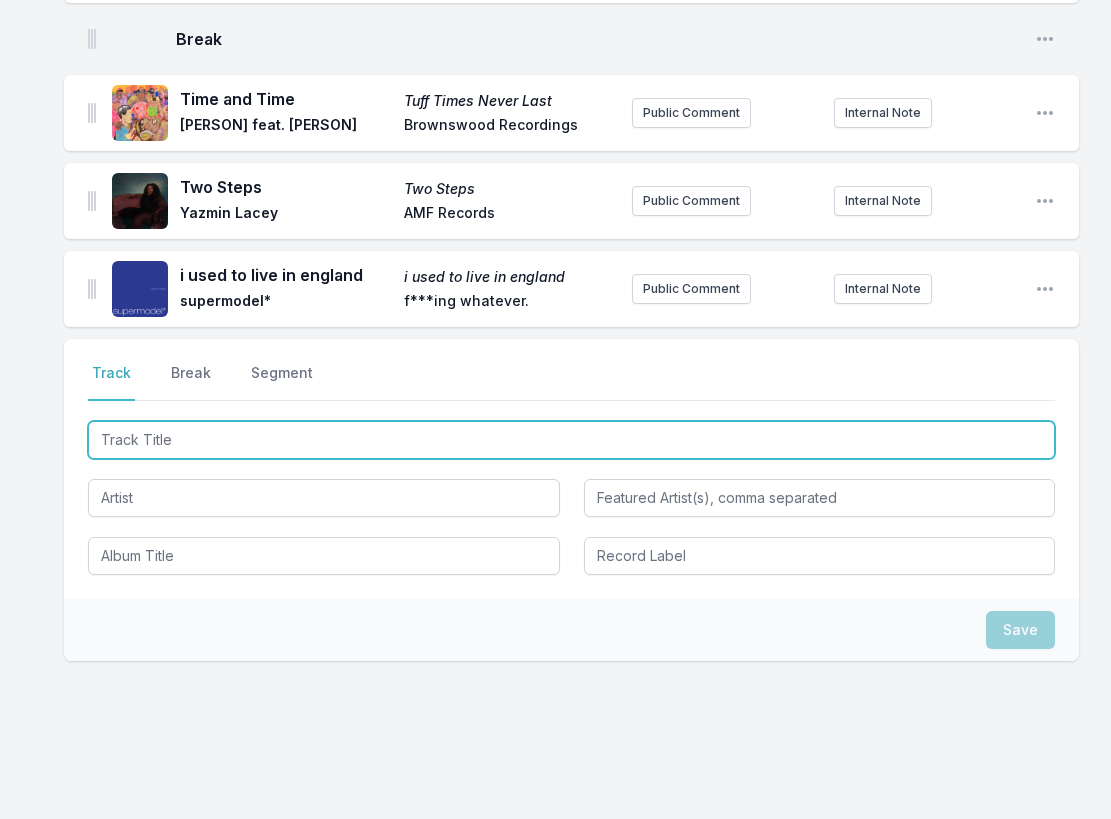 click at bounding box center (571, 440) 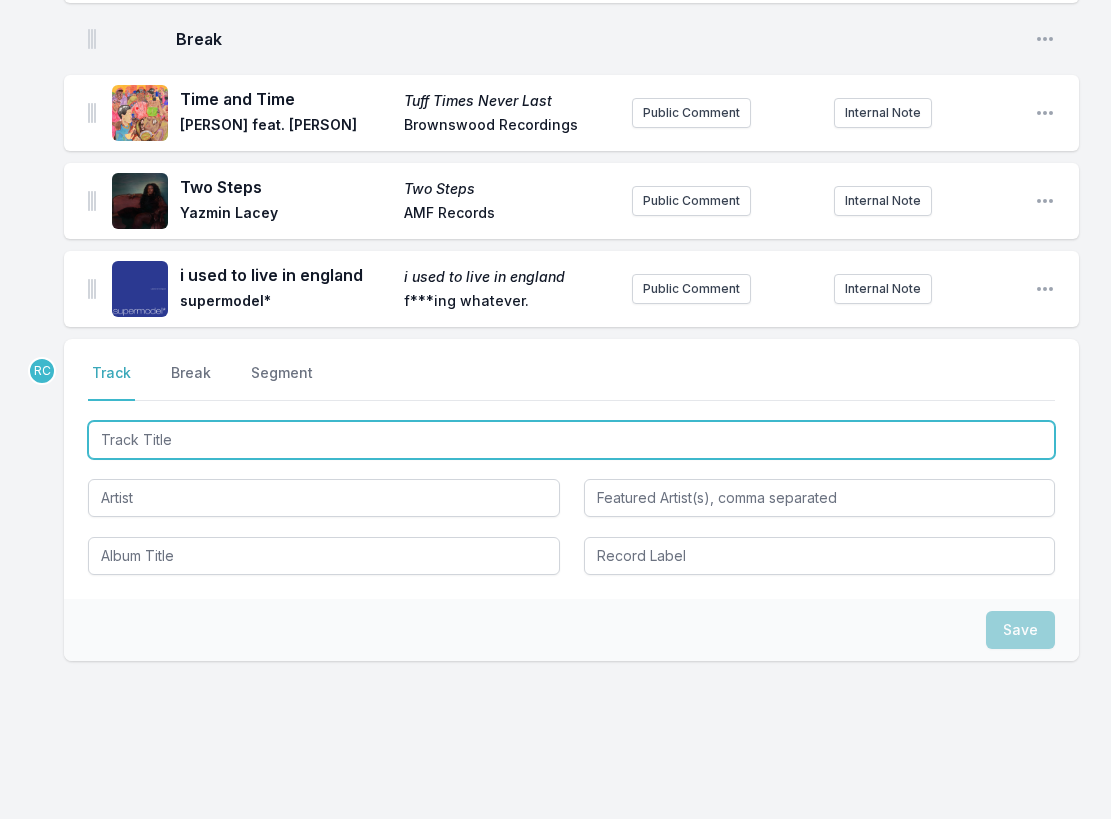 paste on "What You Need (feat. Charlotte Day Wilson)" 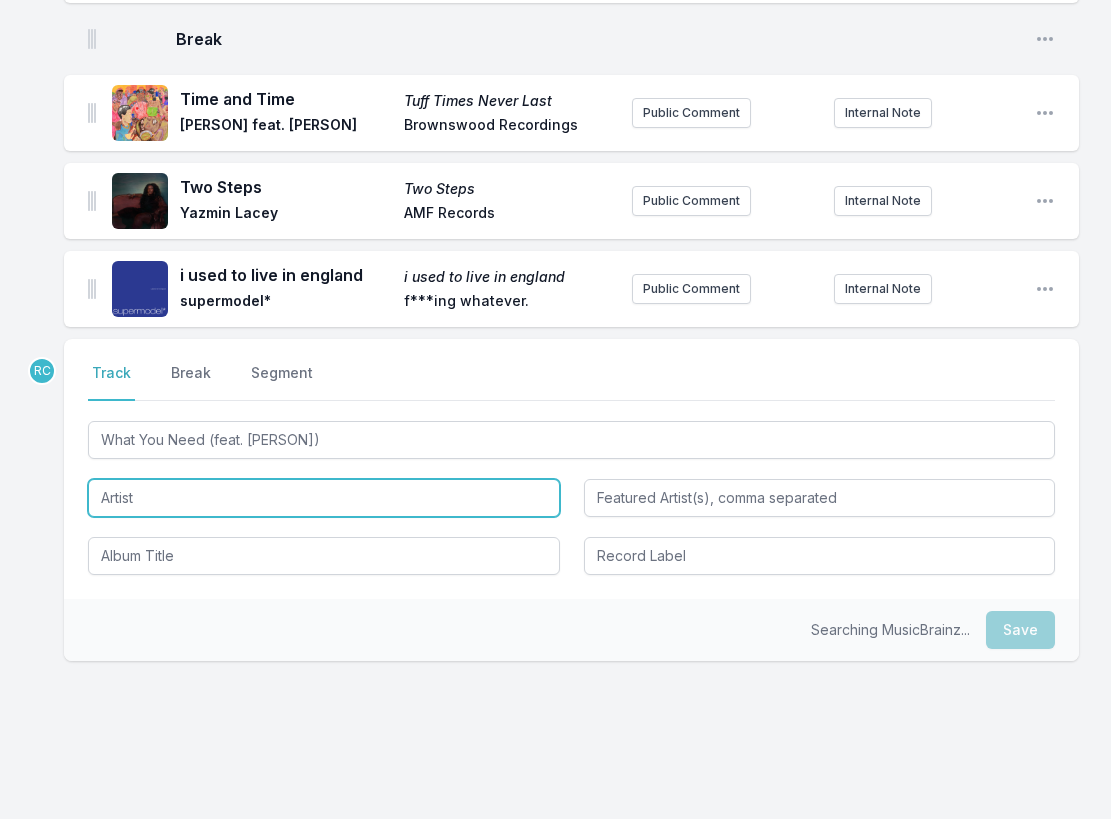 type on "What You Need" 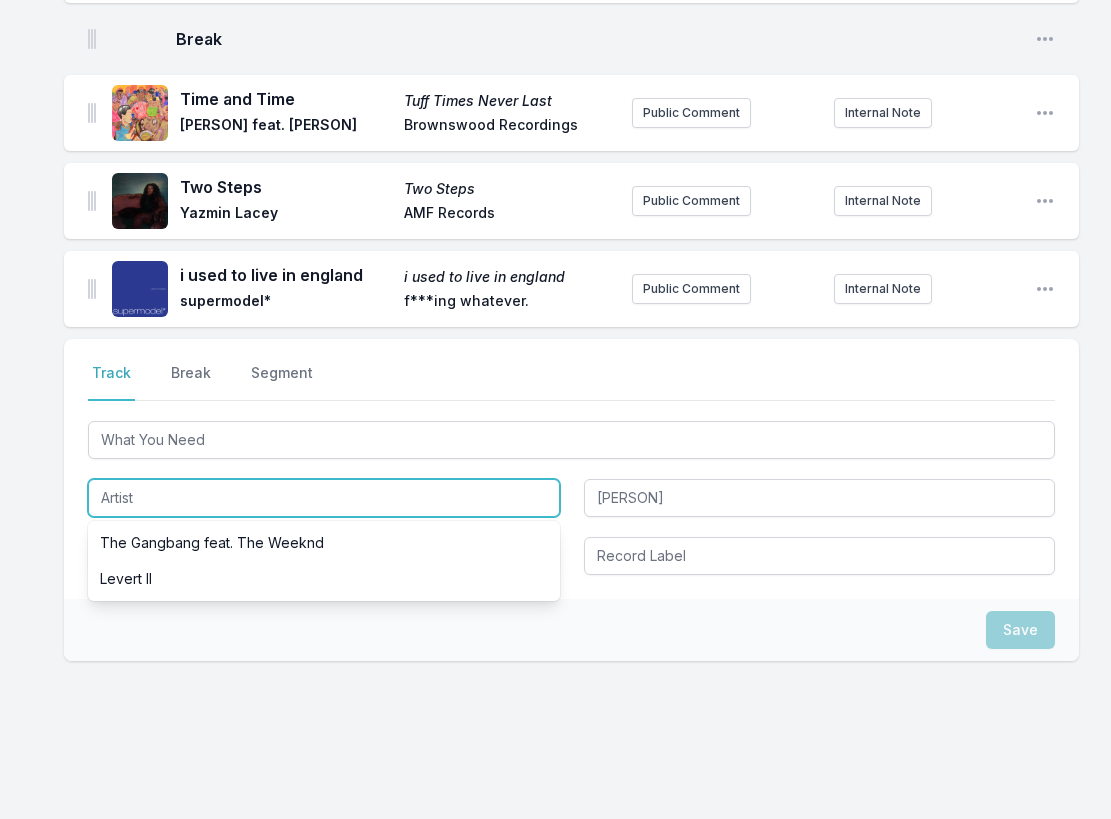paste on "KAYTRANADA" 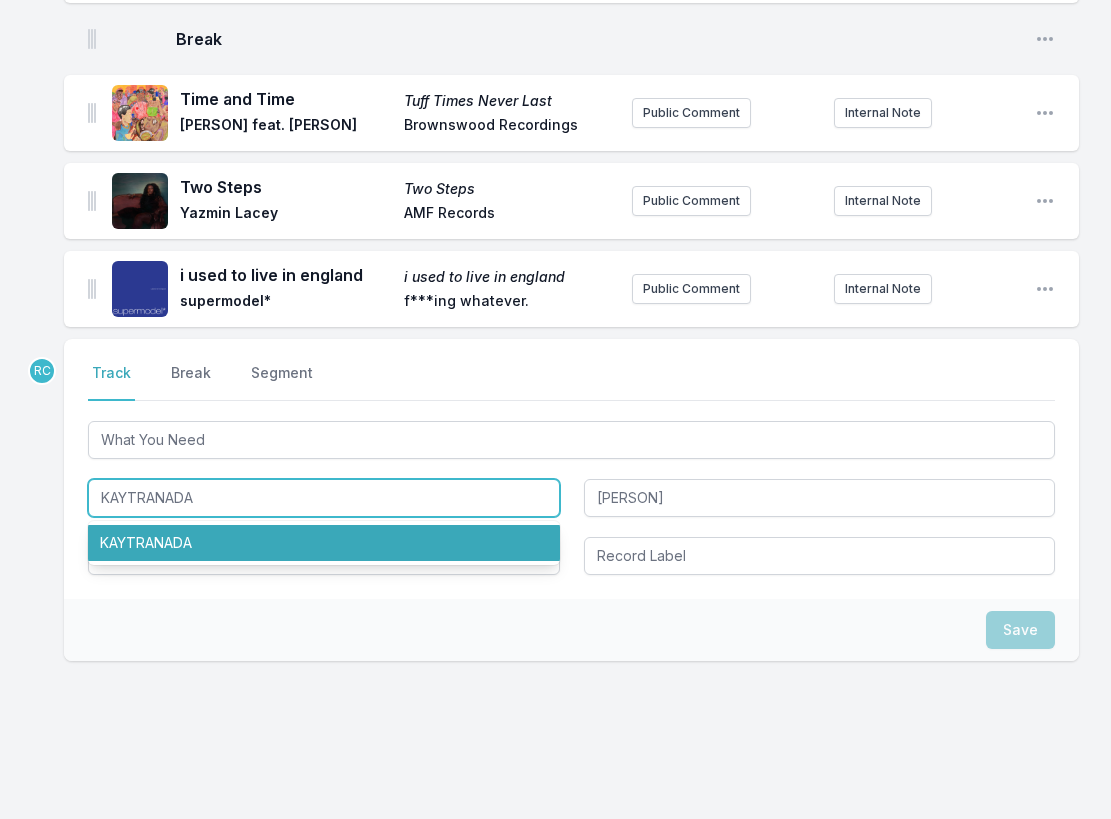 click on "KAYTRANADA" at bounding box center [324, 543] 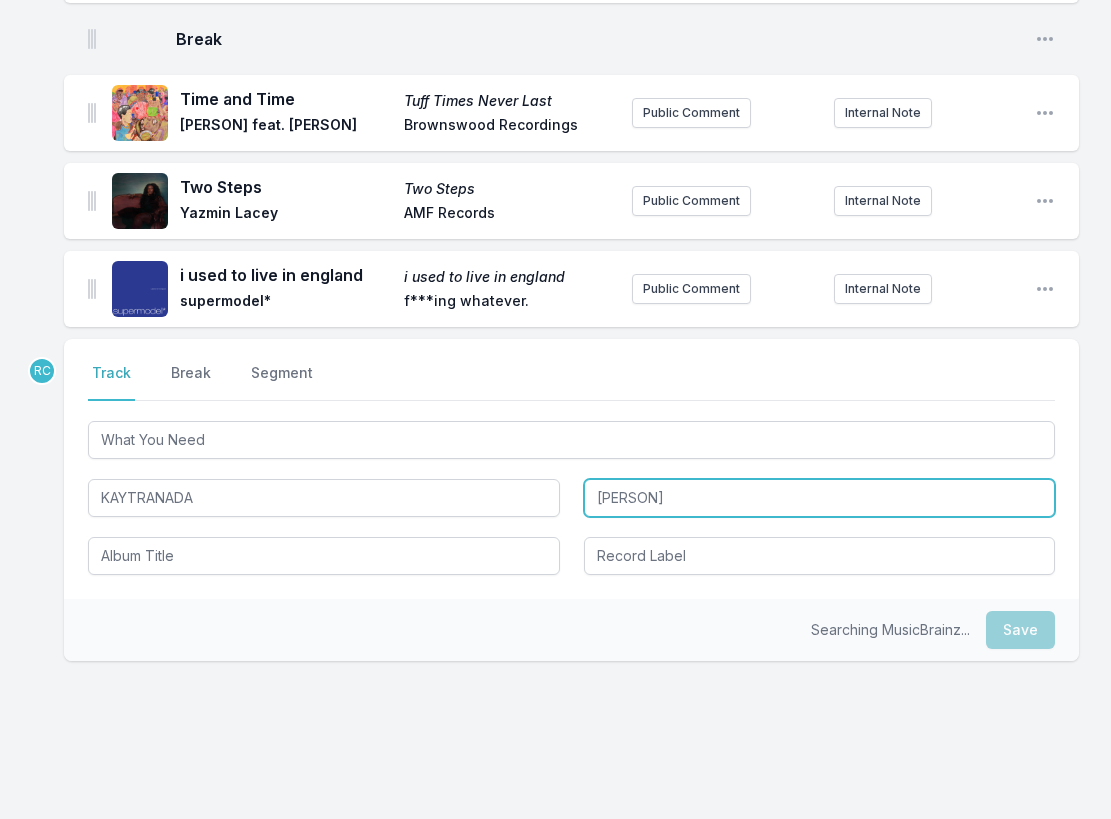 type on "KAYTRANADA" 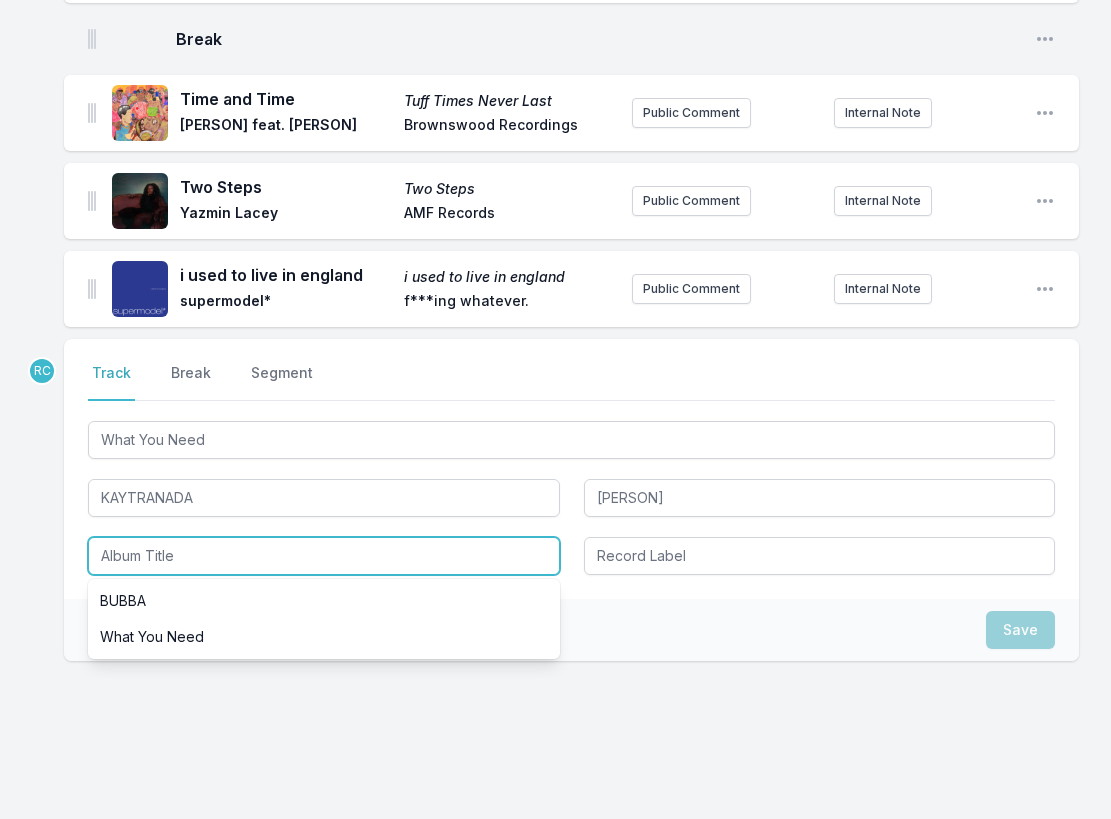 click on "BUBBA" at bounding box center [324, 601] 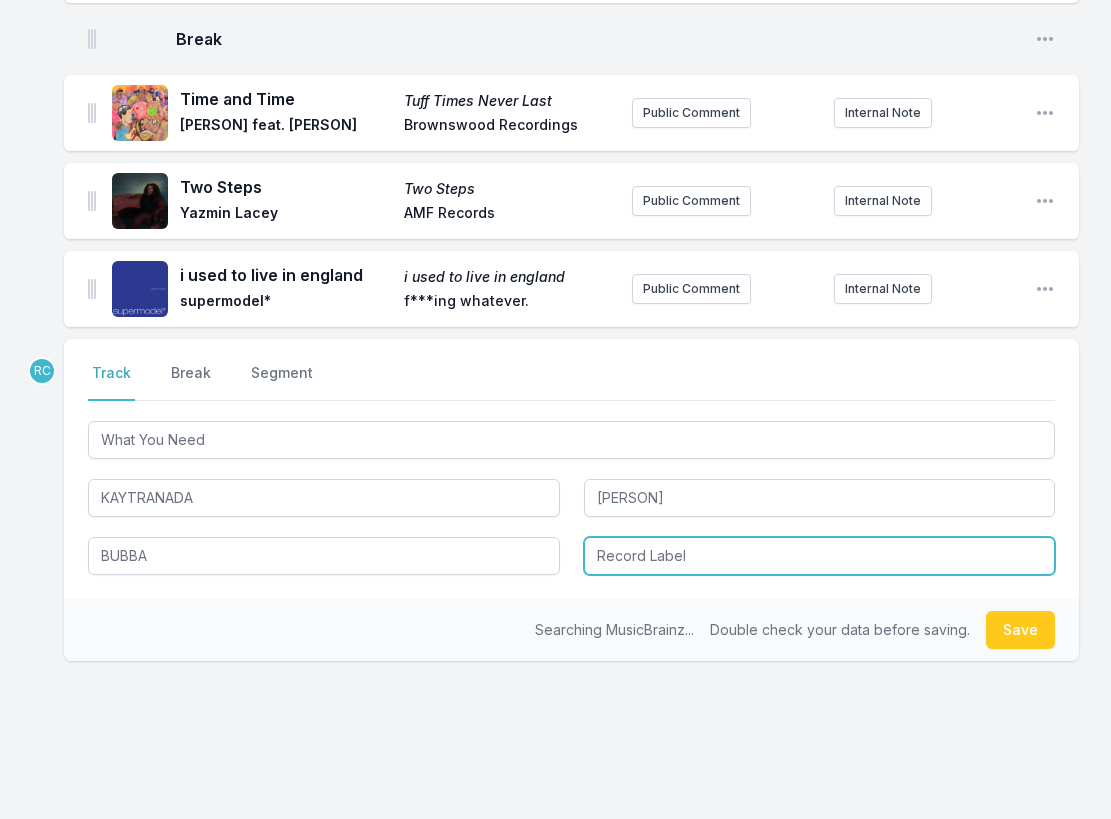 type on "BUBBA" 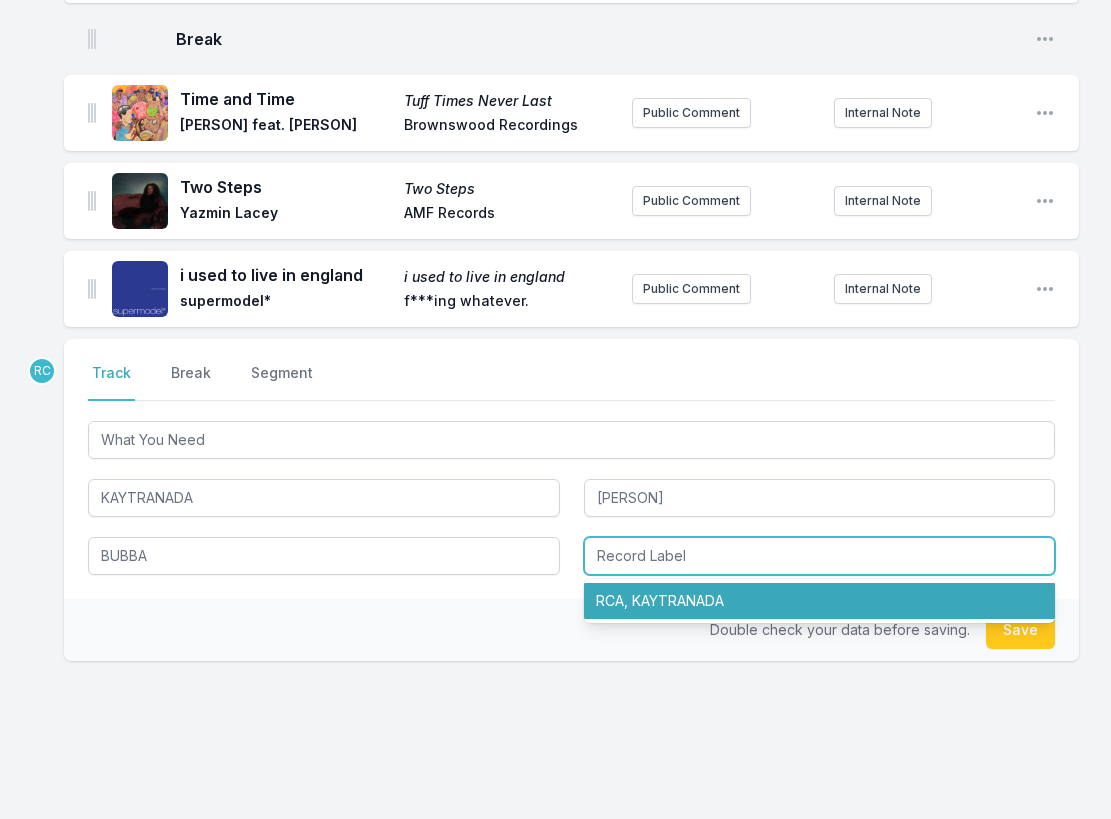 click on "RCA, KAYTRANADA" at bounding box center [820, 601] 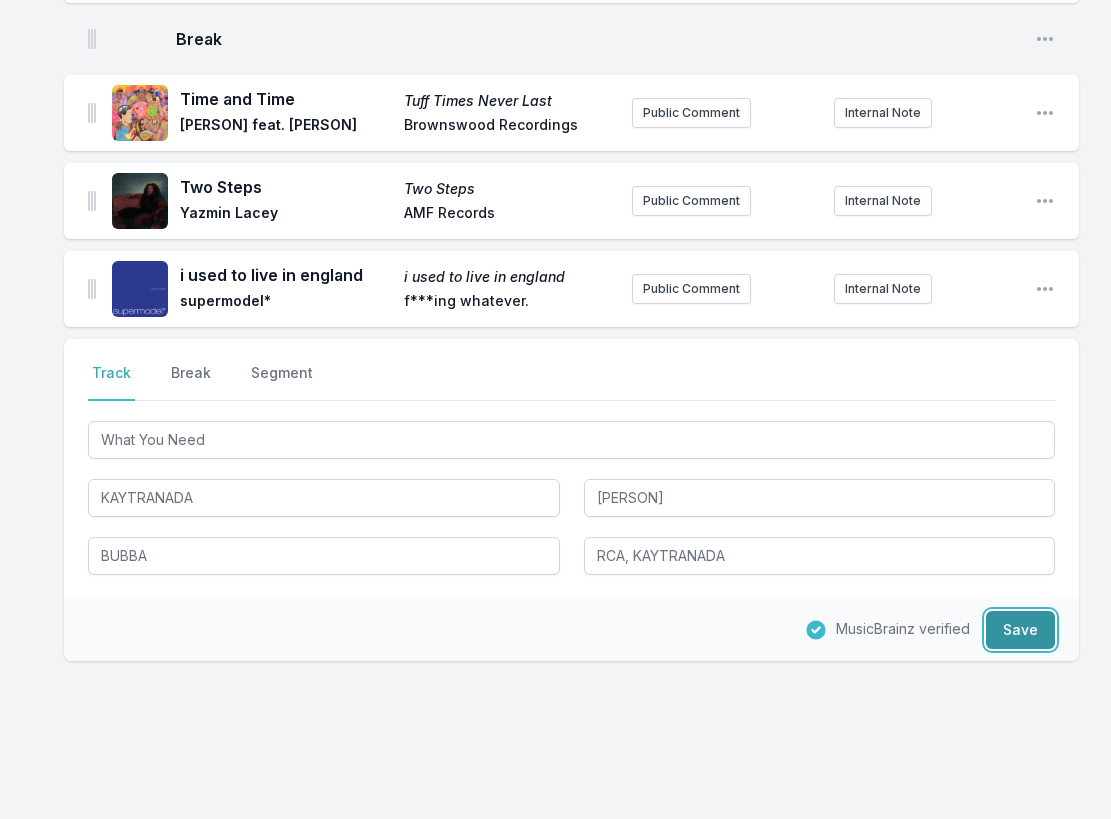 click on "Save" at bounding box center [1020, 630] 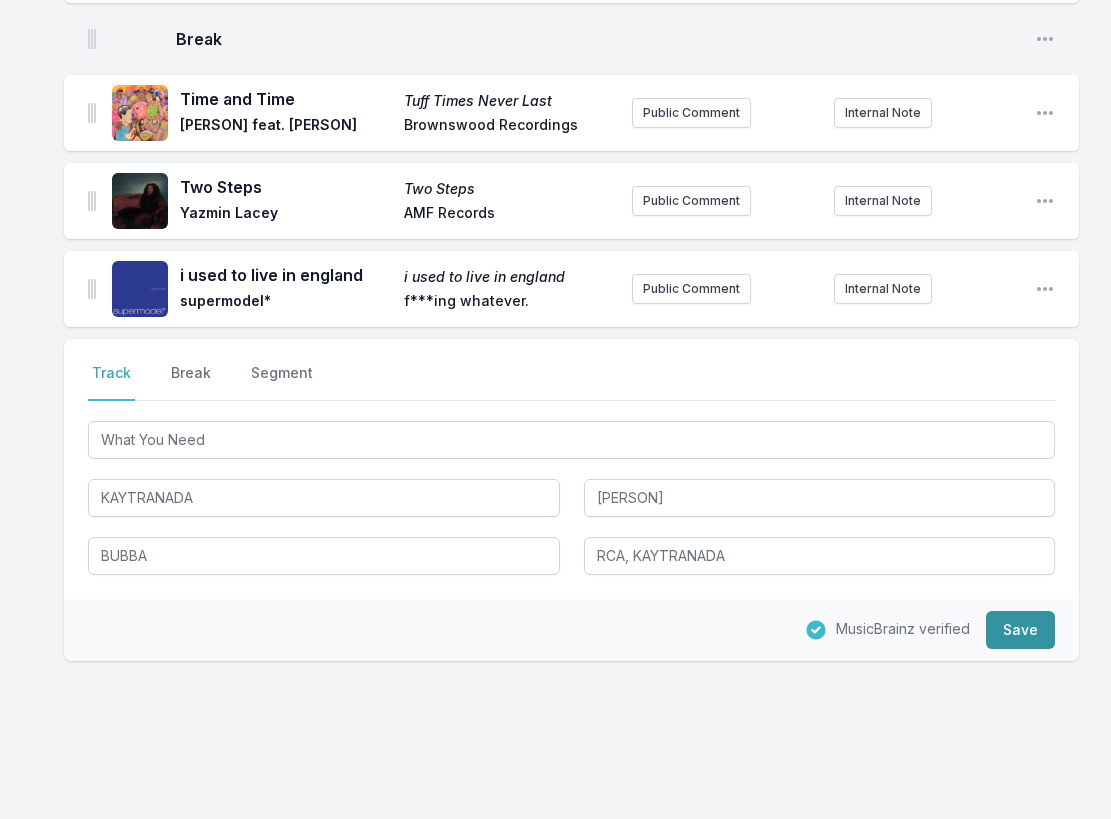 type 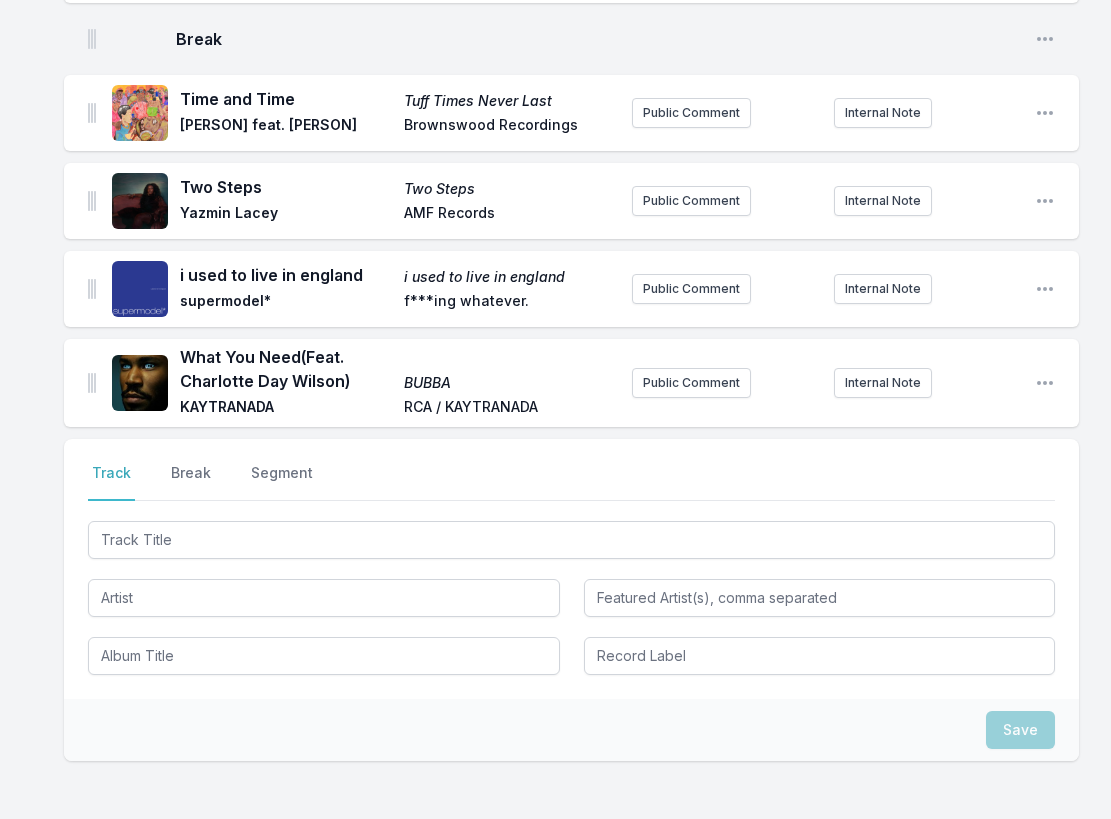 scroll, scrollTop: 2917, scrollLeft: 0, axis: vertical 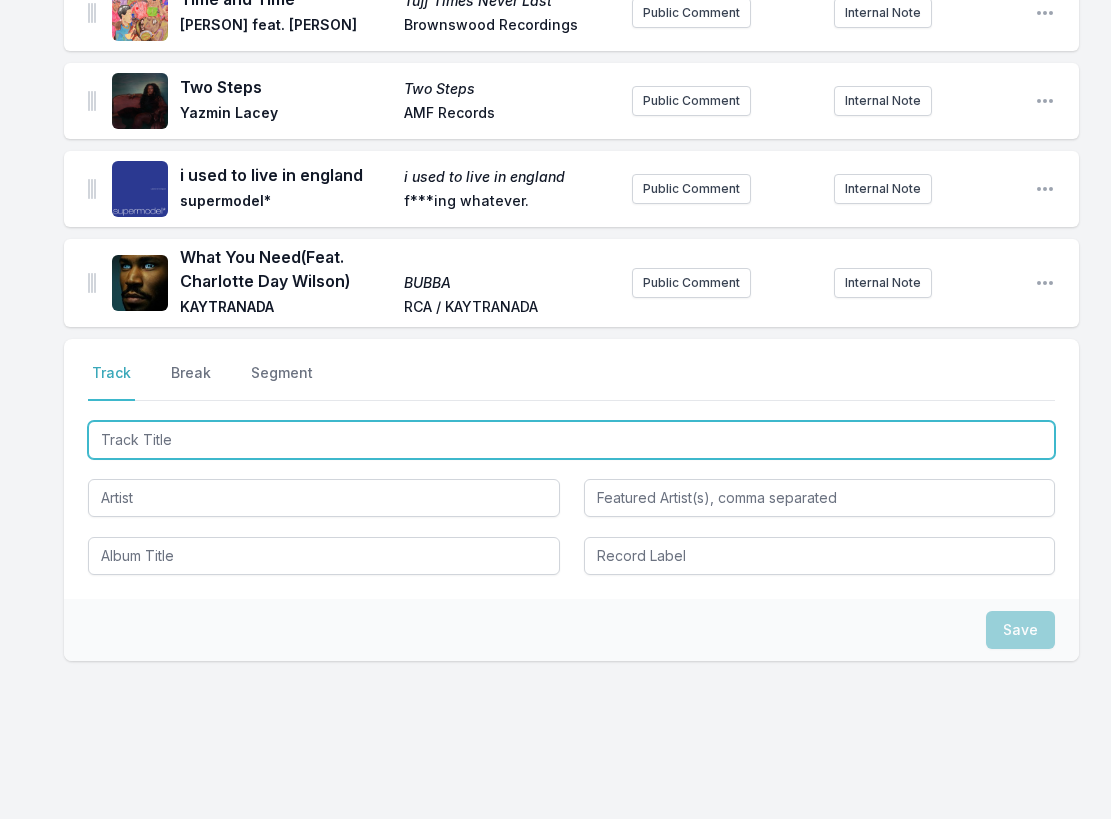 click at bounding box center [571, 440] 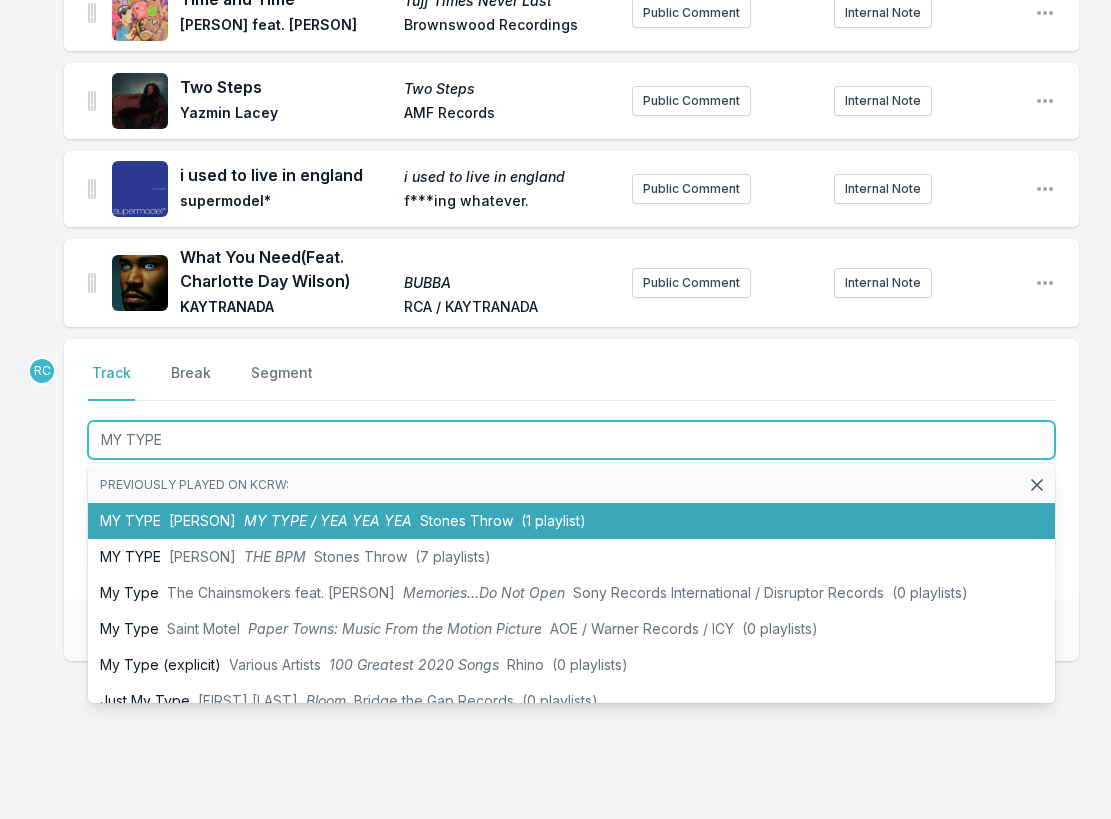 click on "MY TYPE / YEA YEA YEA" at bounding box center [328, 520] 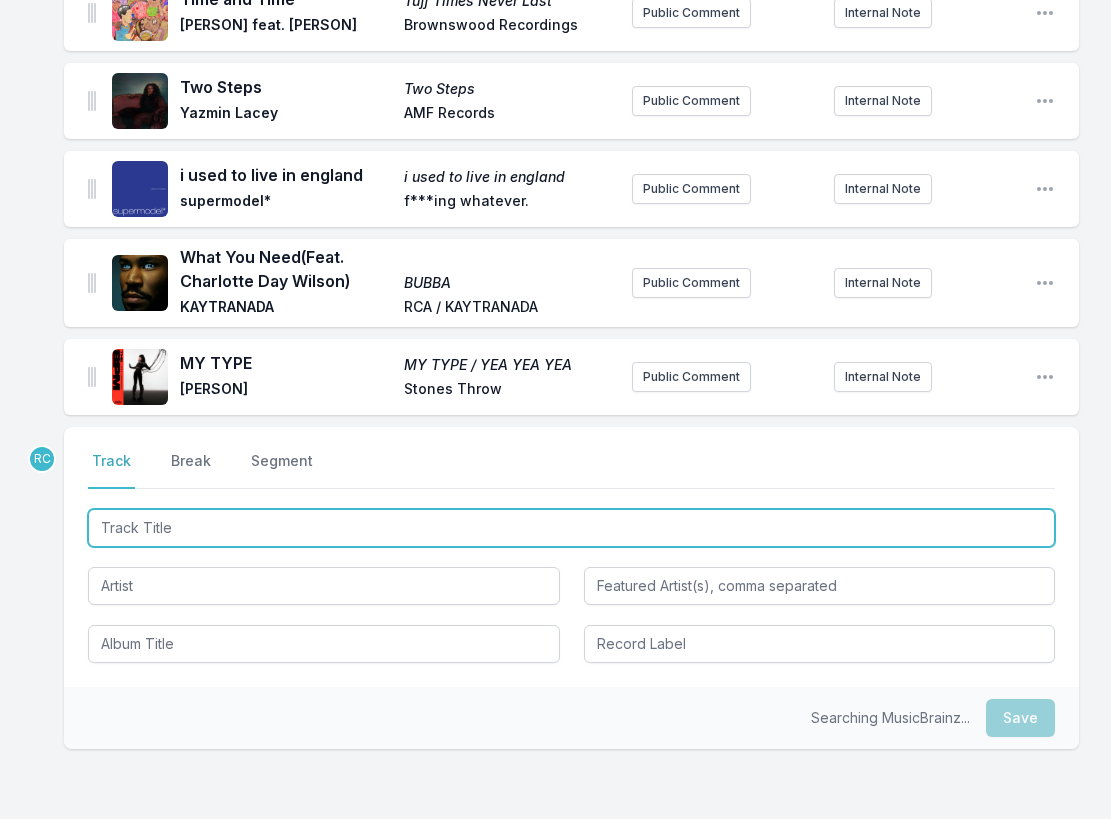 scroll, scrollTop: 3005, scrollLeft: 0, axis: vertical 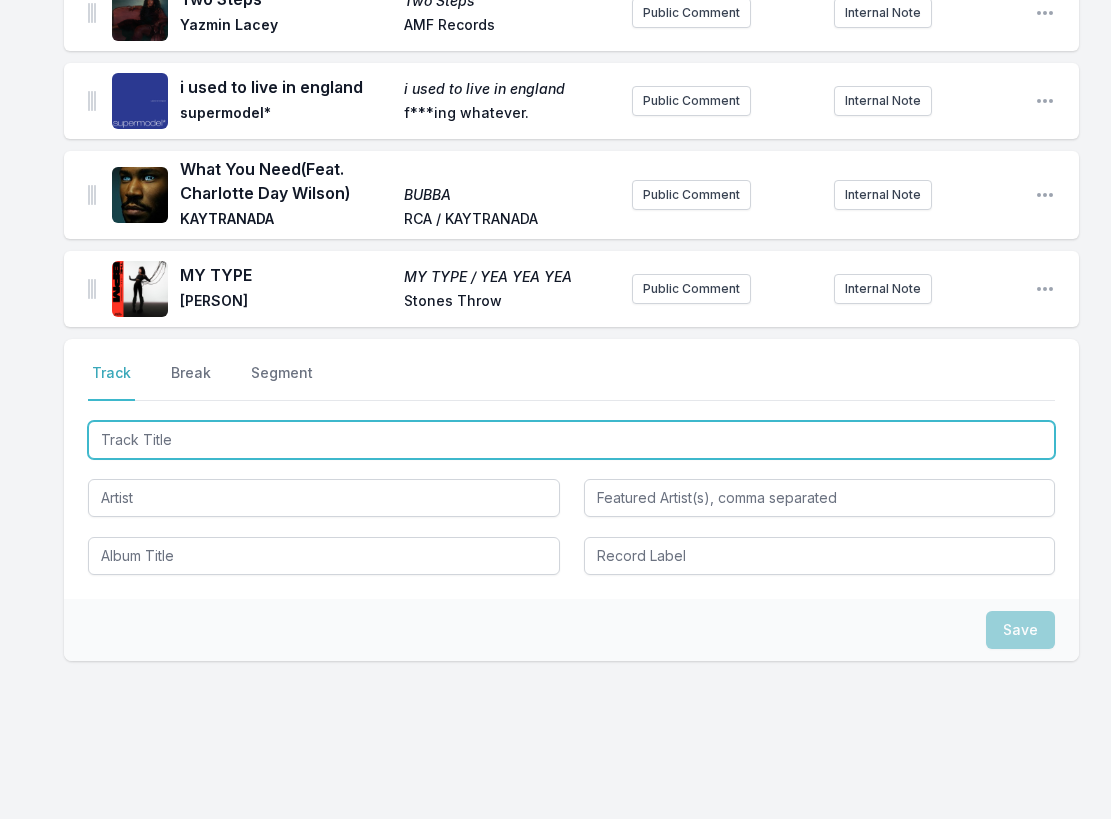 click at bounding box center (571, 440) 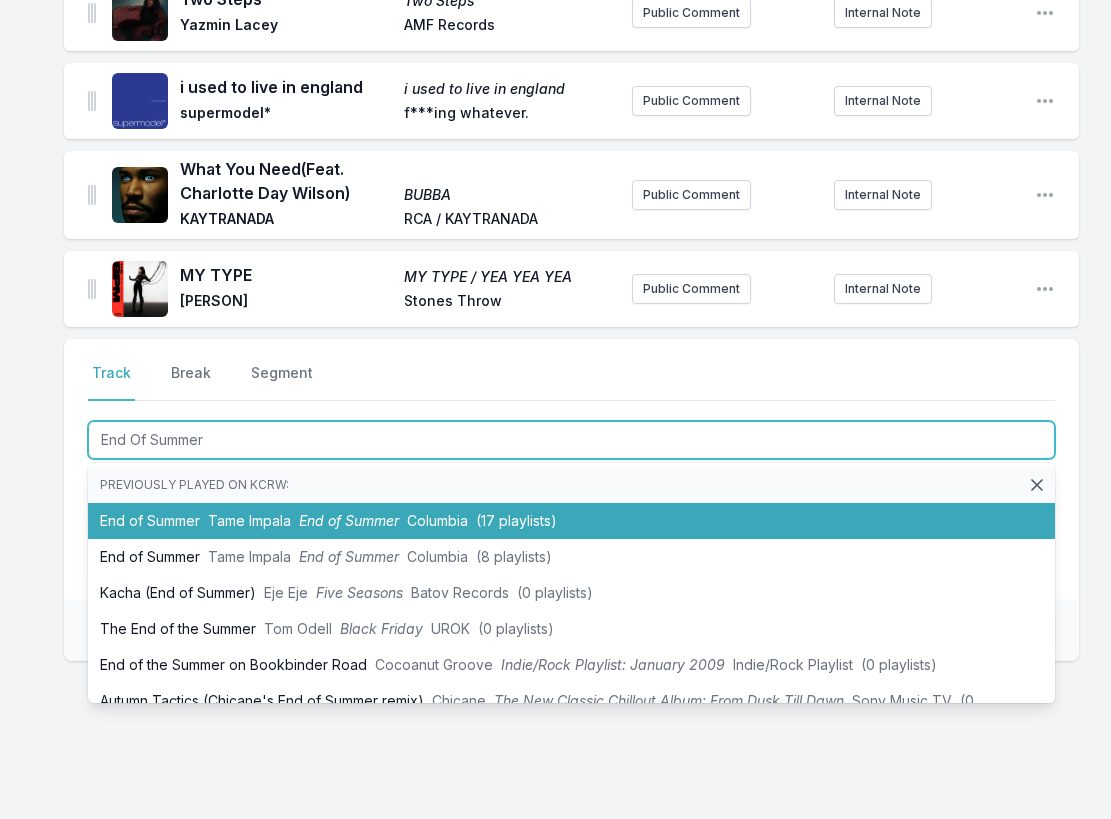 click on "End of Summer" at bounding box center [349, 520] 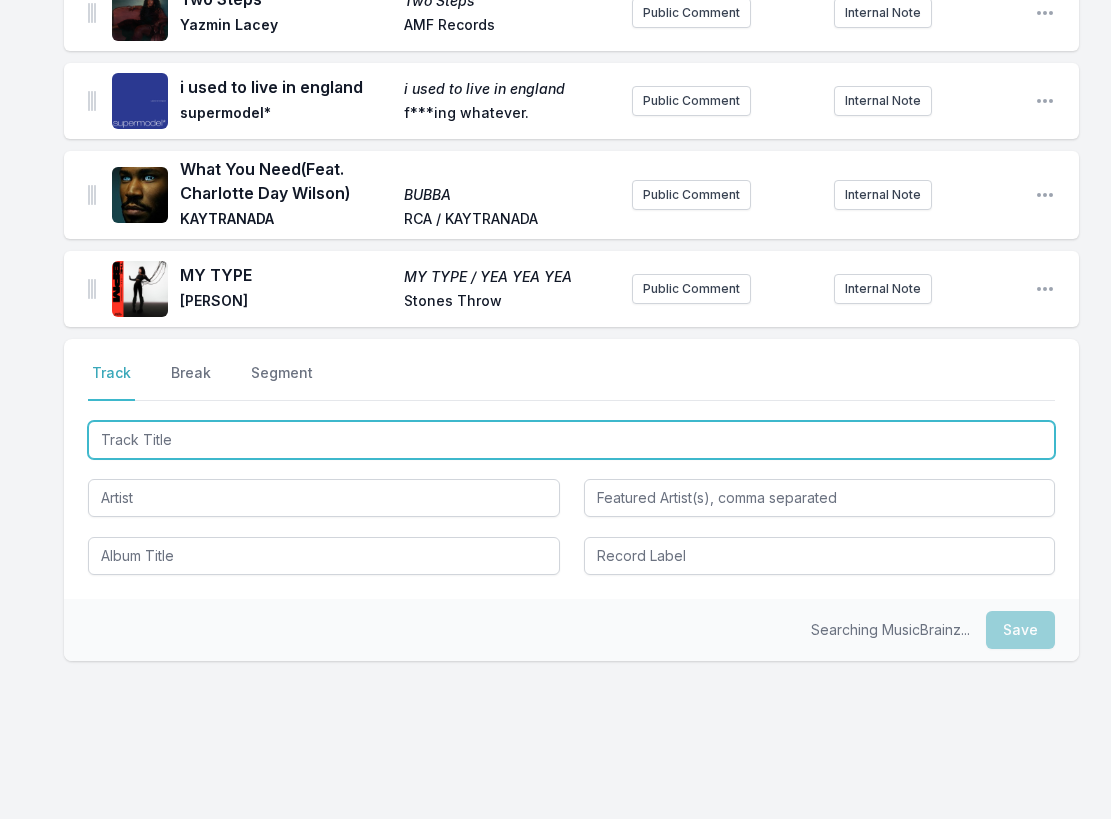 scroll, scrollTop: 3093, scrollLeft: 0, axis: vertical 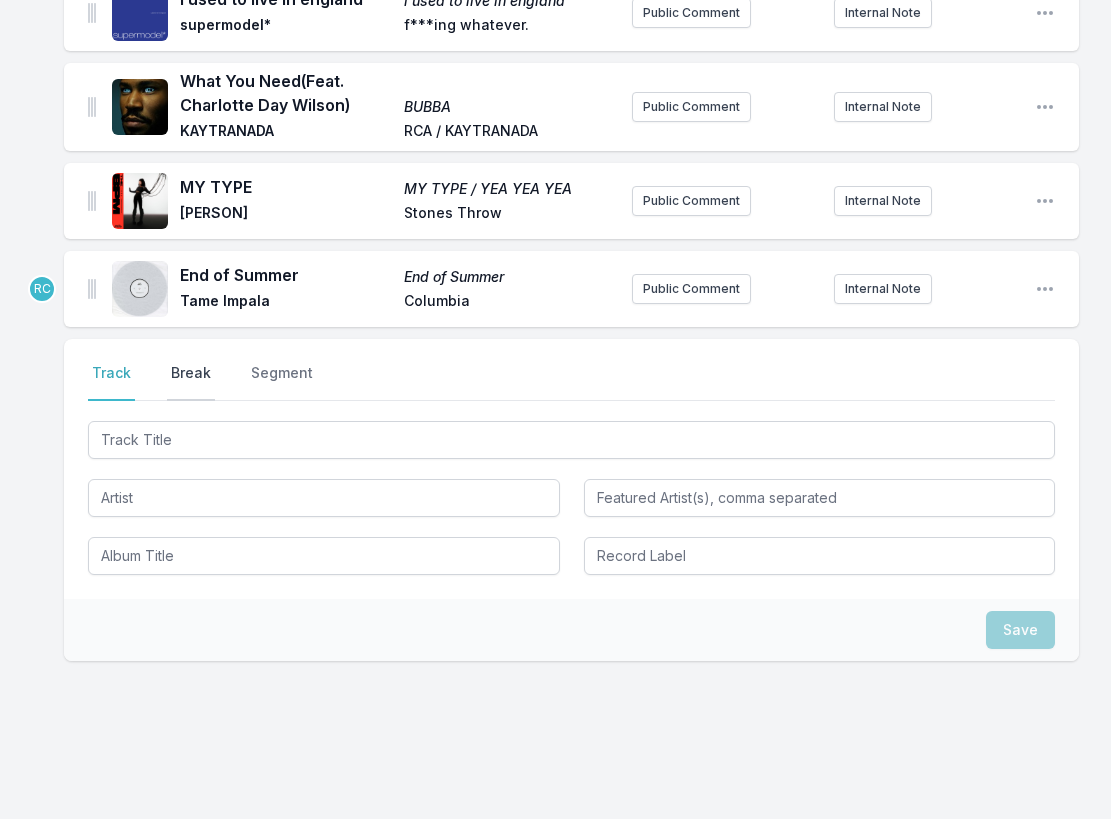 click on "Break" at bounding box center (191, 382) 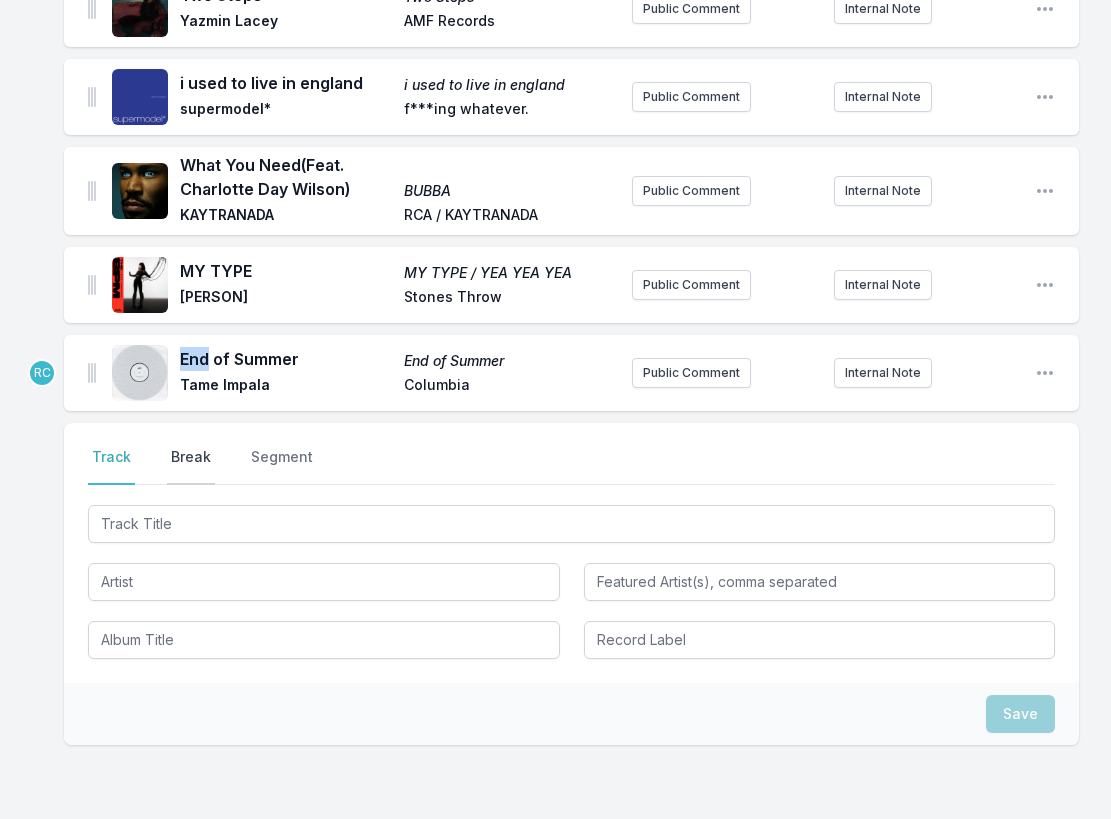 click on "End of Summer" at bounding box center (286, 359) 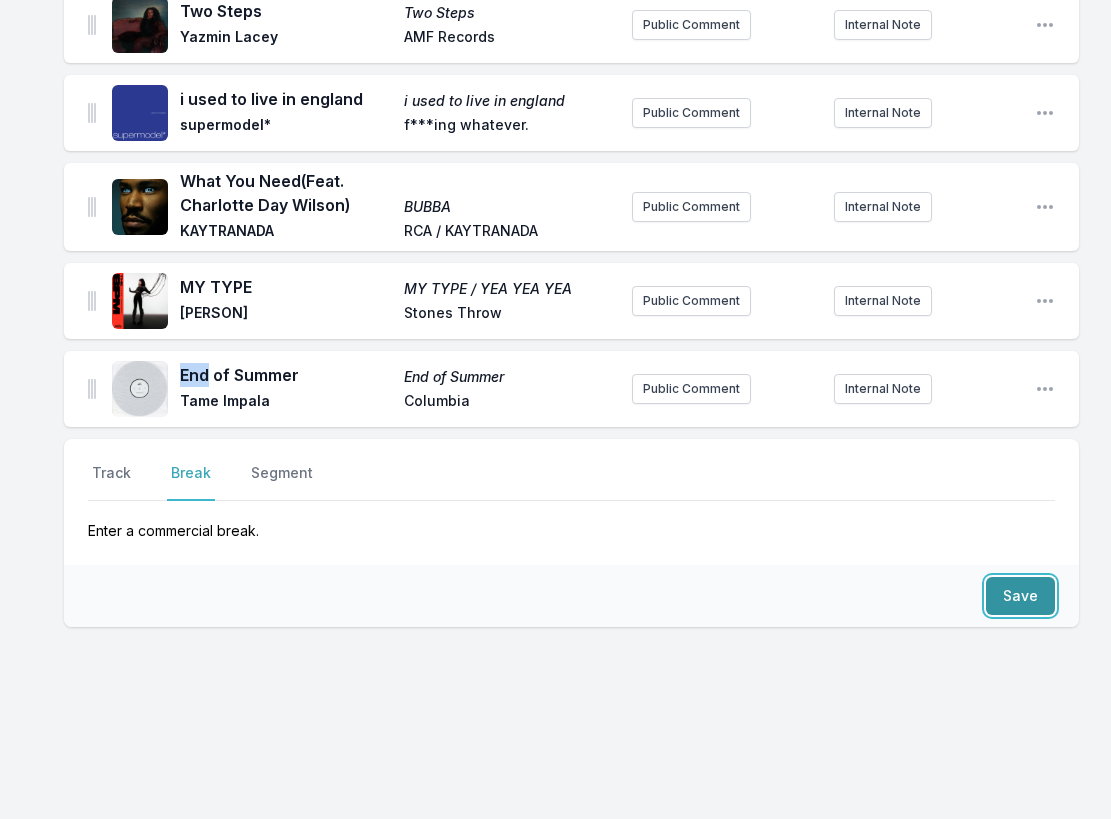 click on "Save" at bounding box center [1020, 596] 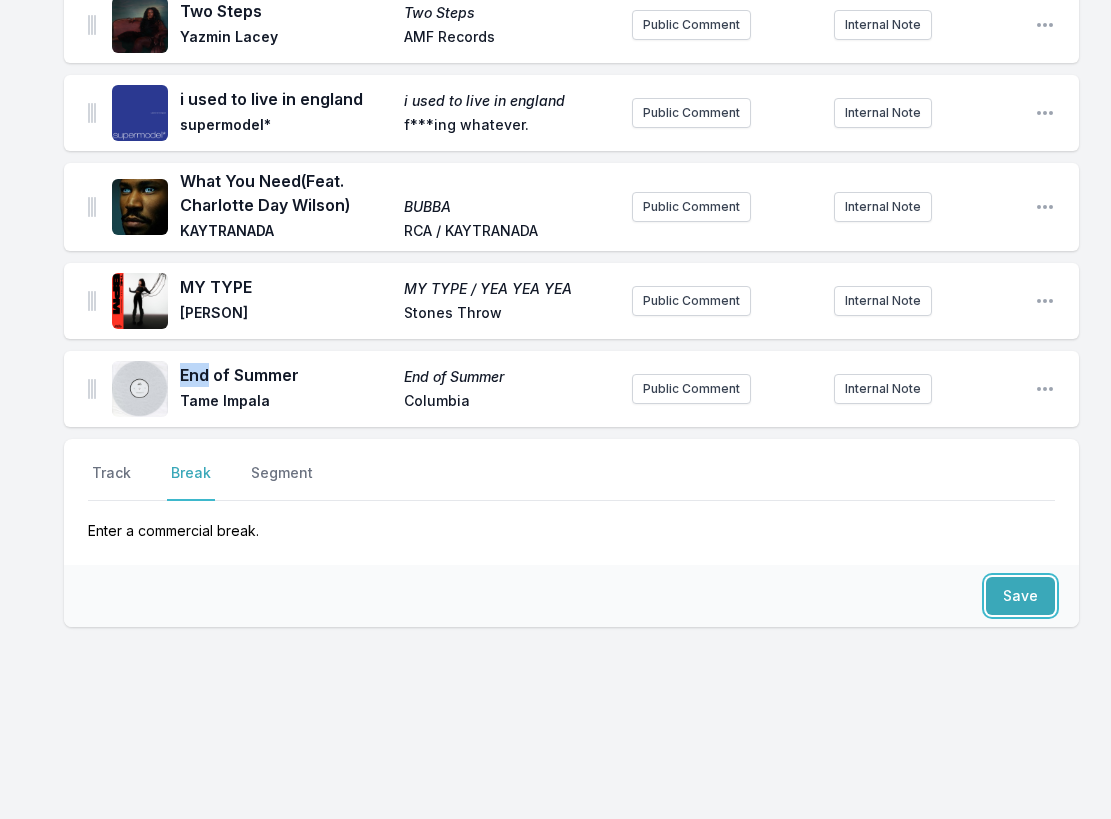 scroll, scrollTop: 3069, scrollLeft: 0, axis: vertical 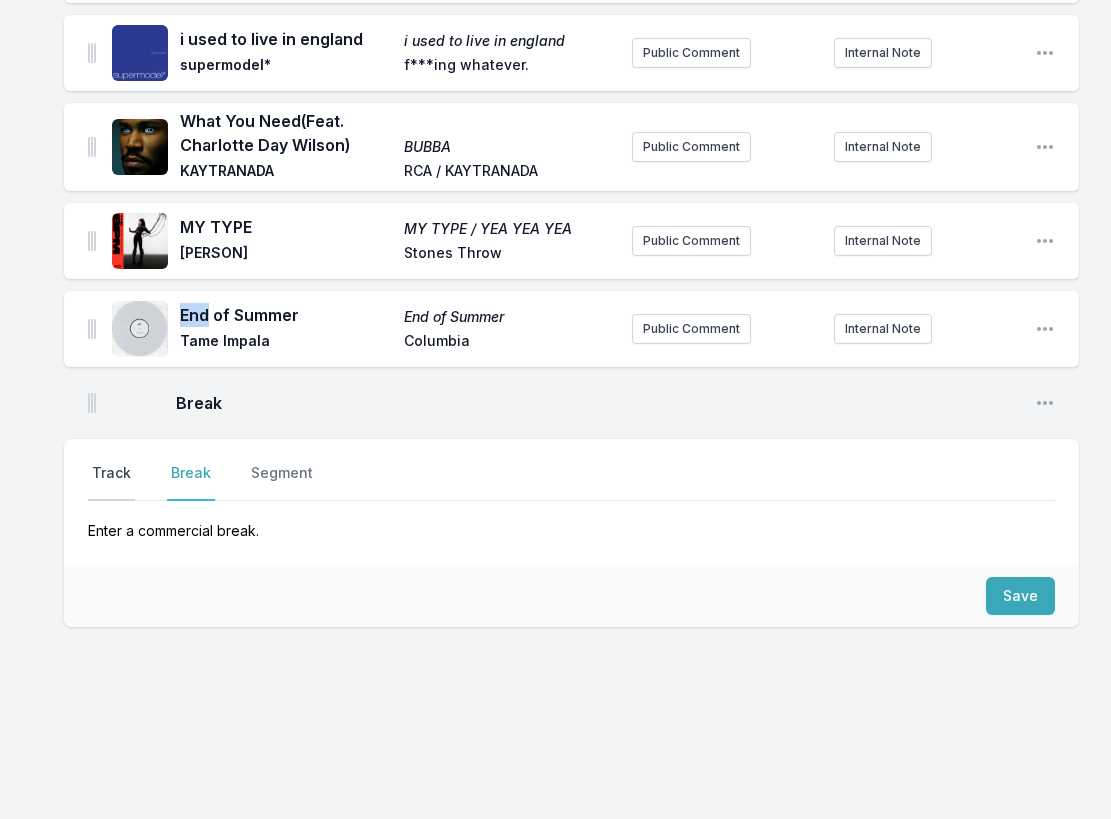 click on "Track" at bounding box center (111, 482) 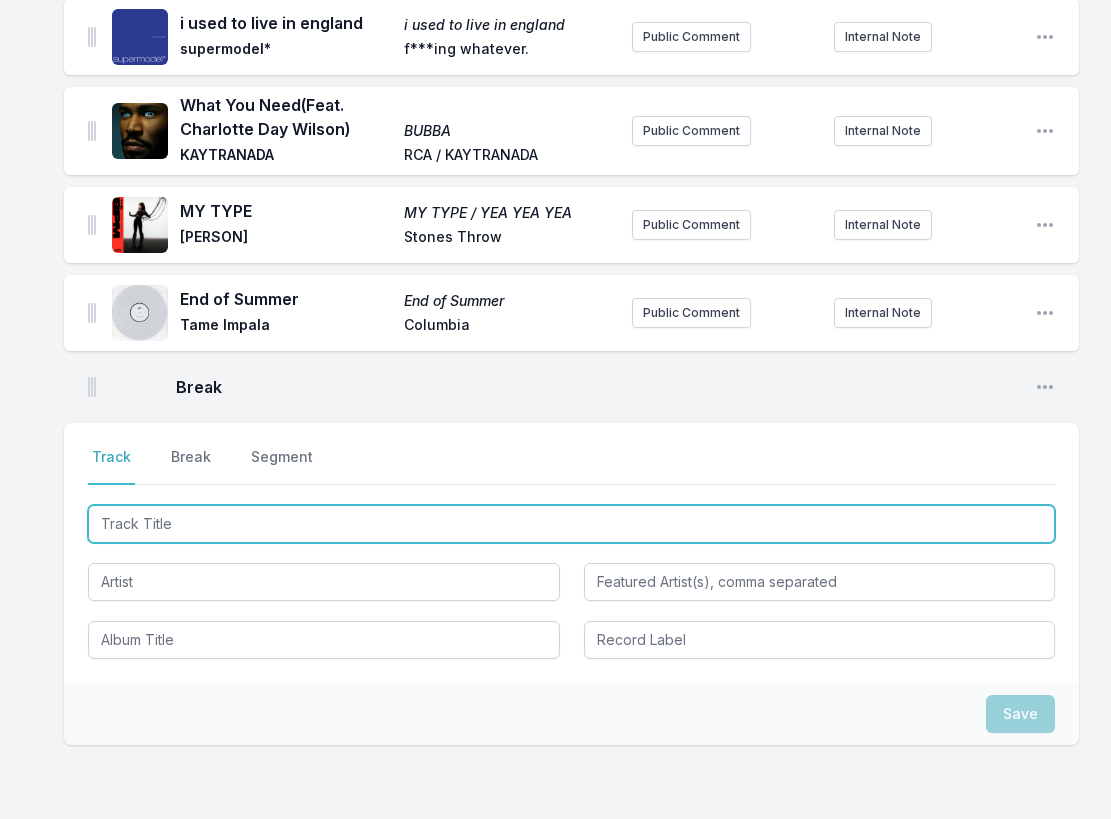 click at bounding box center (571, 524) 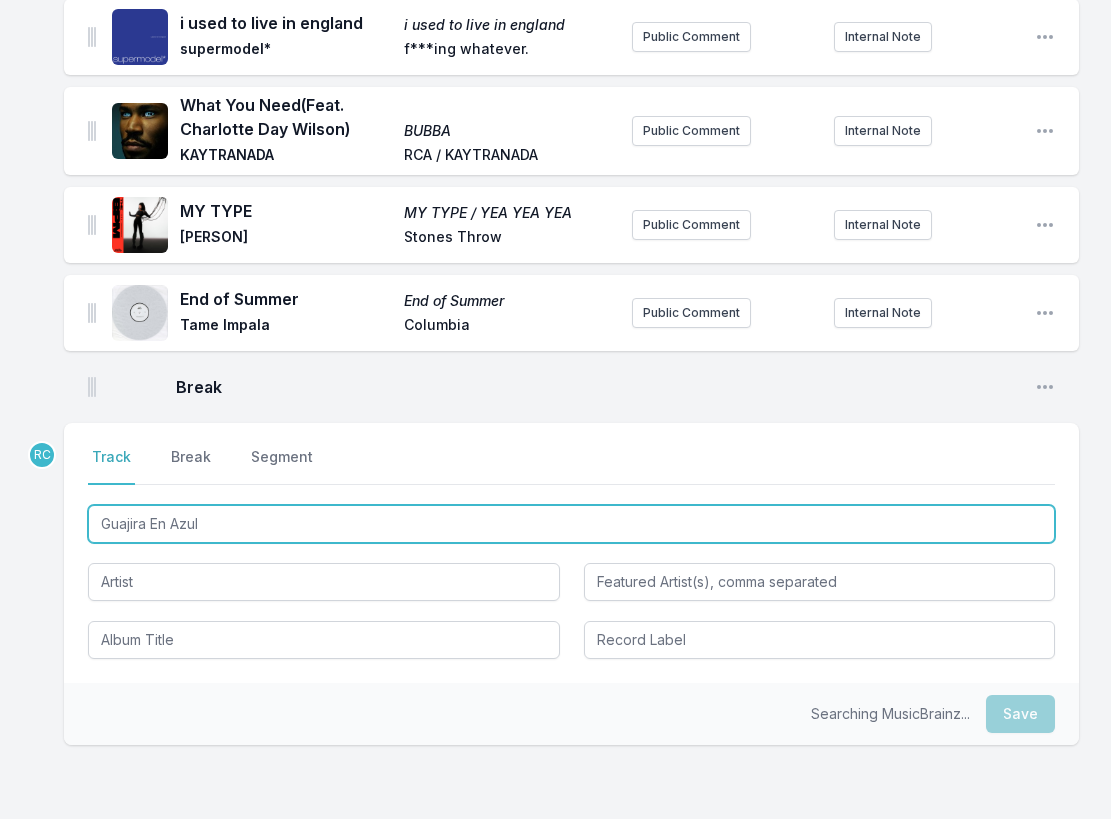 type on "Guajira En Azul" 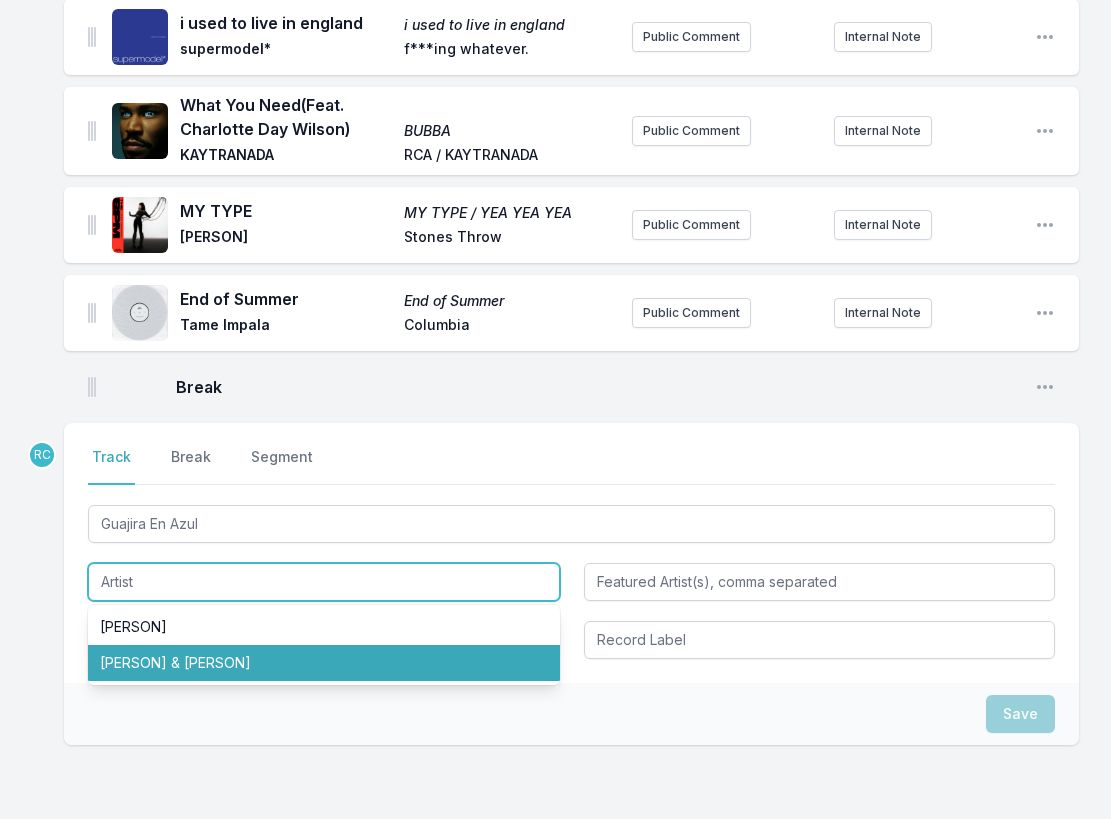 click on "Cal Tjader & Eddie Palmieri" at bounding box center (324, 663) 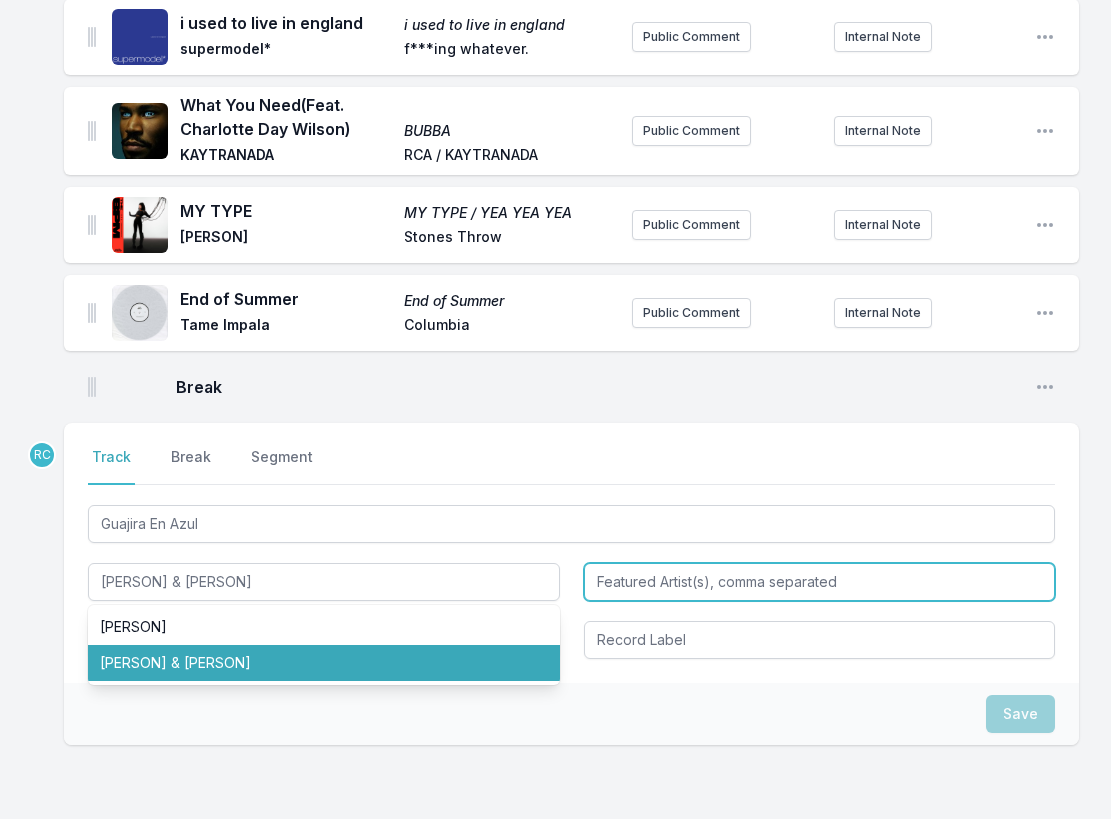 type on "Cal Tjader & Eddie Palmieri" 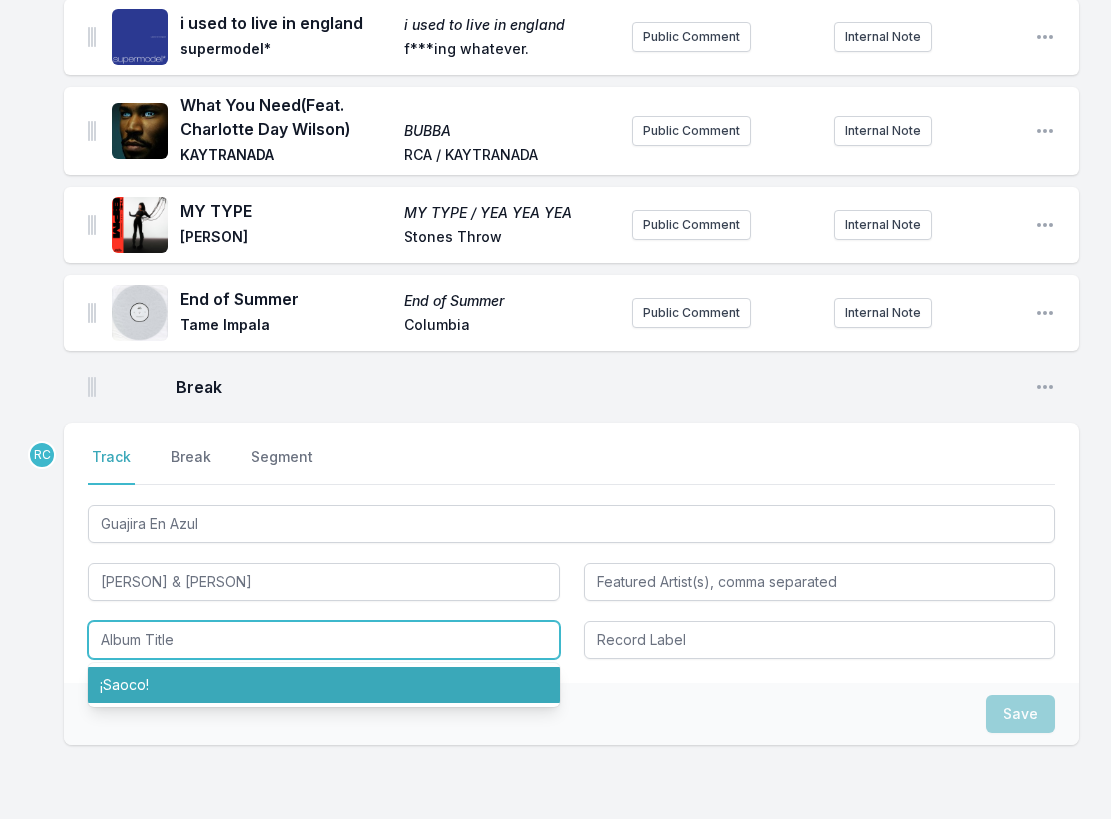 click on "¡Saoco!" at bounding box center [324, 685] 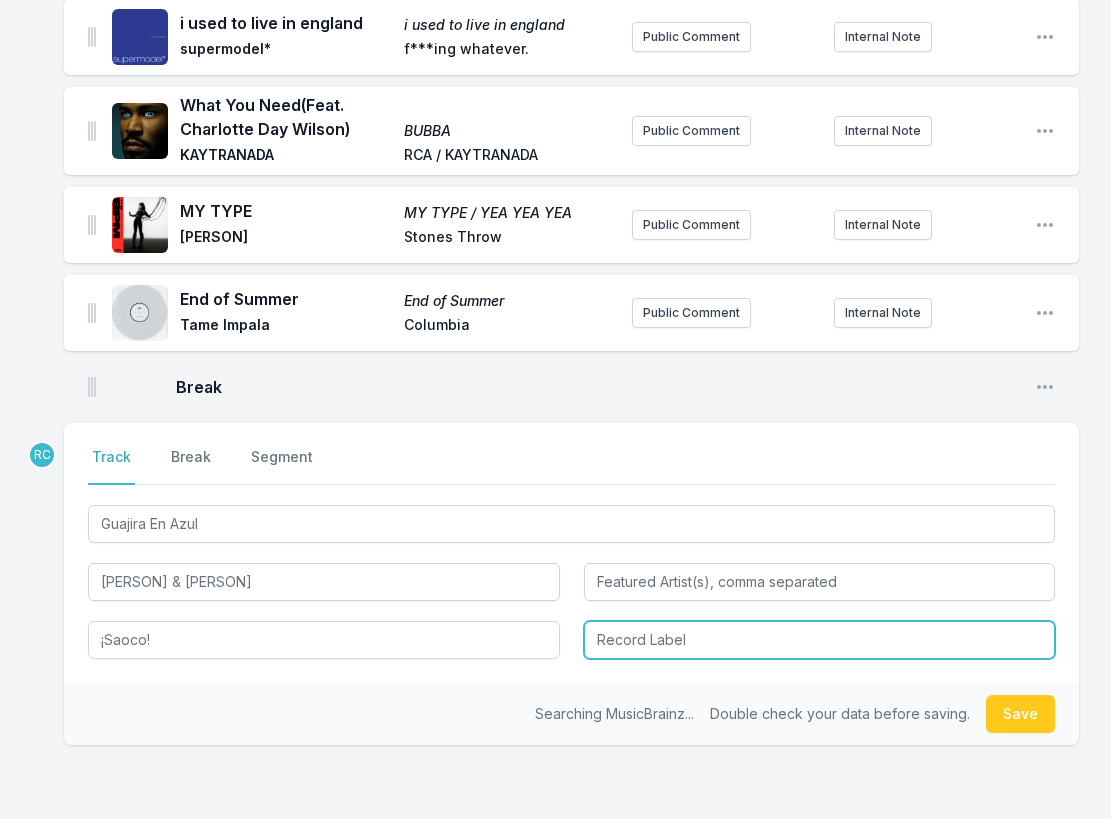type on "¡Saoco!" 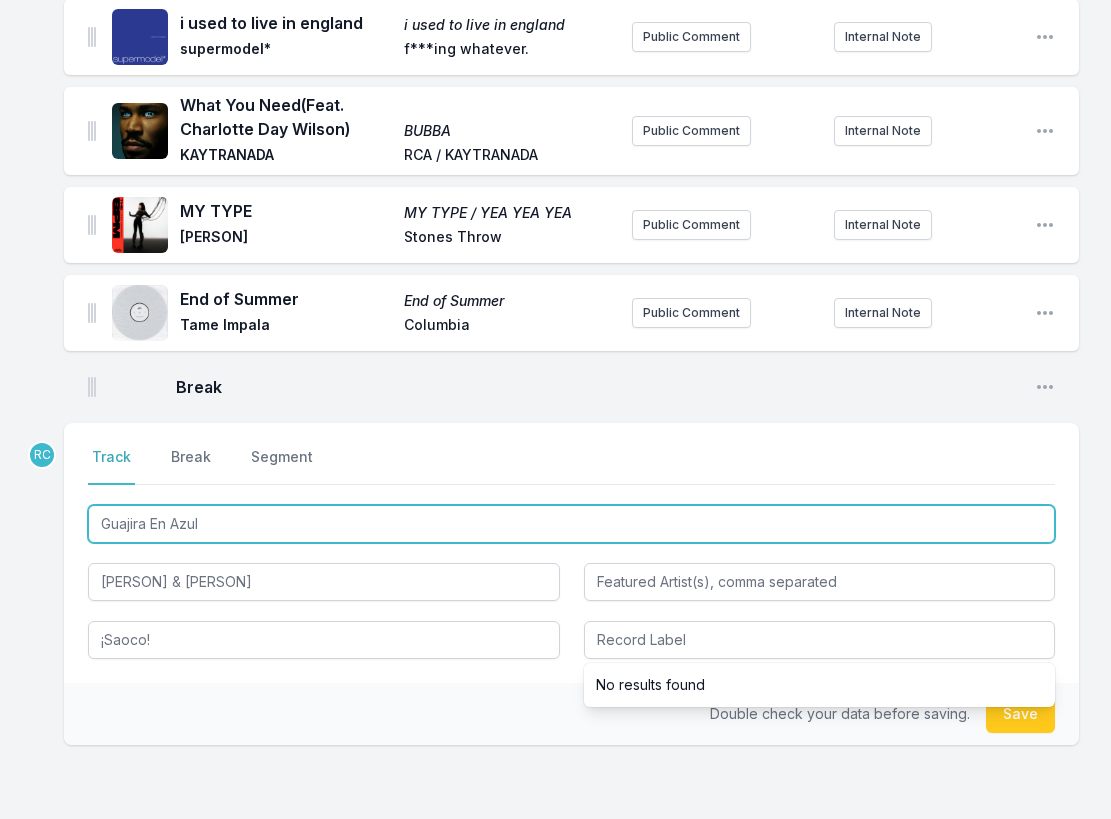 click on "Guajira En Azul" at bounding box center [571, 524] 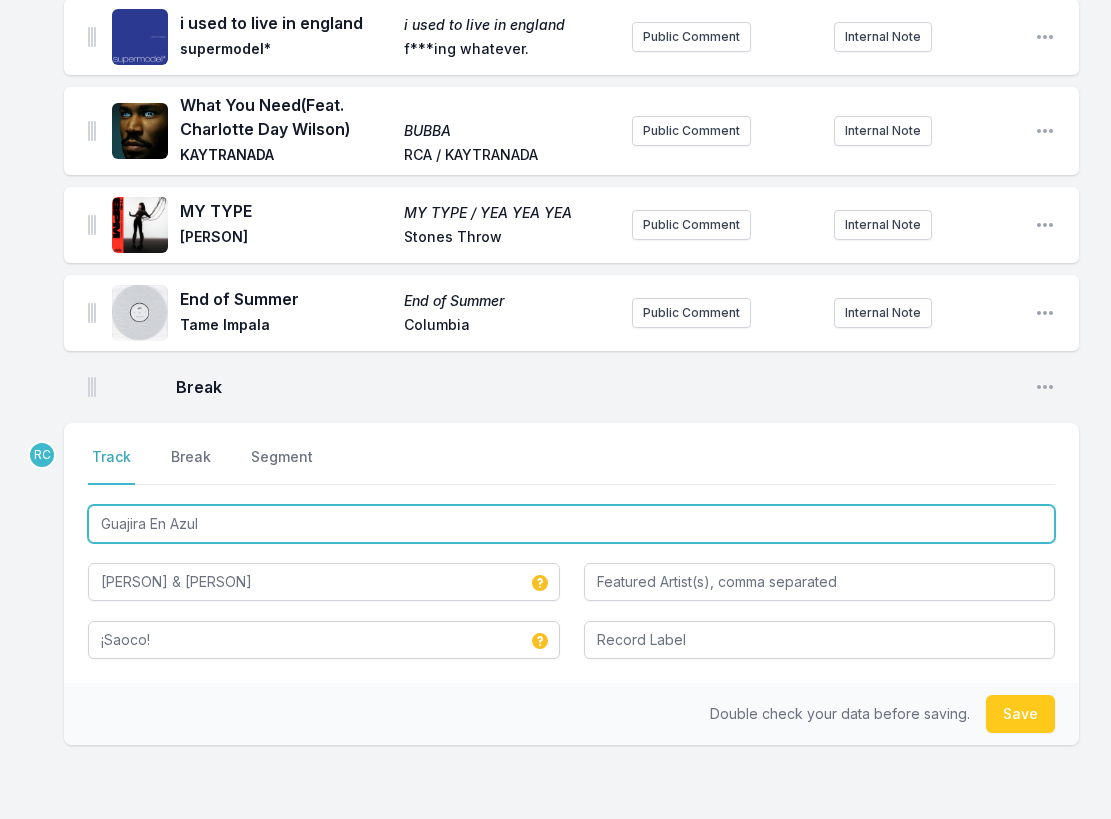 type on "Guajira En Azul" 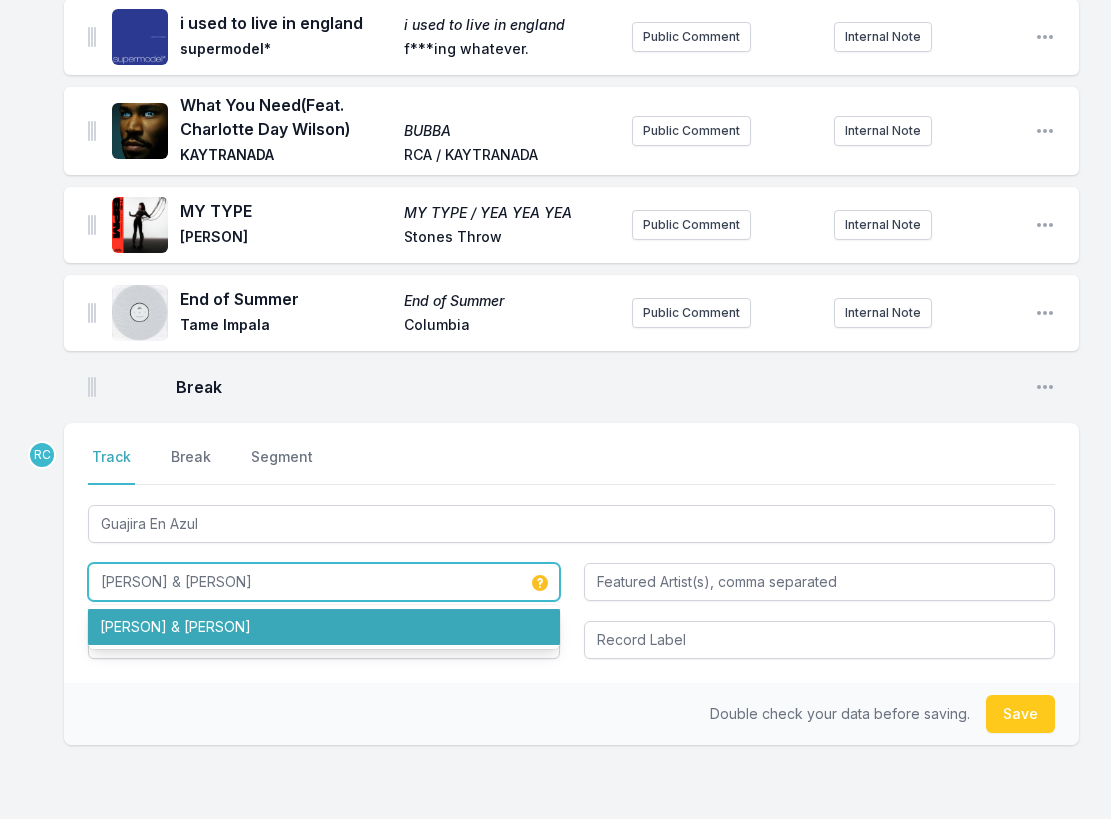 click on "Cal Tjader & Eddie Palmieri" at bounding box center (324, 627) 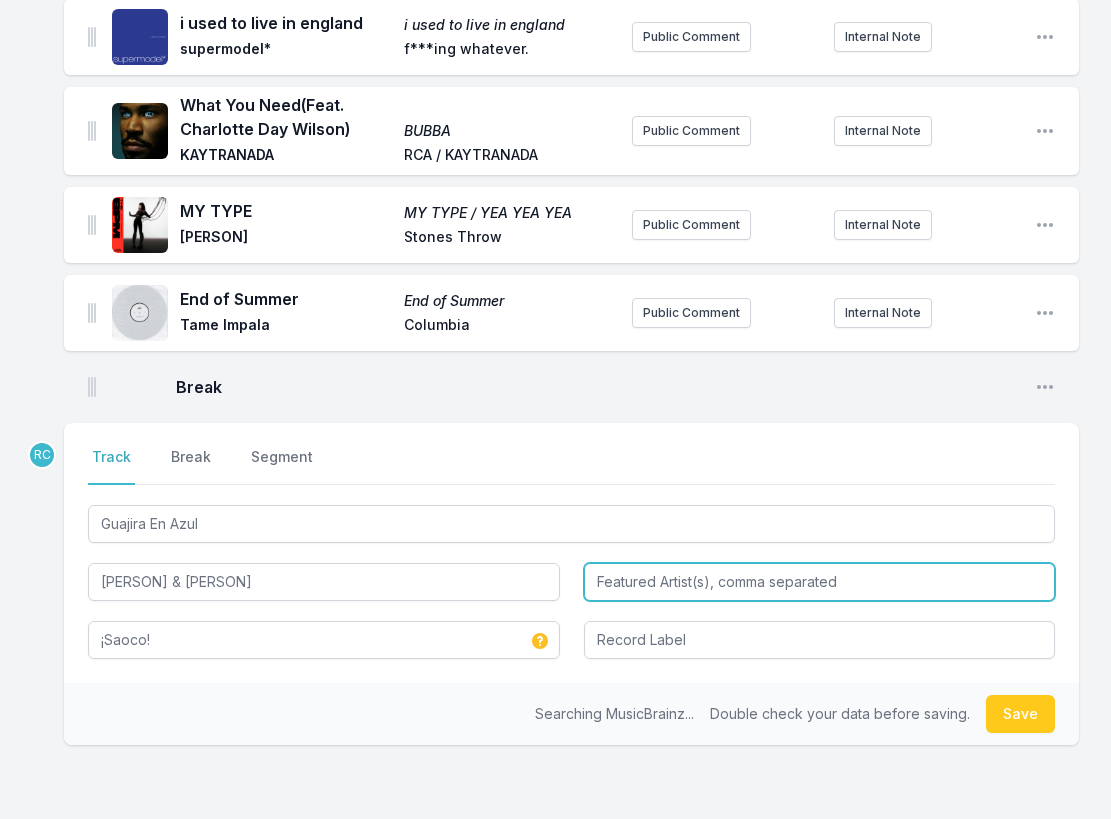 type on "Cal Tjader & Eddie Palmieri" 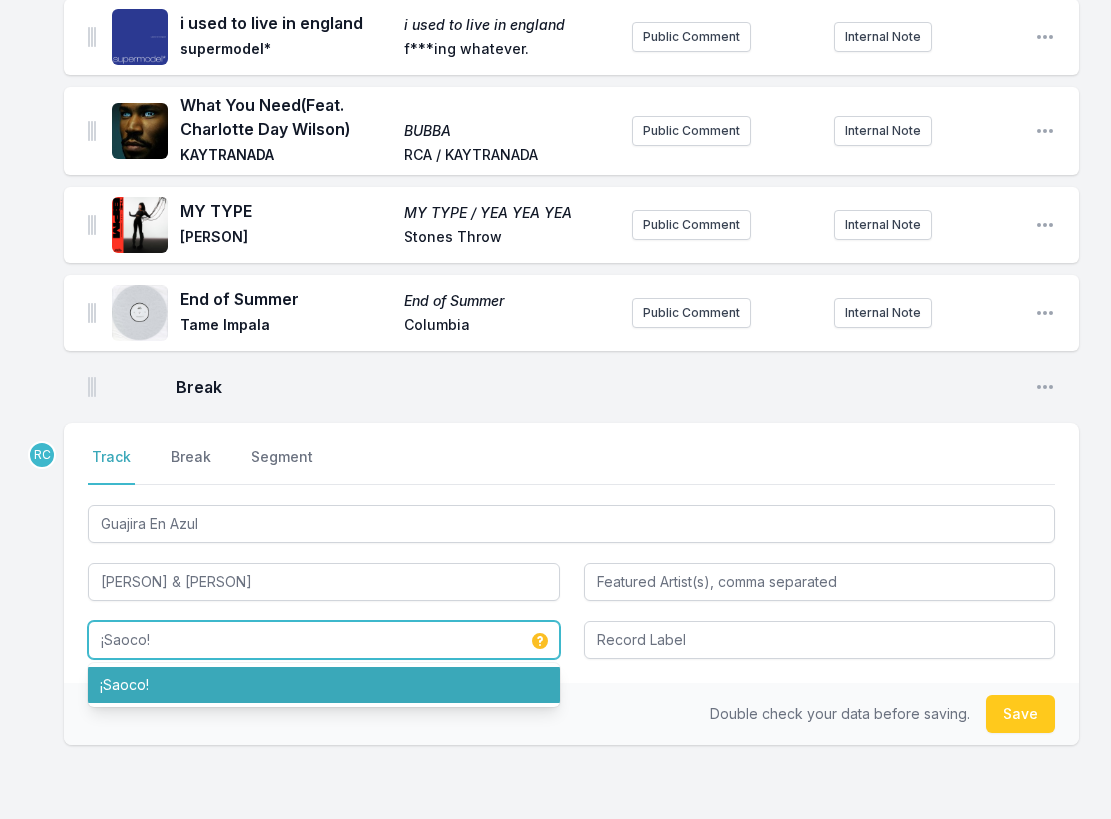 click on "¡Saoco!" at bounding box center (324, 685) 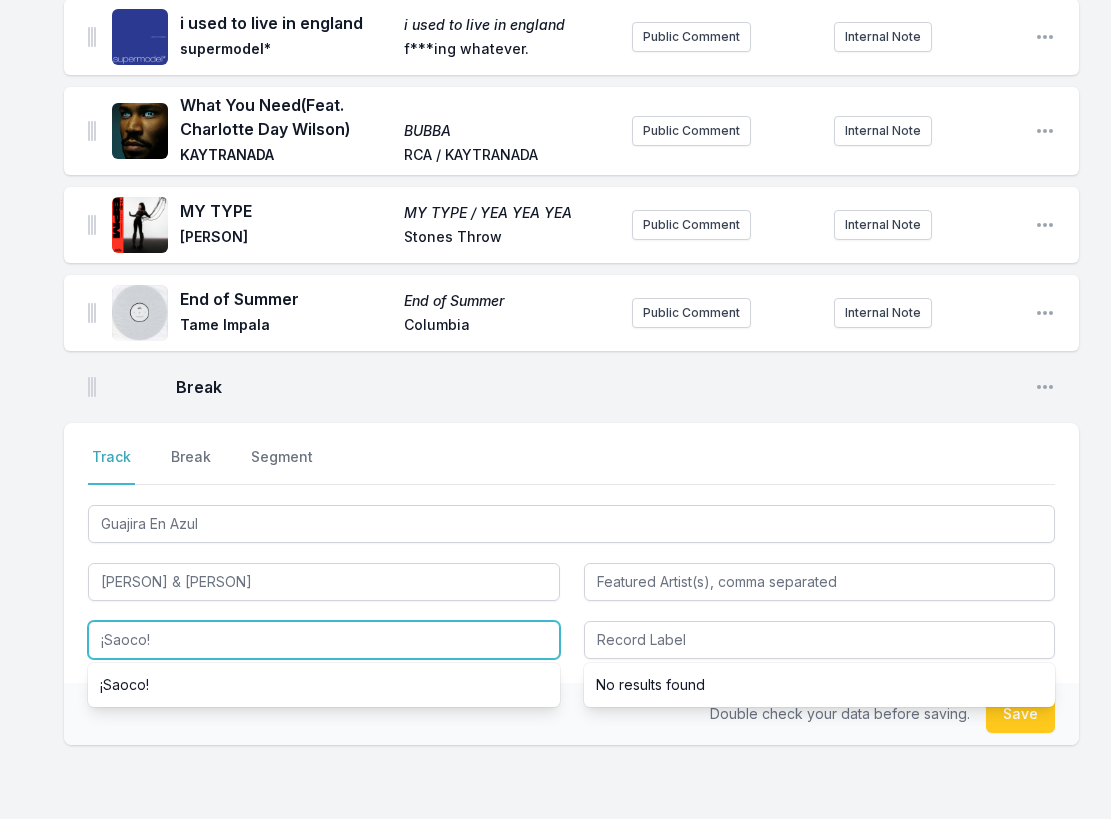 drag, startPoint x: 209, startPoint y: 655, endPoint x: 202, endPoint y: 623, distance: 32.75668 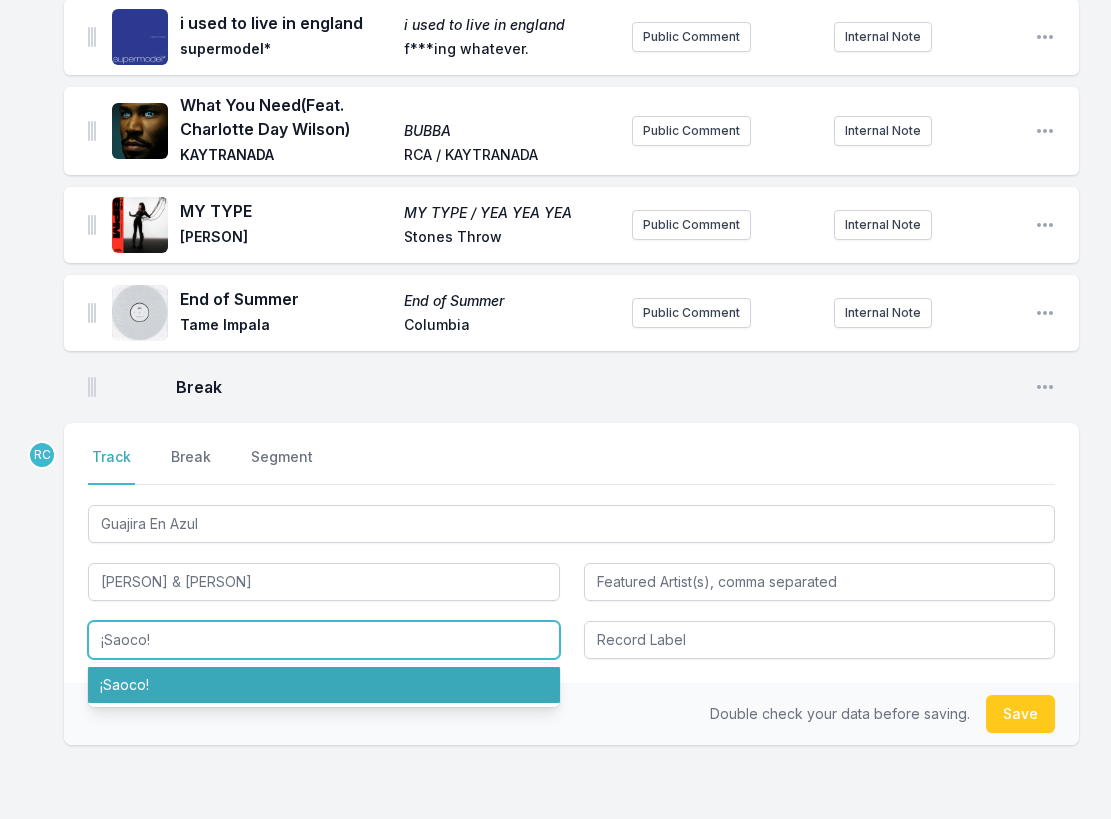 paste on "El Sonido Nuevo" 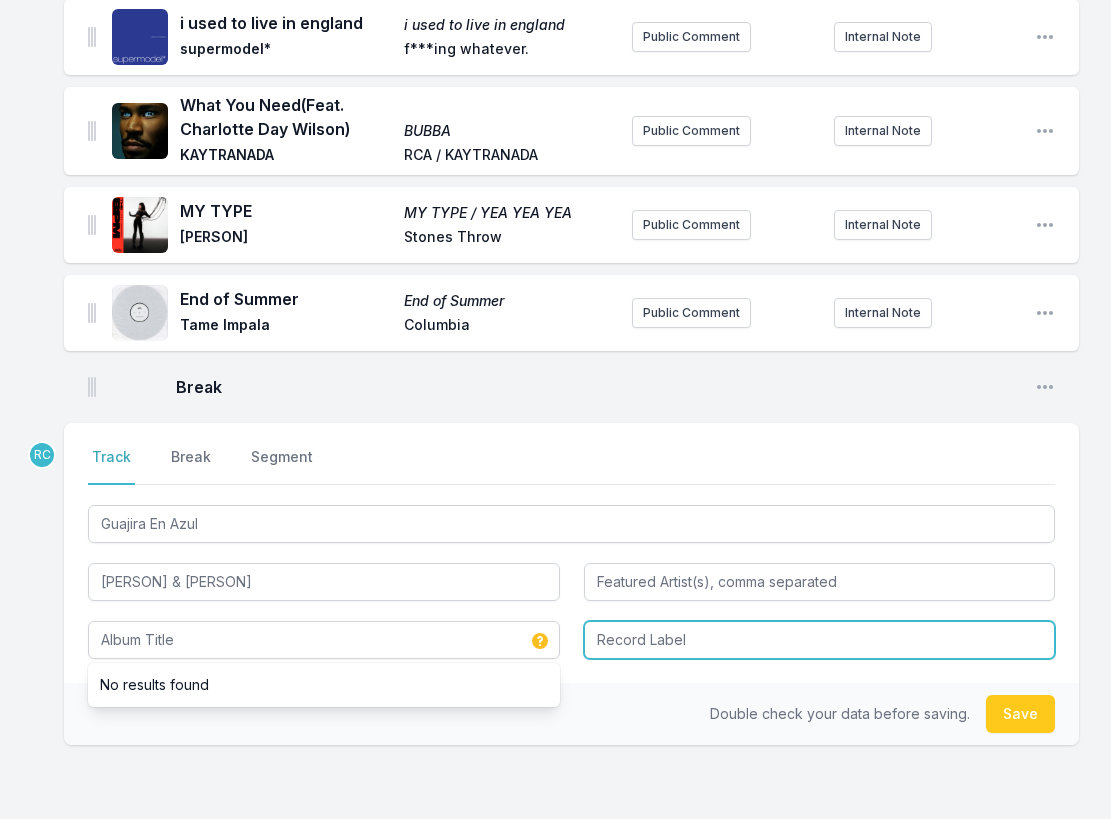 type on "El Sonido Nuevo" 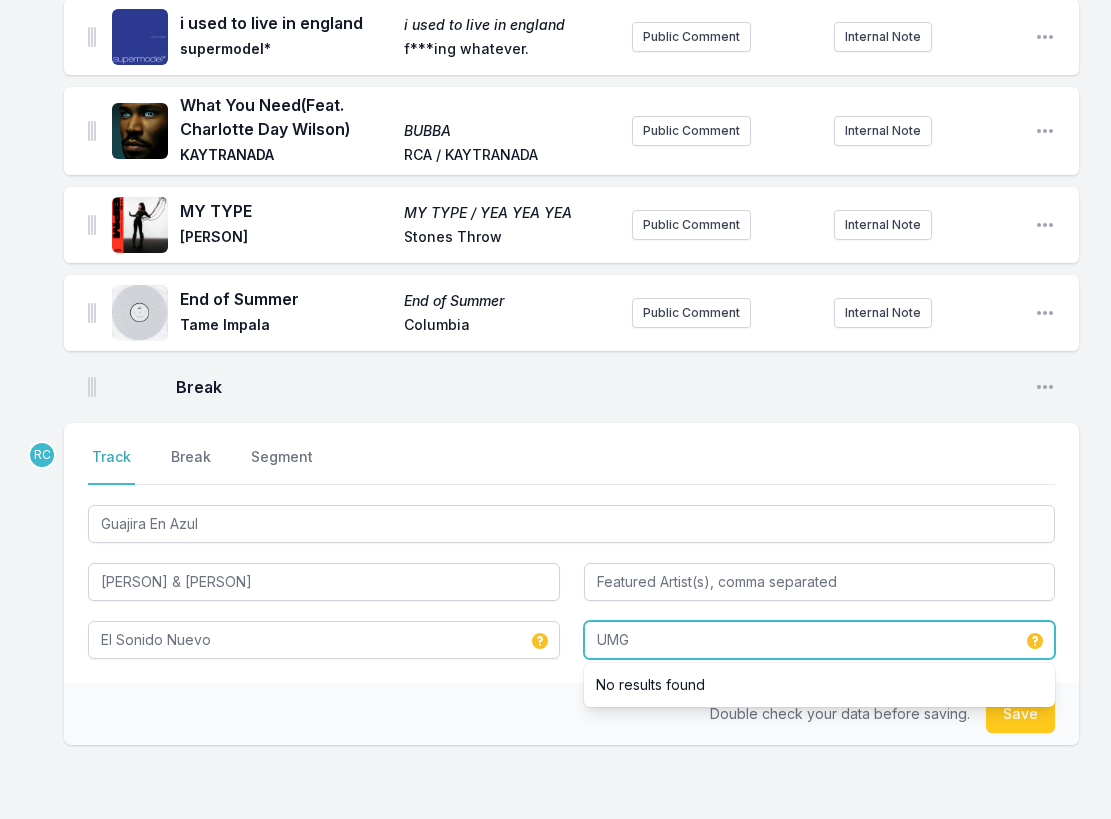 type on "UMG" 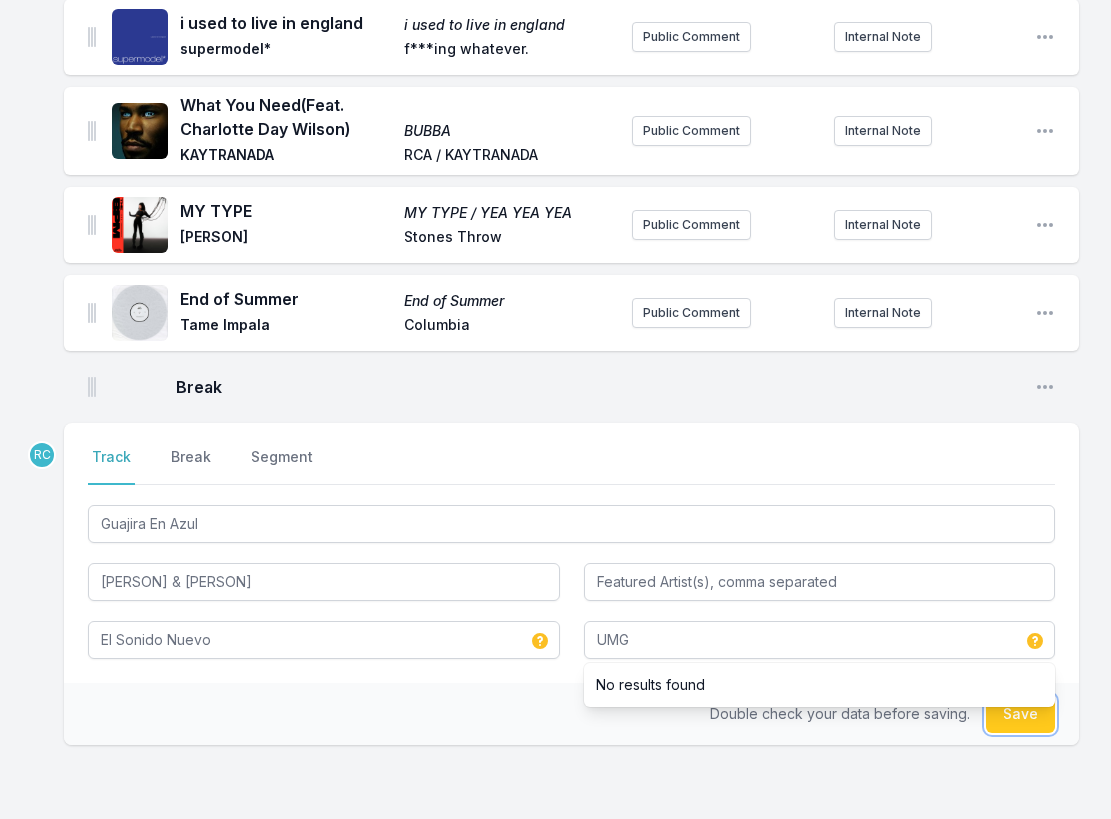 click on "Save" at bounding box center (1020, 714) 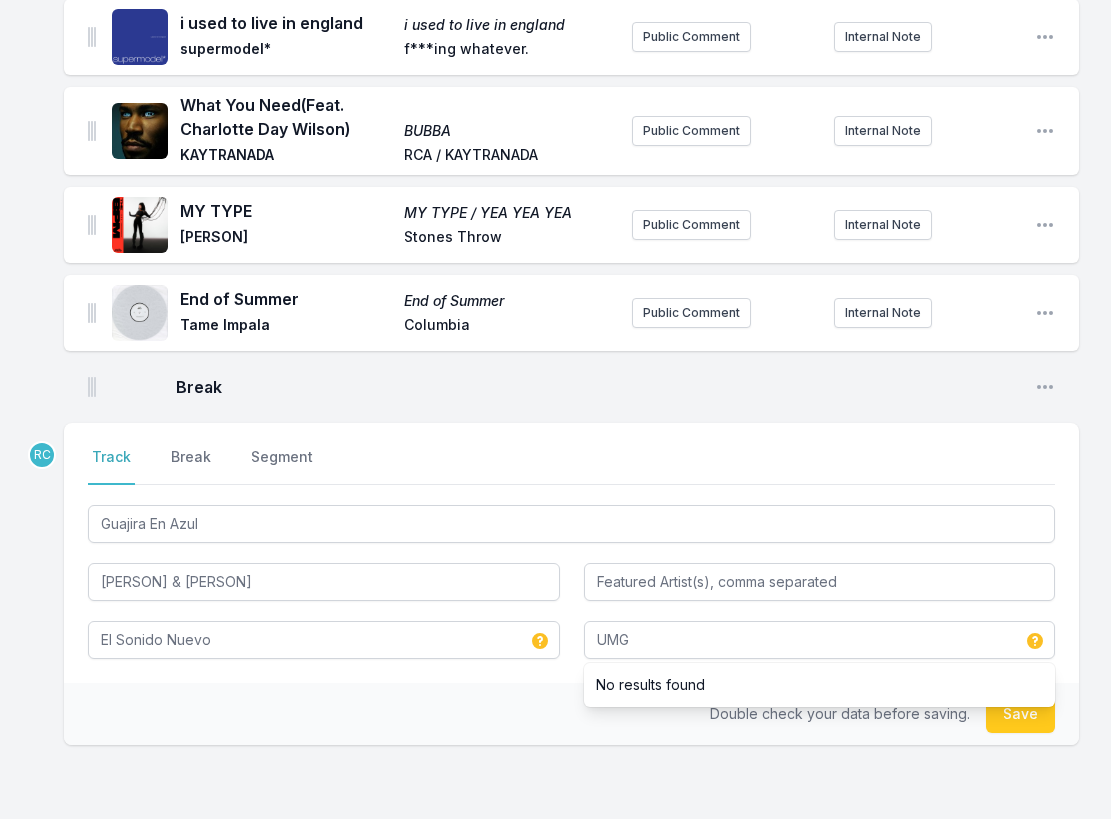 type 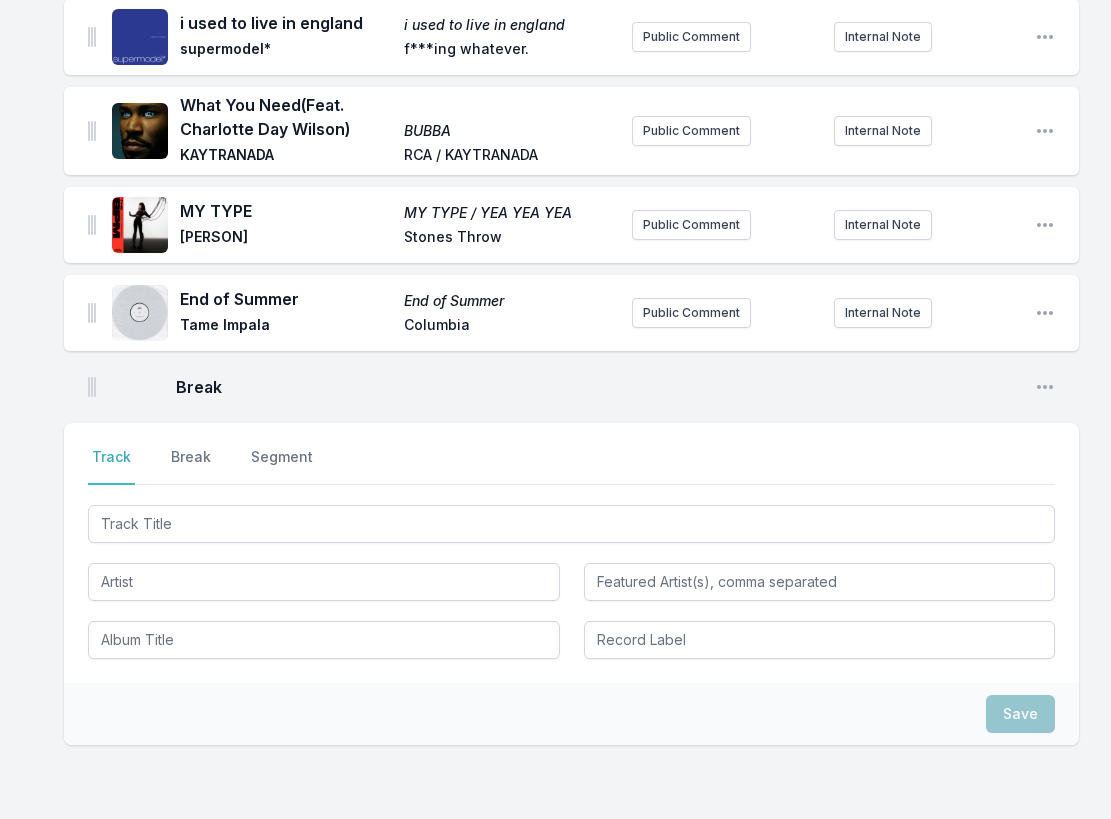 scroll, scrollTop: 3157, scrollLeft: 0, axis: vertical 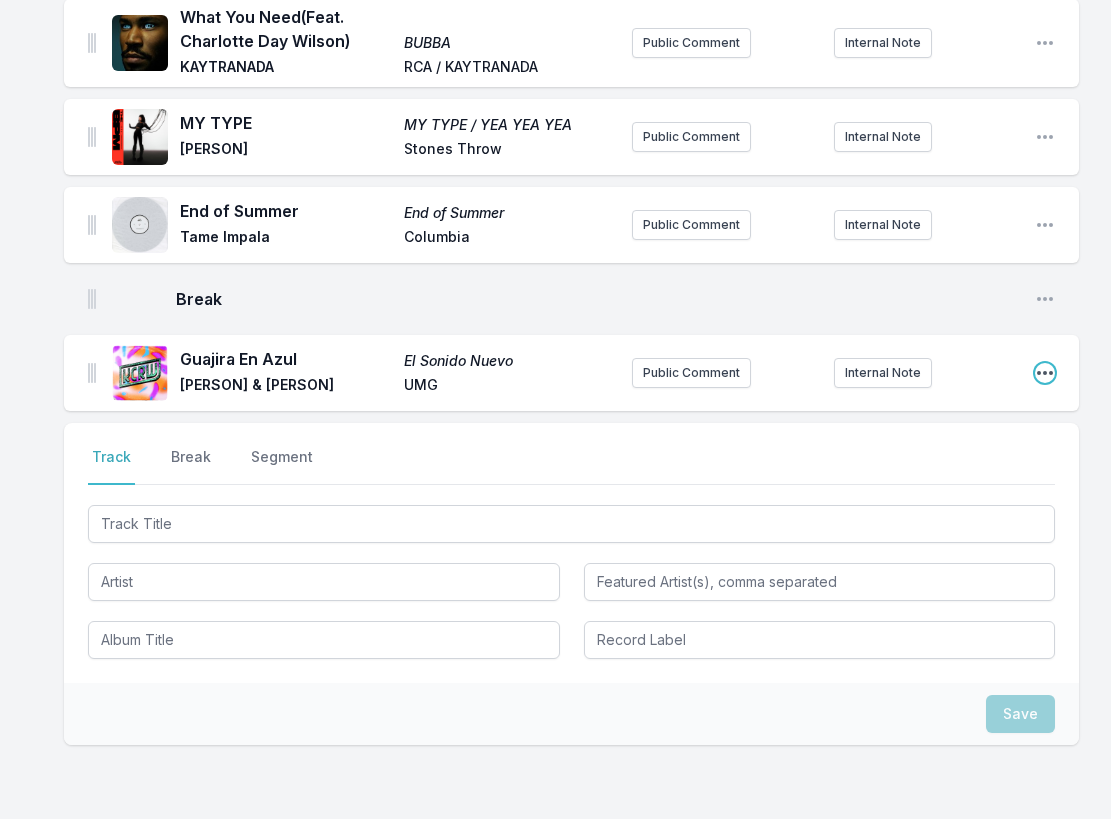 click 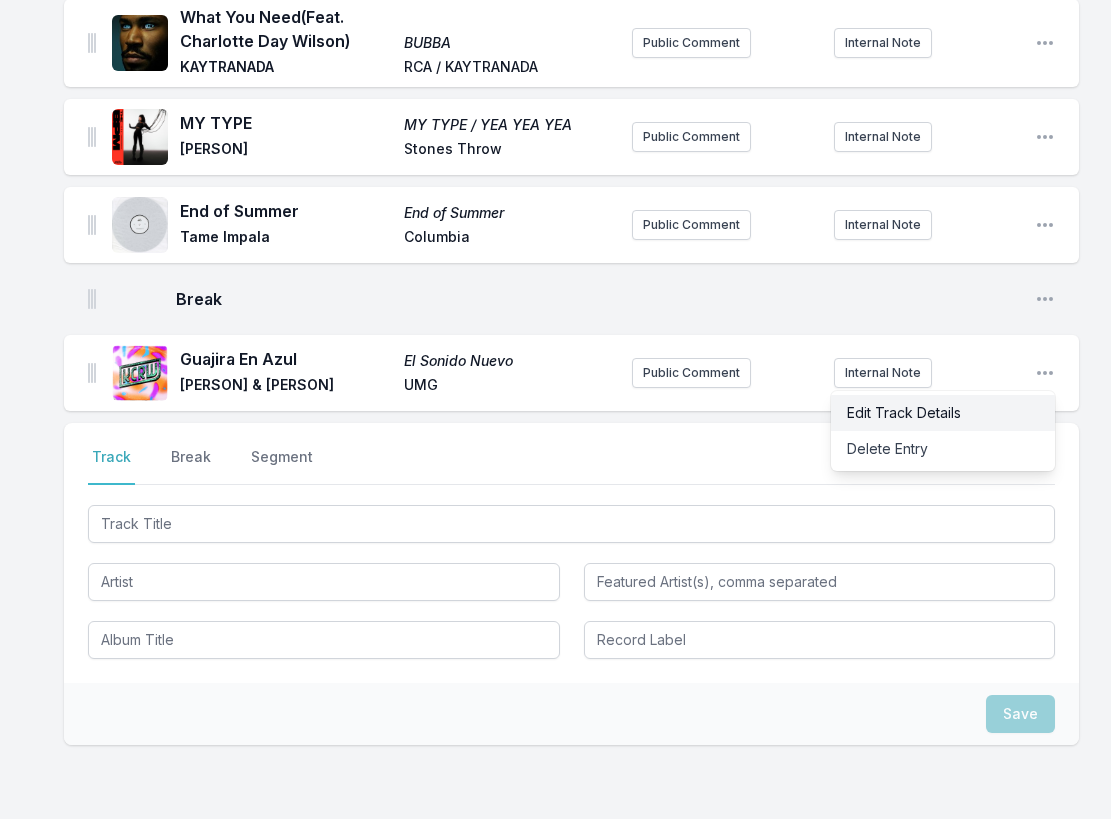 click on "Edit Track Details" at bounding box center (943, 413) 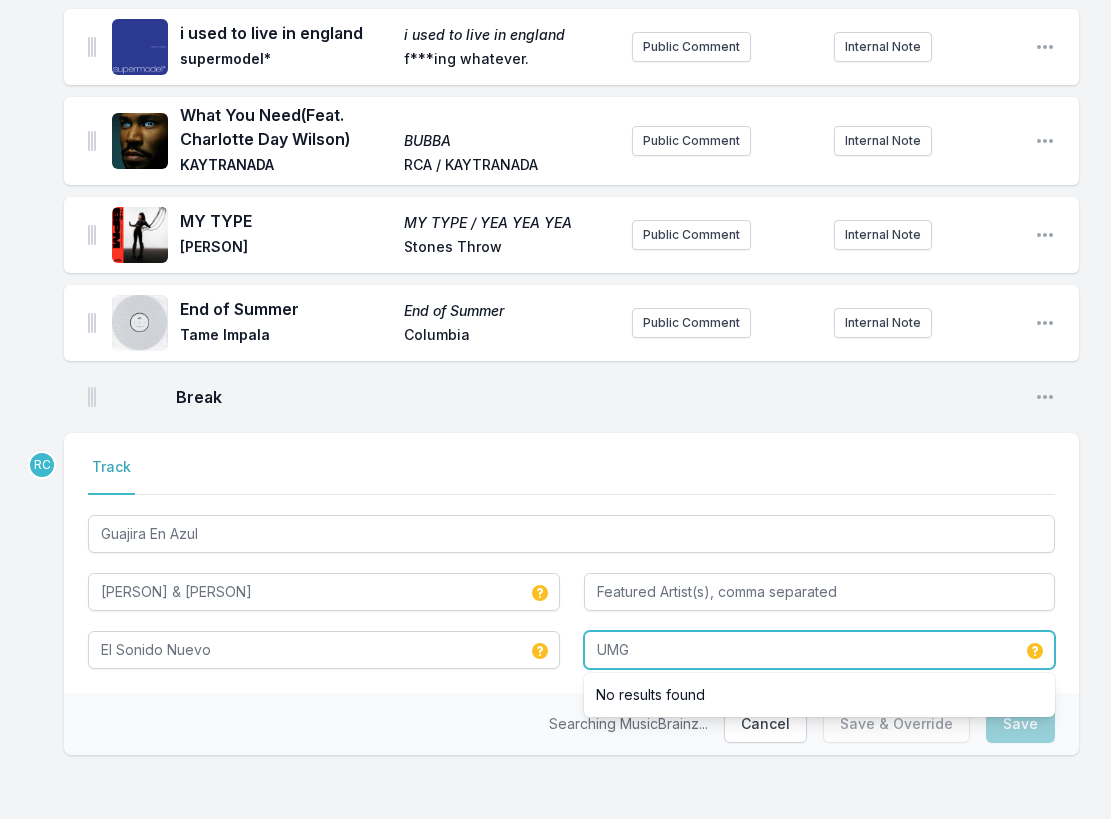 drag, startPoint x: 655, startPoint y: 645, endPoint x: 534, endPoint y: 630, distance: 121.92621 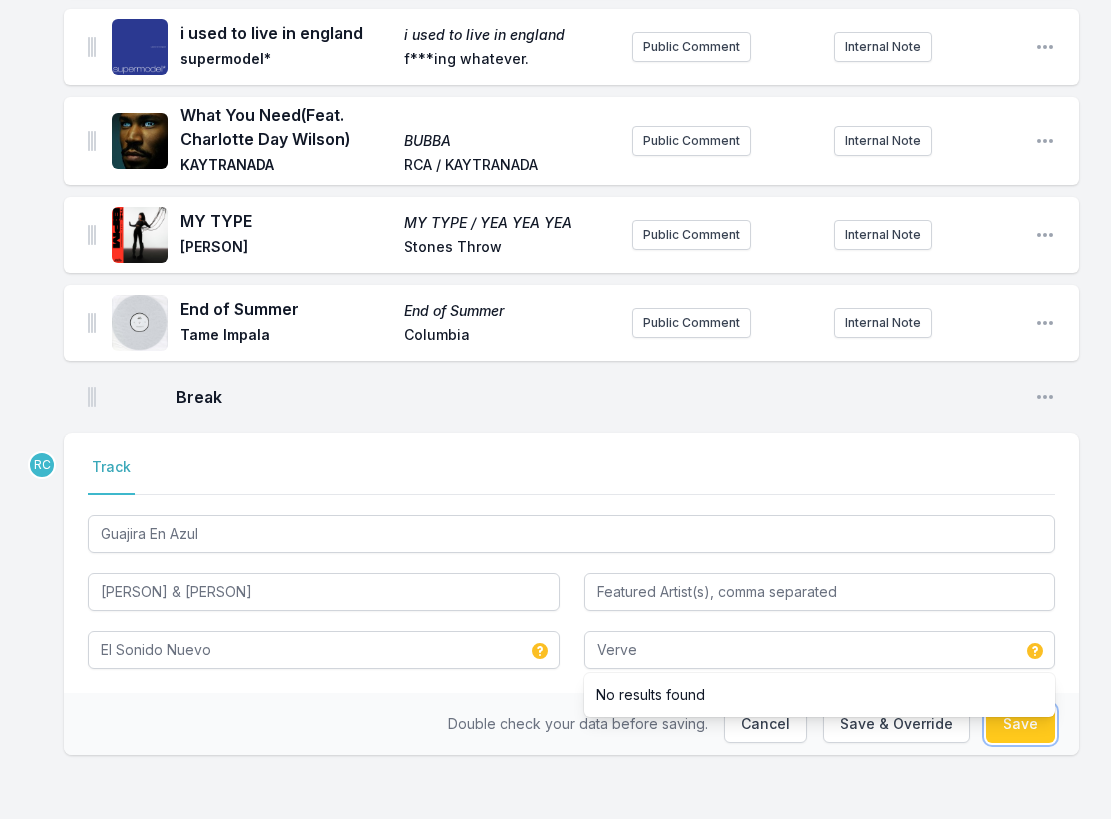 click on "Save" at bounding box center (1020, 724) 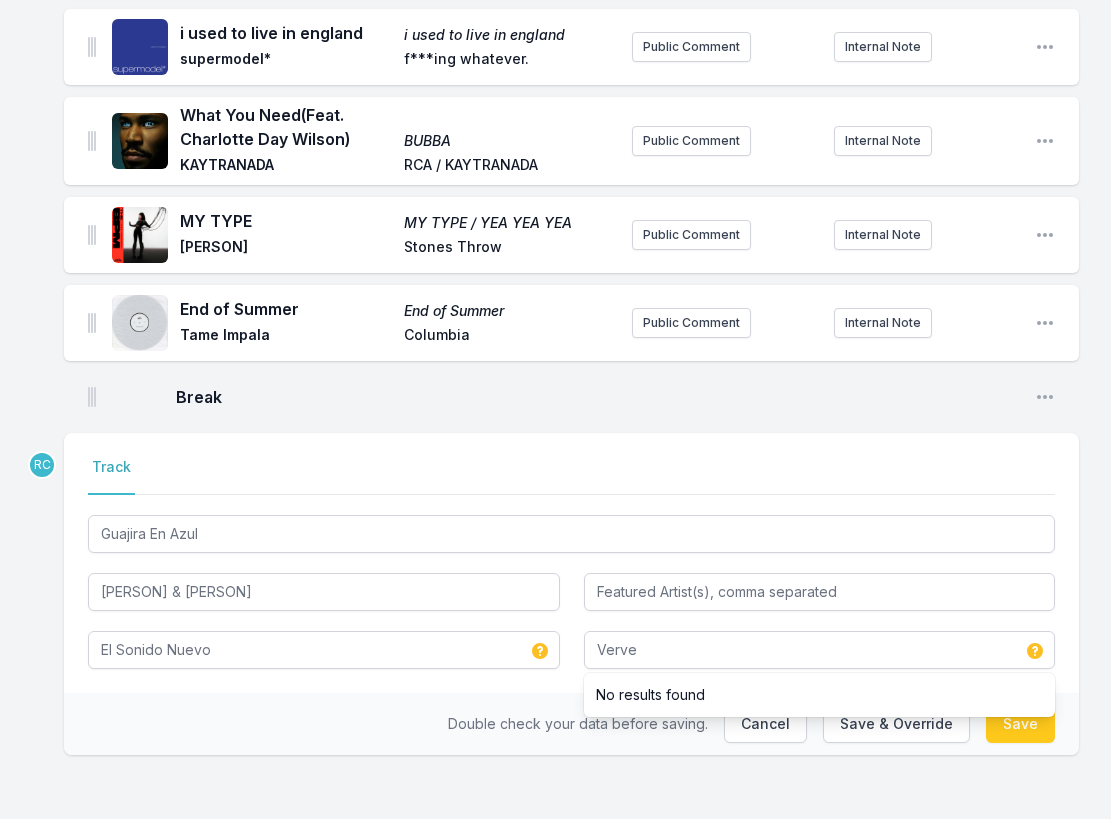 type on "UMG" 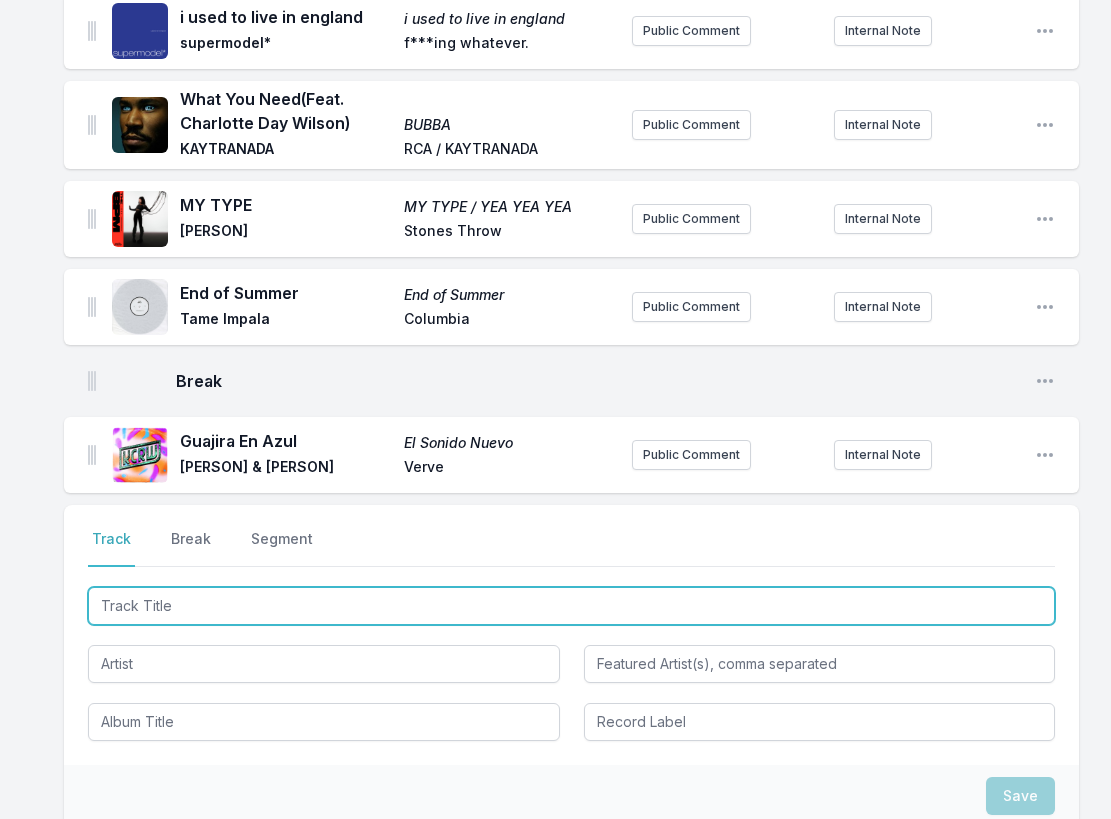 click at bounding box center [571, 606] 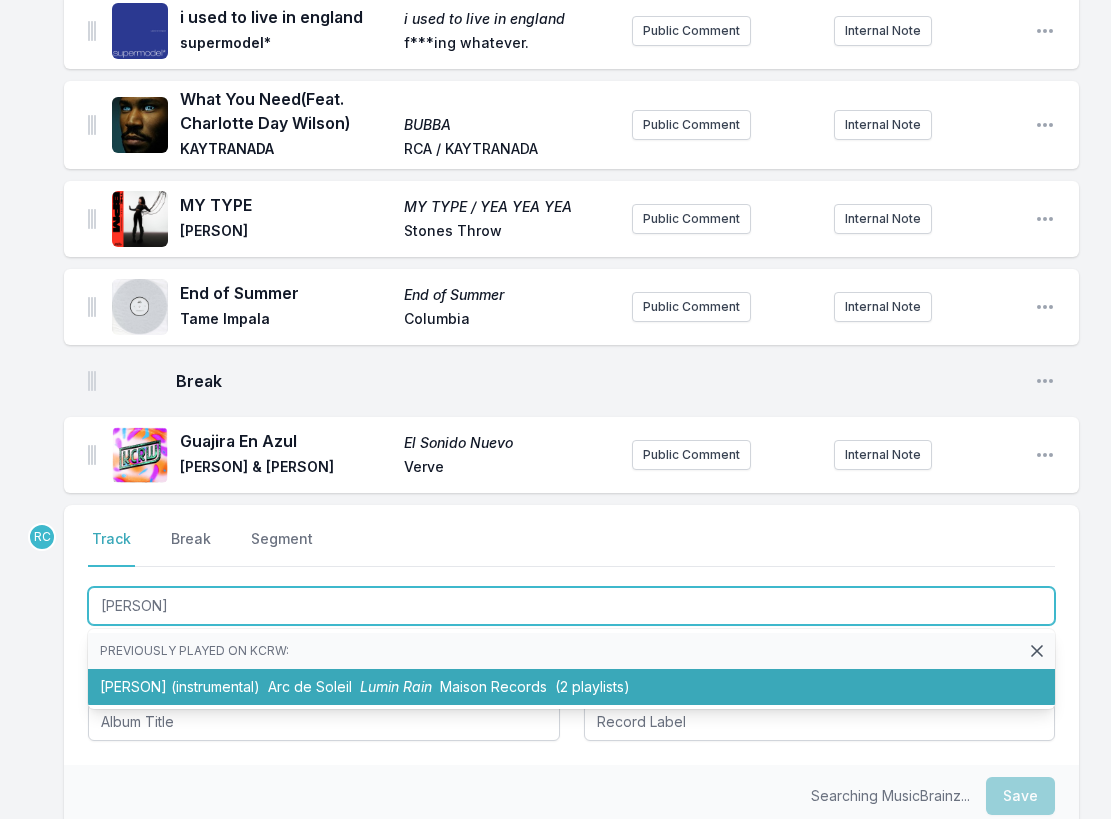 click on "Bina Tifa (instrumental) Arc de Soleil Lumin Rain Maison Records (2 playlists)" at bounding box center [571, 687] 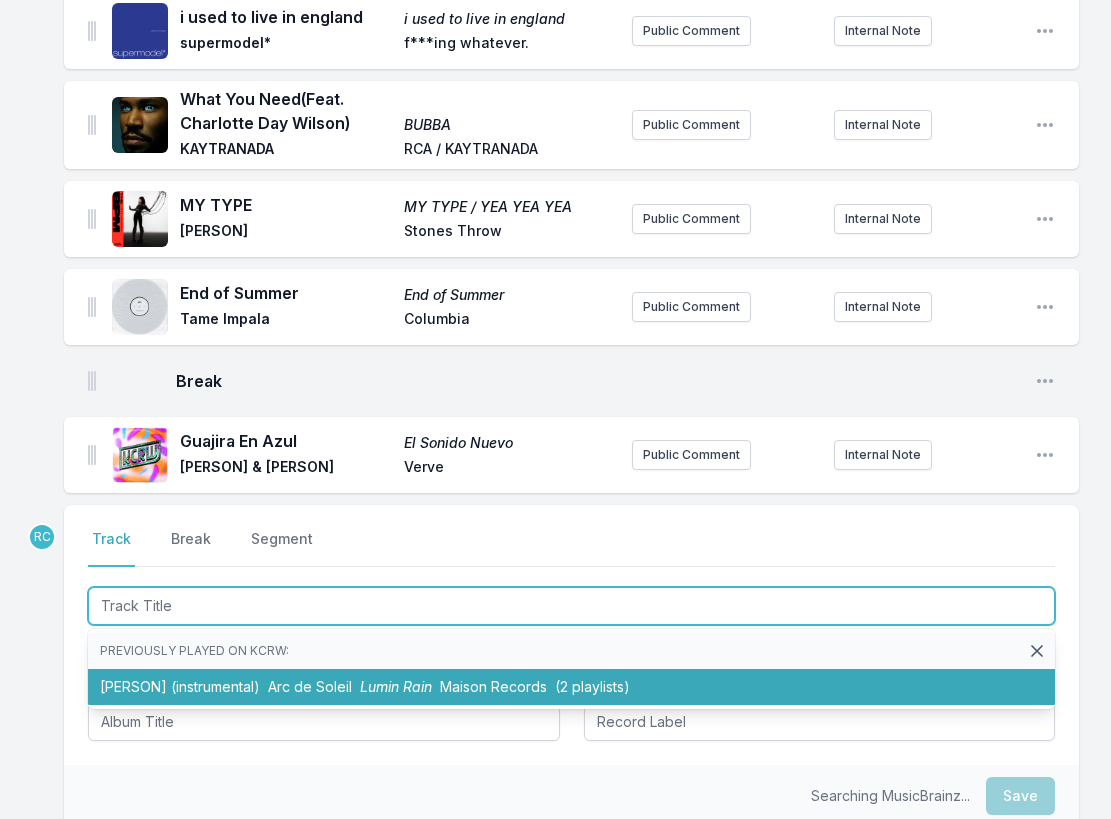 scroll, scrollTop: 3163, scrollLeft: 0, axis: vertical 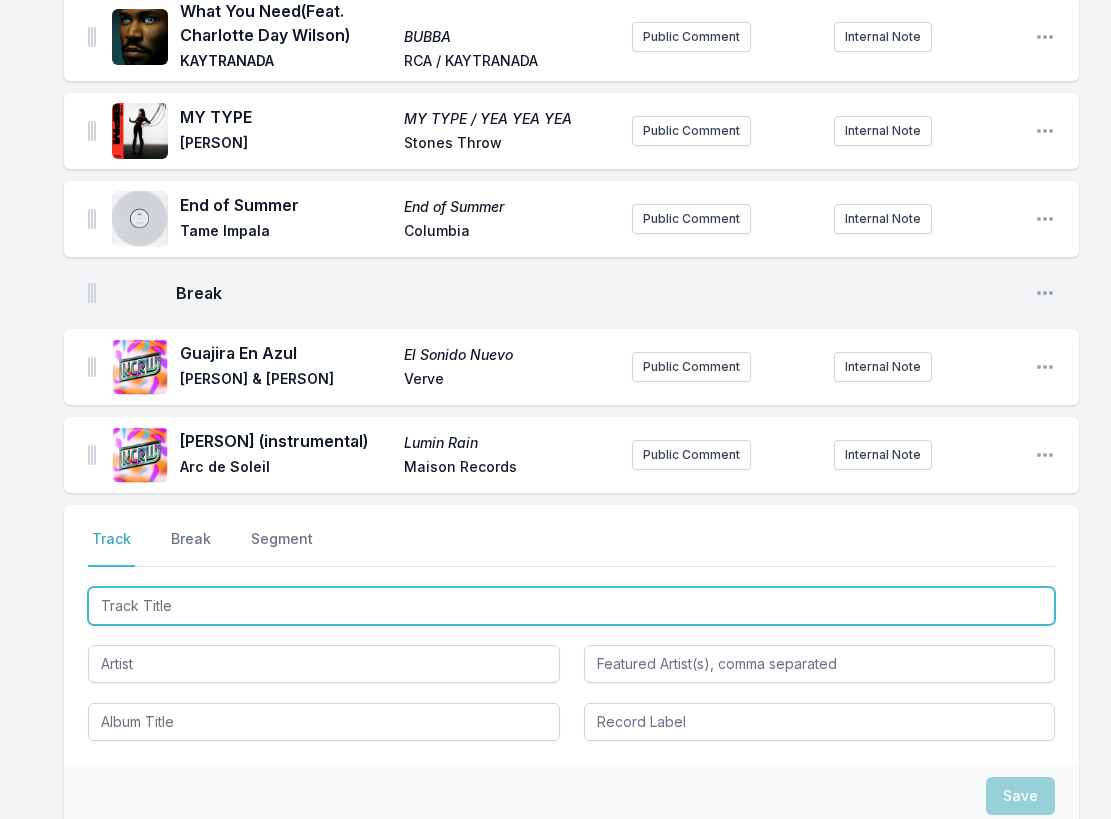 click at bounding box center (571, 606) 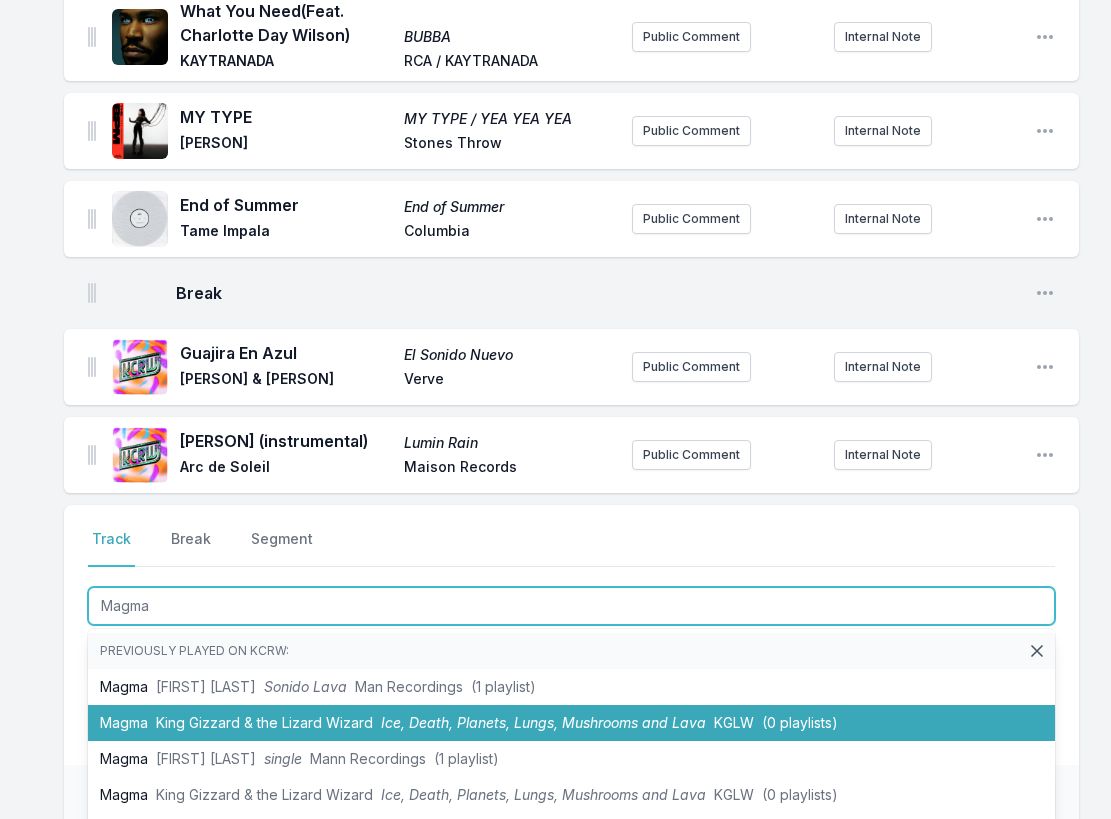 click on "Ice, Death, Planets, Lungs, Mushrooms and Lava" at bounding box center [543, 722] 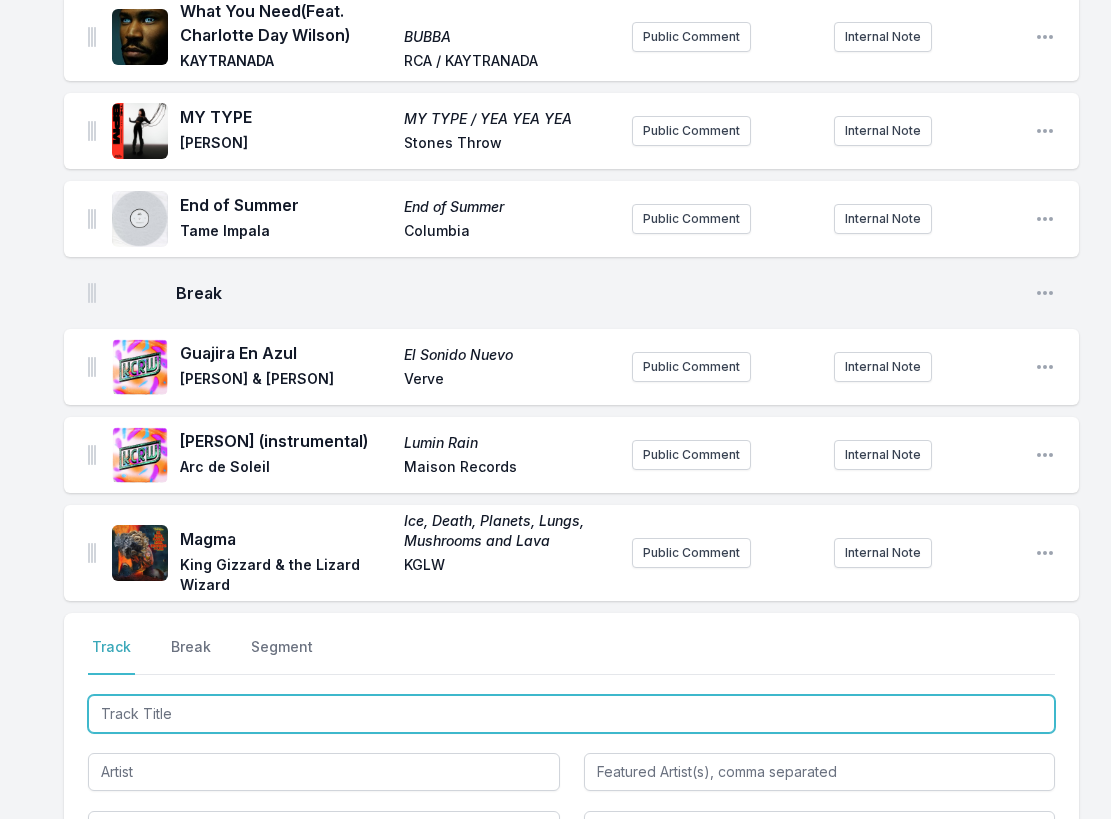 scroll, scrollTop: 3271, scrollLeft: 0, axis: vertical 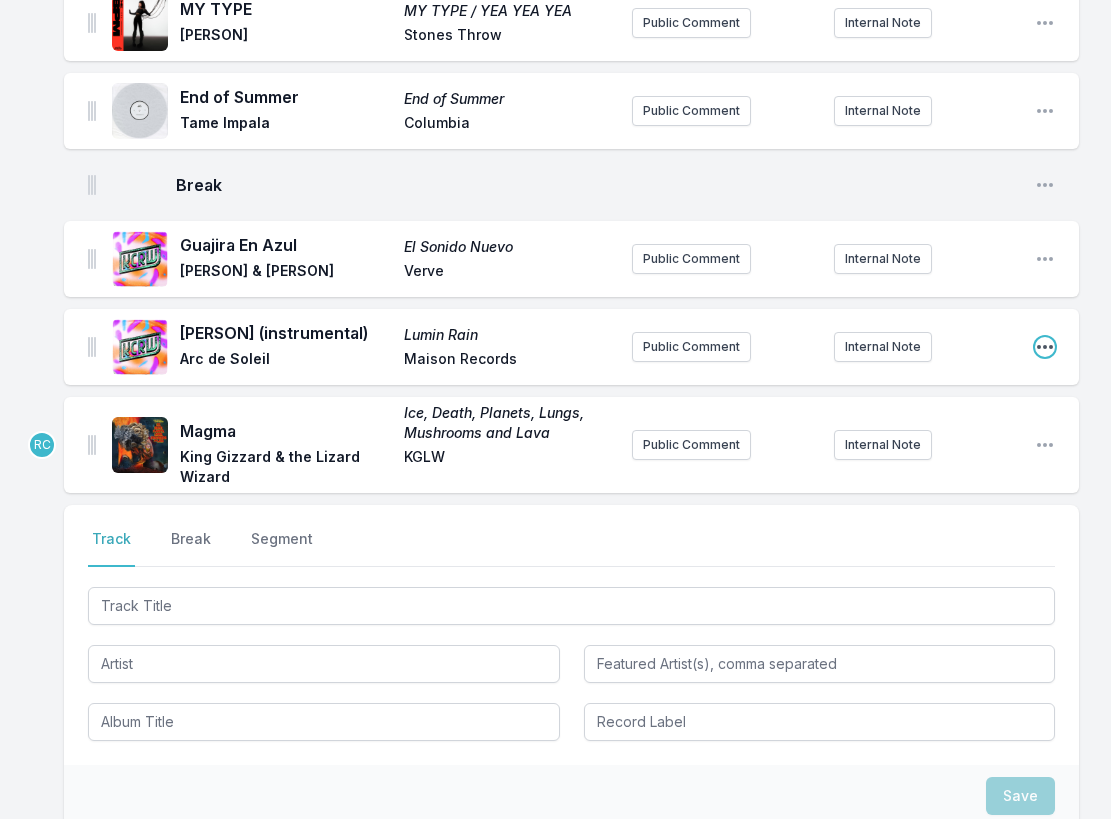 click 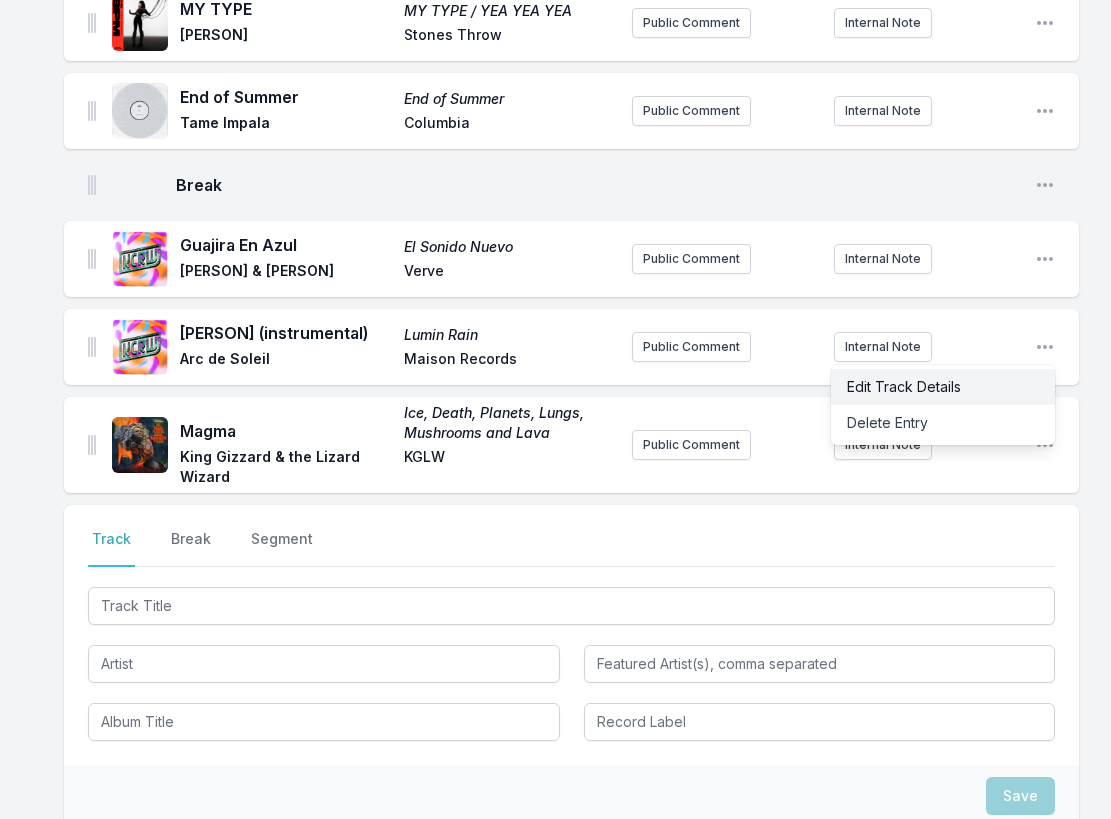 click on "Edit Track Details" at bounding box center (943, 387) 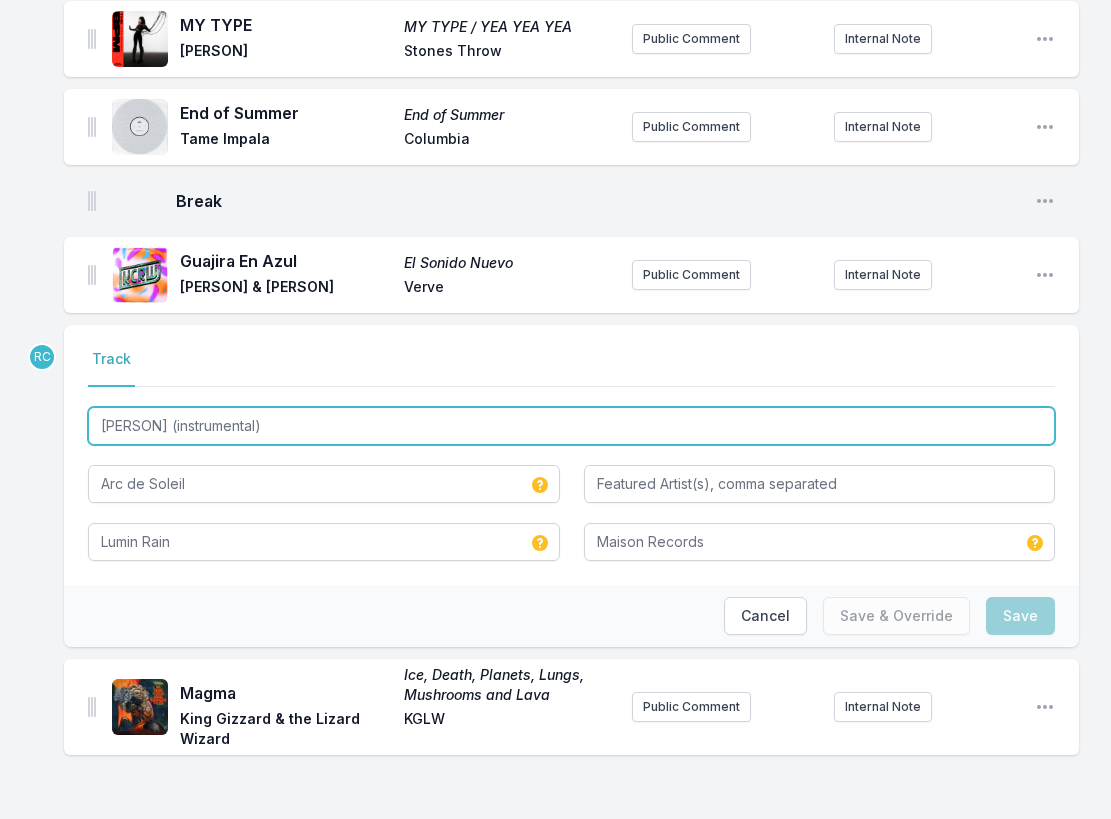 drag, startPoint x: 279, startPoint y: 425, endPoint x: 158, endPoint y: 428, distance: 121.037186 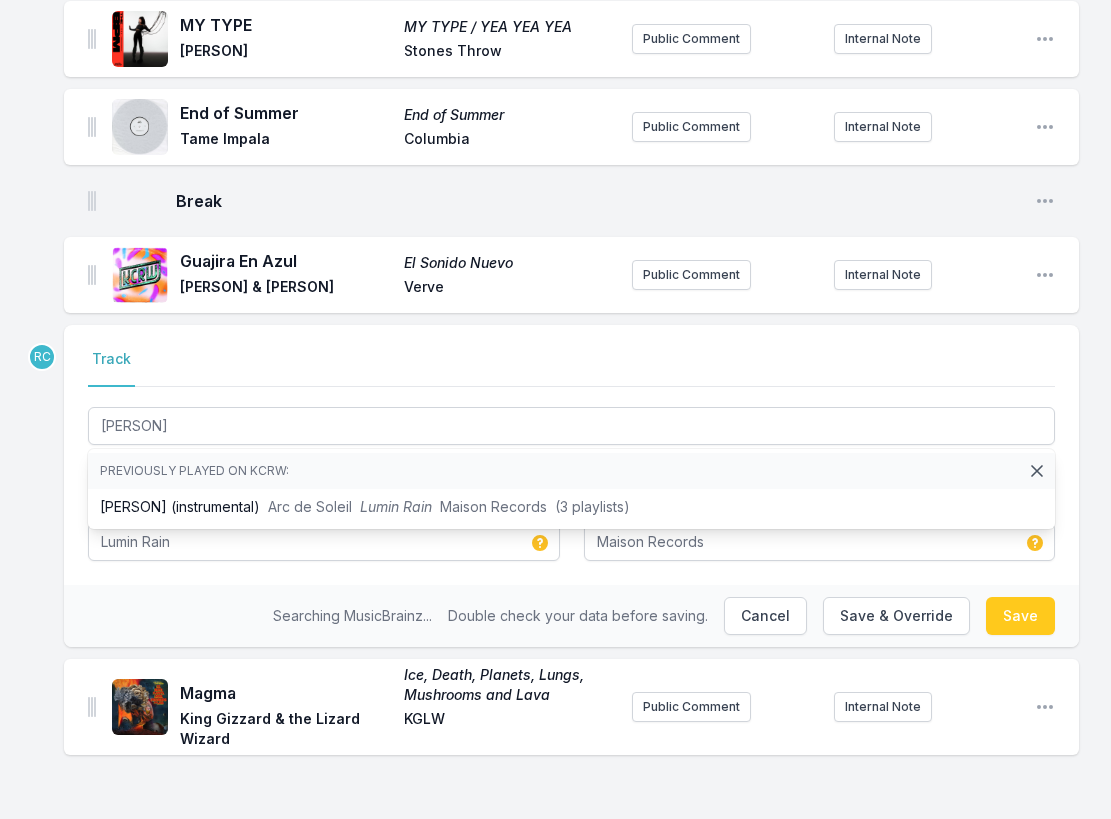 click on "Track" at bounding box center [571, 368] 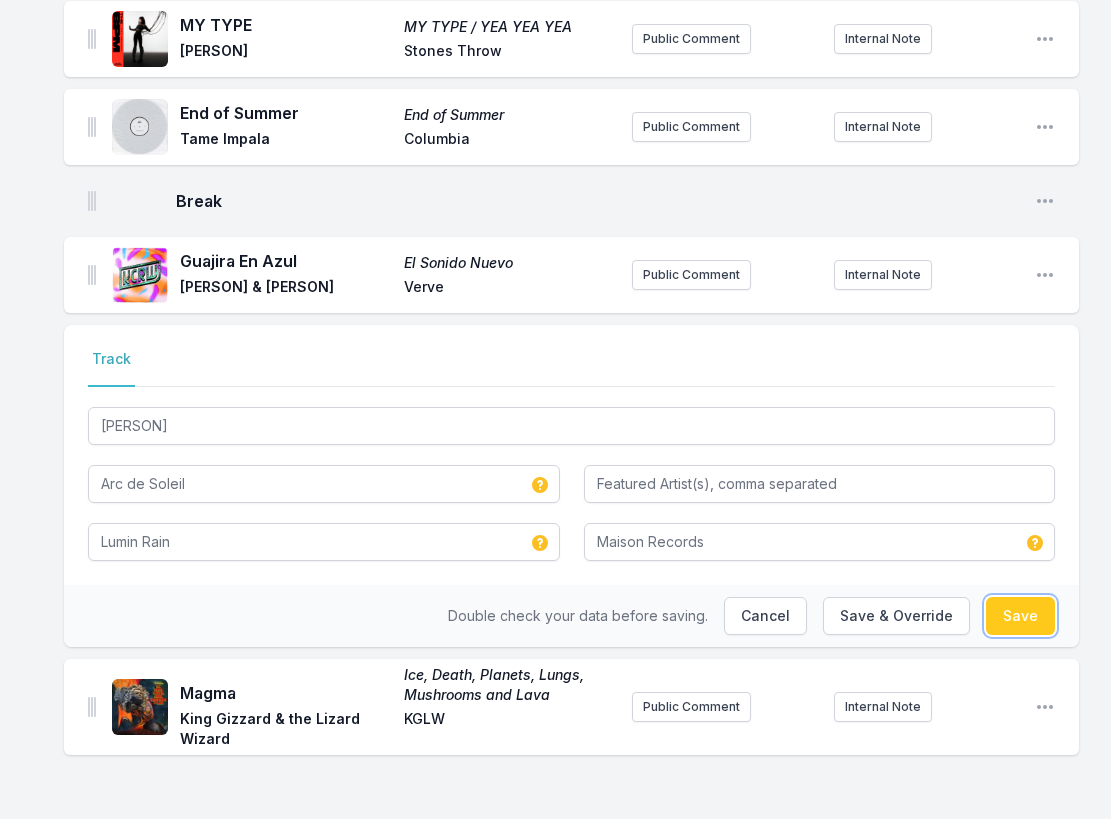 click on "Save" at bounding box center (1020, 616) 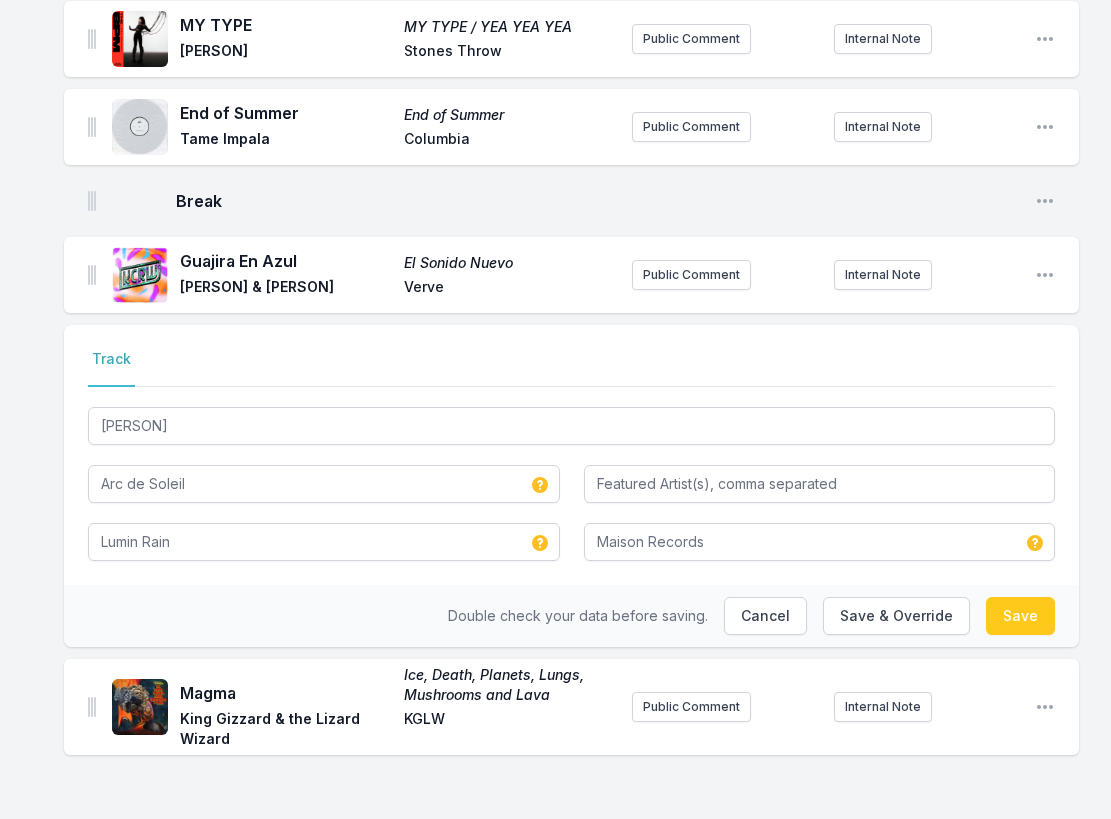 type on "Bina Tifa (instrumental)" 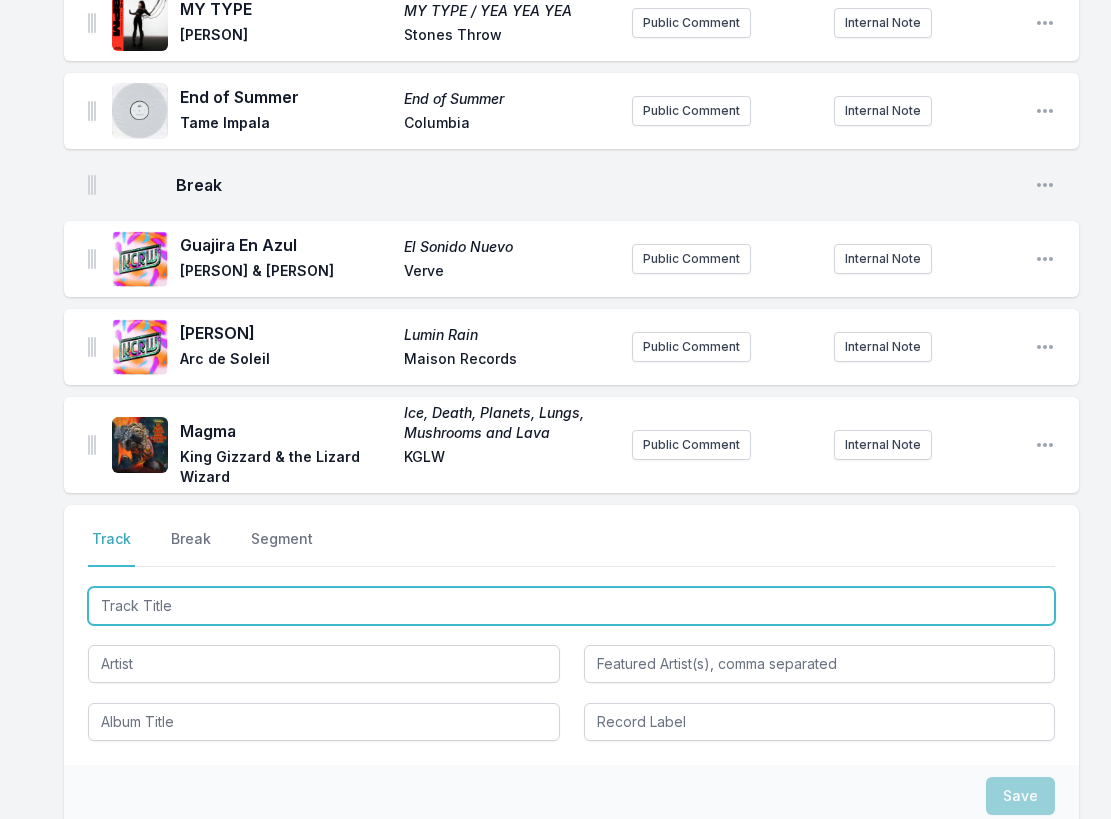 click at bounding box center [571, 606] 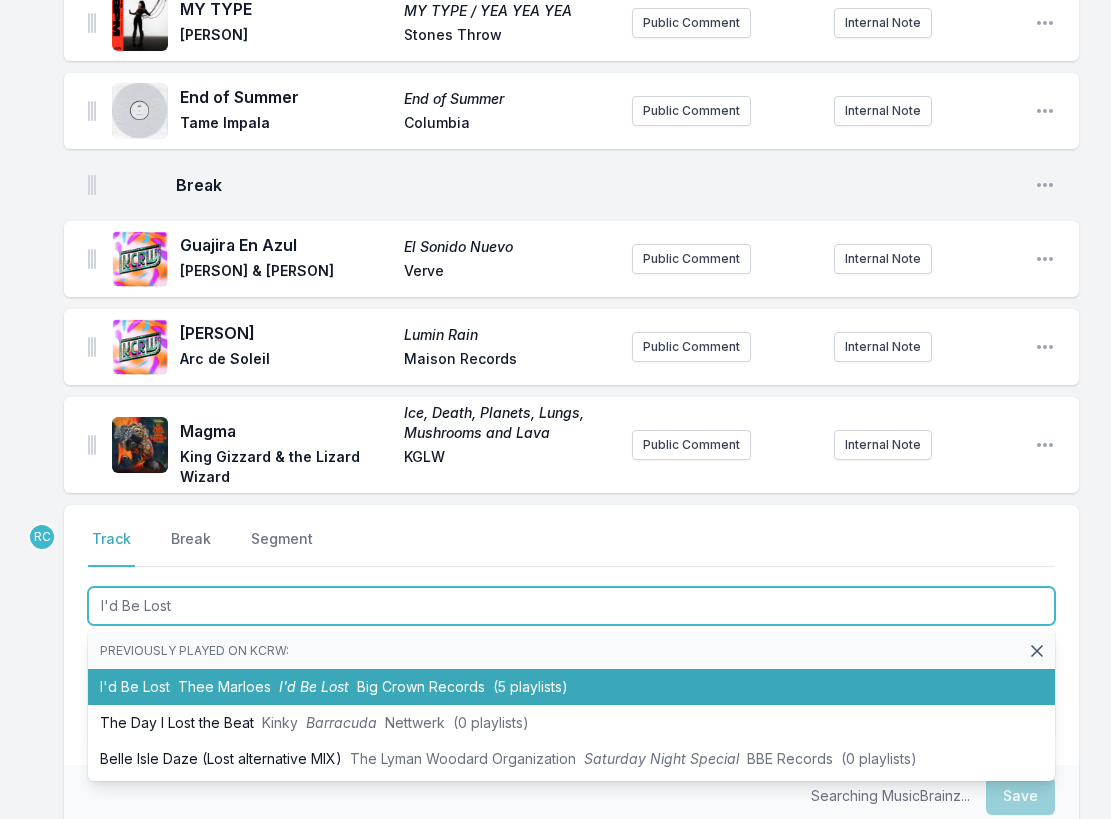 click on "I'd Be Lost" at bounding box center (314, 686) 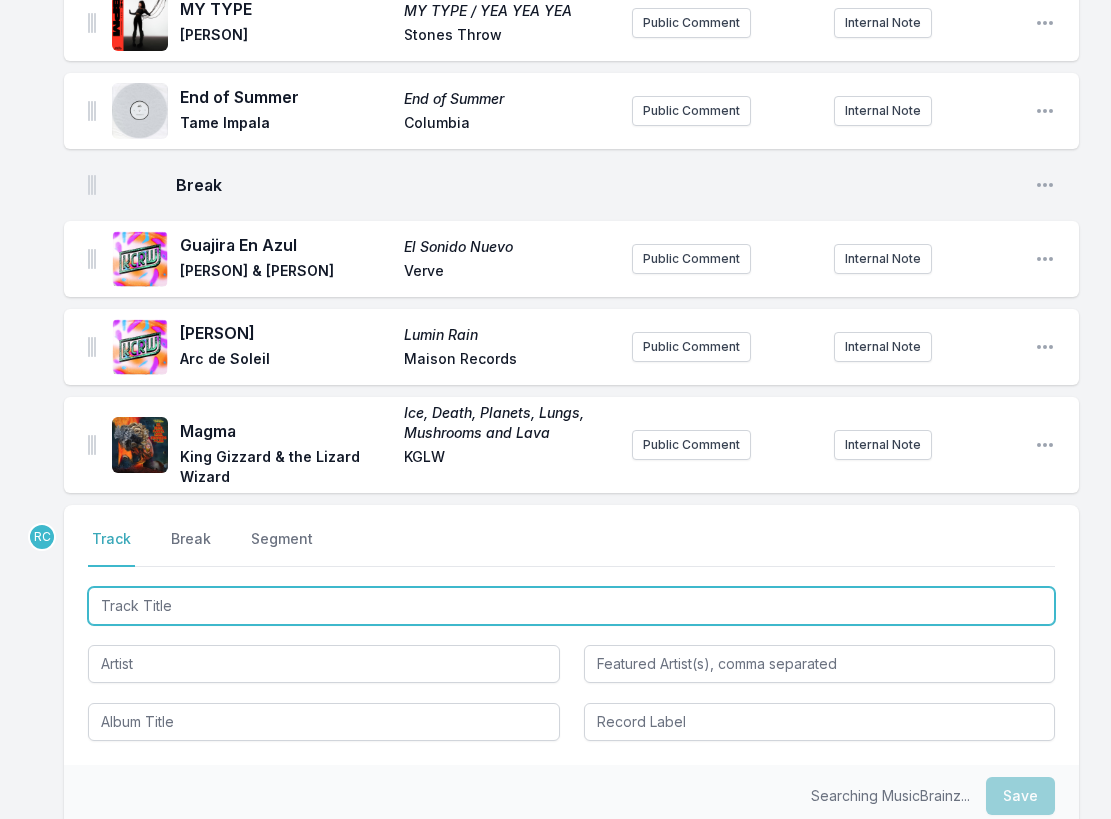 scroll, scrollTop: 3359, scrollLeft: 0, axis: vertical 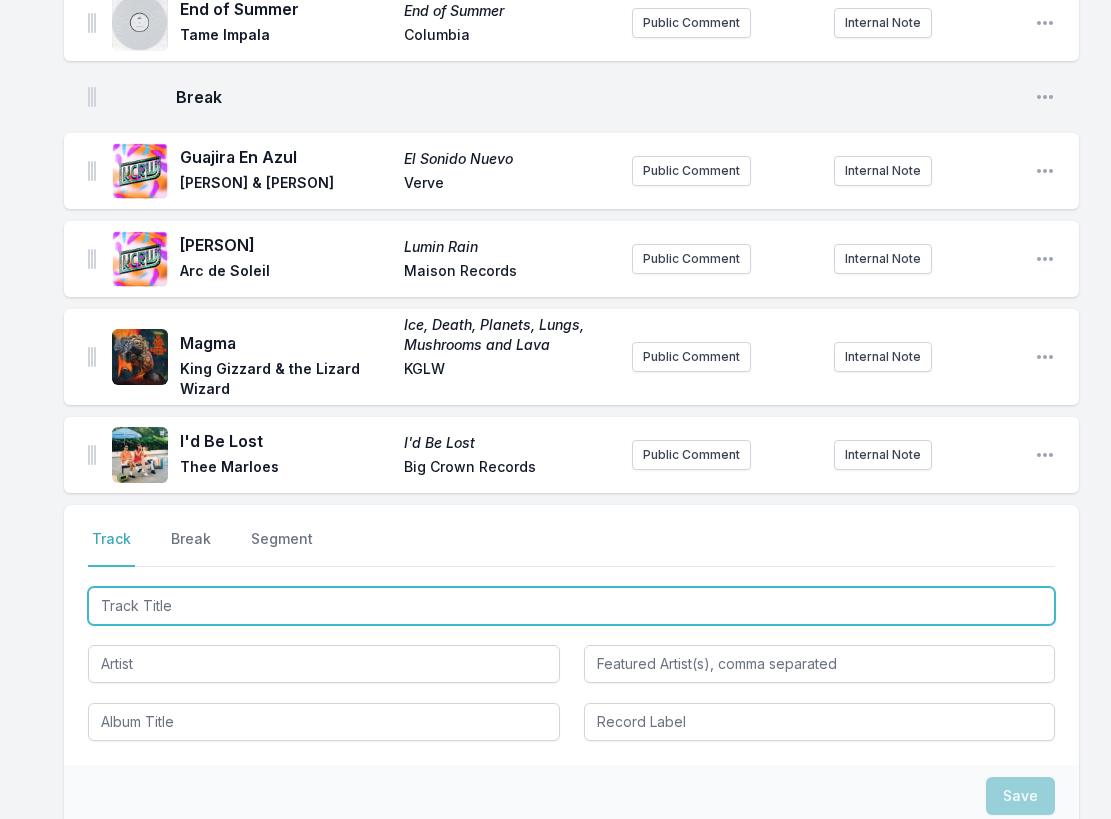 click at bounding box center [571, 606] 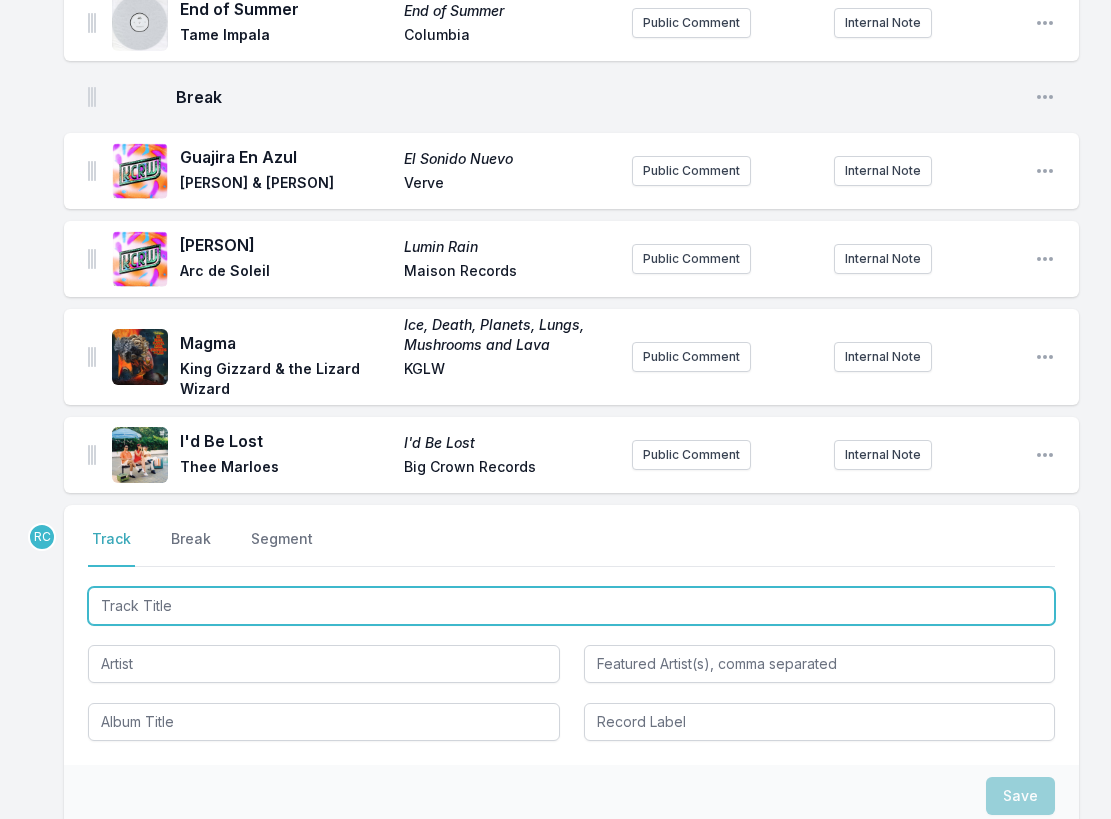 paste on "Te Vas y Yo Te Dejo (feat. Gepe & Zoe Gotusso)" 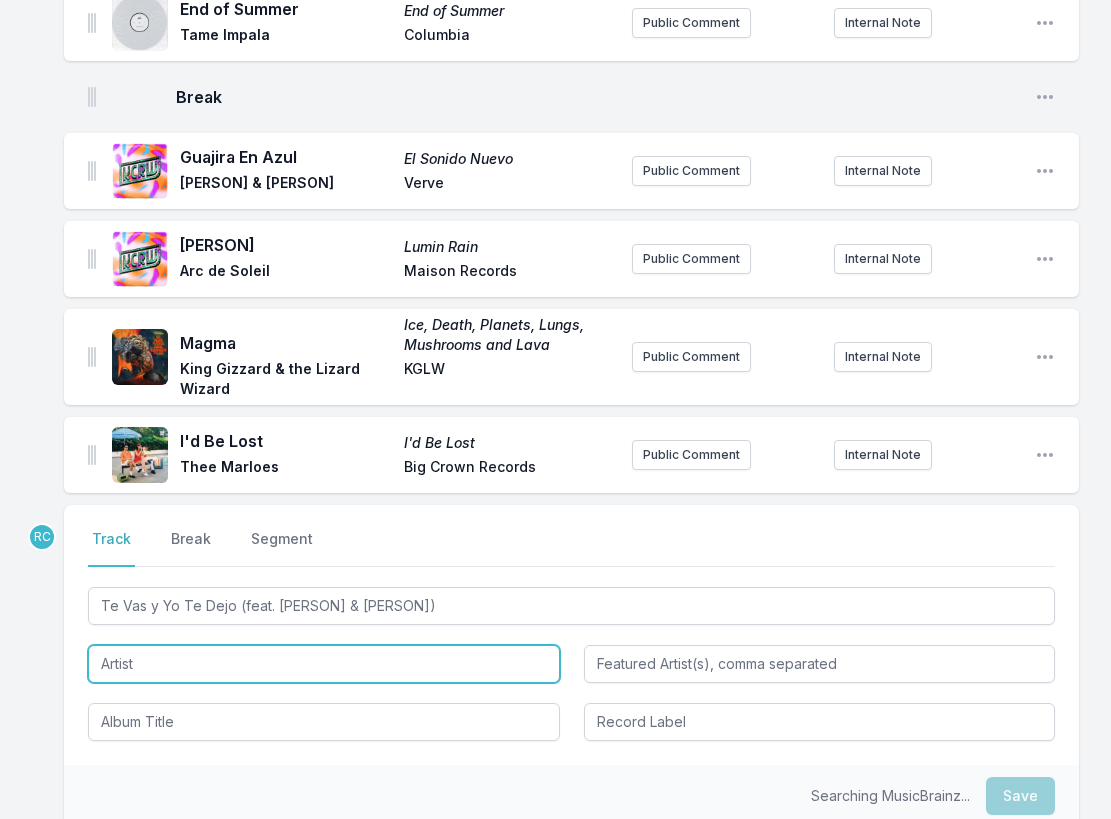 type on "Te Vas y Yo Te Dejo" 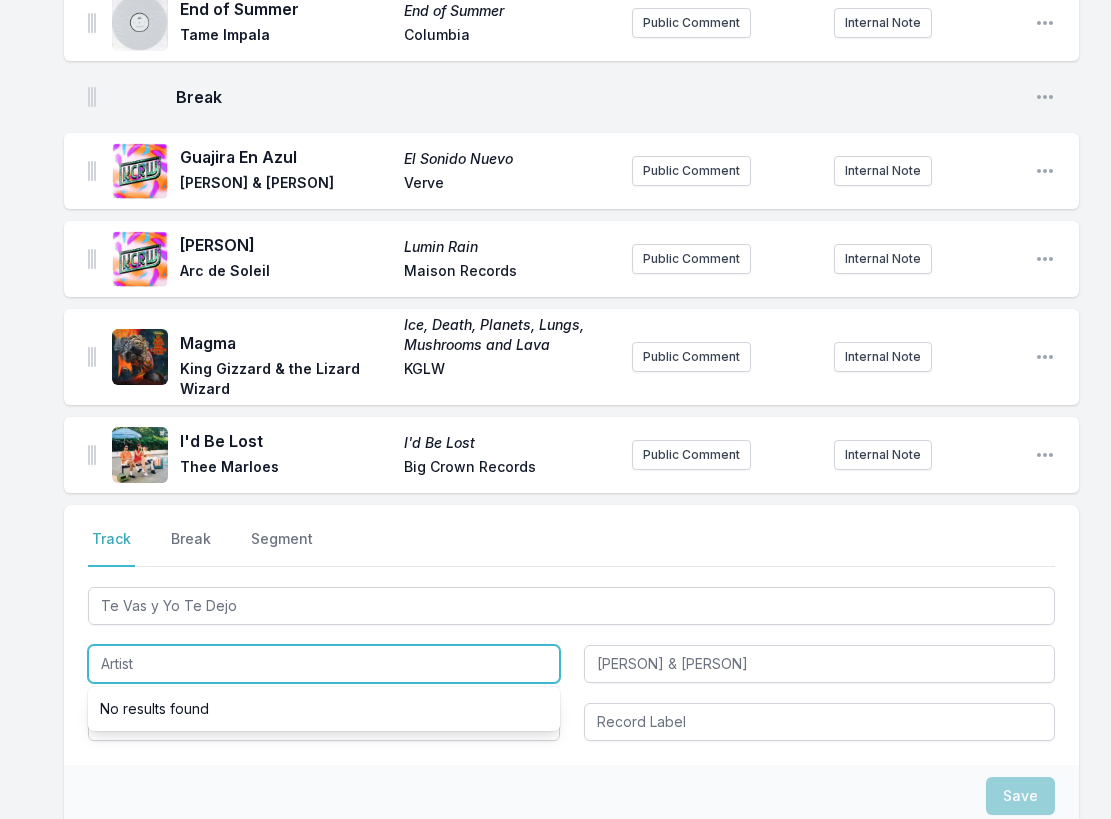paste on "Adrian Quesada" 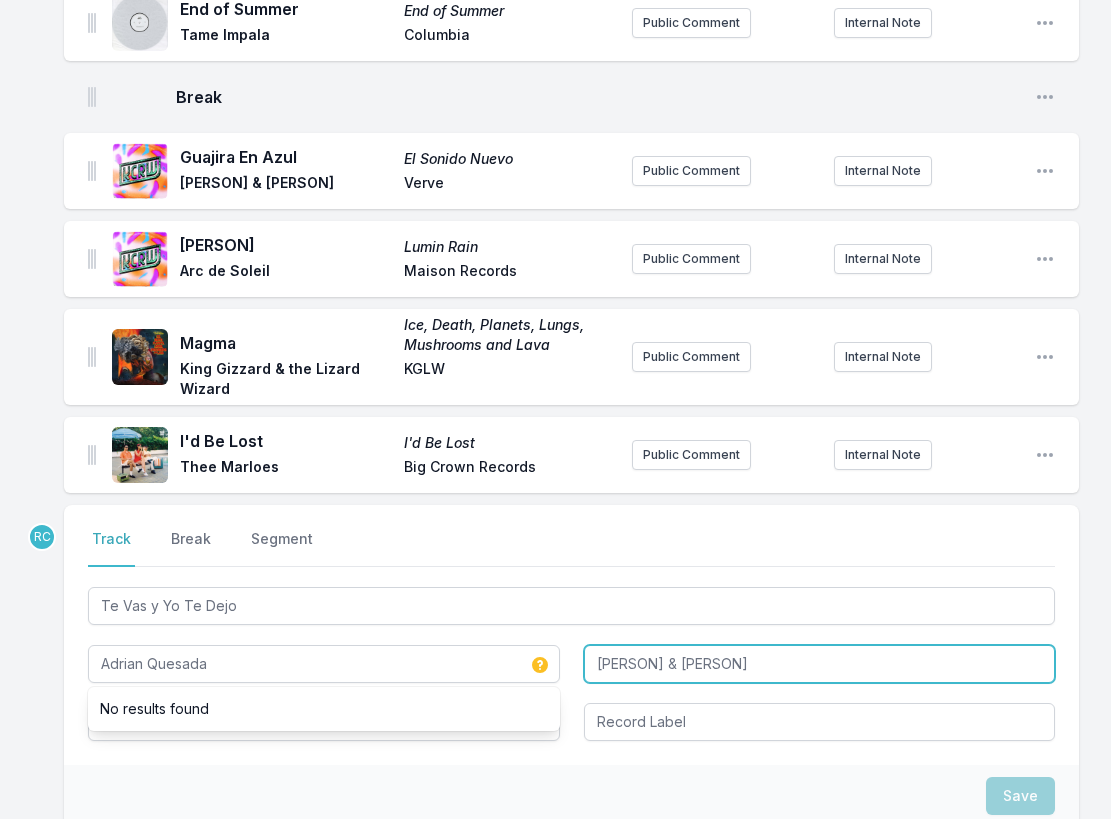 type on "Adrian Quesada" 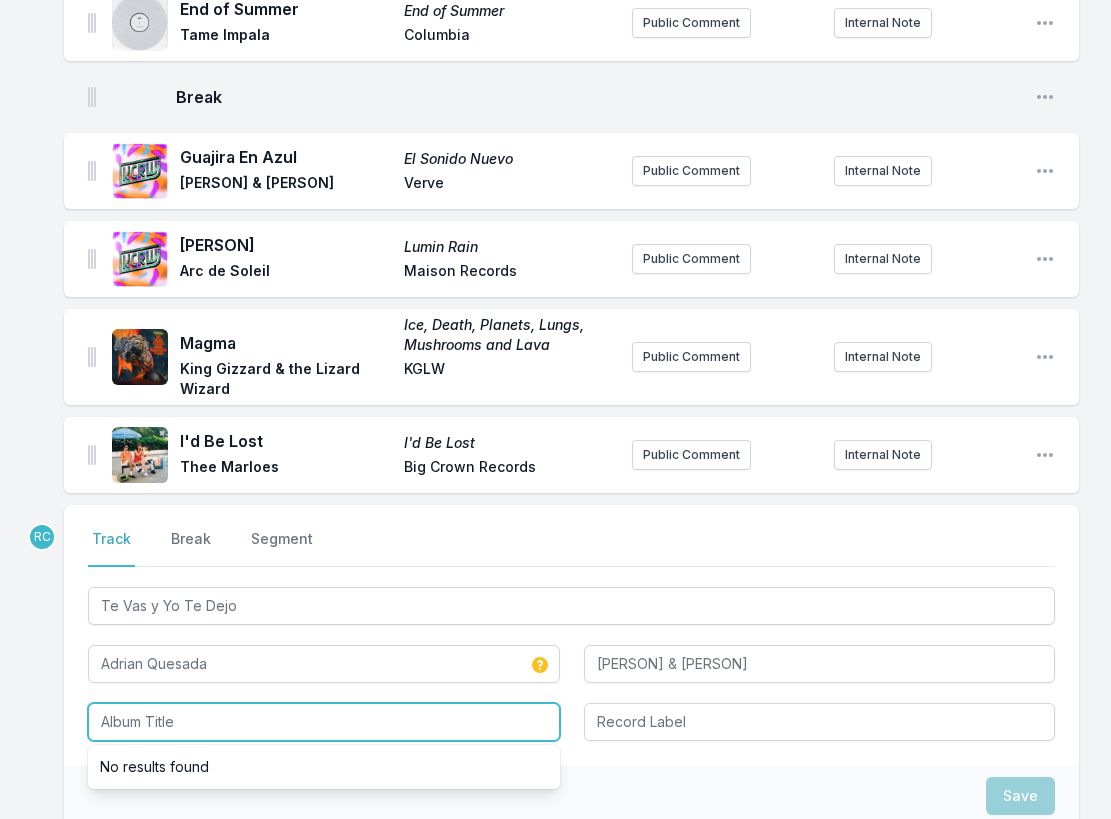 paste on "Boleros Psicodélicos II" 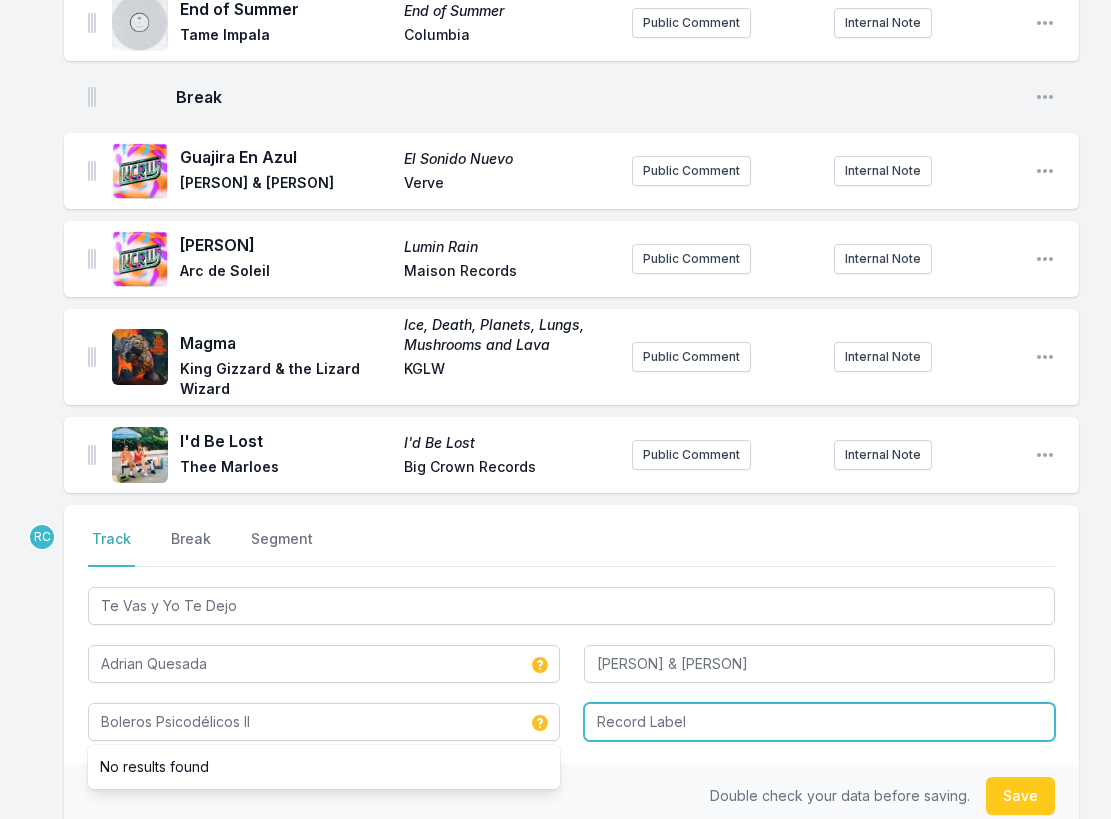 type on "Boleros Psicodélicos II" 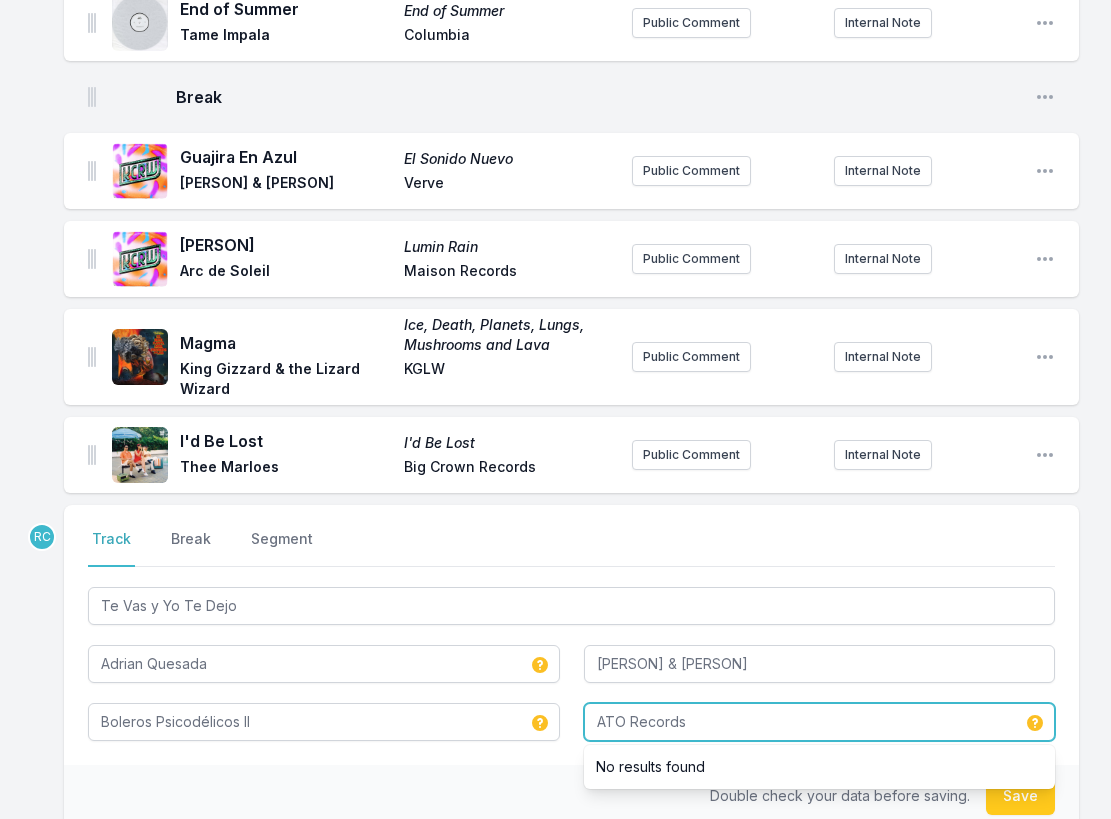 type on "ATO Records" 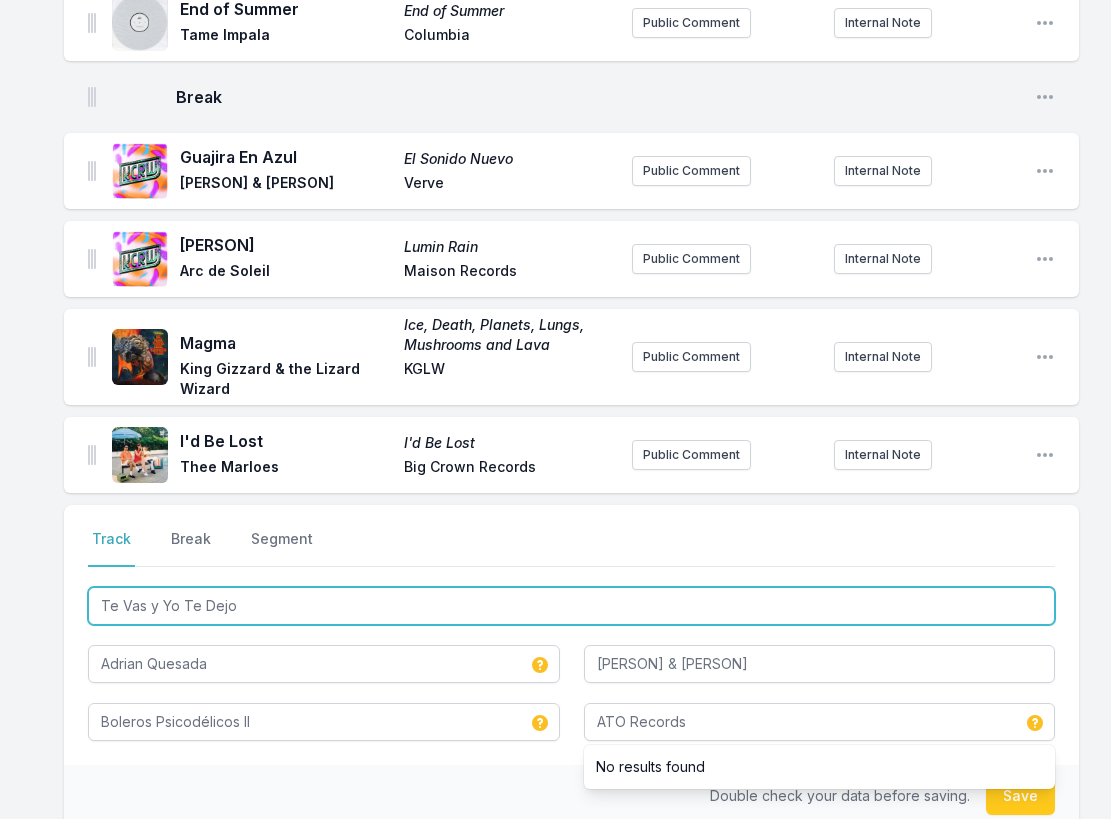 click on "Te Vas y Yo Te Dejo" at bounding box center [571, 606] 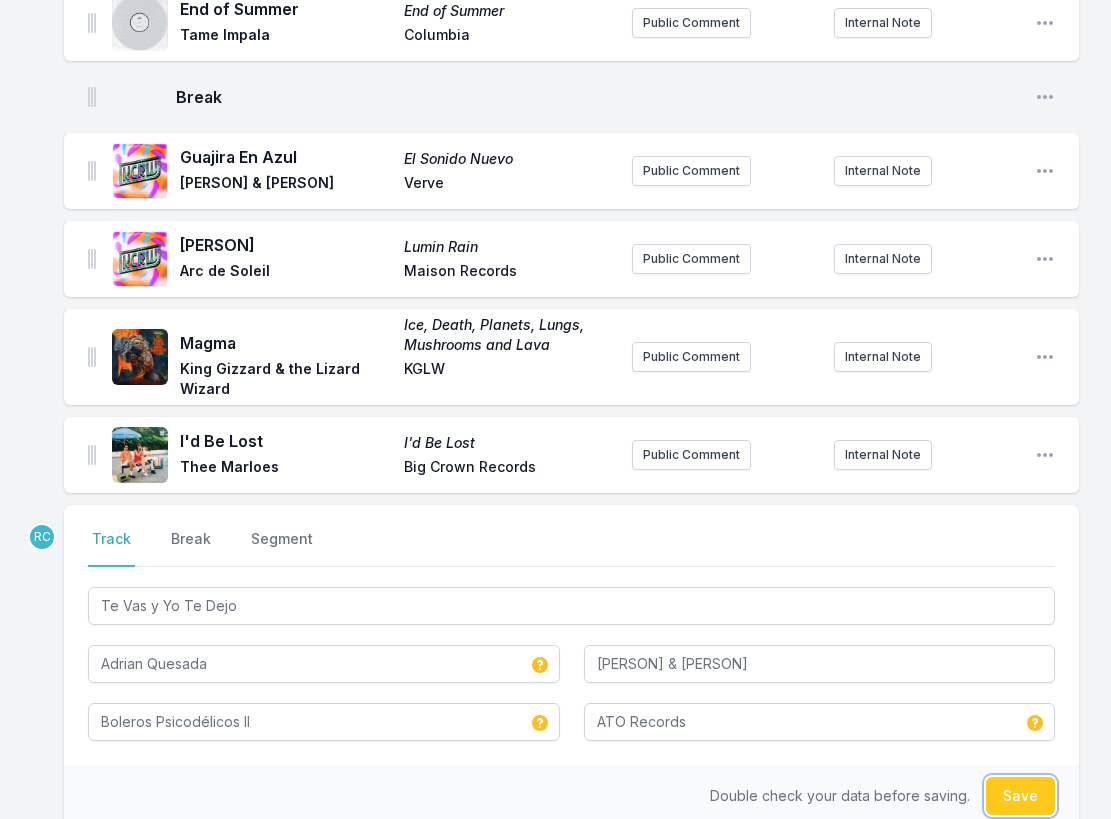 click on "Save" at bounding box center (1020, 796) 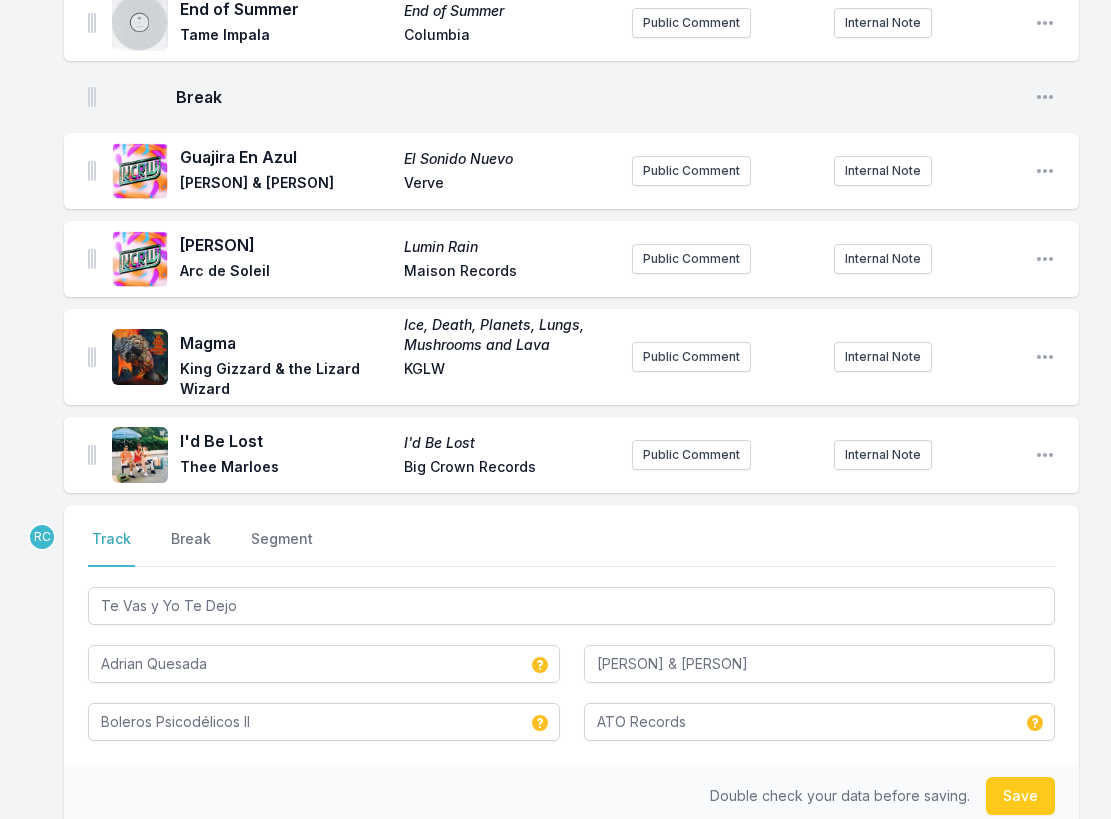 type 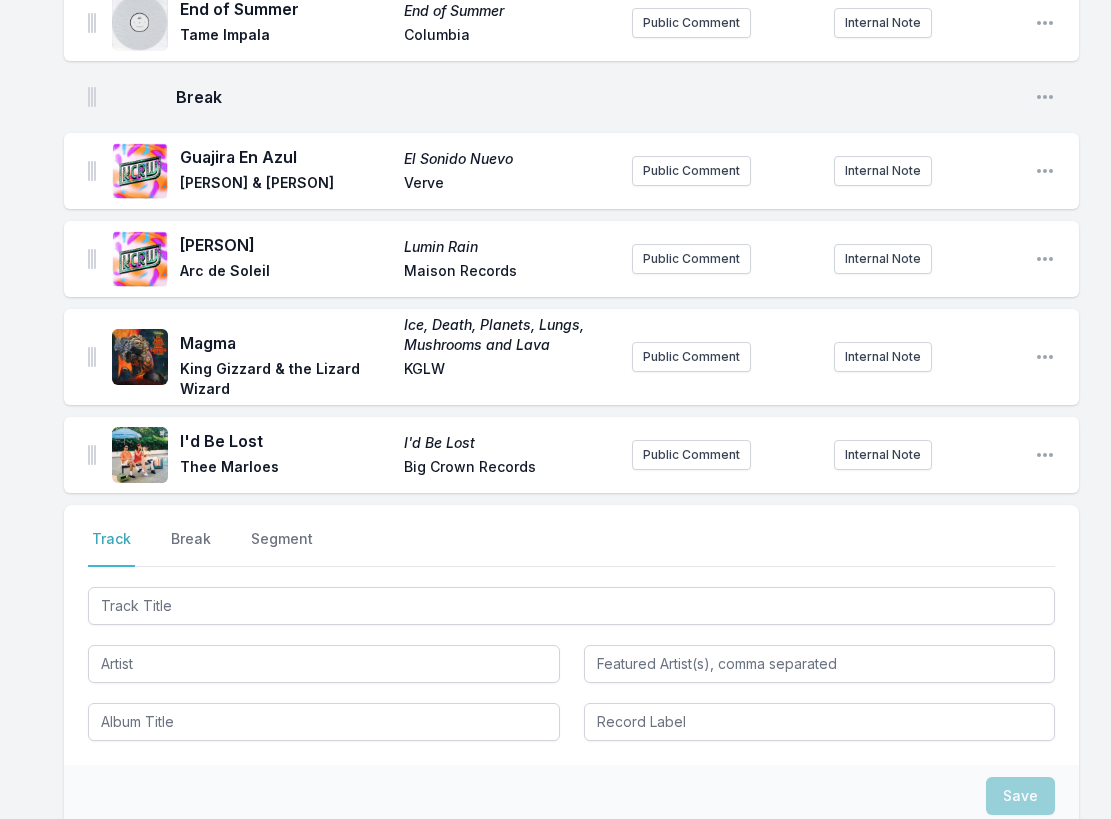 scroll, scrollTop: 3459, scrollLeft: 0, axis: vertical 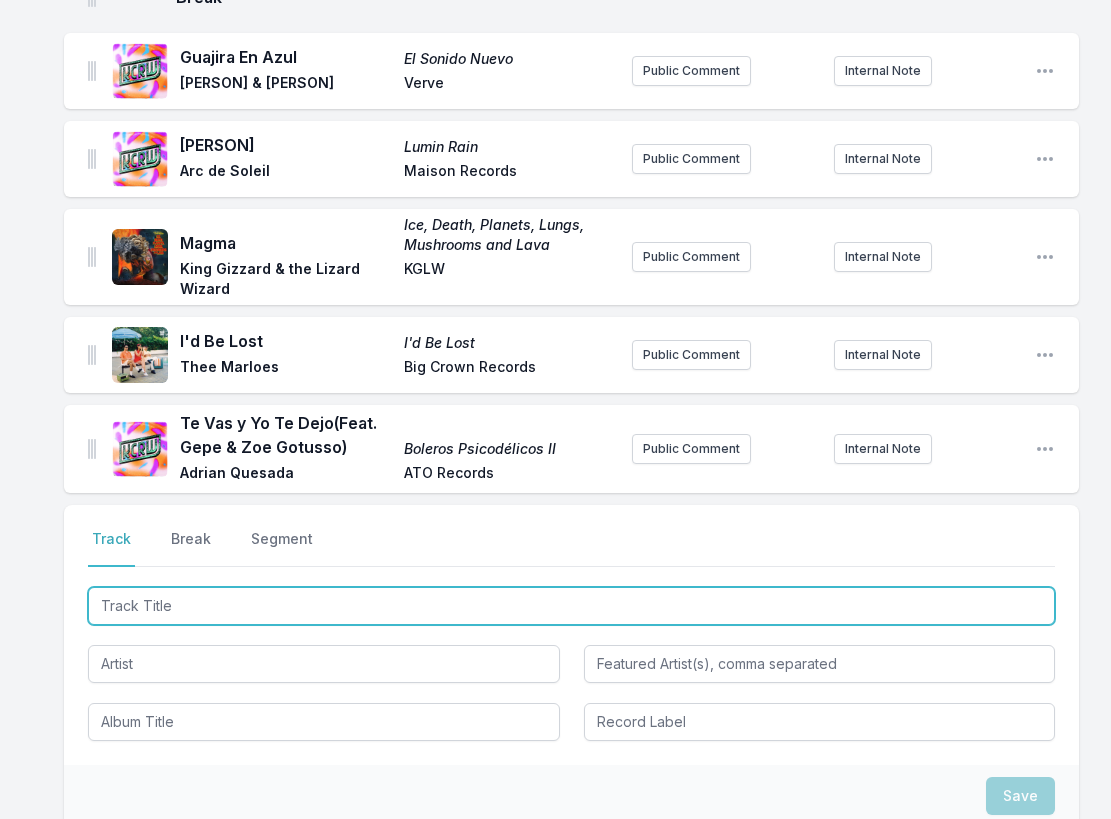 click at bounding box center [571, 606] 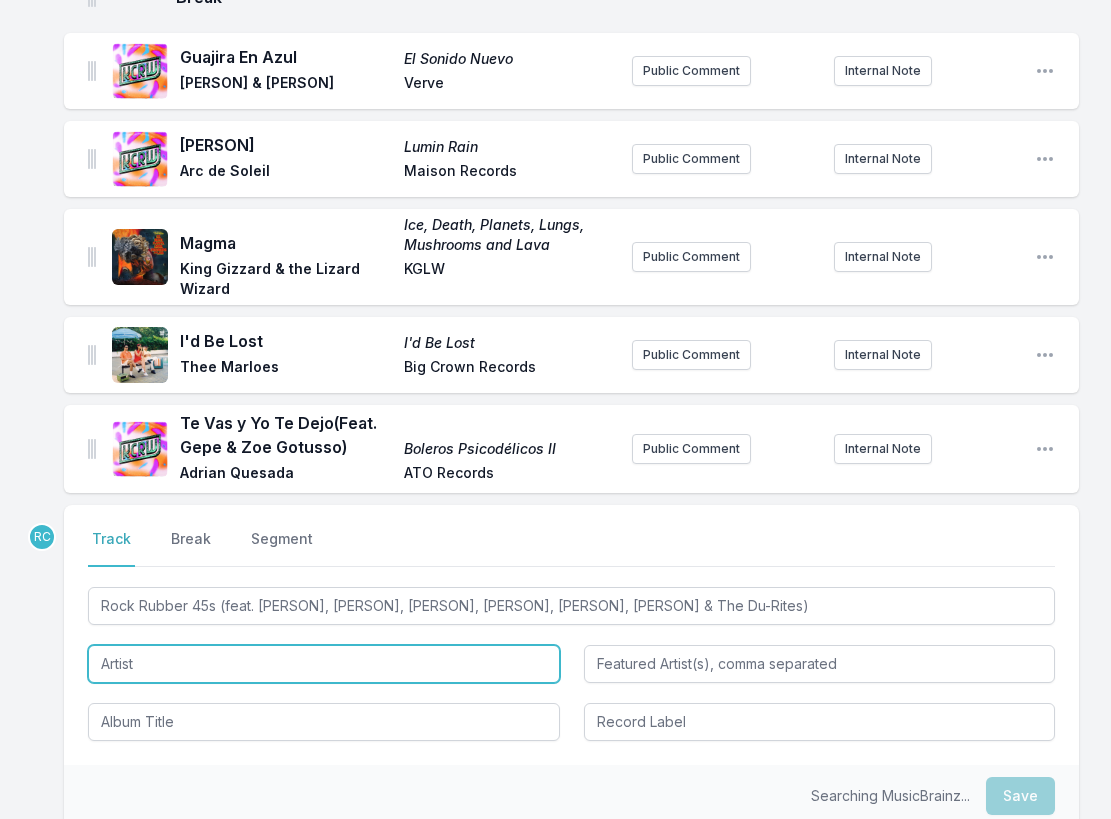 type on "Rock Rubber 45s" 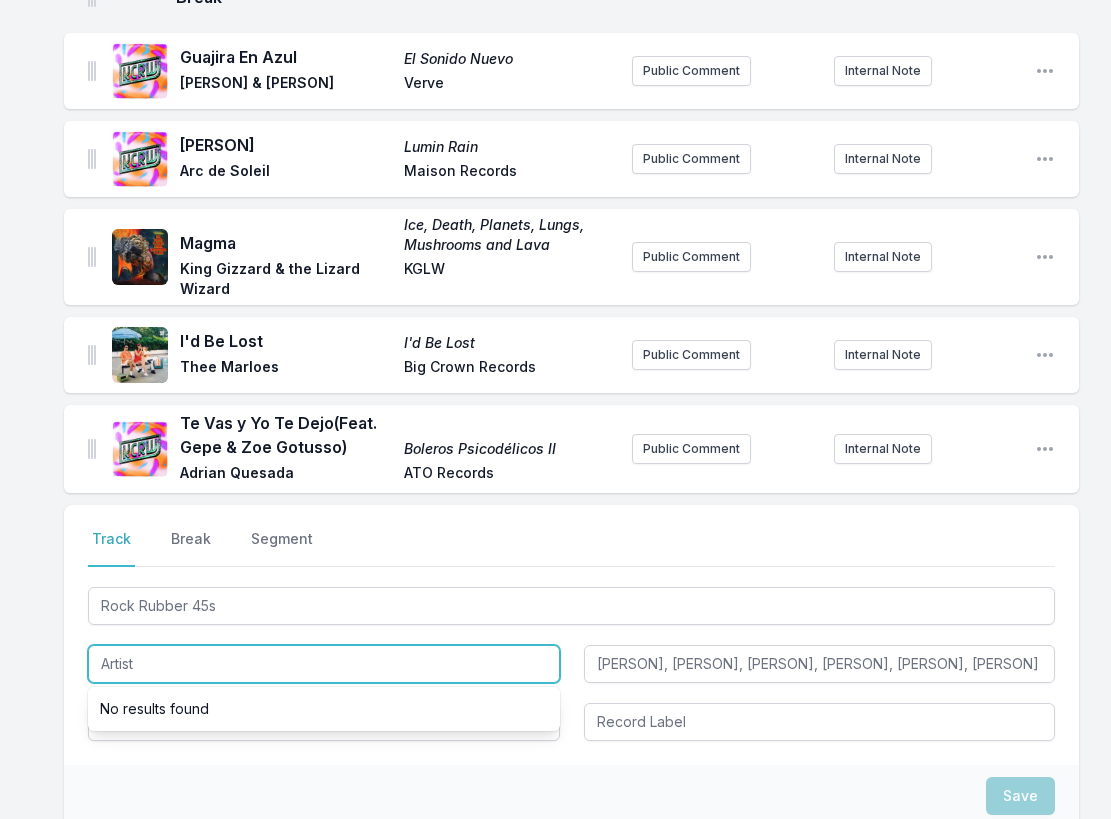 paste on "Bobbito Garcia" 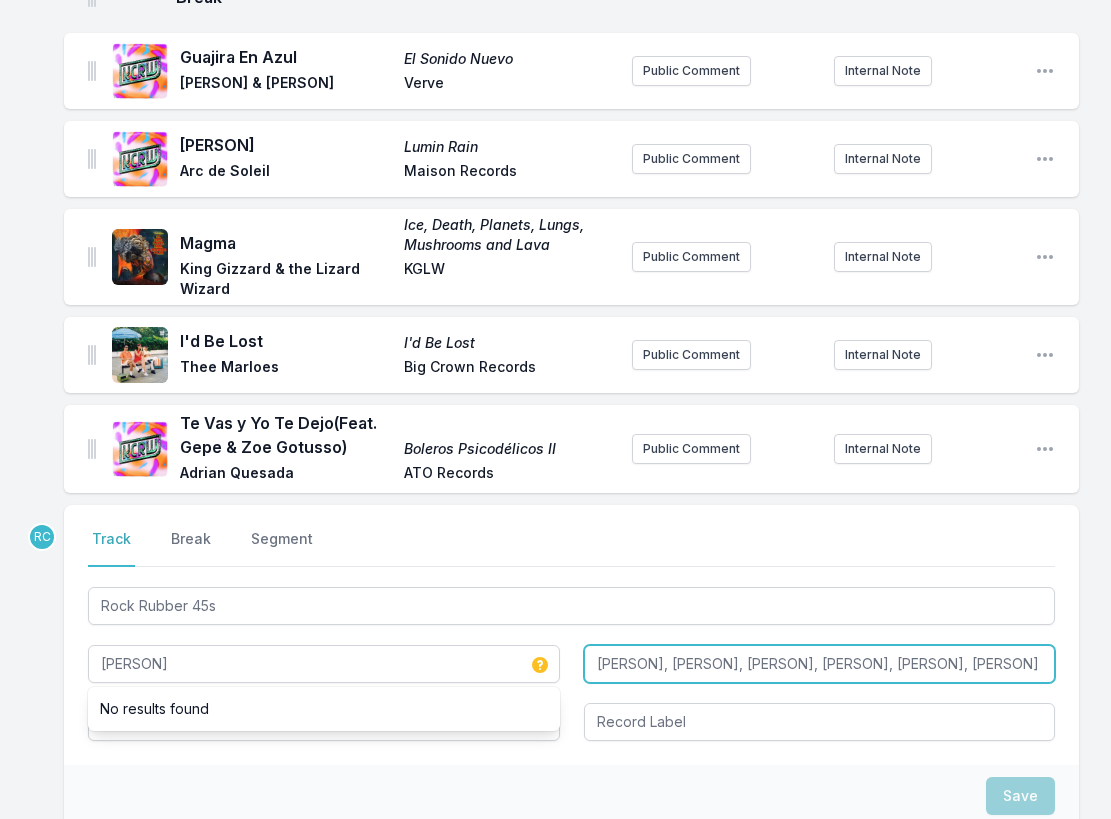 type on "Bobbito Garcia" 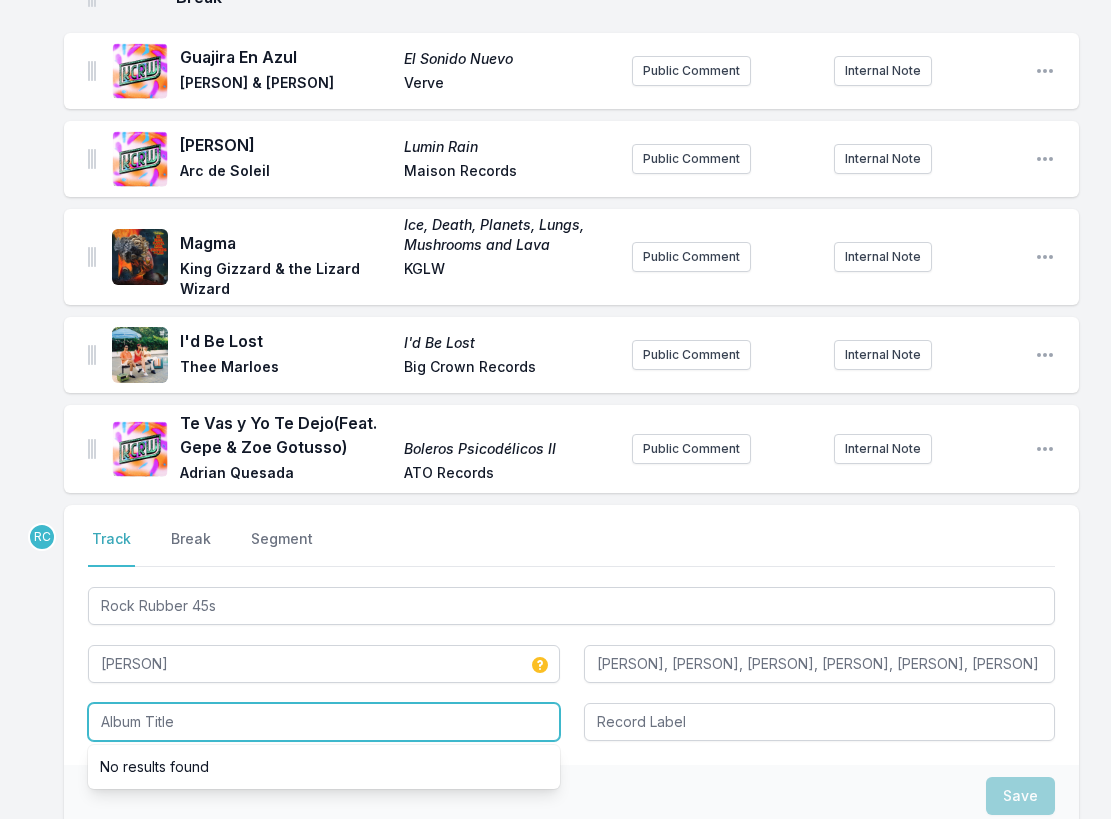paste on "Rock Rubber 45s (feat. Dres Ramos, Eddie Palmieri, Jansy Gonzales, Mireya Ramos, Rob Swift, Robert Glasper & The Du-Rites) - Single" 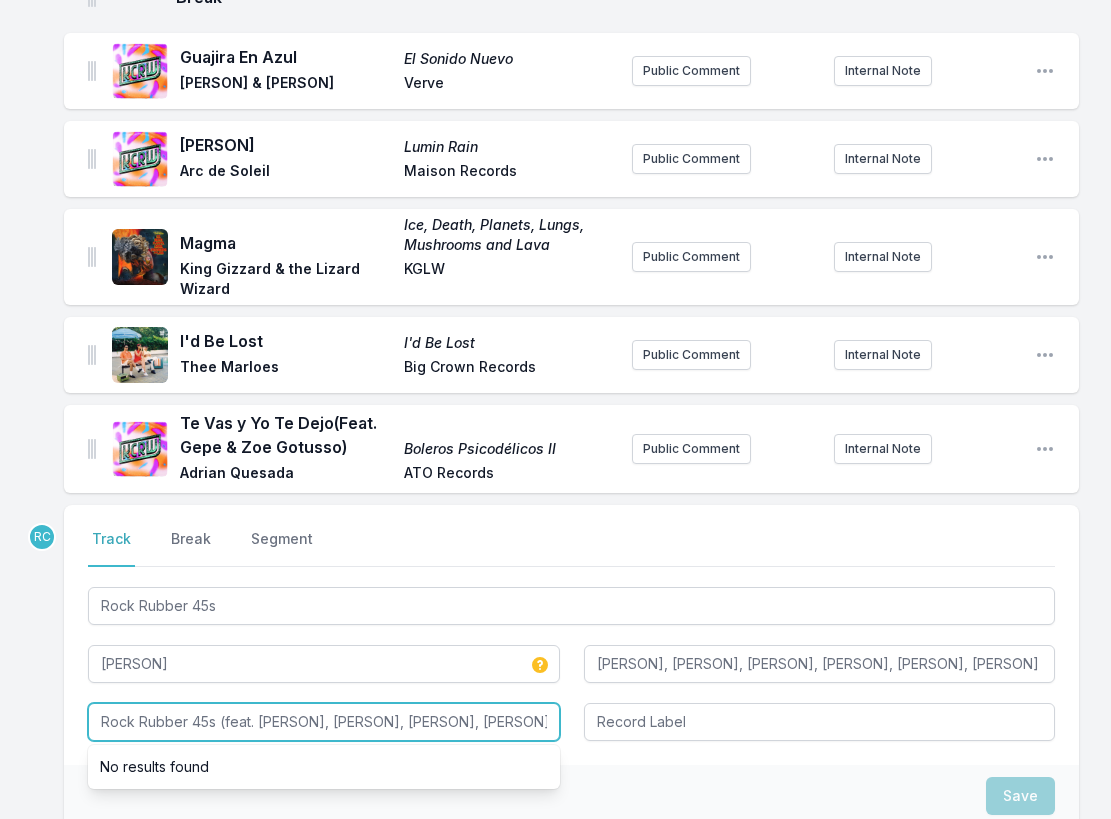 scroll, scrollTop: 0, scrollLeft: 466, axis: horizontal 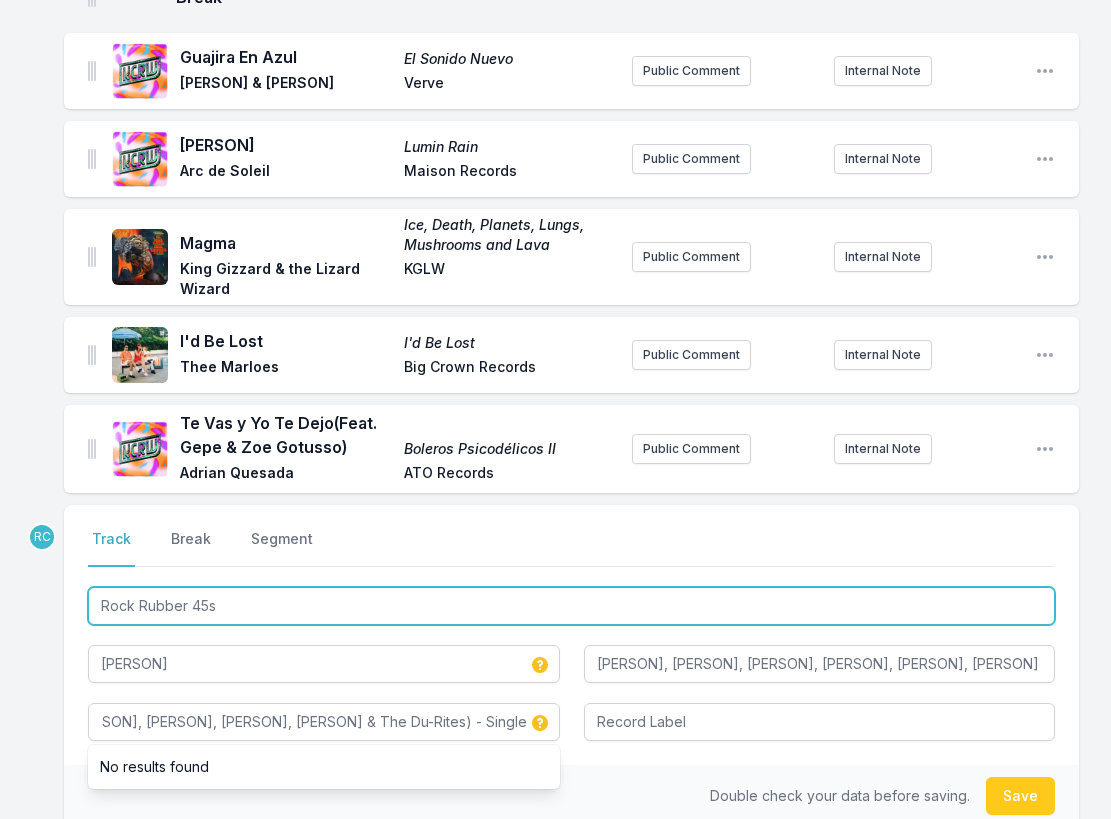 click on "Rock Rubber 45s" at bounding box center (571, 606) 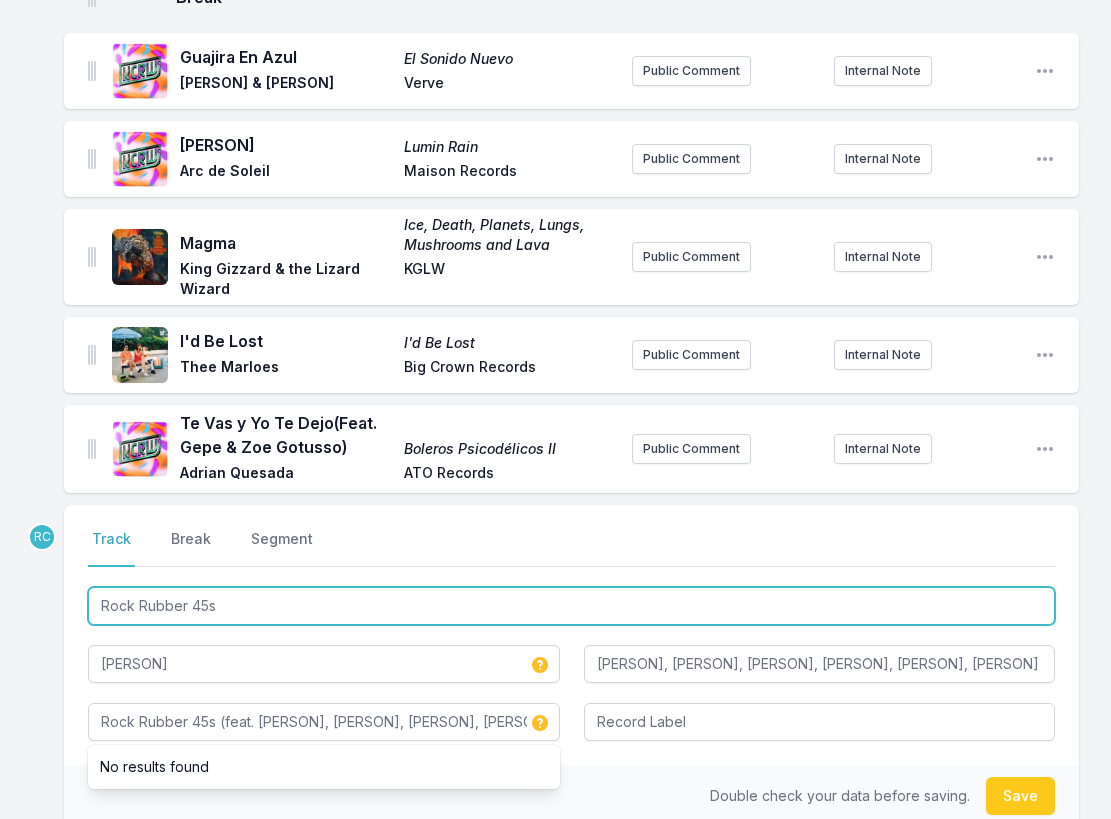 type on "Rock Rubber 45s" 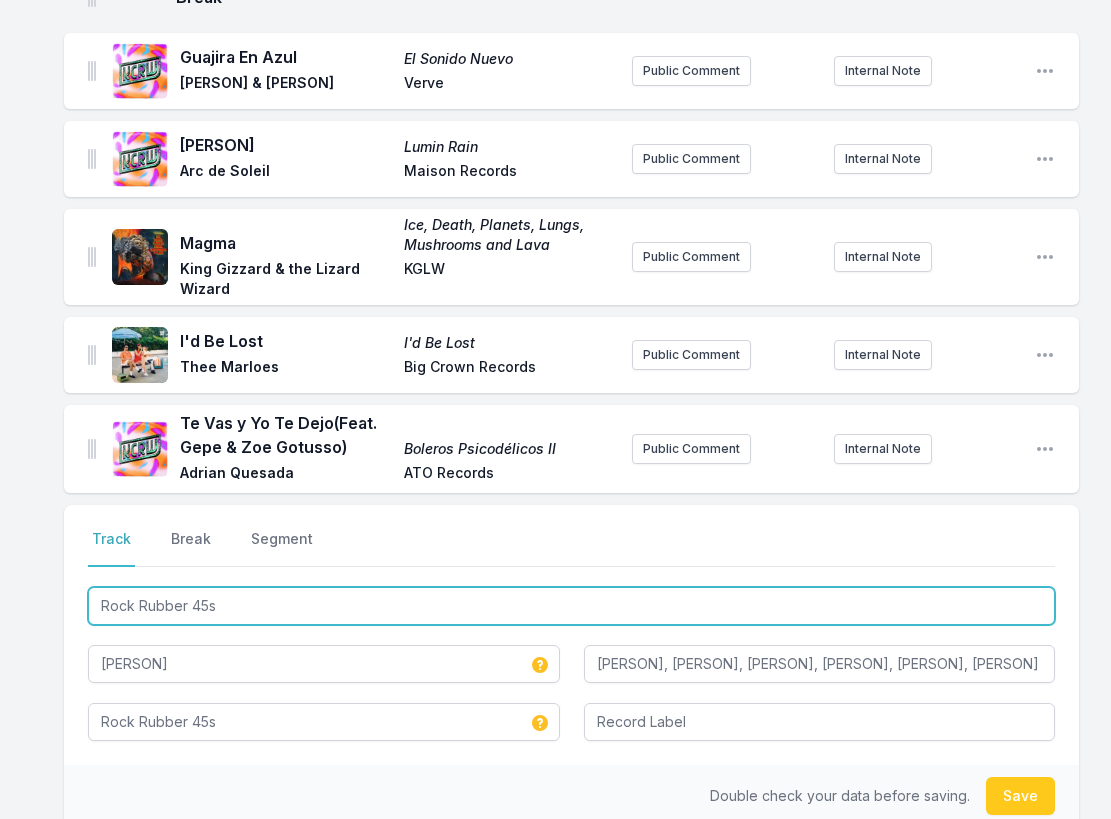 type on "Rock Rubber 45" 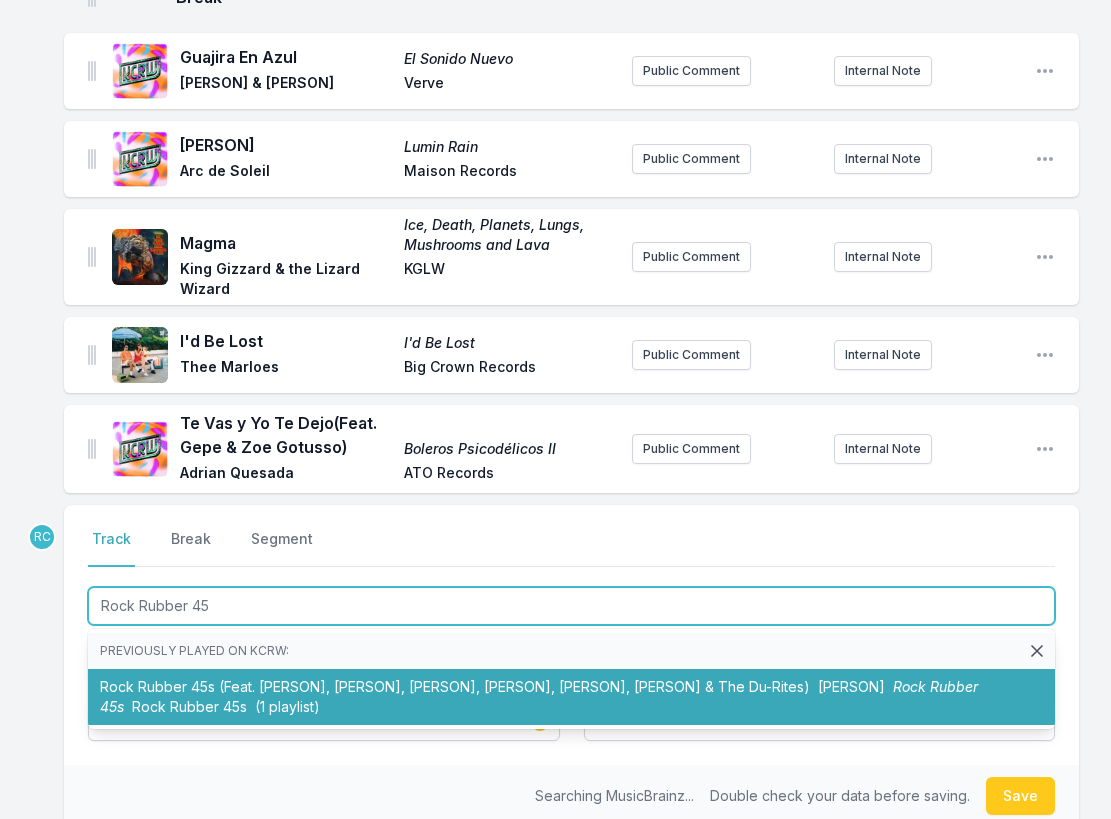 click on "Rock Rubber 45s (Feat. Dres Ramos, Eddie Palmieri, Jansy Gonzales, Mireya Ramos, Rob Swift, Robert Glasper & The Du-Rites) Bobbito Garcia Rock Rubber 45s Rock Rubber 45s (1 playlist)" at bounding box center (571, 697) 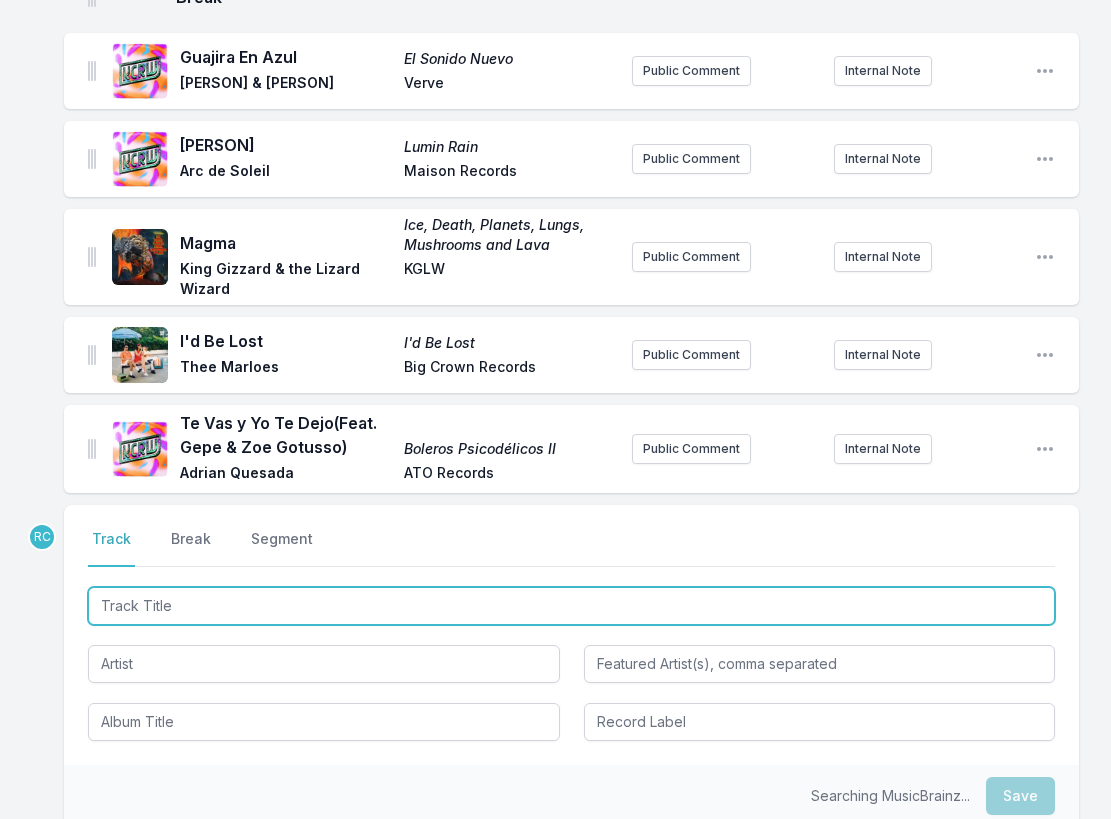 scroll, scrollTop: 3655, scrollLeft: 0, axis: vertical 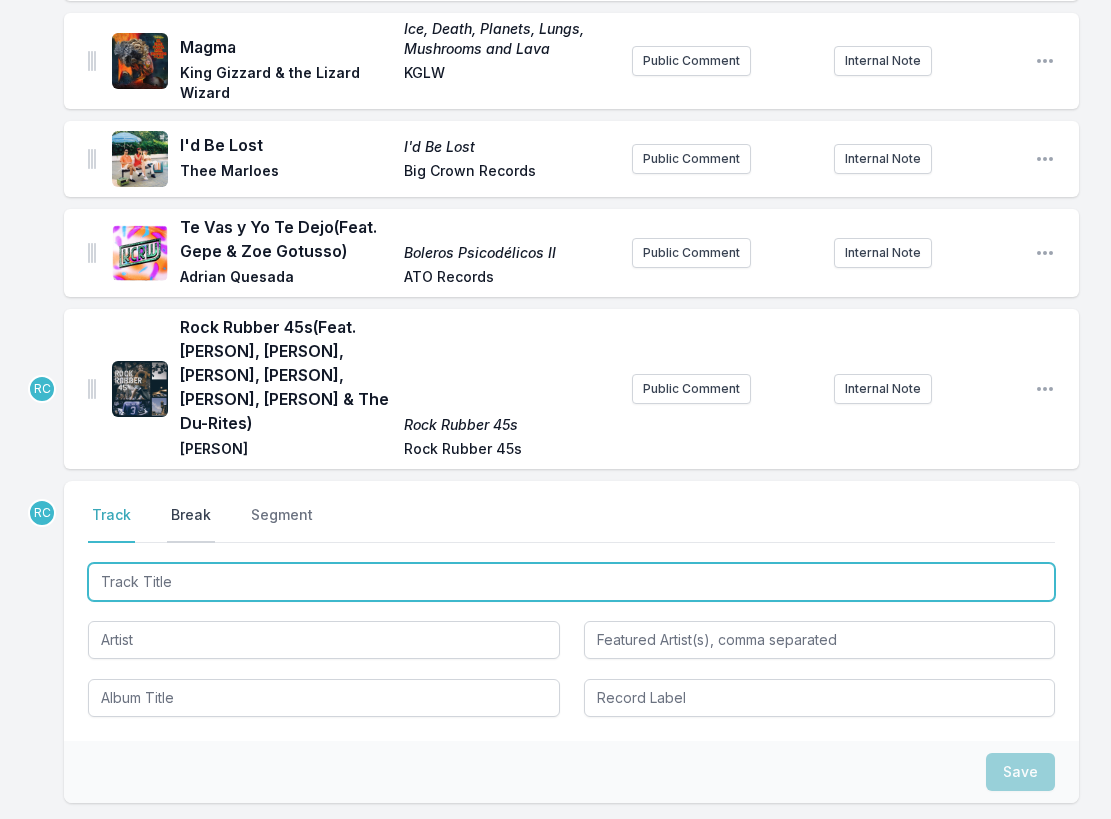 type 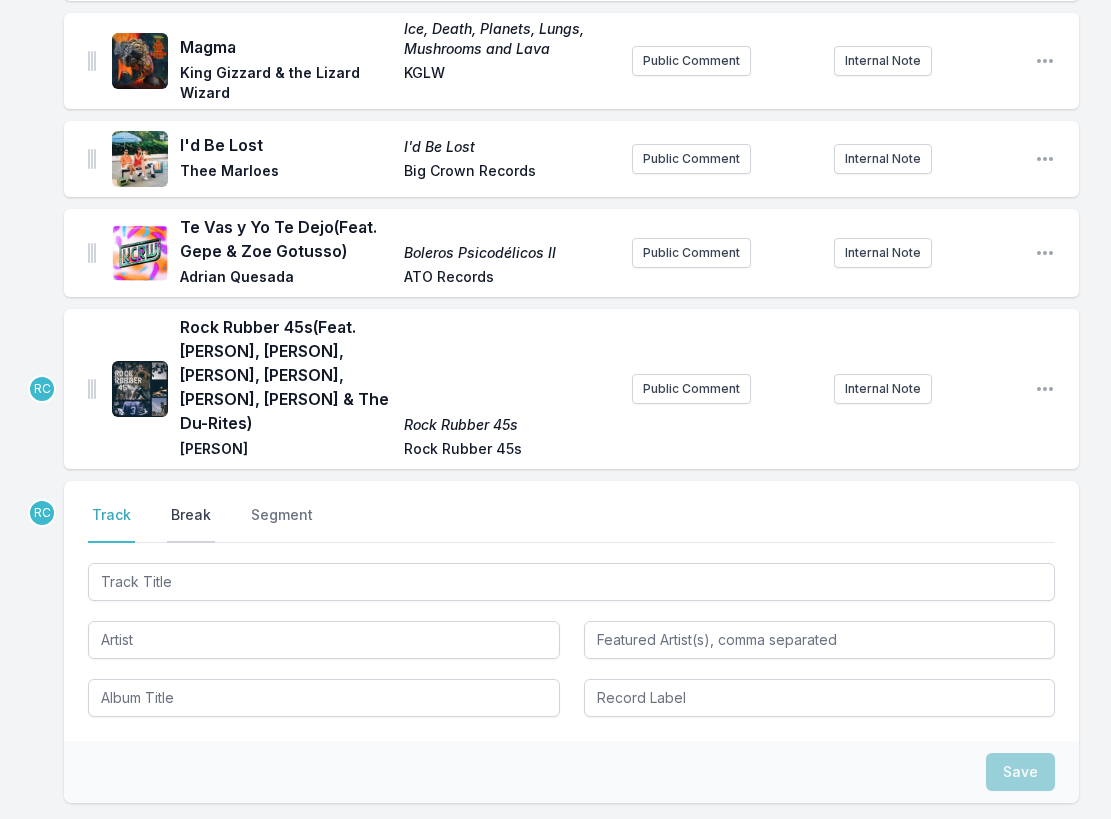 click on "Break" at bounding box center (191, 524) 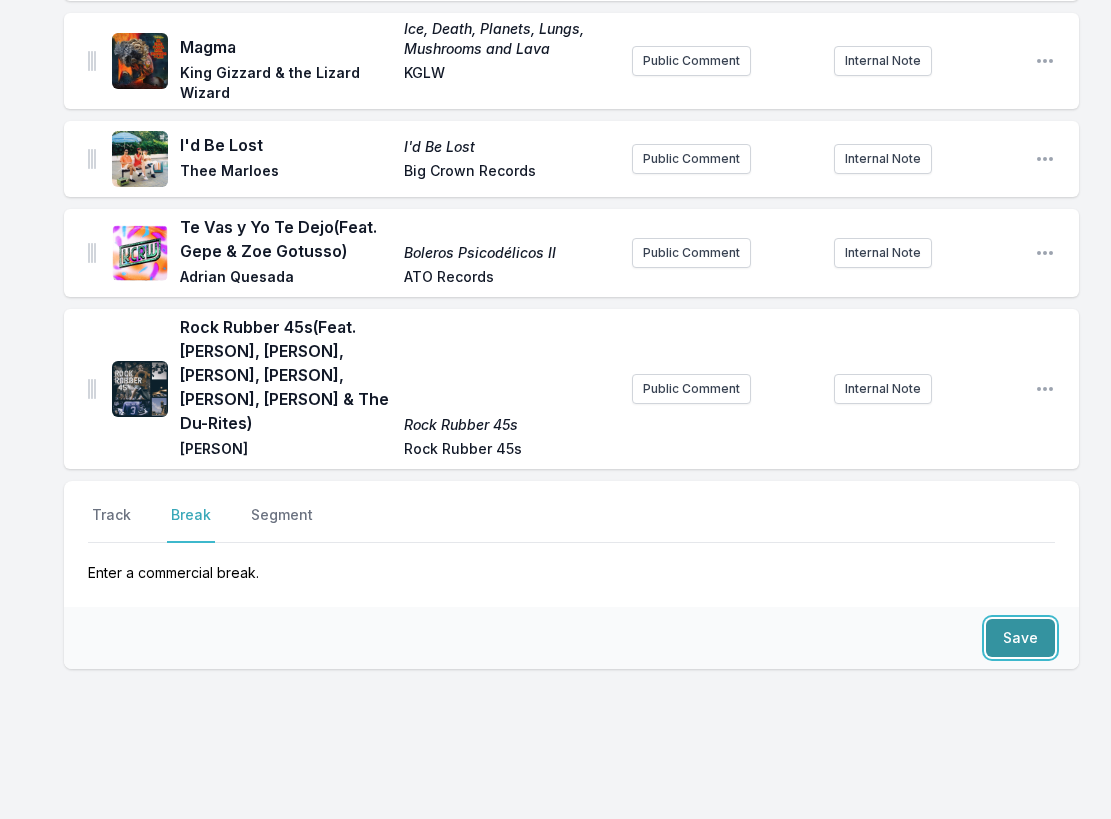 click on "Save" at bounding box center (1020, 638) 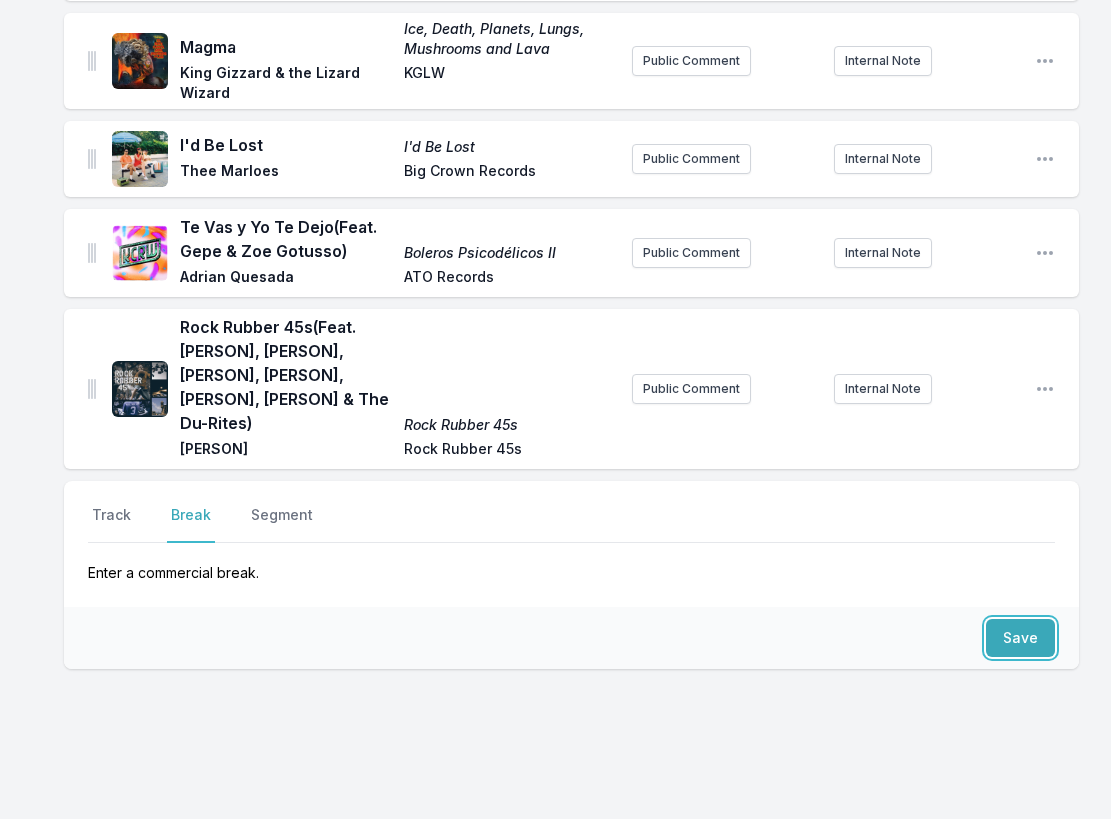 scroll, scrollTop: 3715, scrollLeft: 0, axis: vertical 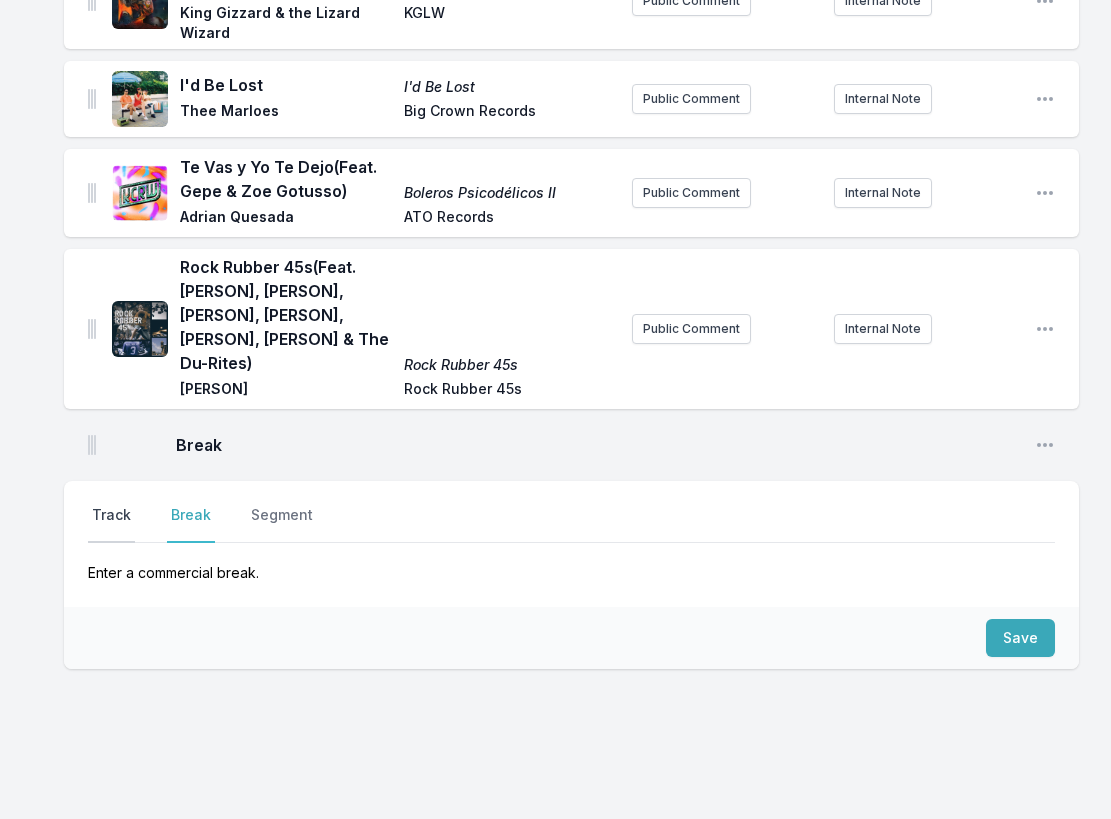 click on "Track" at bounding box center [111, 524] 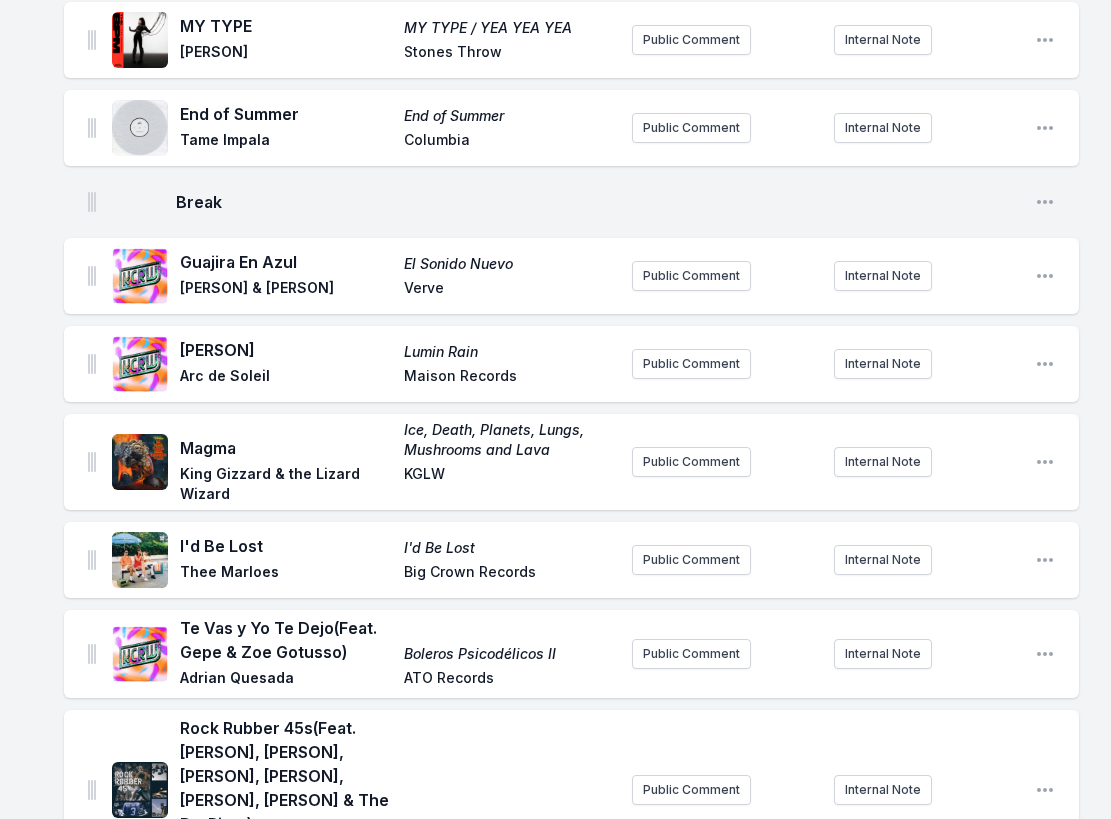 scroll, scrollTop: 3150, scrollLeft: 0, axis: vertical 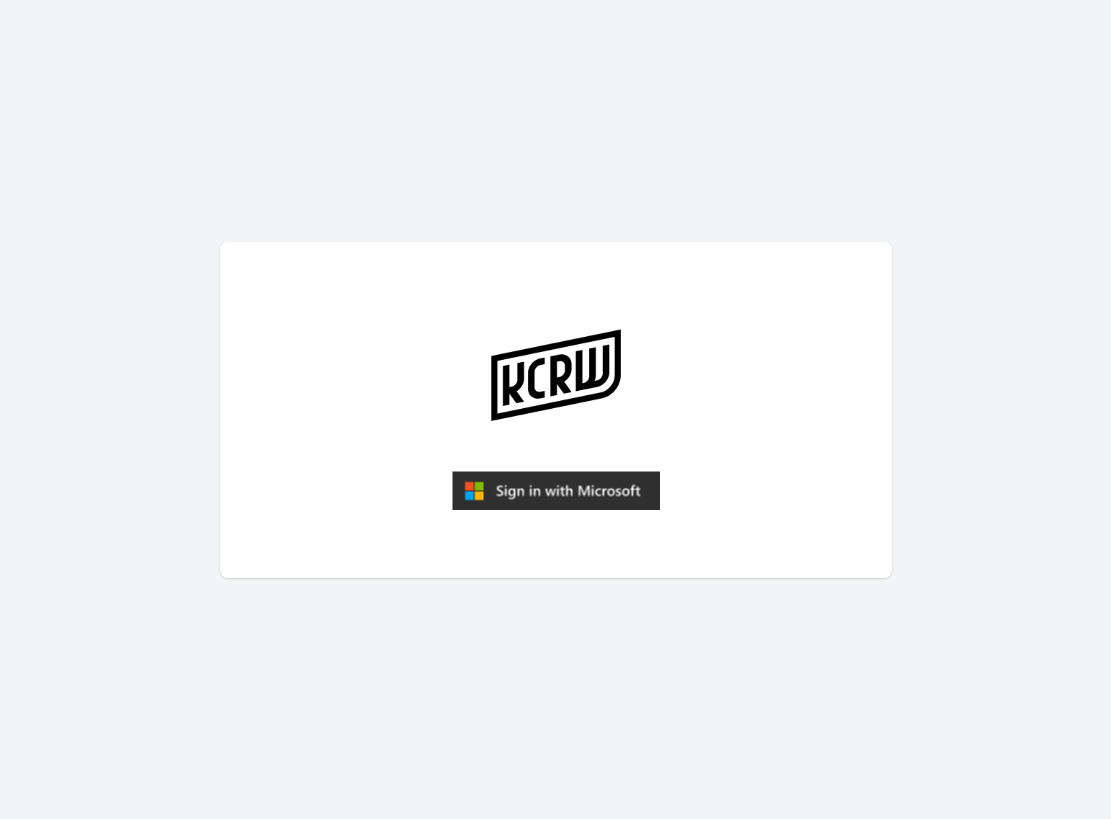 click at bounding box center (556, 491) 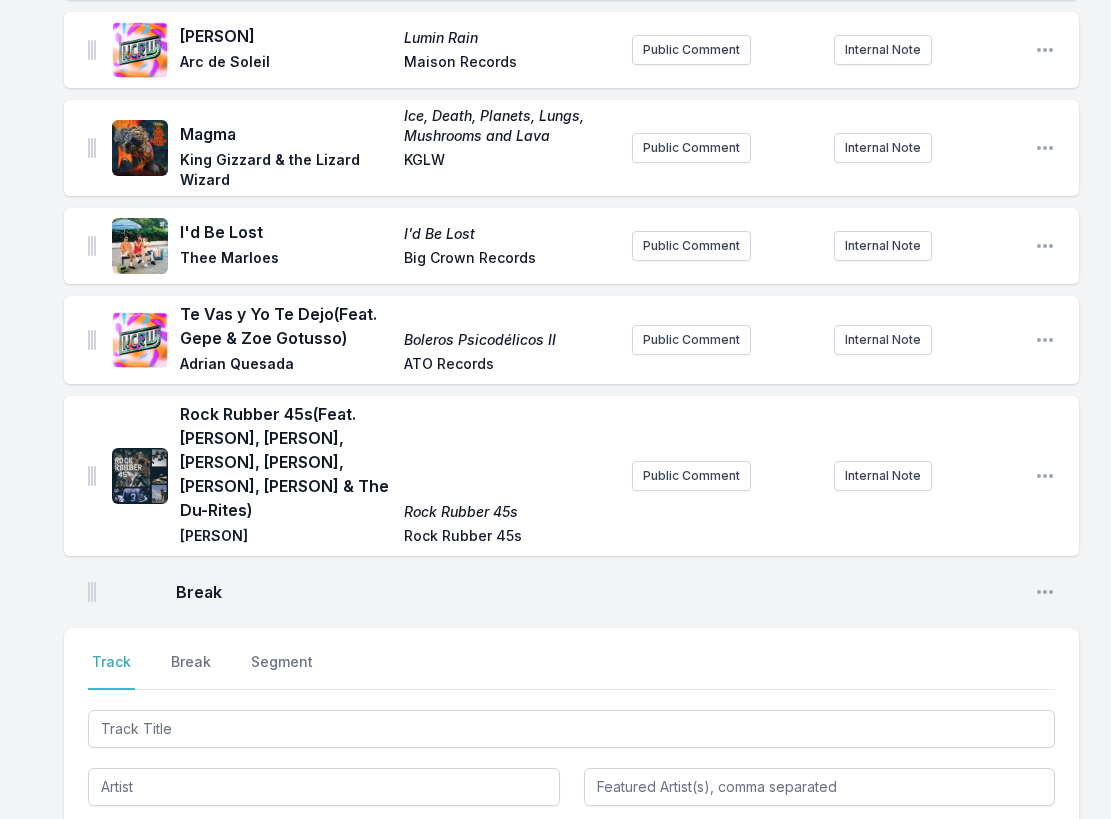 scroll, scrollTop: 3931, scrollLeft: 0, axis: vertical 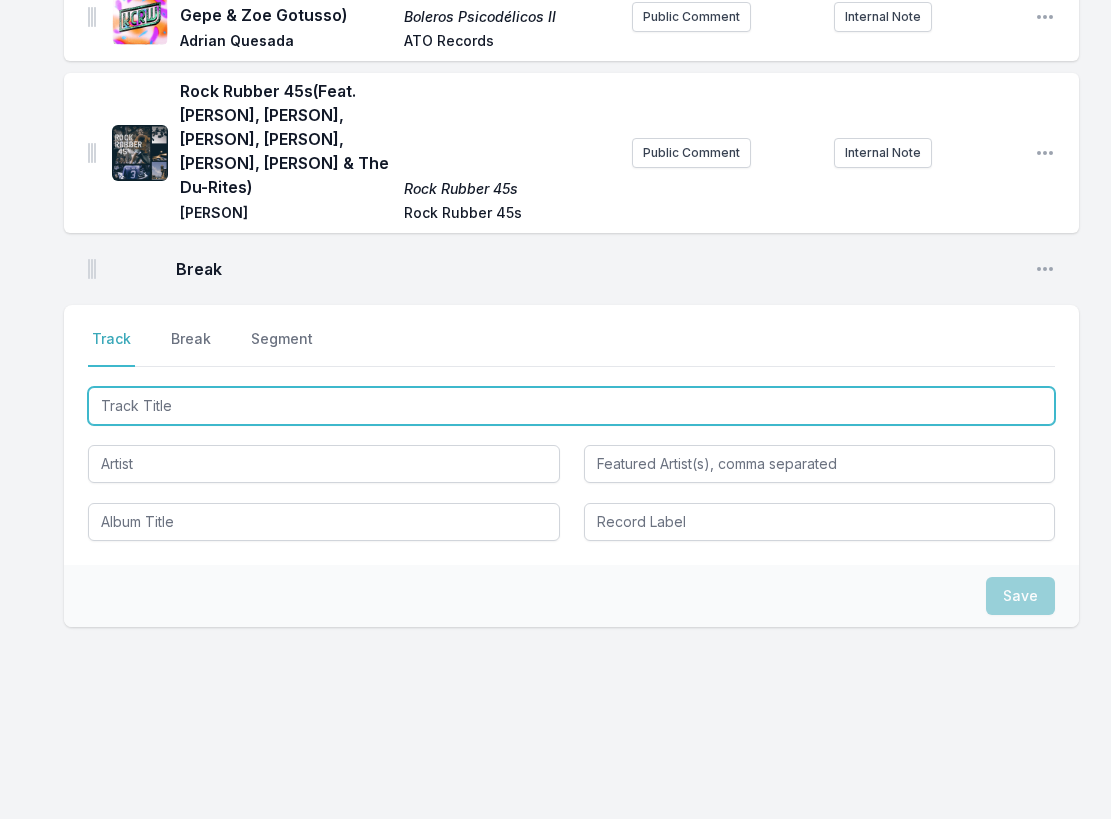 click at bounding box center [571, 406] 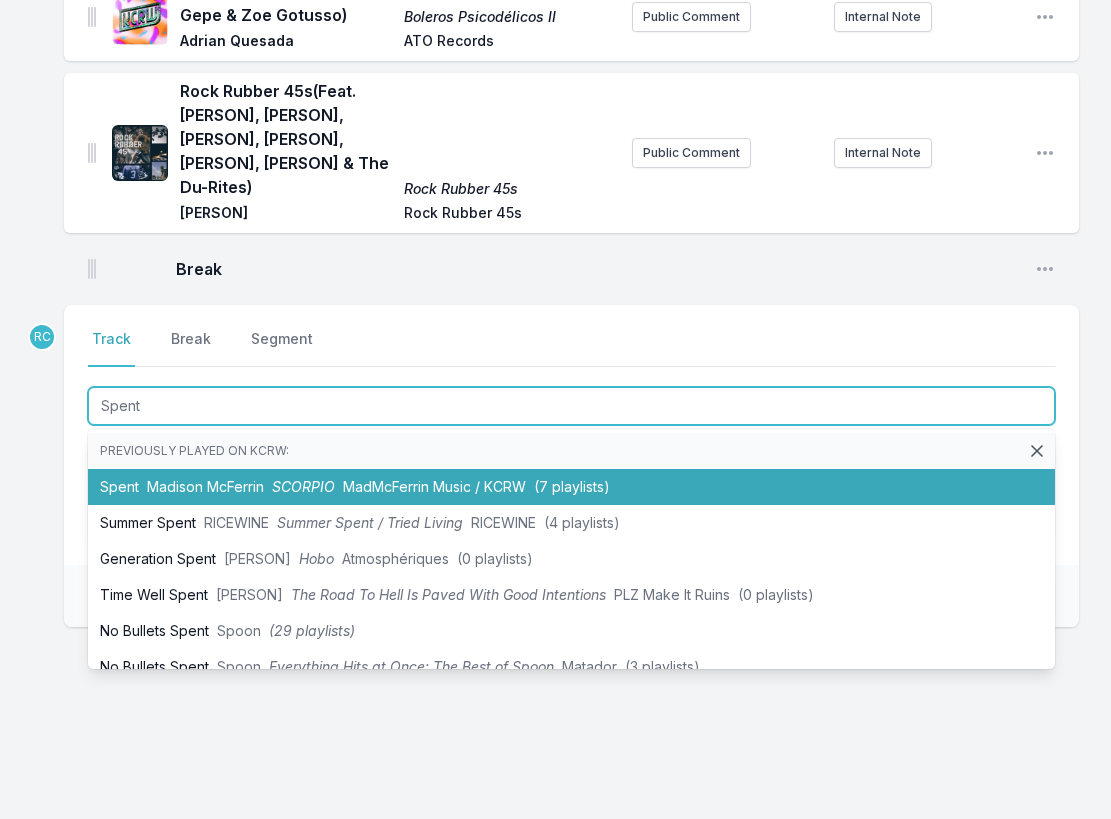 click on "Madison McFerrin" at bounding box center [205, 486] 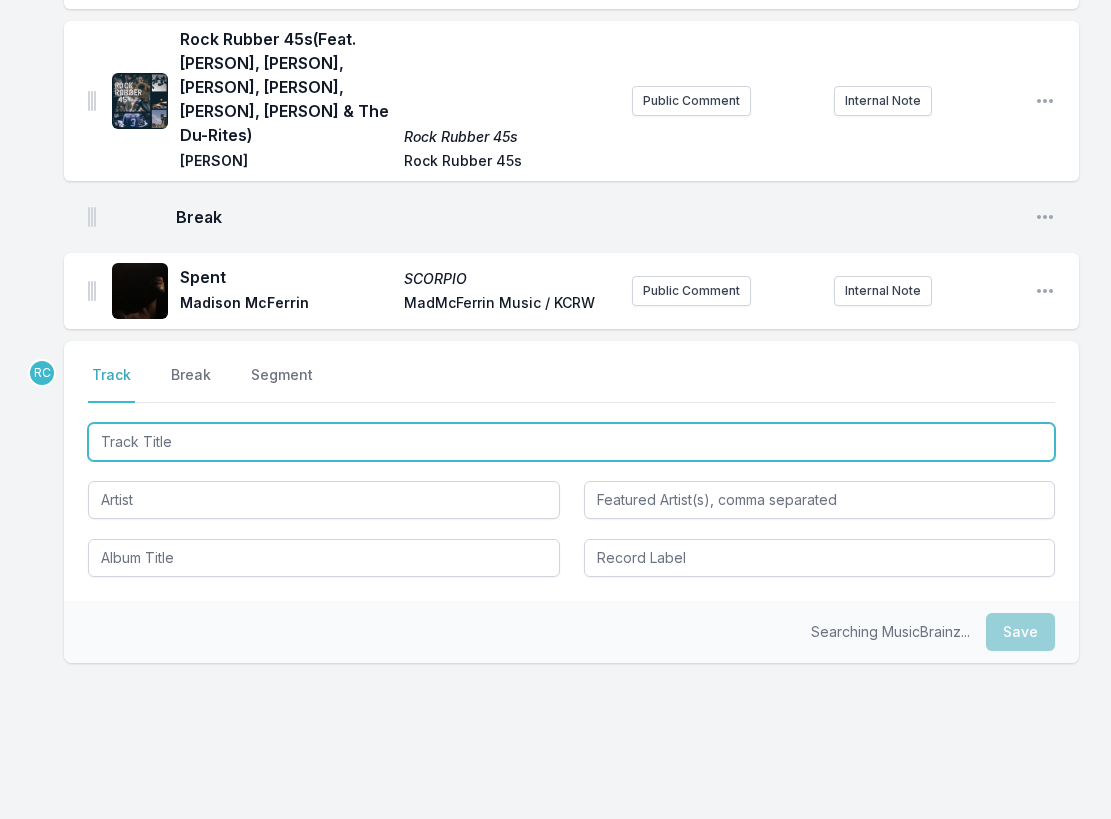 scroll, scrollTop: 4019, scrollLeft: 0, axis: vertical 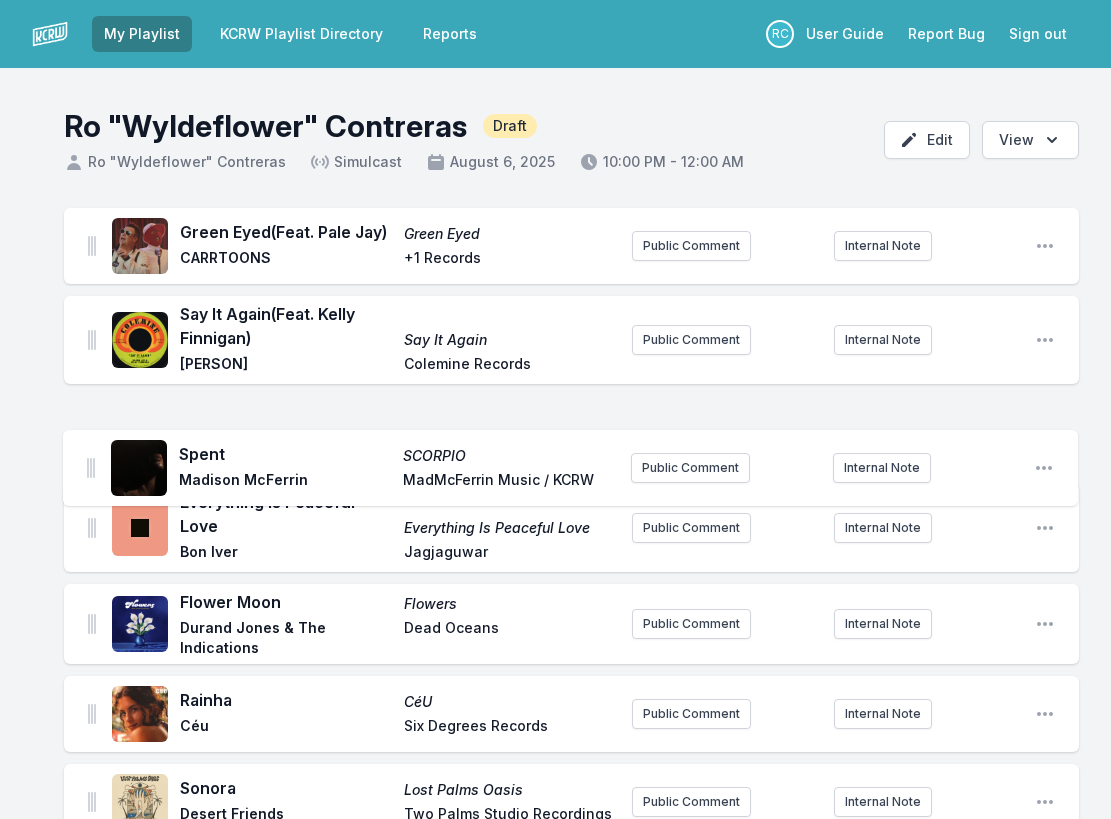 drag, startPoint x: 90, startPoint y: 253, endPoint x: 88, endPoint y: 458, distance: 205.00975 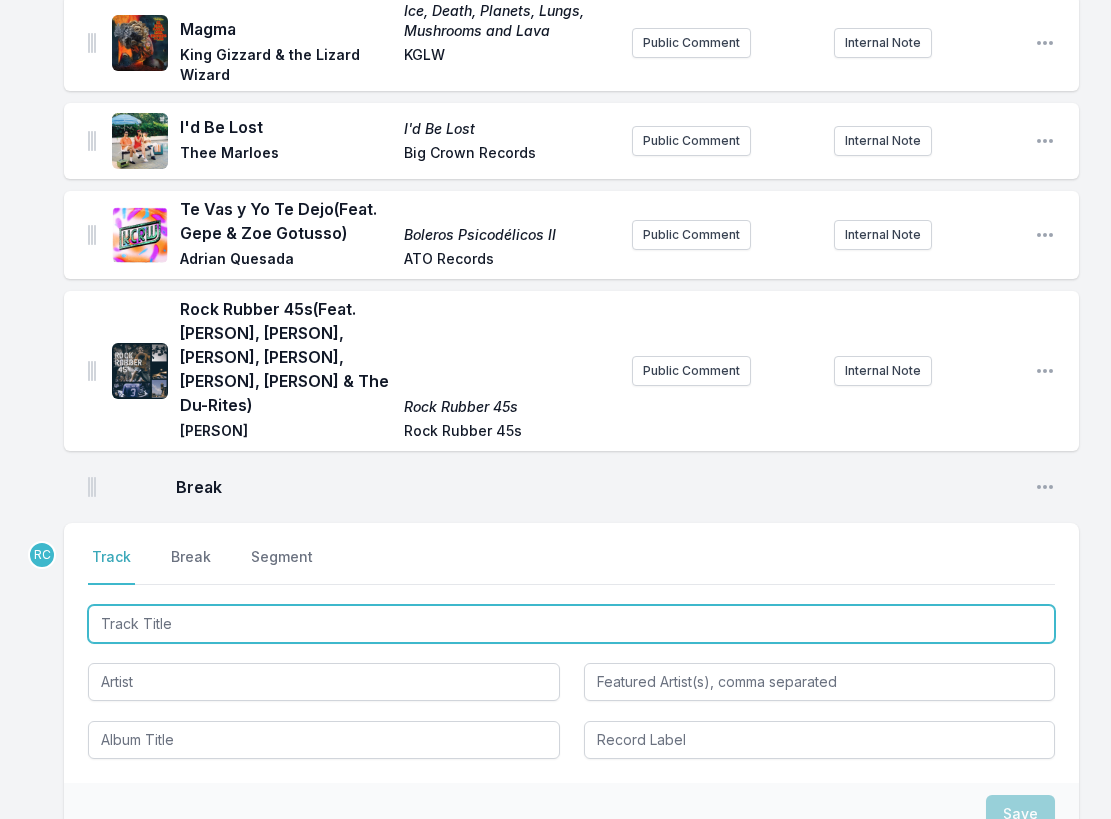 scroll, scrollTop: 3776, scrollLeft: 0, axis: vertical 